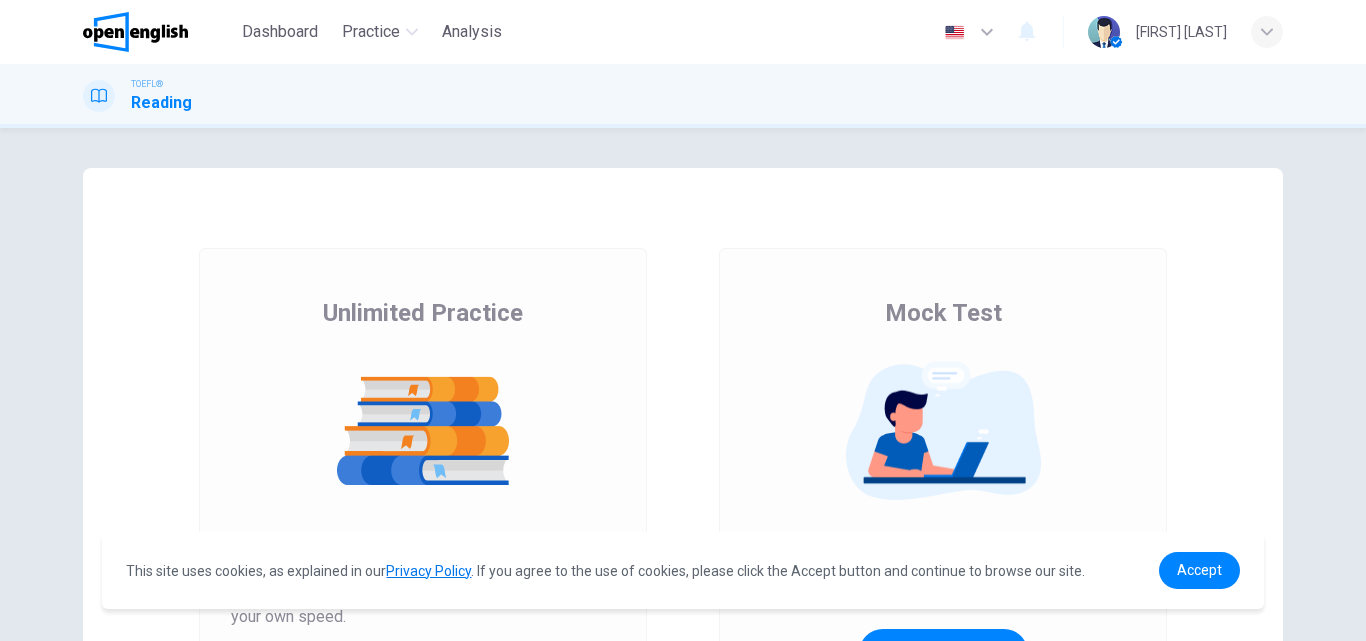 scroll, scrollTop: 0, scrollLeft: 0, axis: both 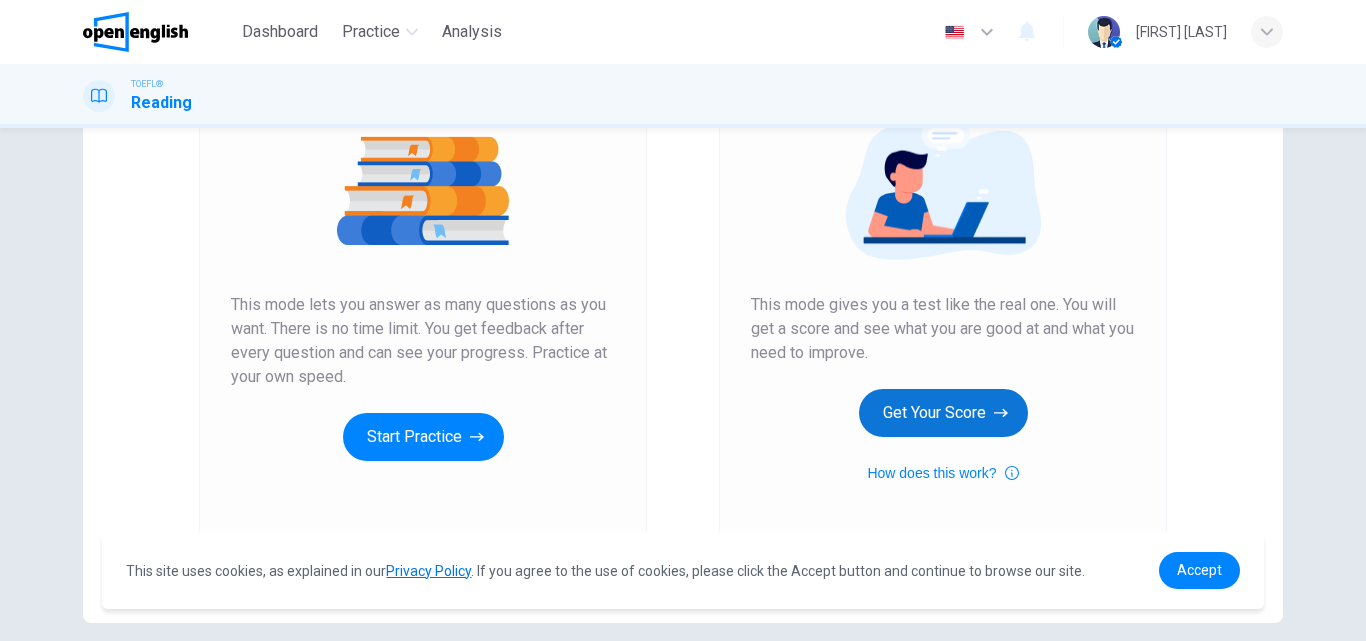 click on "Get Your Score" at bounding box center (943, 413) 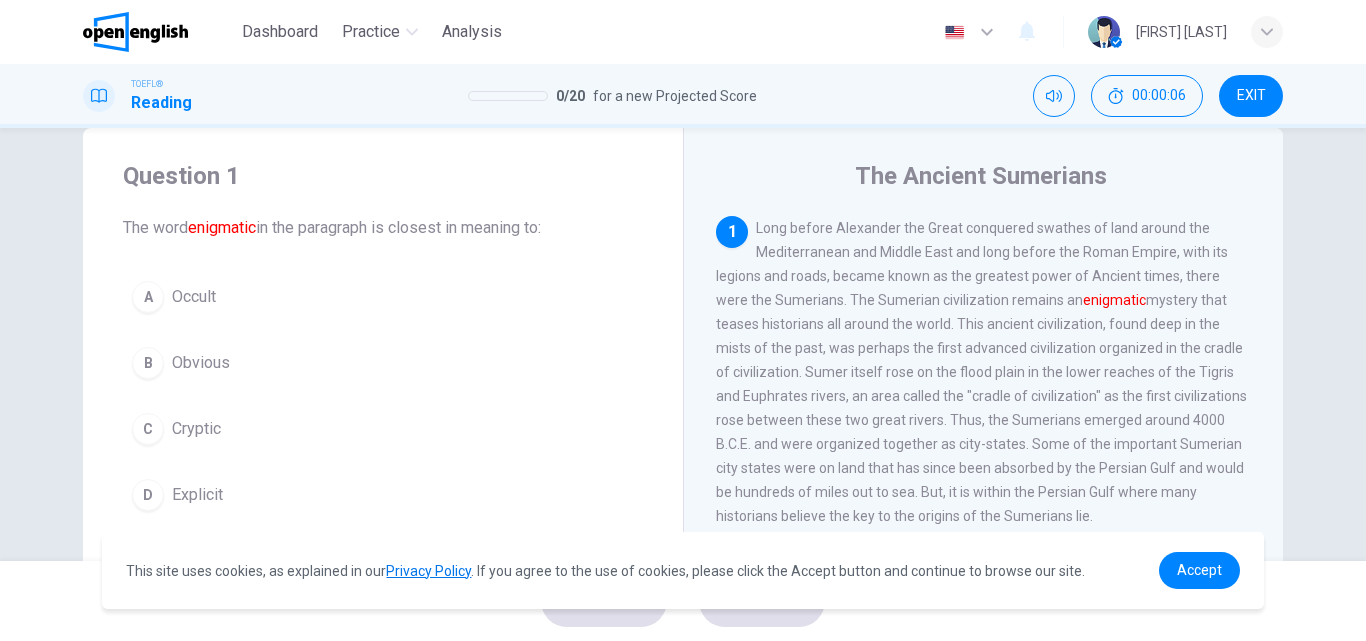 scroll, scrollTop: 80, scrollLeft: 0, axis: vertical 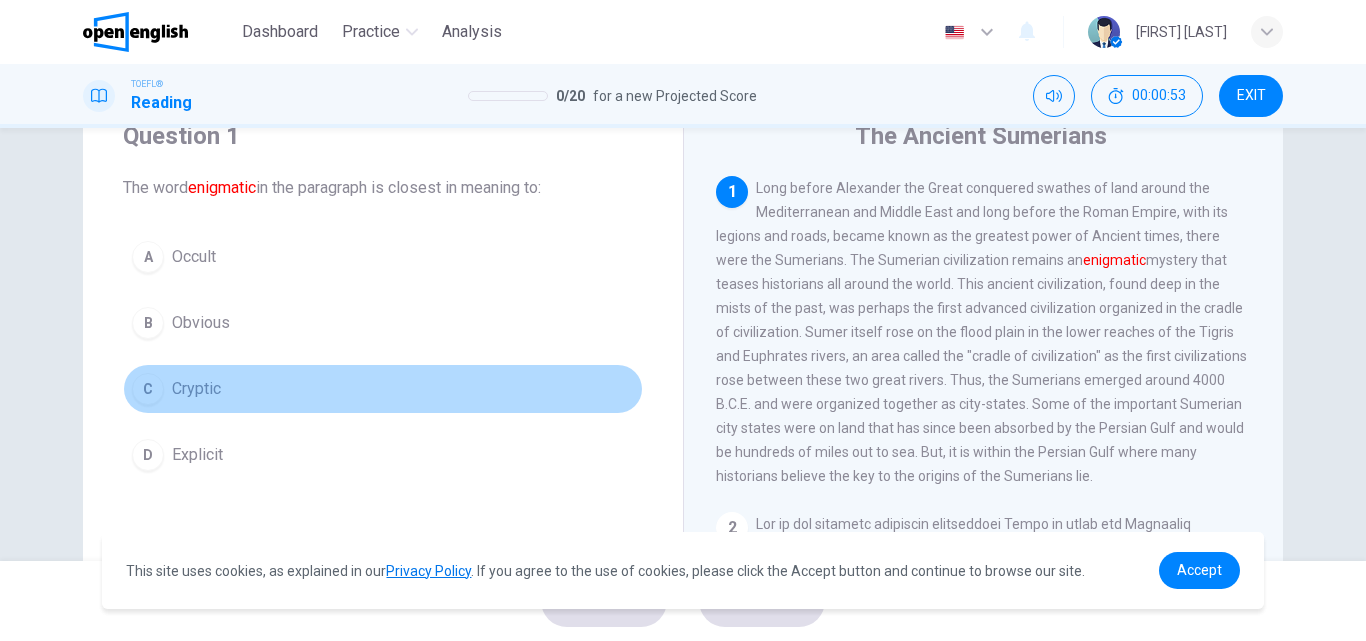 click on "Cryptic" at bounding box center [196, 389] 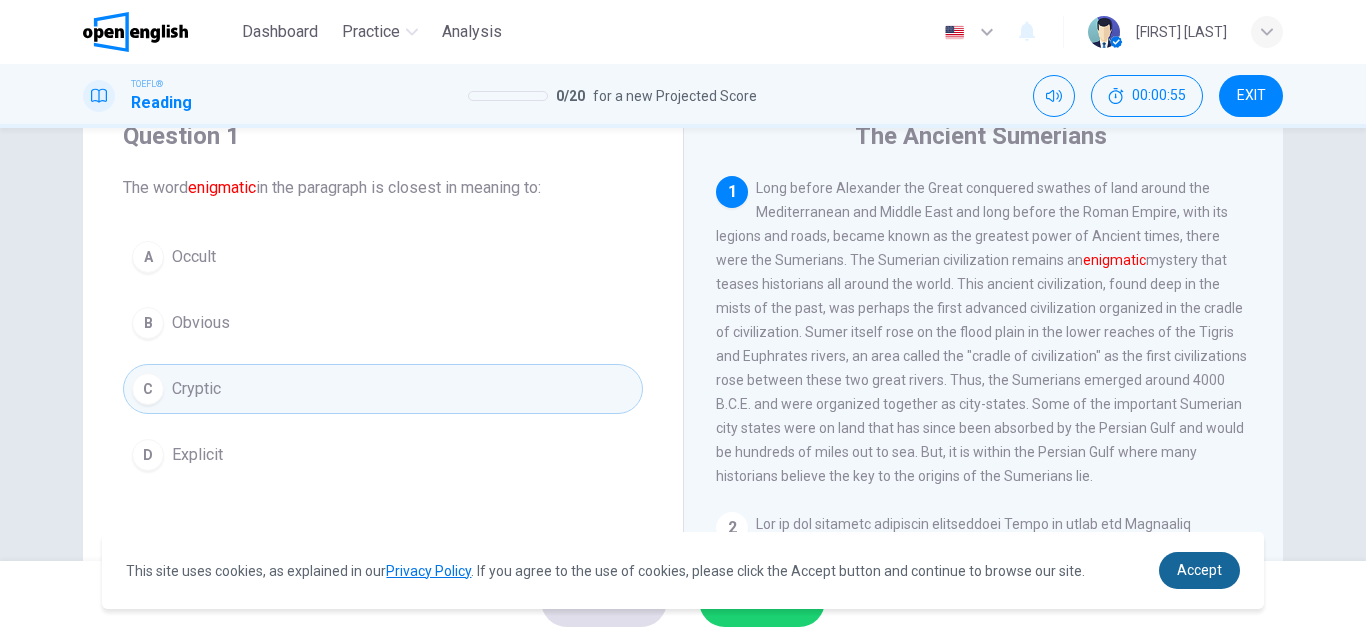 click on "Accept" at bounding box center (1199, 570) 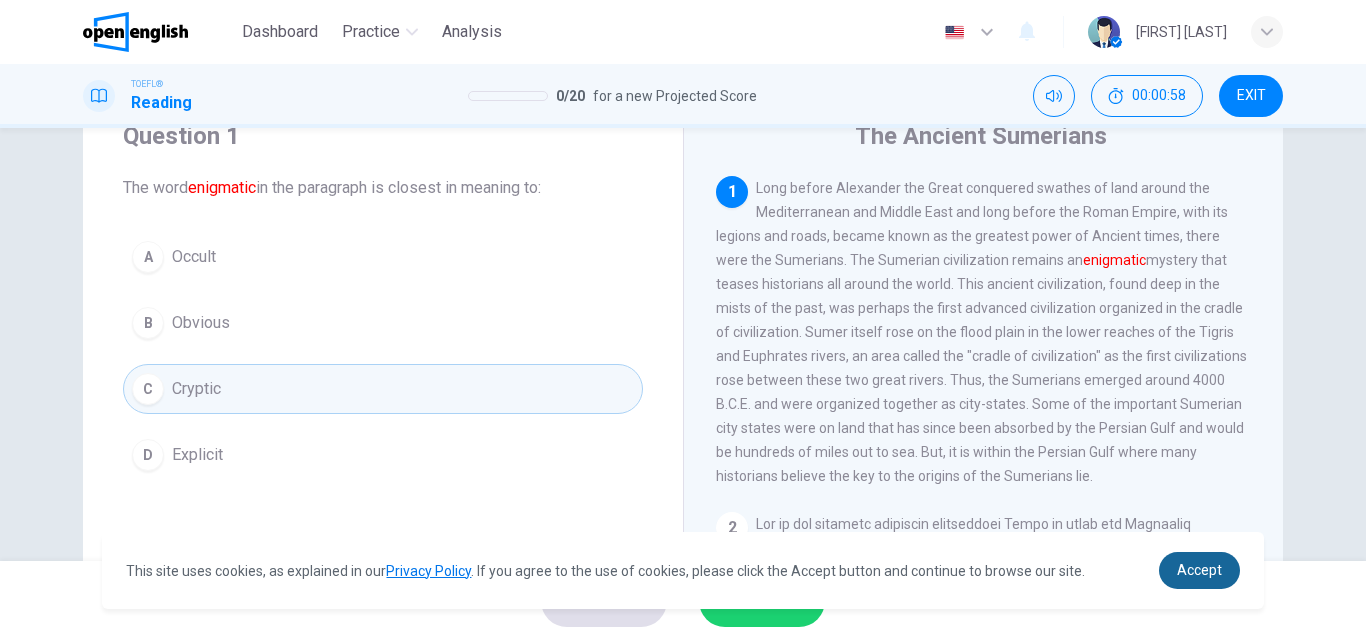 click on "Accept" at bounding box center (1199, 570) 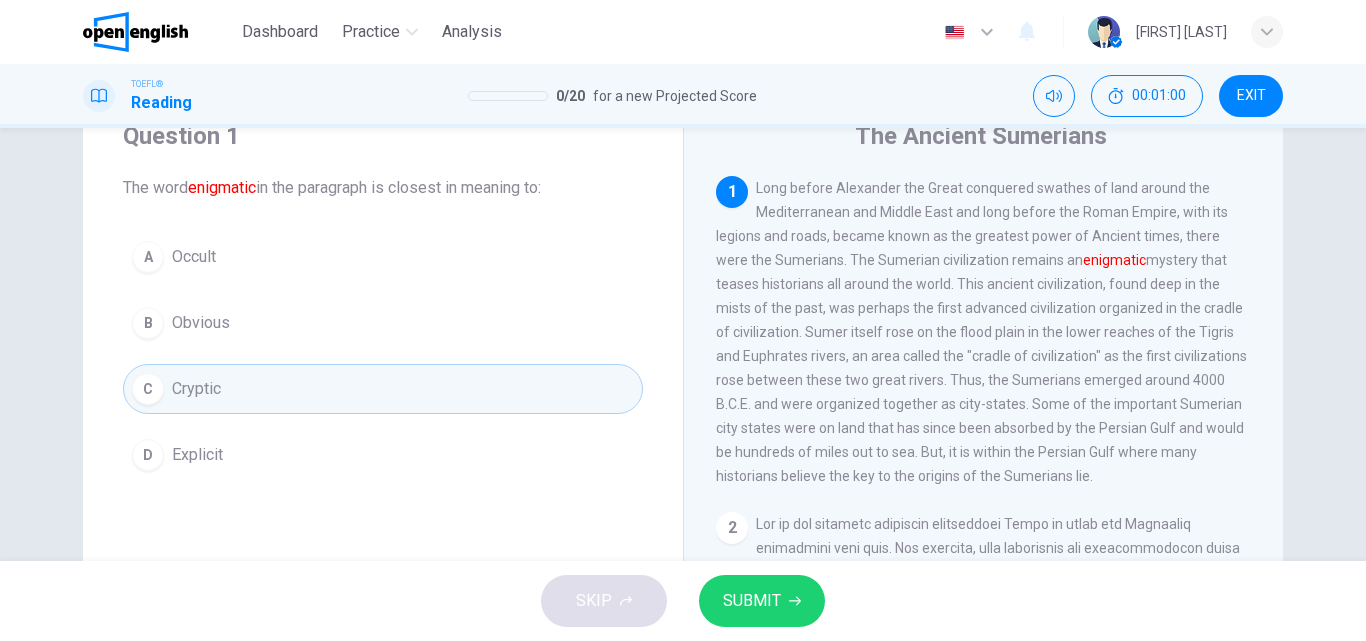 click on "SUBMIT" at bounding box center [752, 601] 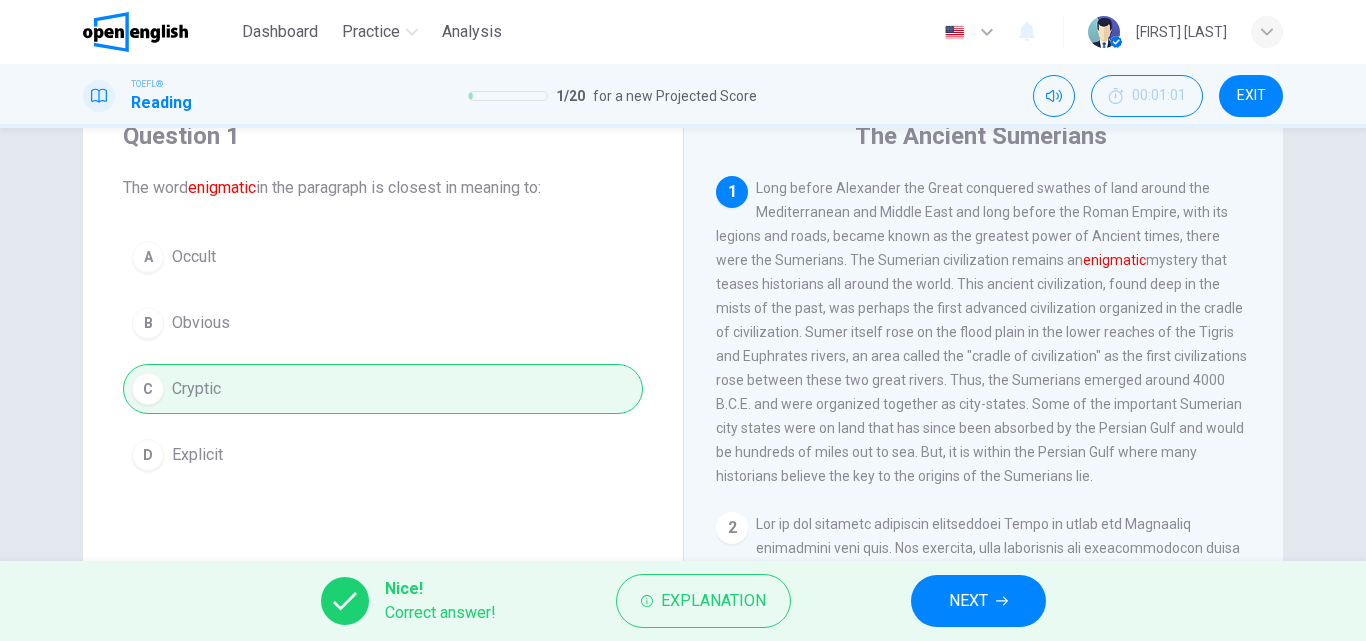 click on "NEXT" at bounding box center (968, 601) 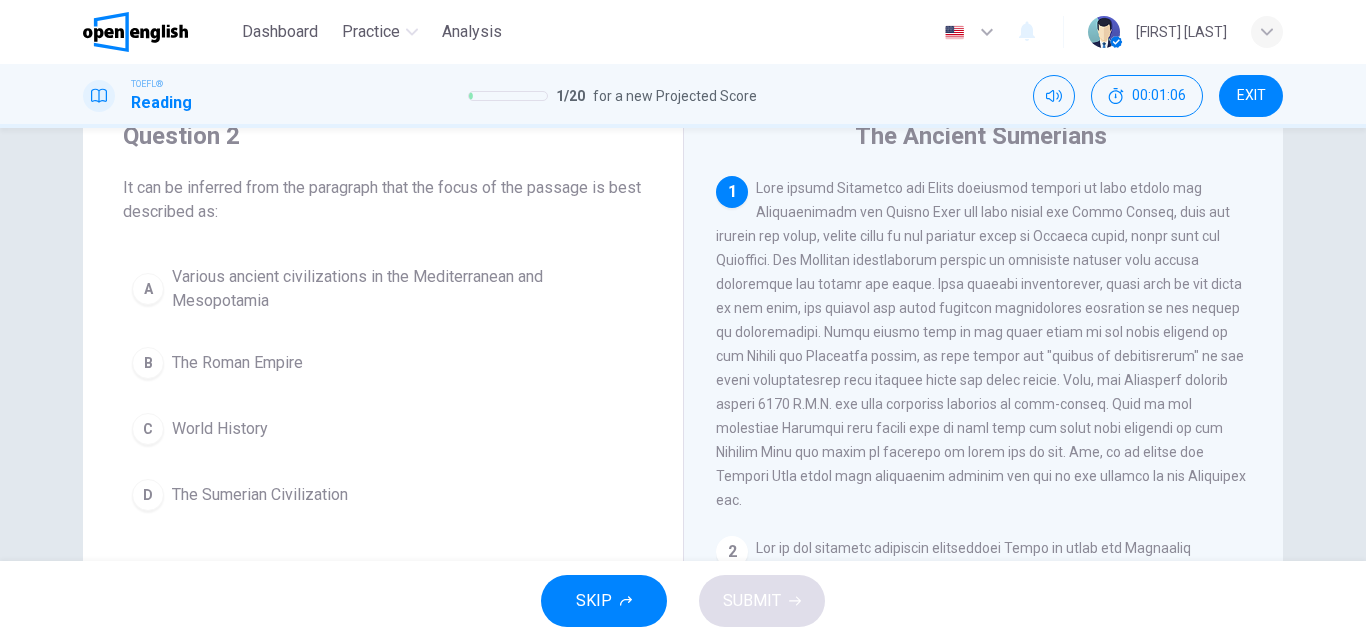 scroll, scrollTop: 120, scrollLeft: 0, axis: vertical 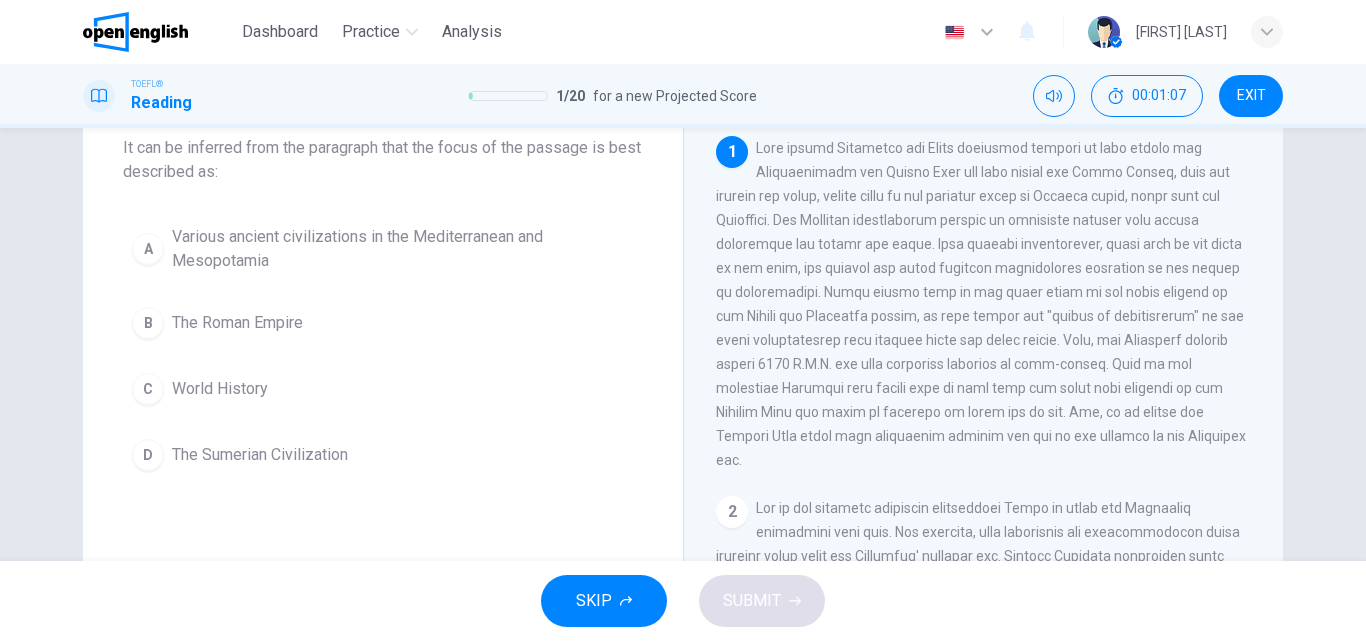 click on "SKIP" at bounding box center [594, 601] 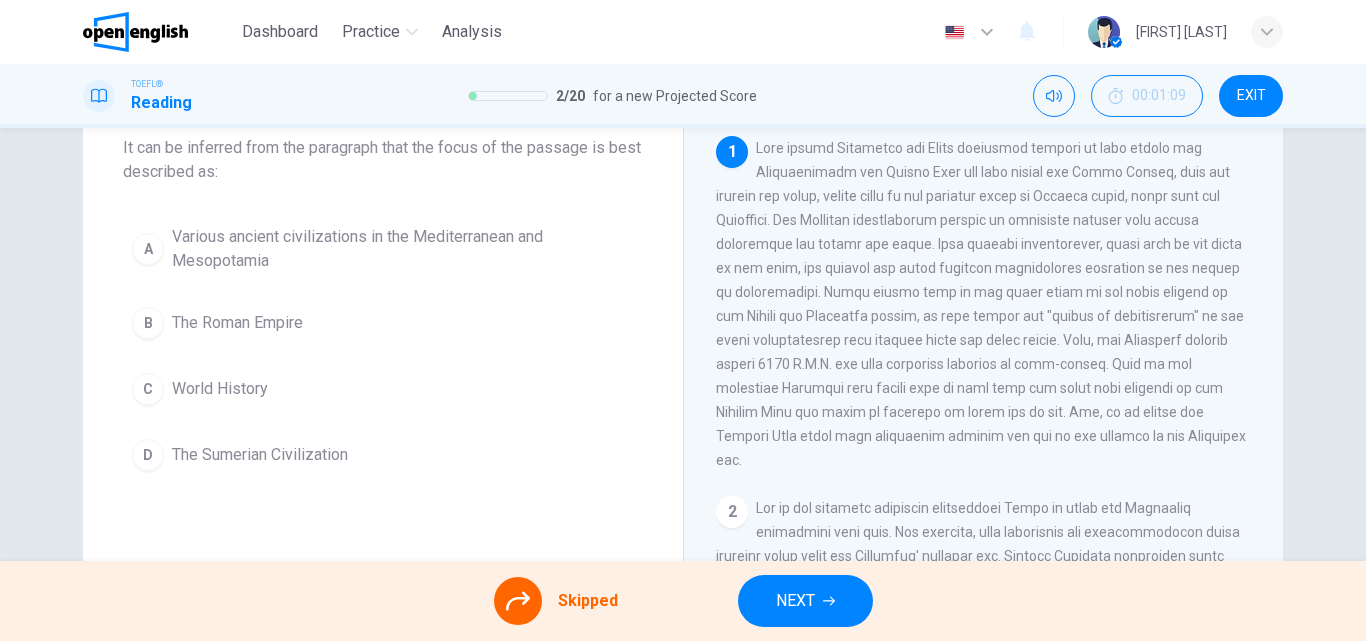 click at bounding box center (518, 601) 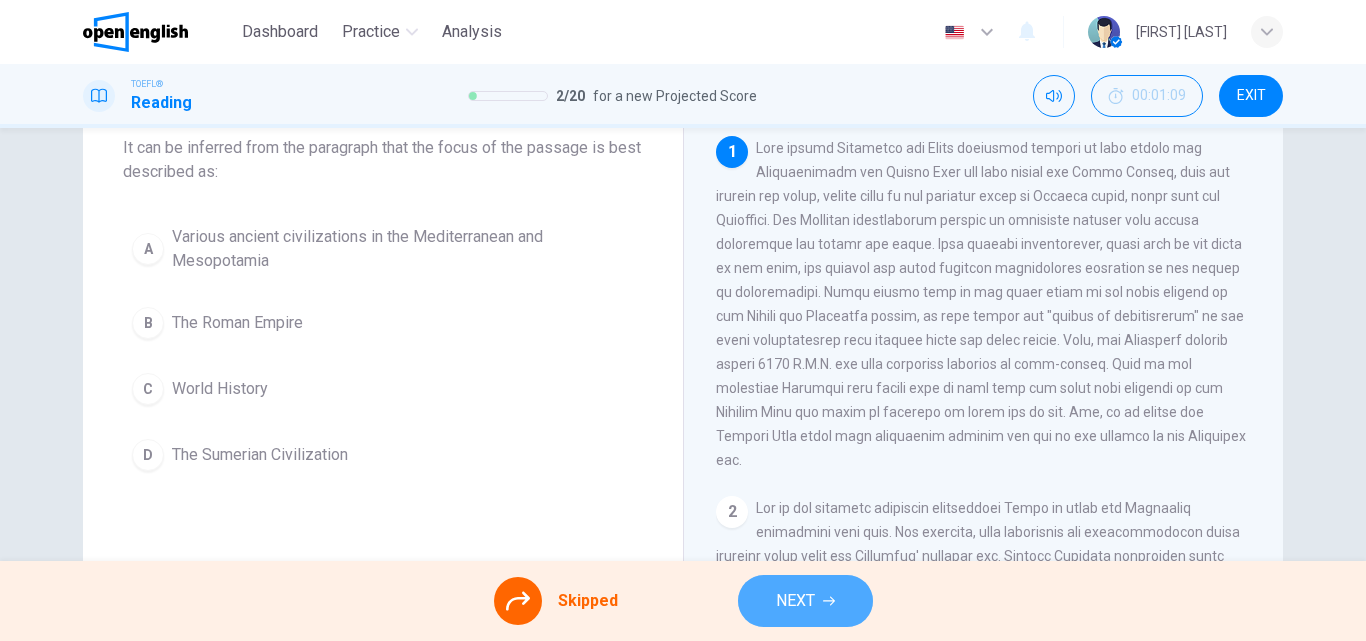 click on "NEXT" at bounding box center (805, 601) 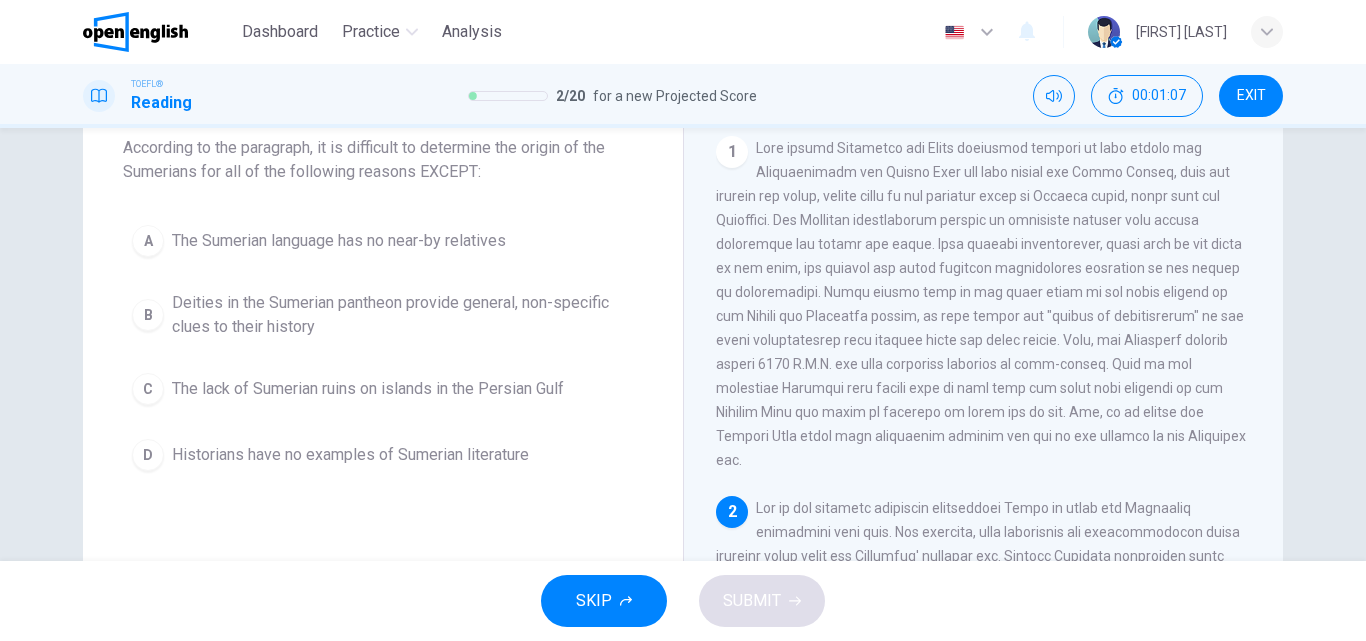 scroll, scrollTop: 349, scrollLeft: 0, axis: vertical 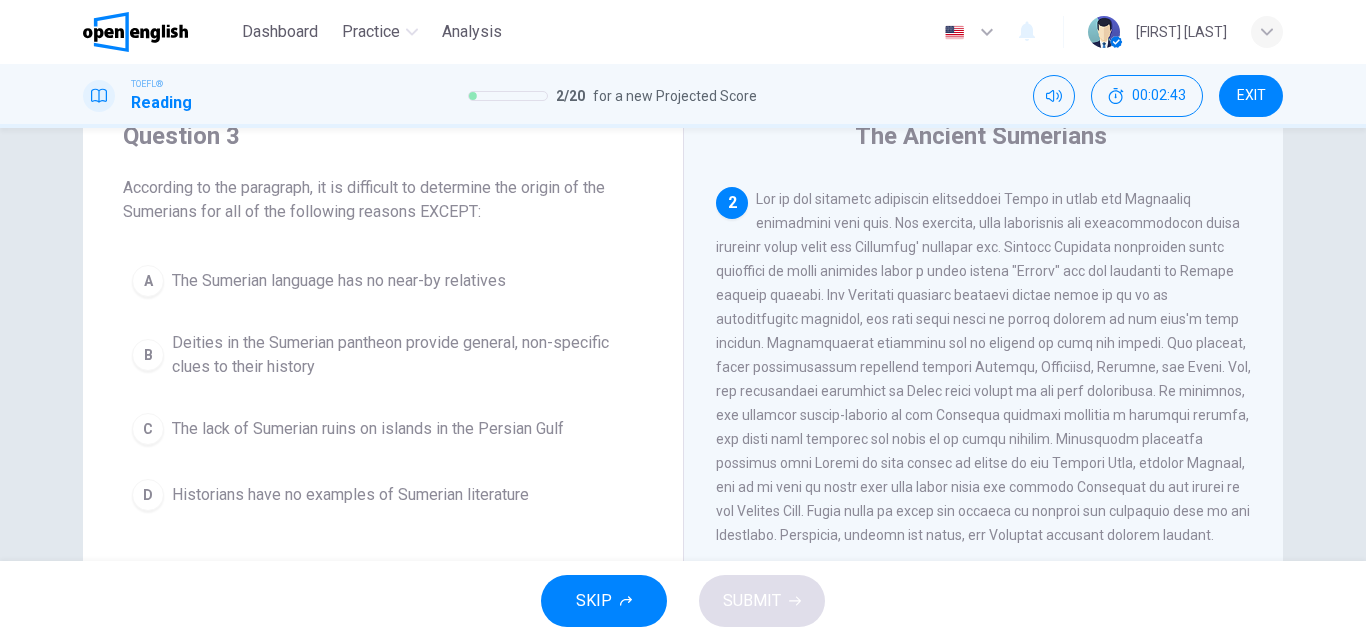 click on "The Sumerian language has no near-by relatives" at bounding box center (339, 281) 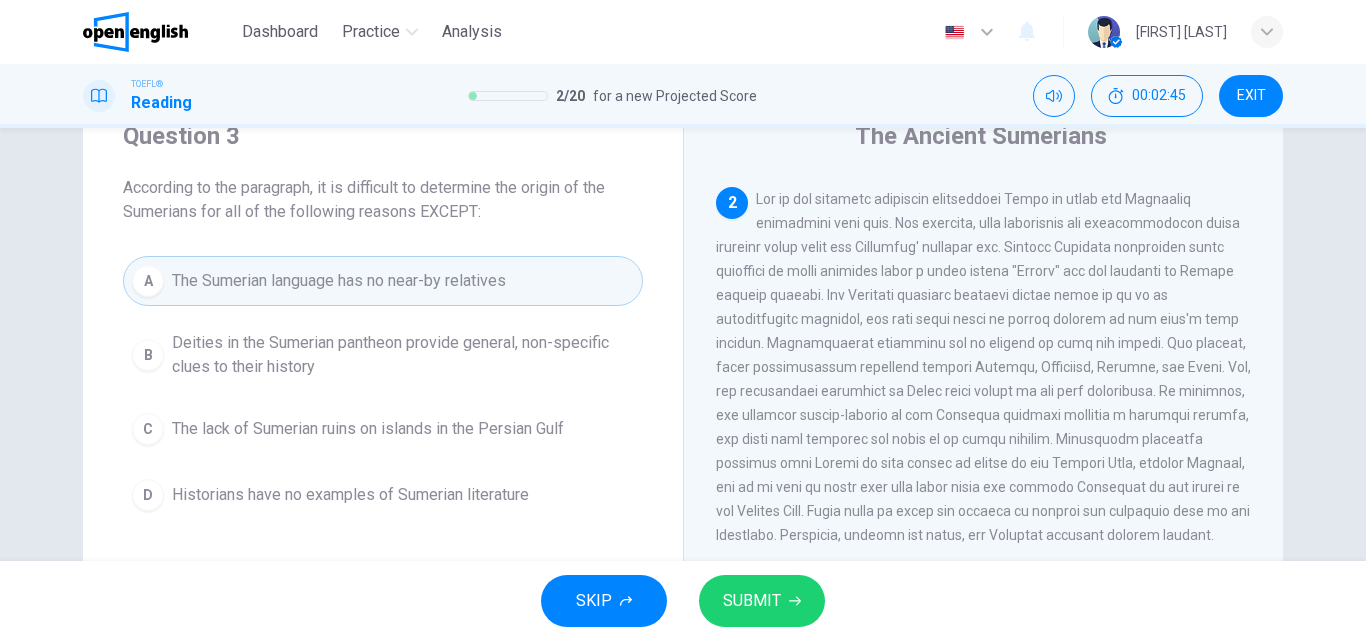 click on "SUBMIT" at bounding box center (752, 601) 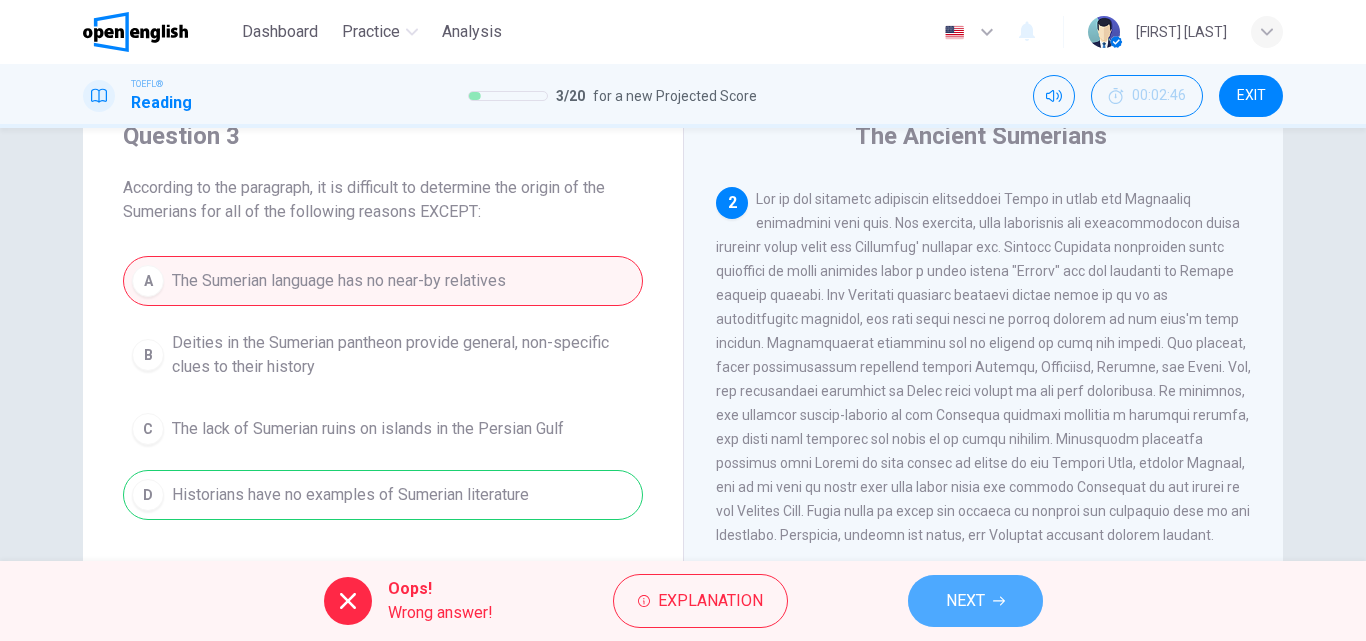 click on "NEXT" at bounding box center (965, 601) 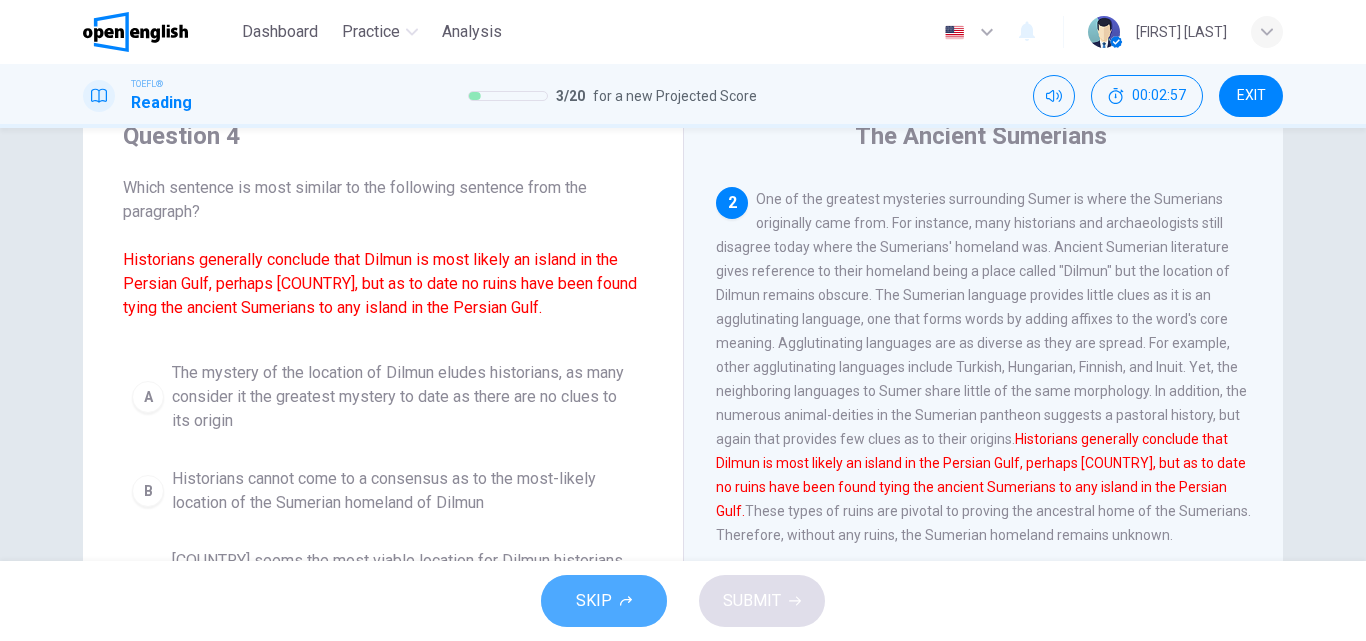 click on "SKIP" at bounding box center [594, 601] 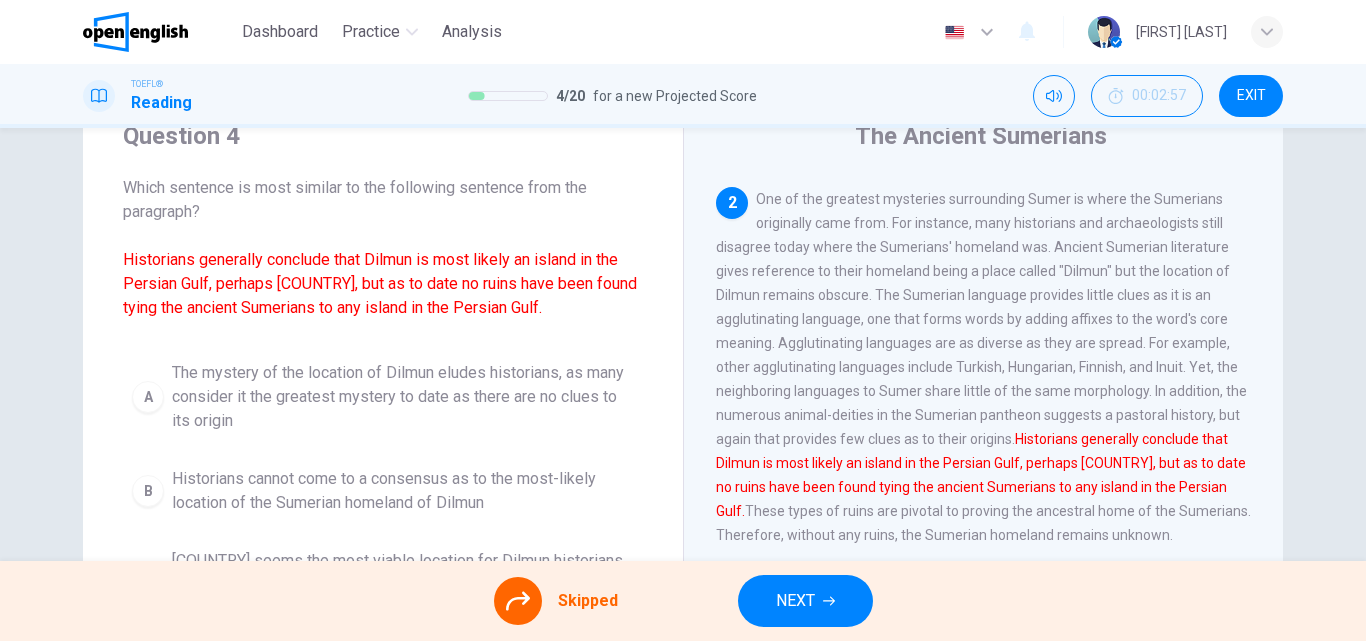 click on "NEXT" at bounding box center (805, 601) 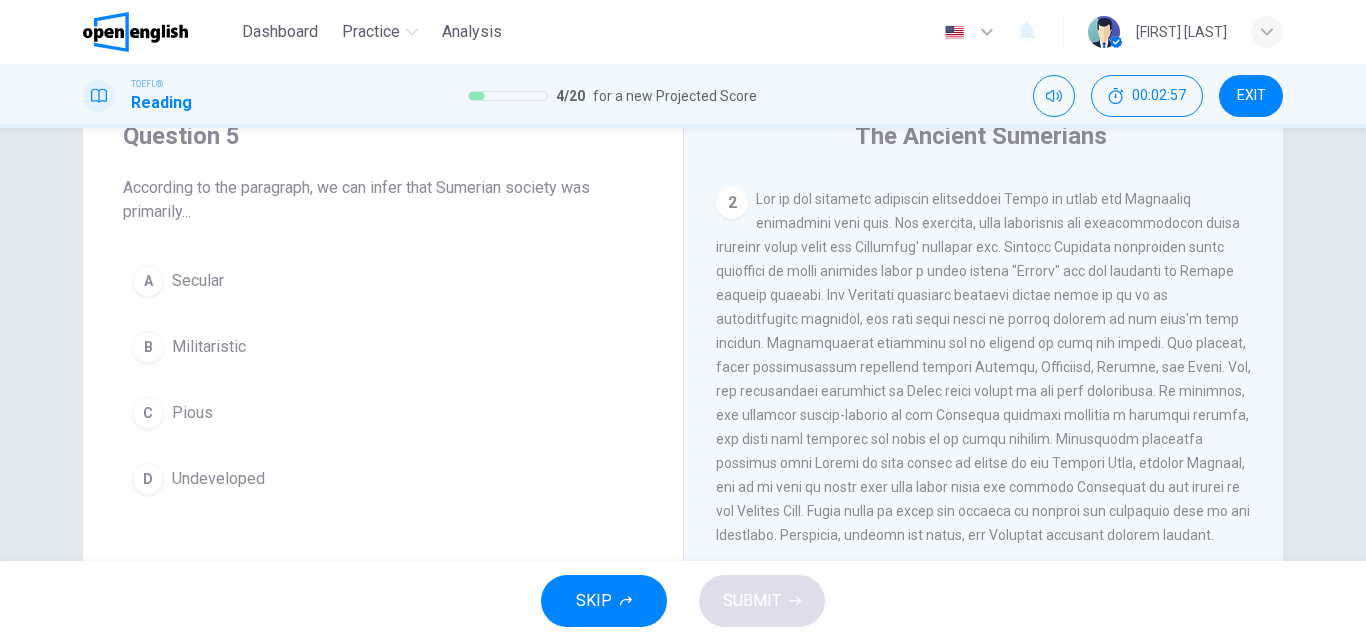 scroll, scrollTop: 623, scrollLeft: 0, axis: vertical 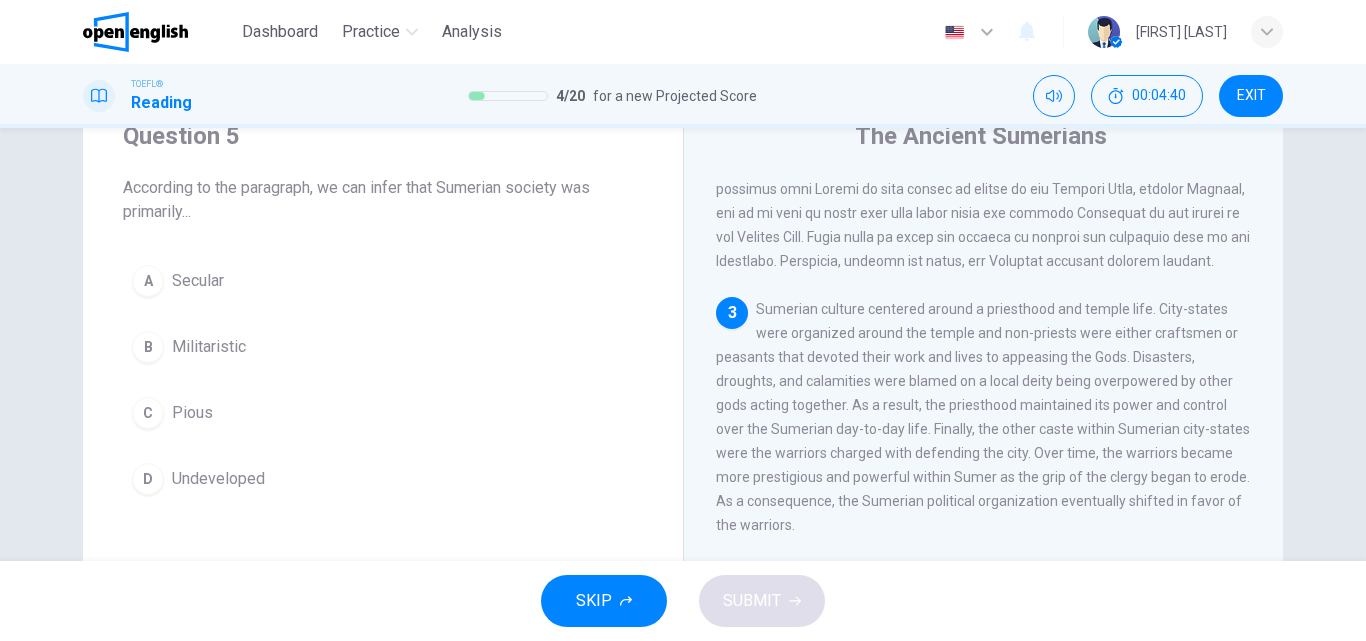 click on "B Militaristic" at bounding box center (383, 347) 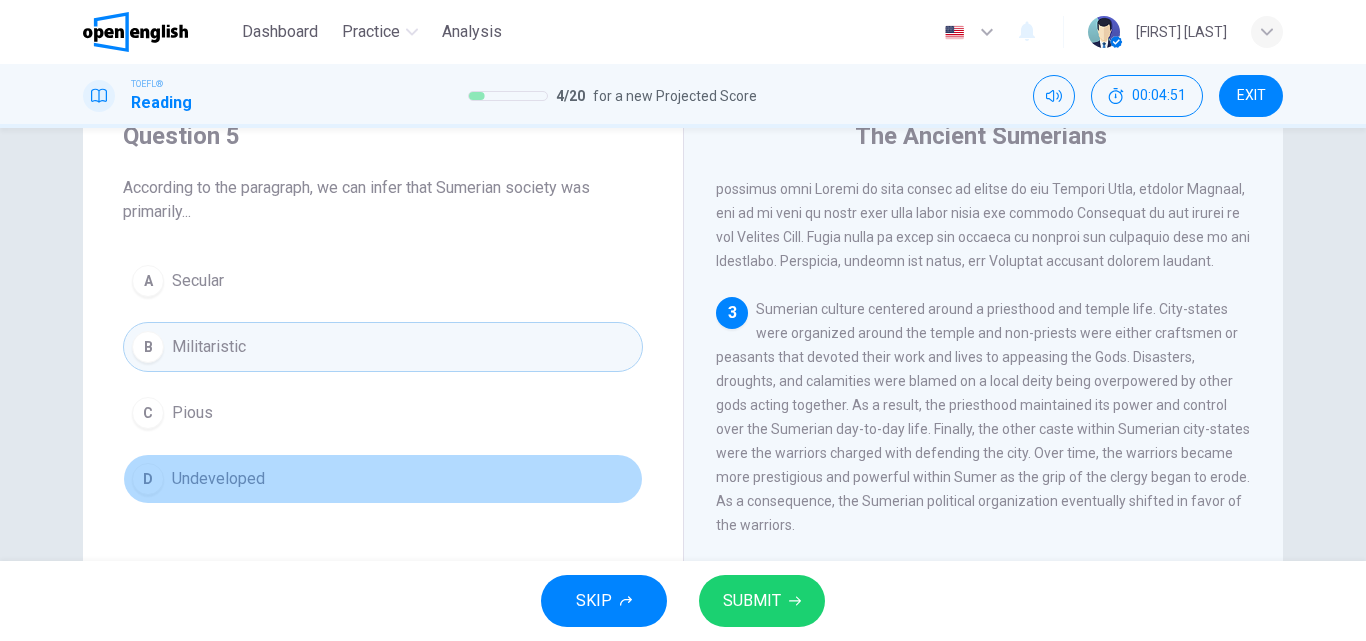 click on "Undeveloped" at bounding box center (218, 479) 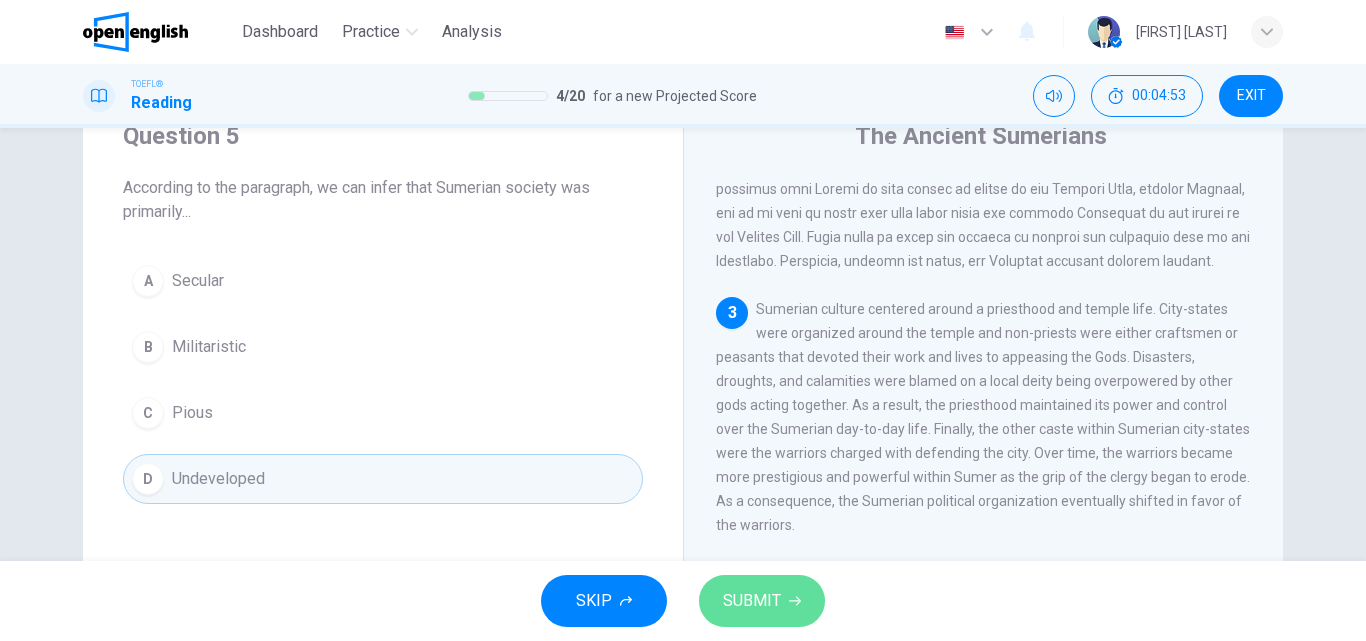 click on "SUBMIT" at bounding box center [752, 601] 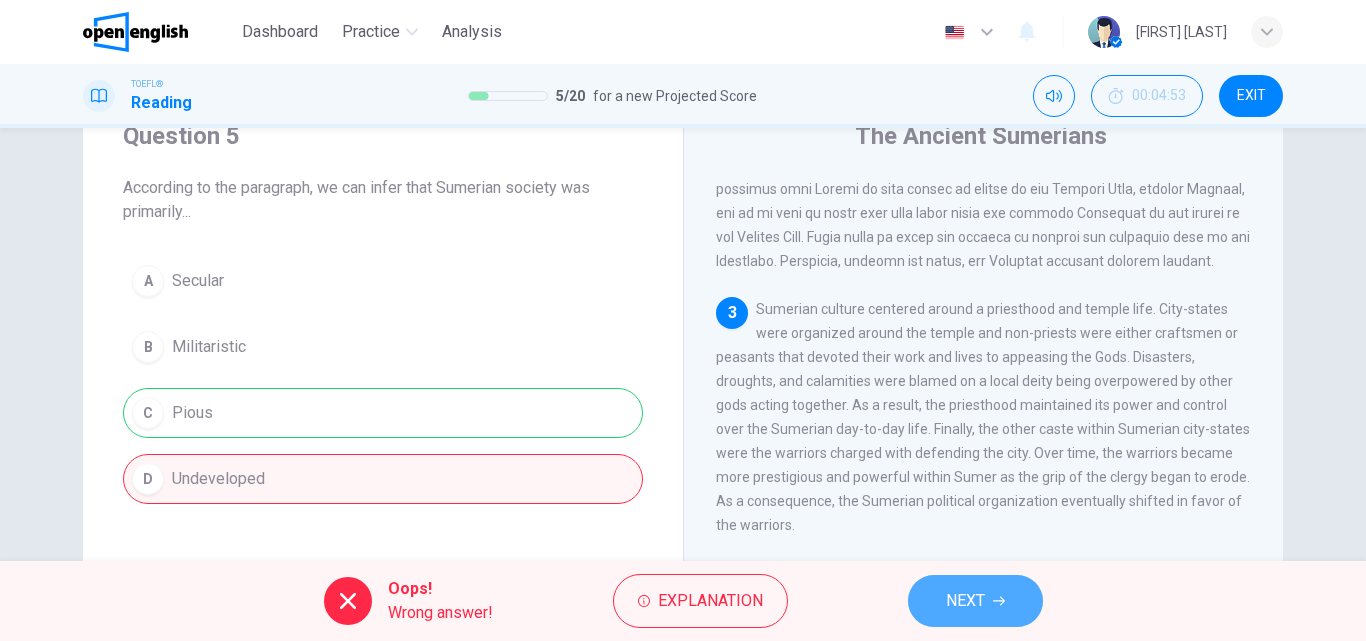 click on "NEXT" at bounding box center (975, 601) 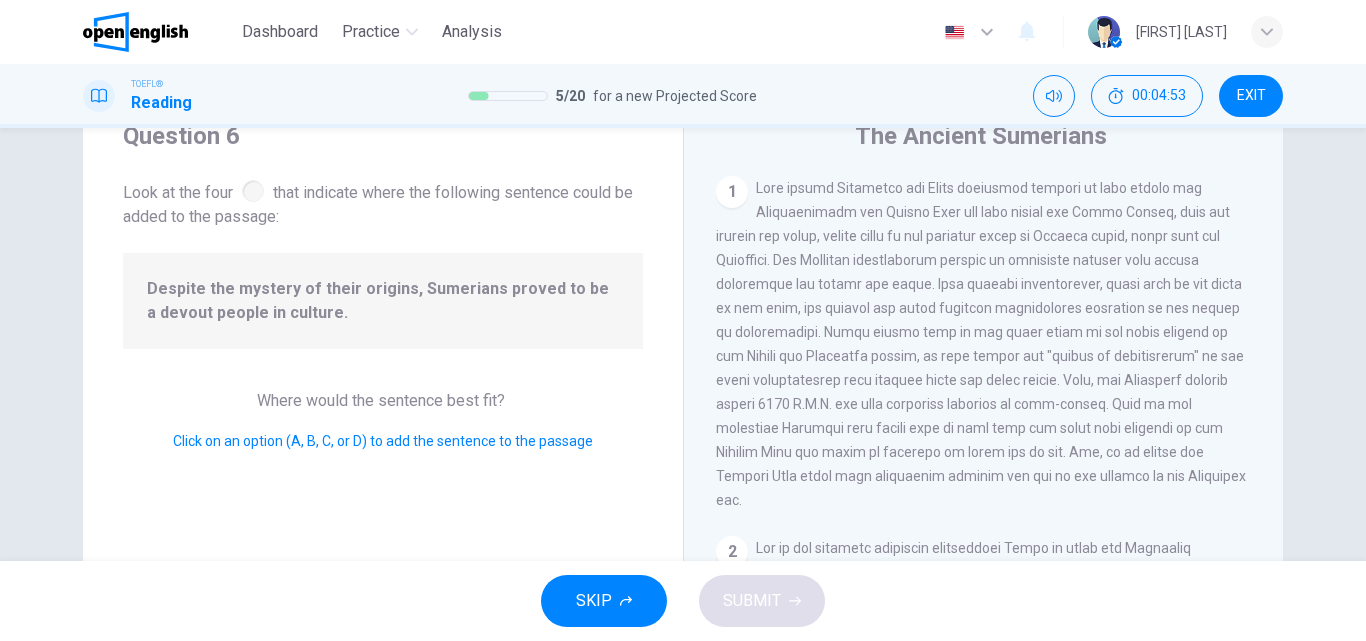 scroll, scrollTop: 541, scrollLeft: 0, axis: vertical 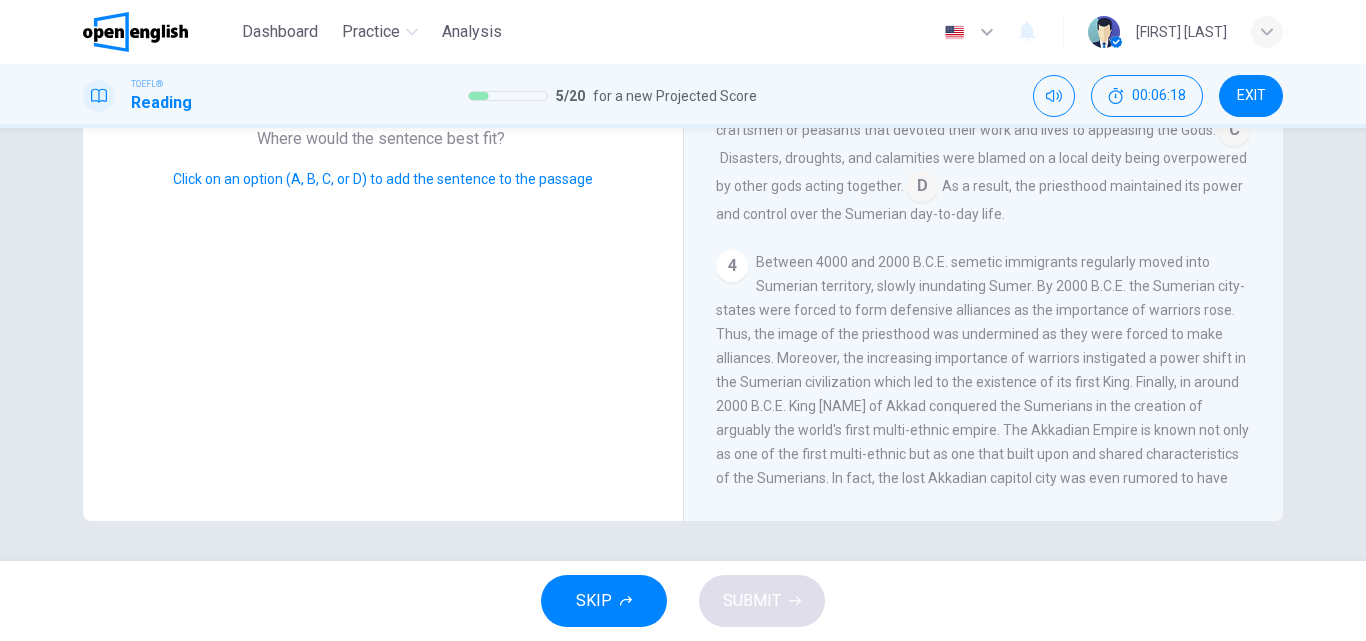 click on "The Ancient Sumerians 1 2 3 A  Sumerian culture centered around a priesthood and temple life.  B  City-states were organized around the temple and non-priests were either craftsmen or peasants that devoted their work and lives to appeasing the Gods.  C  Disasters, droughts, and calamities were blamed on a local deity being overpowered by other gods acting together.  D  As a result, the priesthood maintained its power and control over the Sumerian day-to-day life.  4 5" at bounding box center [983, 173] 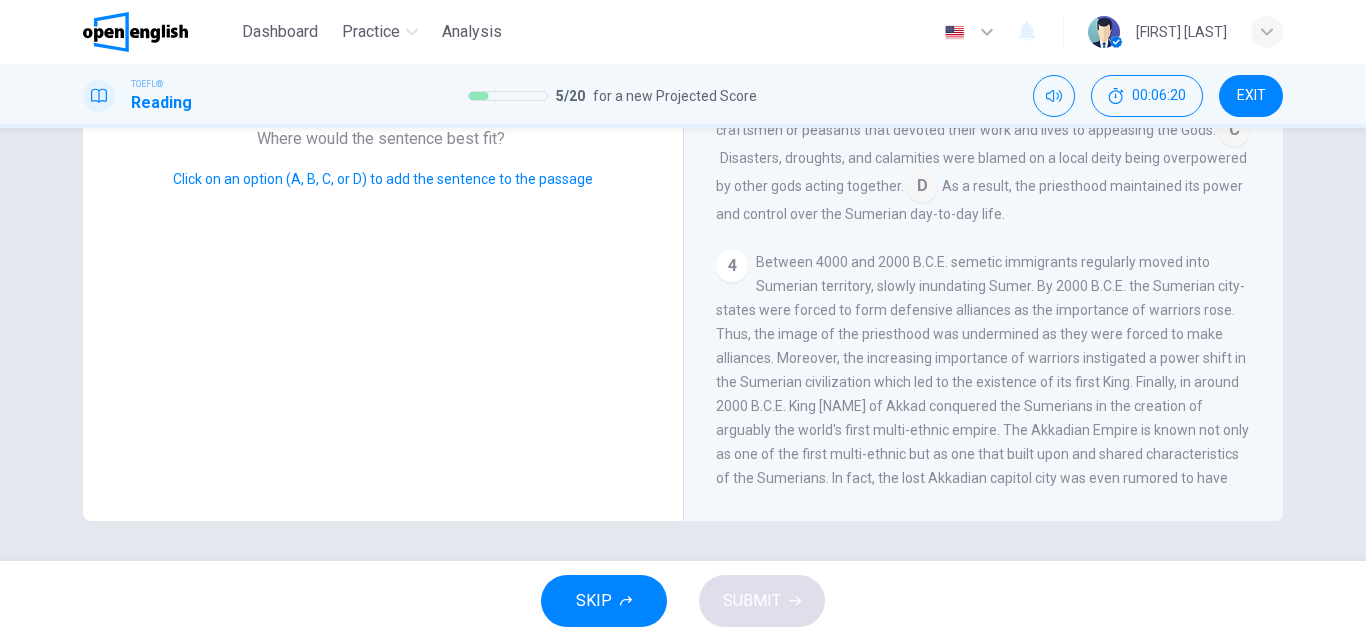 click on "The Ancient Sumerians 1 2 3 A  Sumerian culture centered around a priesthood and temple life.  B  City-states were organized around the temple and non-priests were either craftsmen or peasants that devoted their work and lives to appeasing the Gods.  C  Disasters, droughts, and calamities were blamed on a local deity being overpowered by other gods acting together.  D  As a result, the priesthood maintained its power and control over the Sumerian day-to-day life.  4 5" at bounding box center (983, 173) 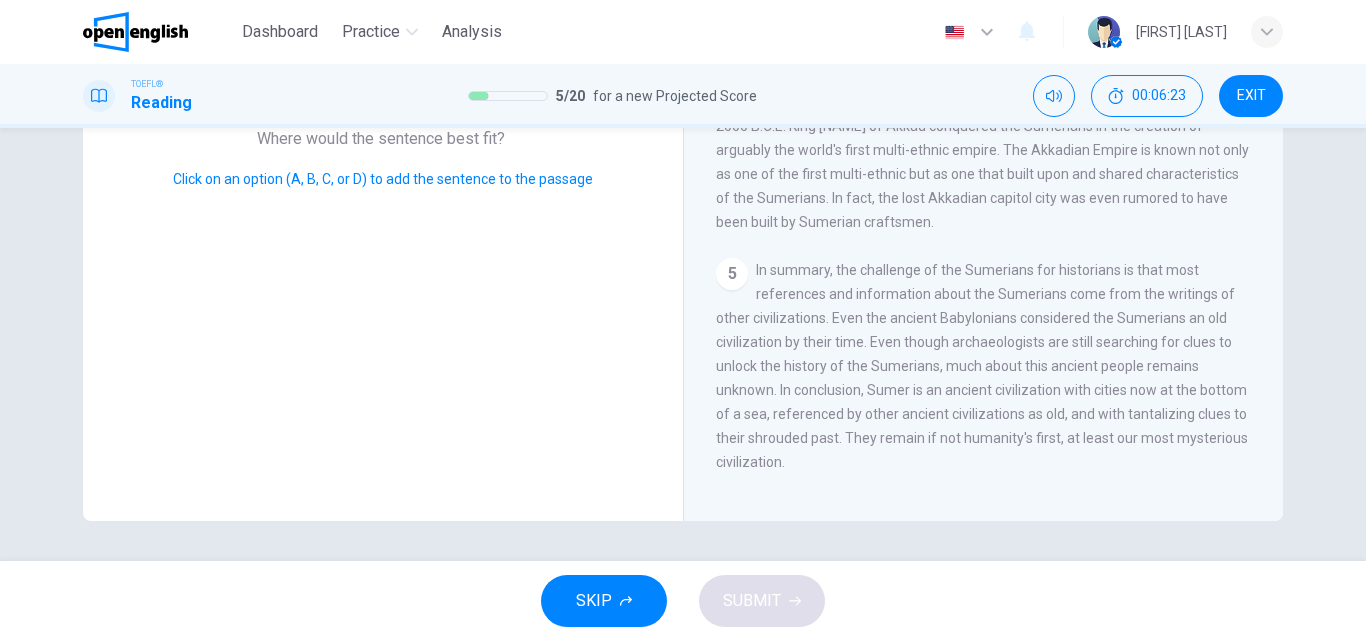 scroll, scrollTop: 913, scrollLeft: 0, axis: vertical 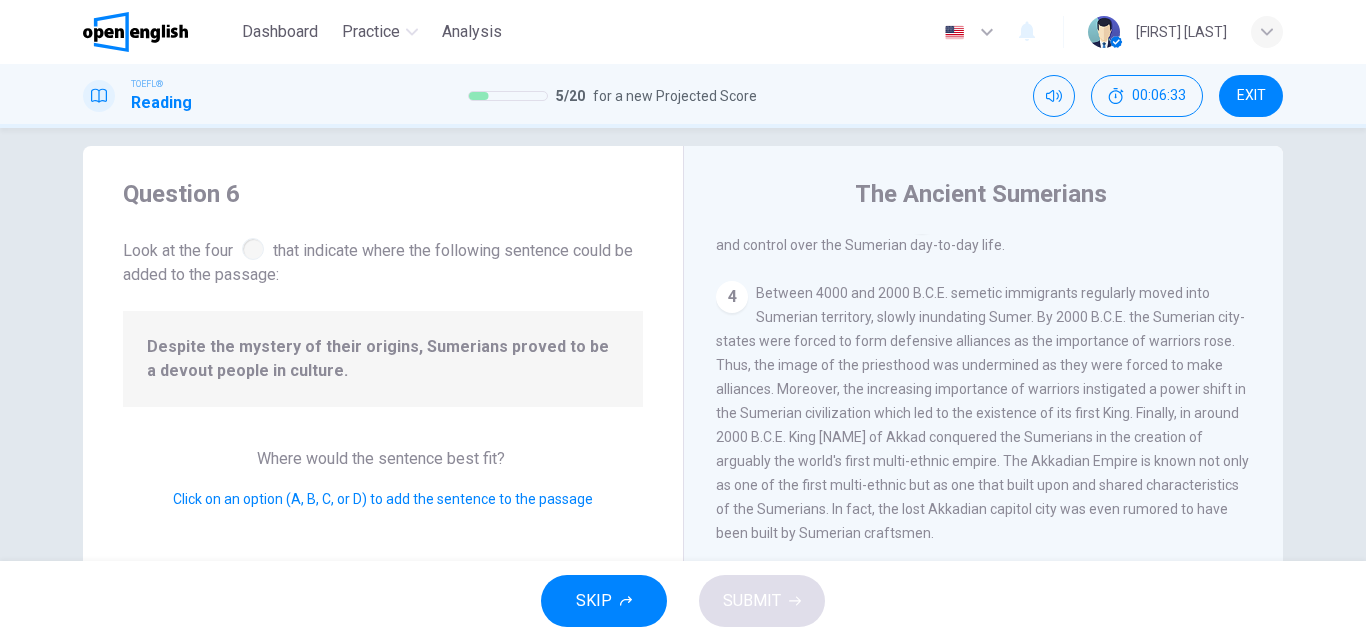 click on "4" at bounding box center (732, 297) 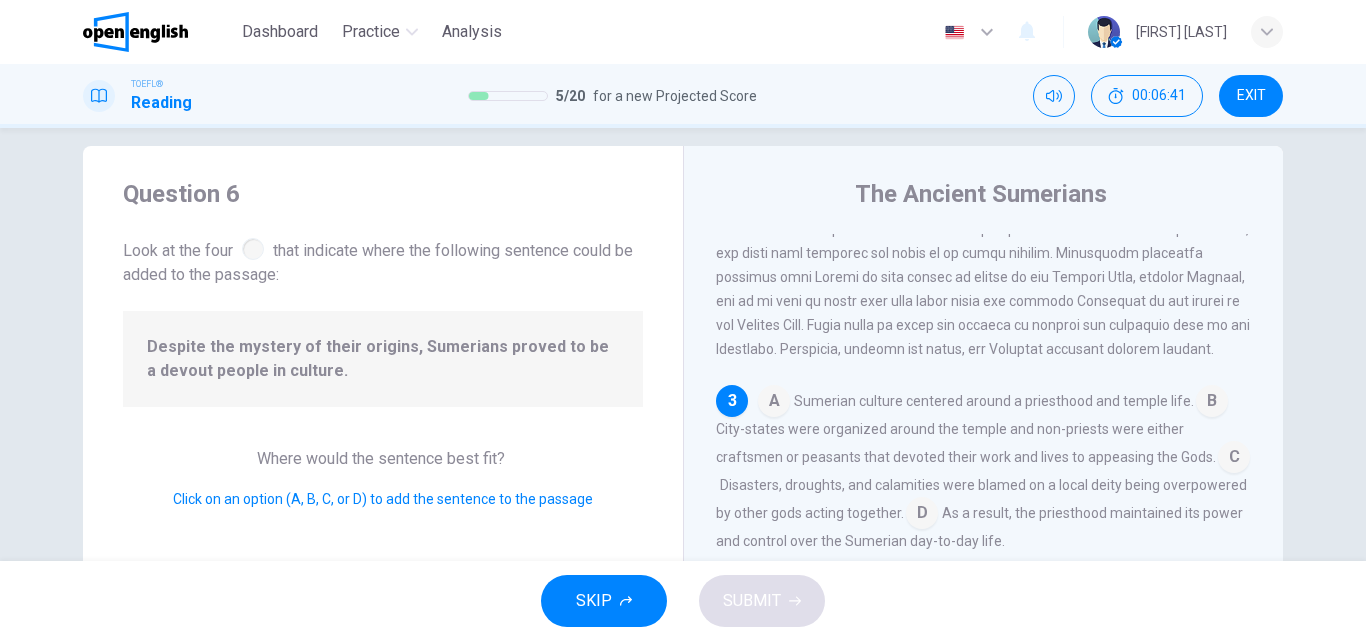 scroll, scrollTop: 553, scrollLeft: 0, axis: vertical 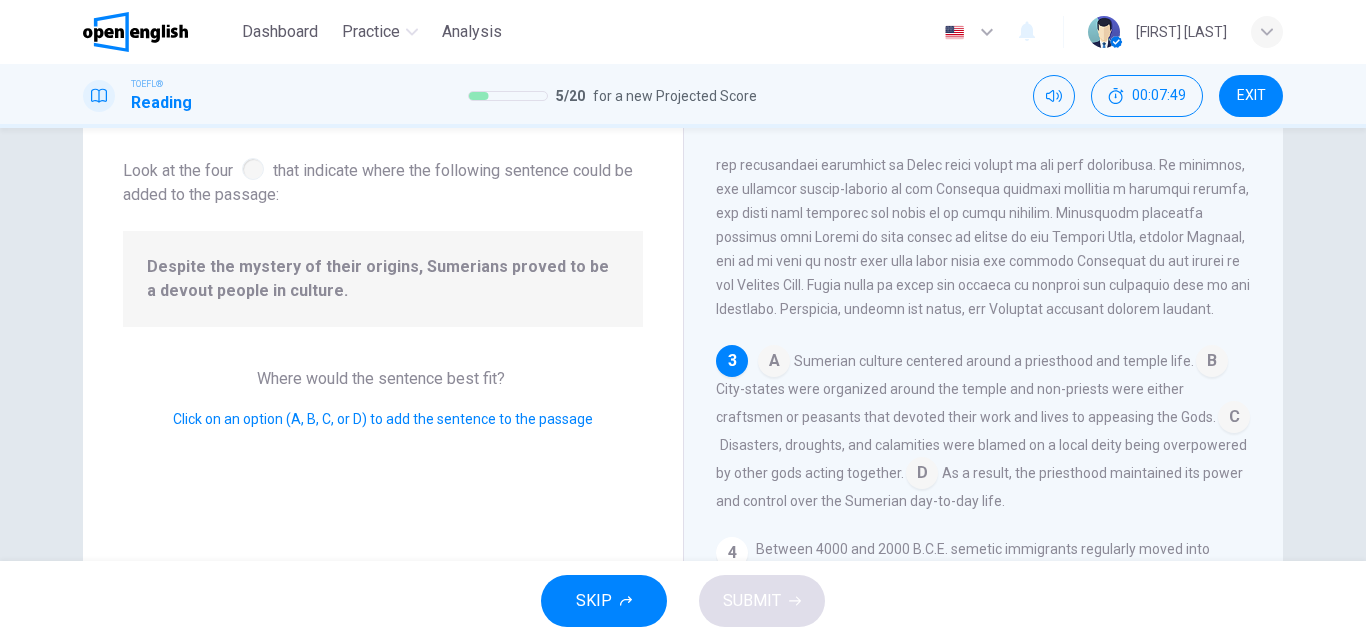click at bounding box center [774, 363] 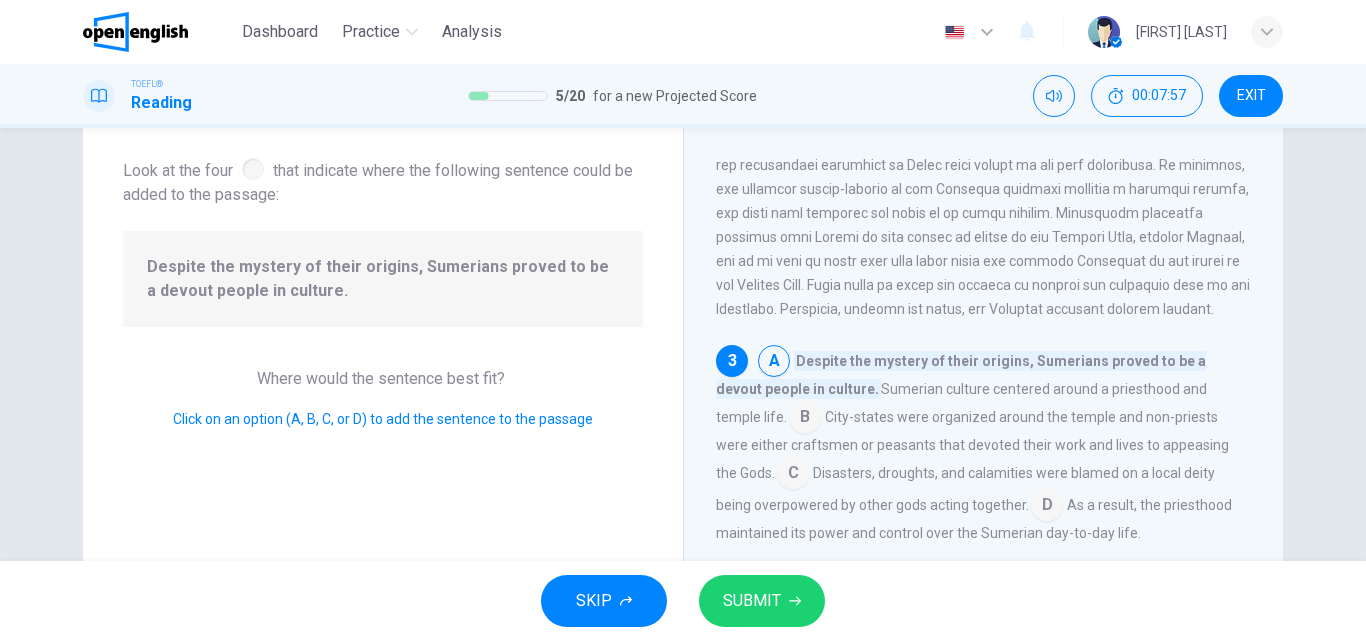 click at bounding box center [774, 363] 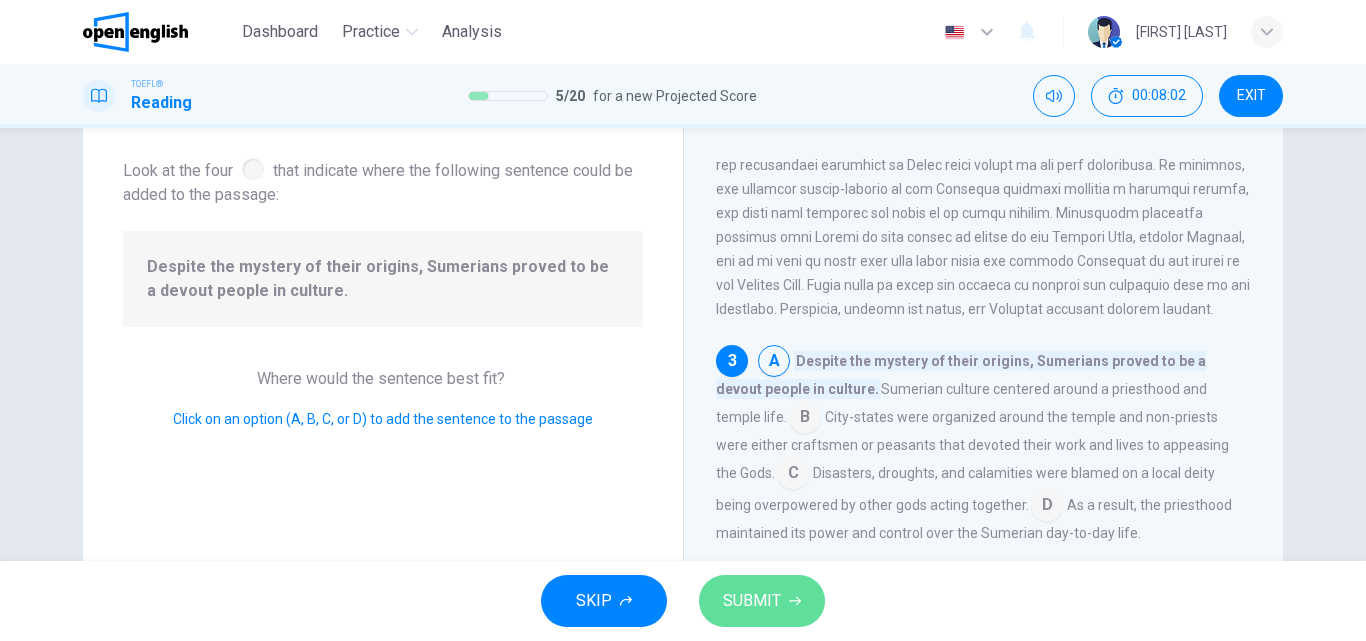 click on "SUBMIT" at bounding box center [752, 601] 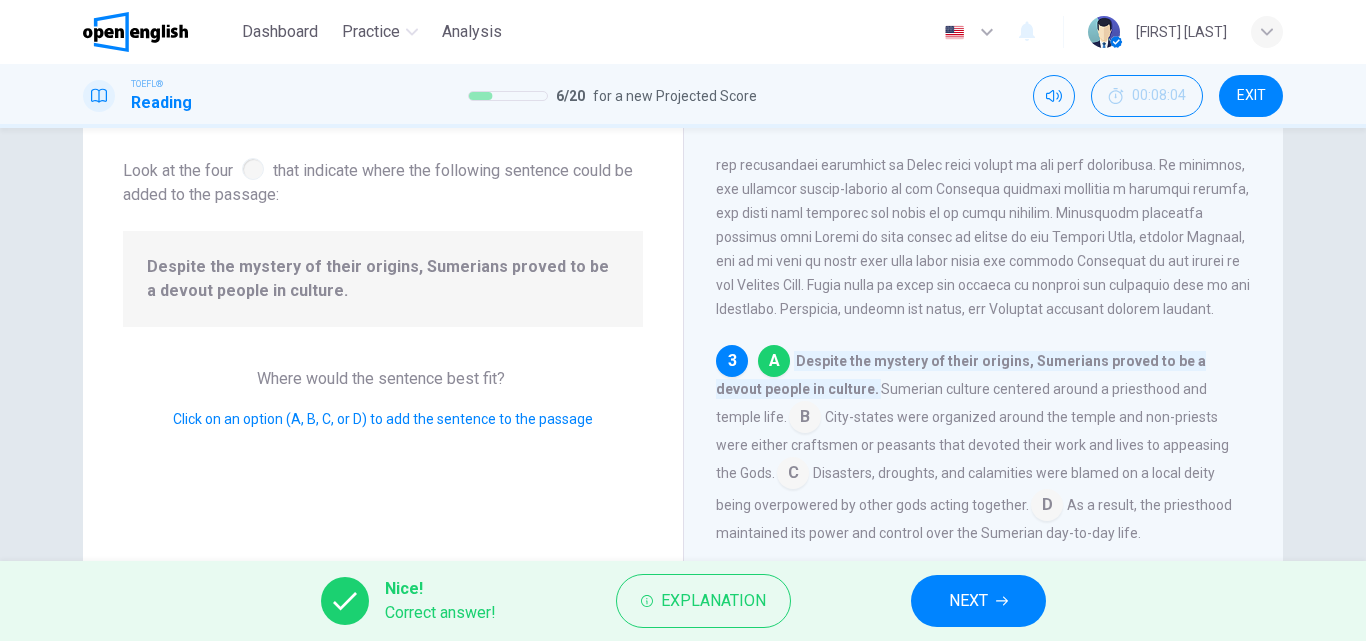 click on "NEXT" at bounding box center (978, 601) 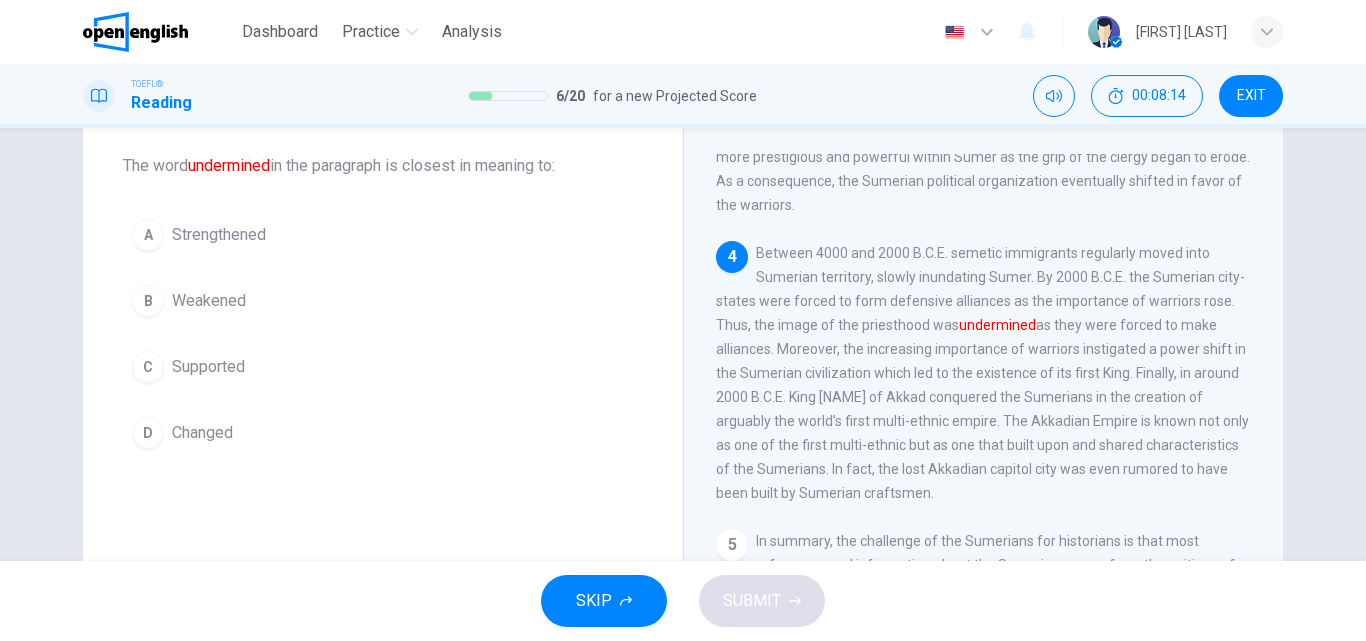 scroll, scrollTop: 838, scrollLeft: 0, axis: vertical 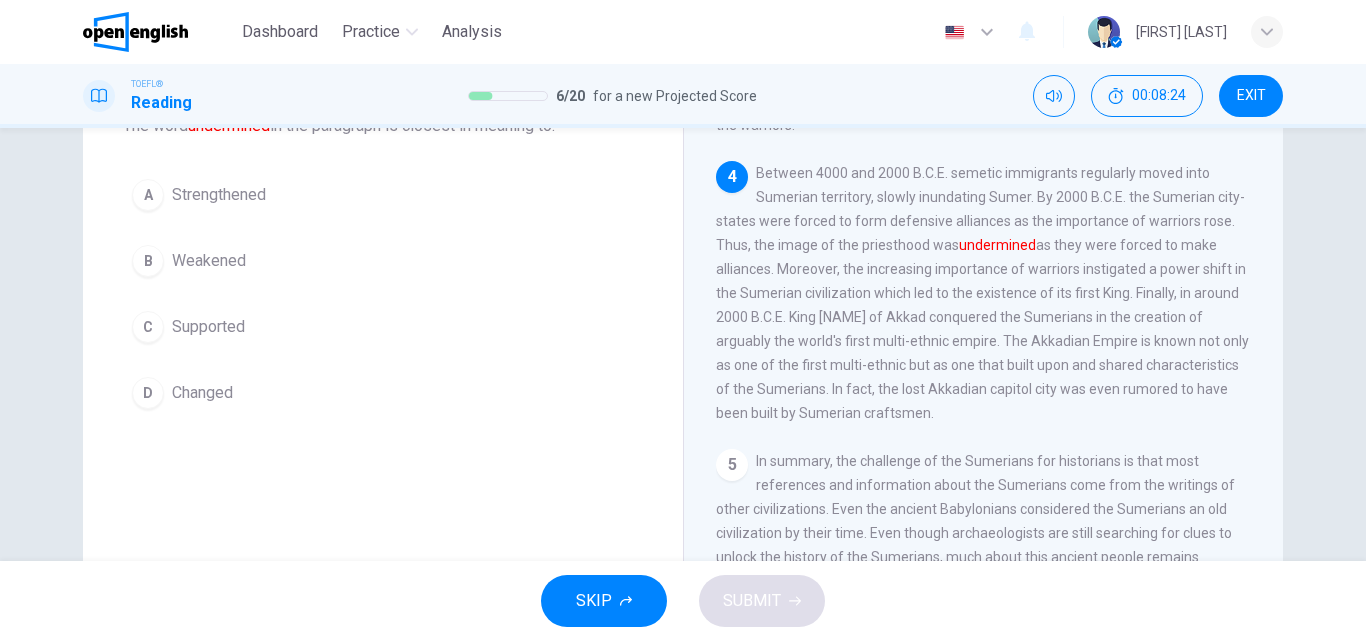 click on "1 2 3 Sumerian culture centered around a priesthood and temple life. City-states were organized around the temple and non-priests were either craftsmen or peasants that devoted their work and lives to appeasing the Gods. Disasters, droughts, and calamities were blamed on a local deity being overpowered by other gods acting together. As a result, the priesthood maintained its power and control over the Sumerian day-to-day life. Finally, the other caste within Sumerian city-states were the warriors charged with defending the city. Over time, the warriors became more prestigious and powerful within Sumer as the grip of the clergy began to erode. As a consequence, the Sumerian political organization eventually shifted in favor of the warriors. 4 Between 4000 and 2000 B.C.E. semetic immigrants regularly moved into Sumerian territory, slowly inundating Sumer. By 2000 B.C.E. the Sumerian city-states were forced to form defensive alliances as the importance of warriors rose. Thus, the image of the priesthood was 5" at bounding box center (997, 401) 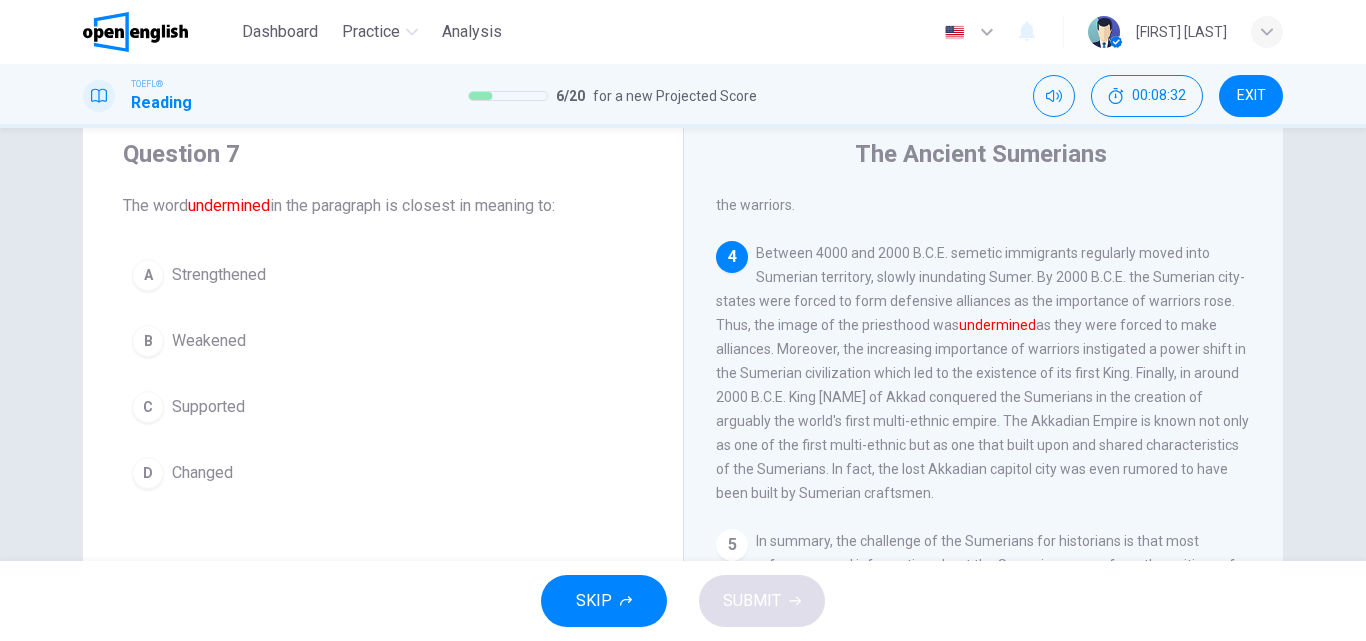 scroll, scrollTop: 102, scrollLeft: 0, axis: vertical 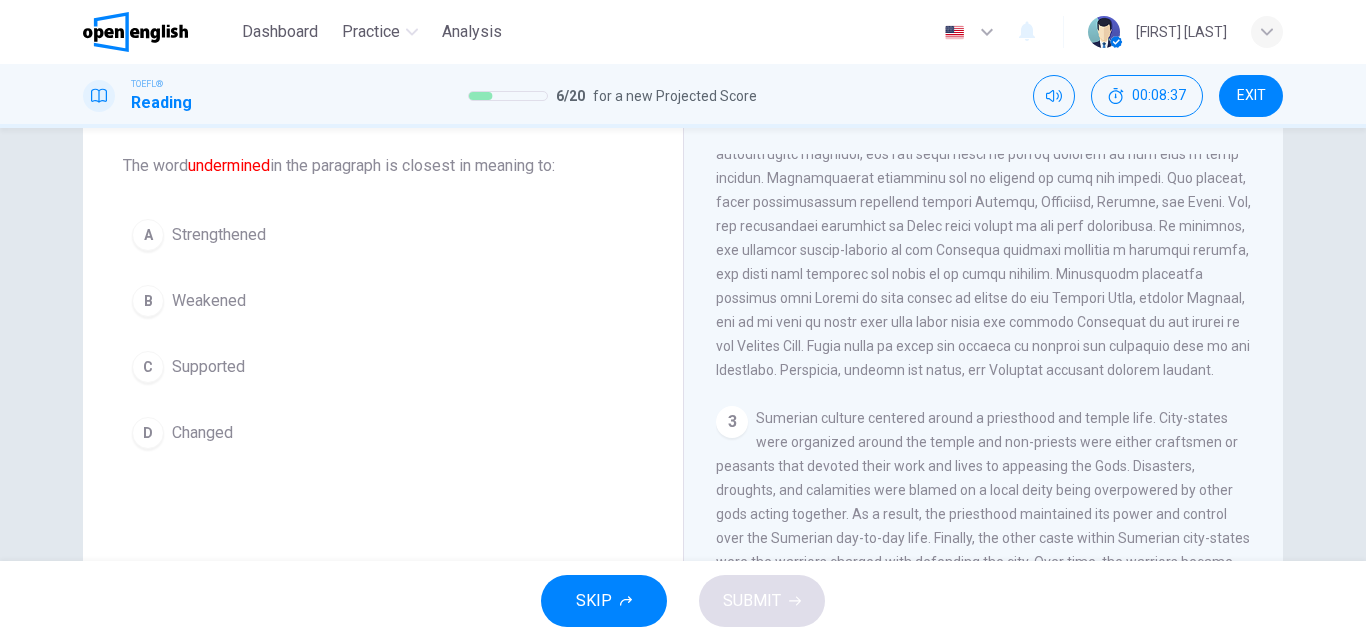 click on "1 2 3 Sumerian culture centered around a priesthood and temple life. City-states were organized around the temple and non-priests were either craftsmen or peasants that devoted their work and lives to appeasing the Gods. Disasters, droughts, and calamities were blamed on a local deity being overpowered by other gods acting together. As a result, the priesthood maintained its power and control over the Sumerian day-to-day life. Finally, the other caste within Sumerian city-states were the warriors charged with defending the city. Over time, the warriors became more prestigious and powerful within Sumer as the grip of the clergy began to erode. As a consequence, the Sumerian political organization eventually shifted in favor of the warriors. 4 Between 4000 and 2000 B.C.E. semetic immigrants regularly moved into Sumerian territory, slowly inundating Sumer. By 2000 B.C.E. the Sumerian city-states were forced to form defensive alliances as the importance of warriors rose. Thus, the image of the priesthood was 5" at bounding box center [997, 441] 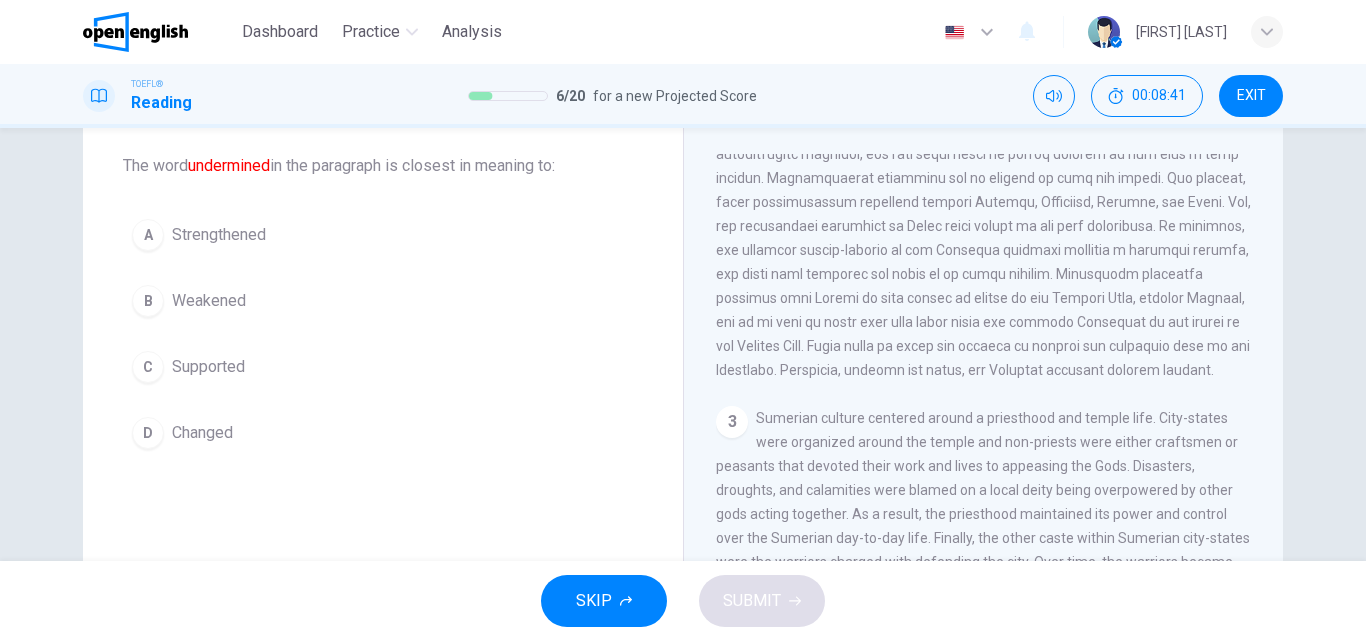 scroll, scrollTop: 995, scrollLeft: 0, axis: vertical 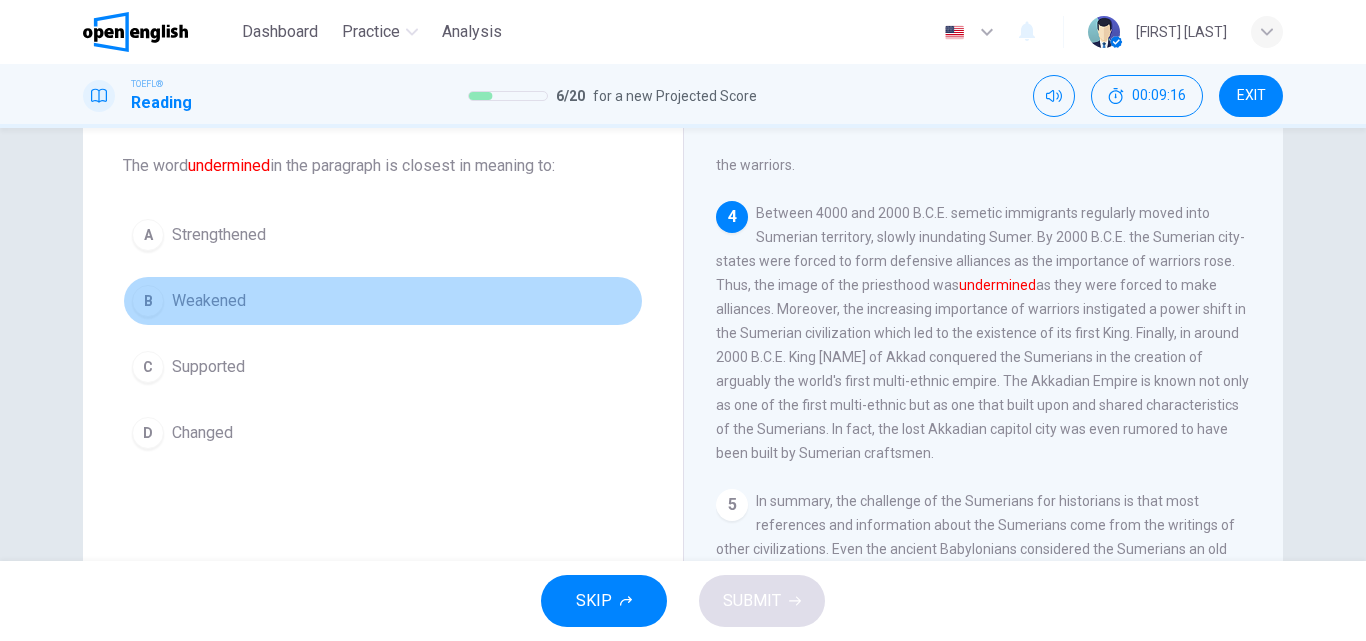click on "B" at bounding box center (148, 301) 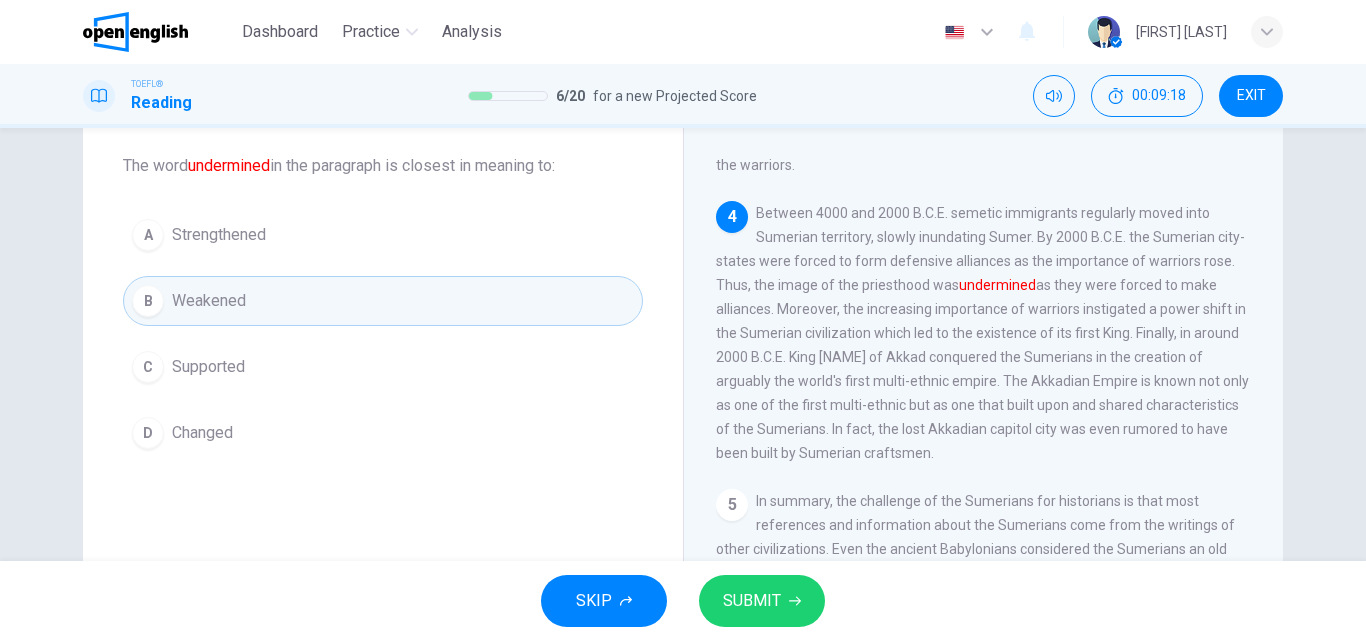 click on "SUBMIT" at bounding box center [752, 601] 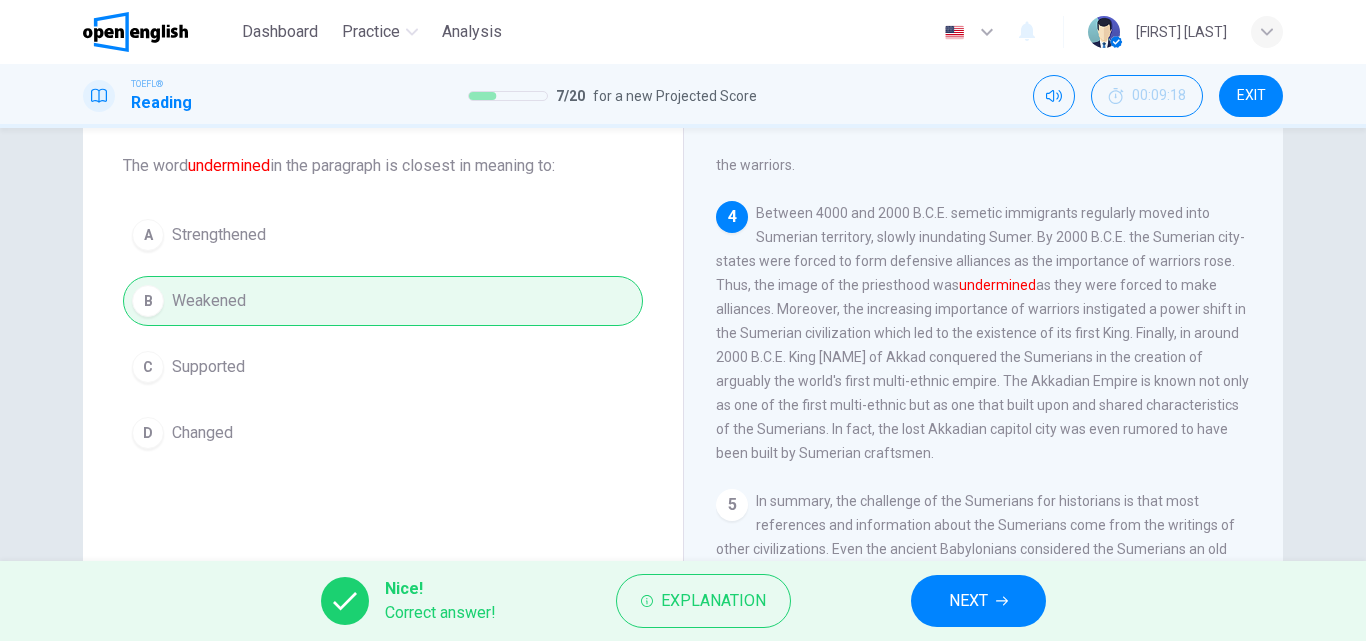 click on "NEXT" at bounding box center (978, 601) 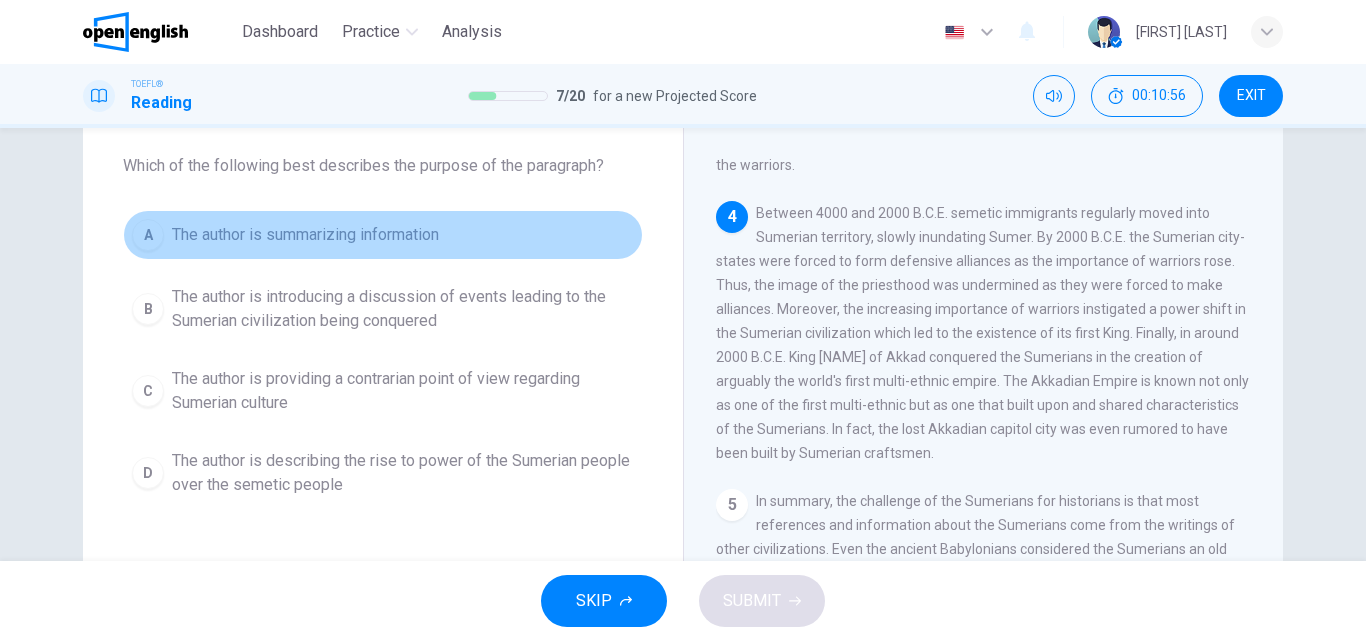 click on "A" at bounding box center (148, 235) 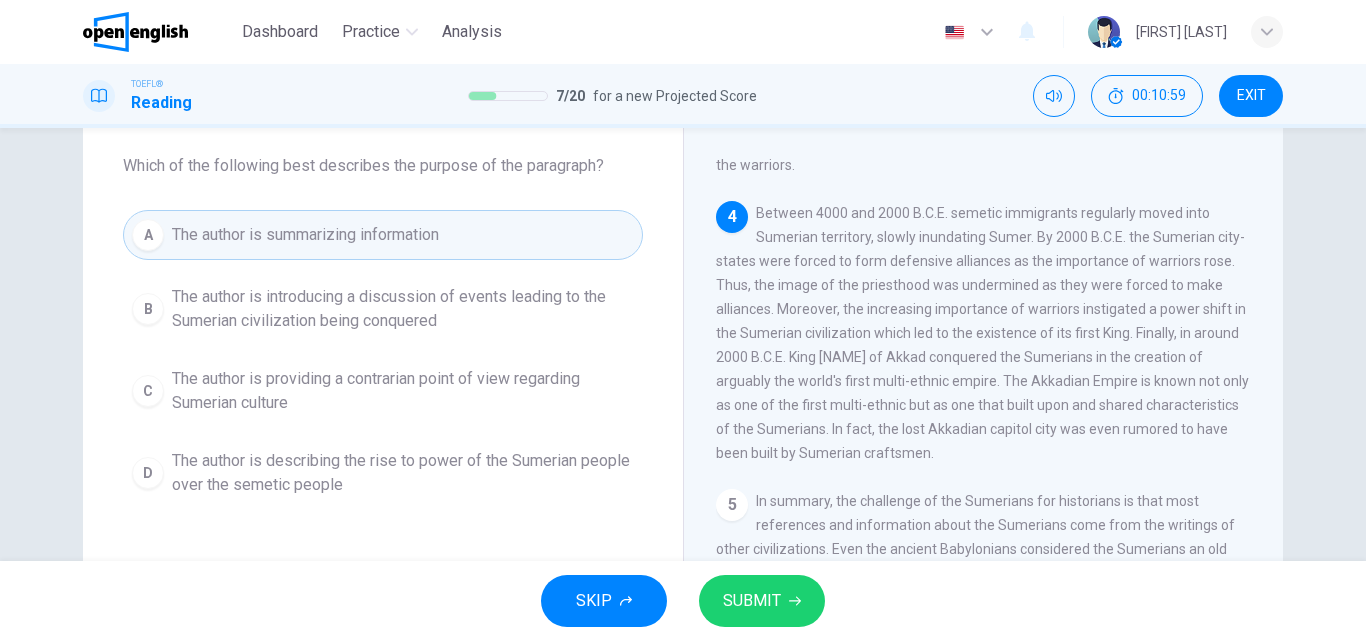 click on "SUBMIT" at bounding box center [762, 601] 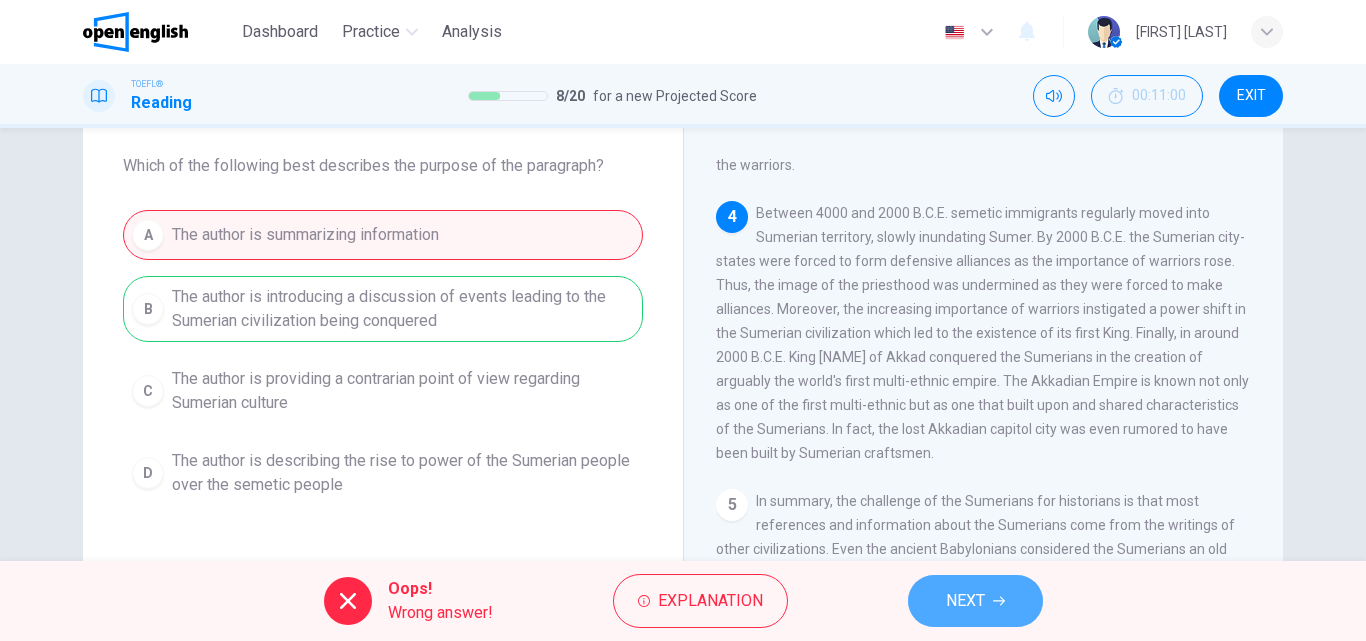 click on "NEXT" at bounding box center (965, 601) 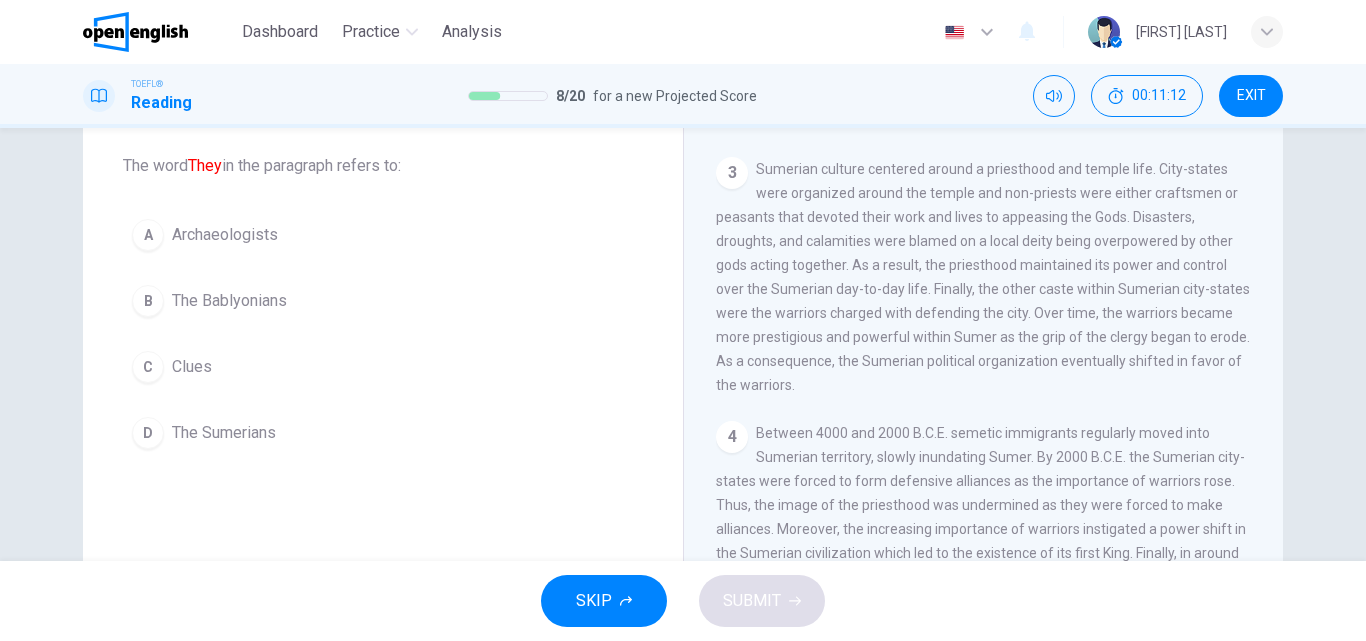 scroll, scrollTop: 995, scrollLeft: 0, axis: vertical 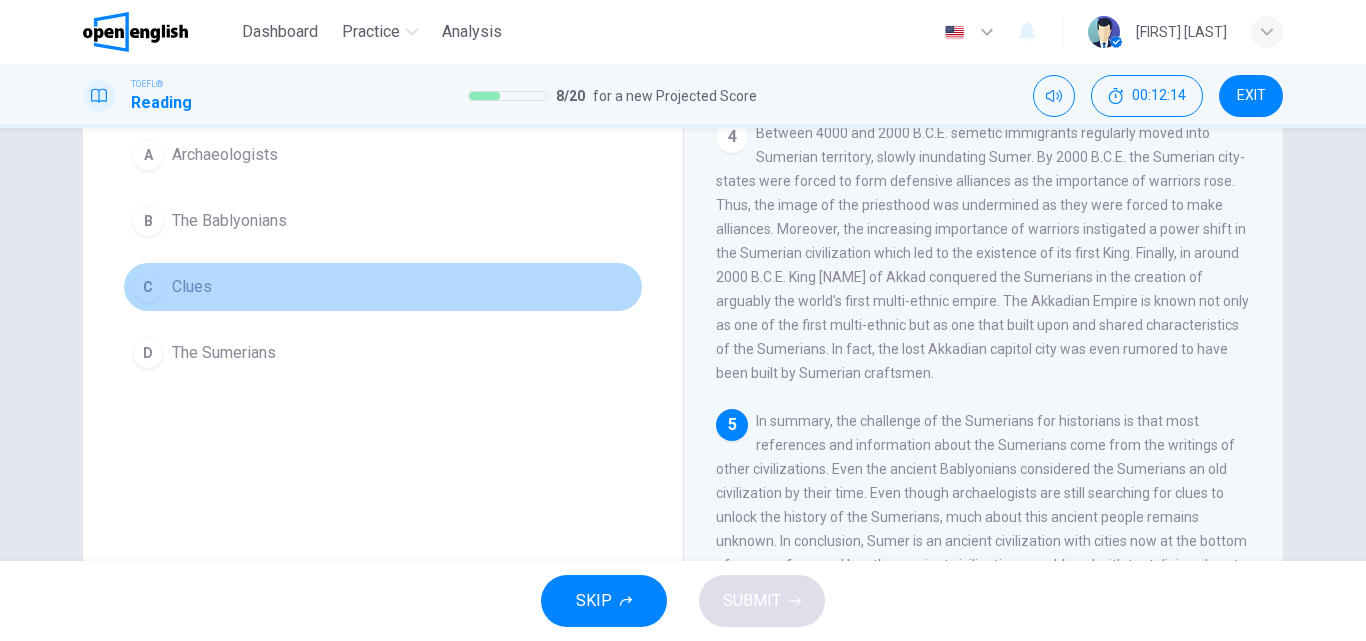 click on "C" at bounding box center [148, 287] 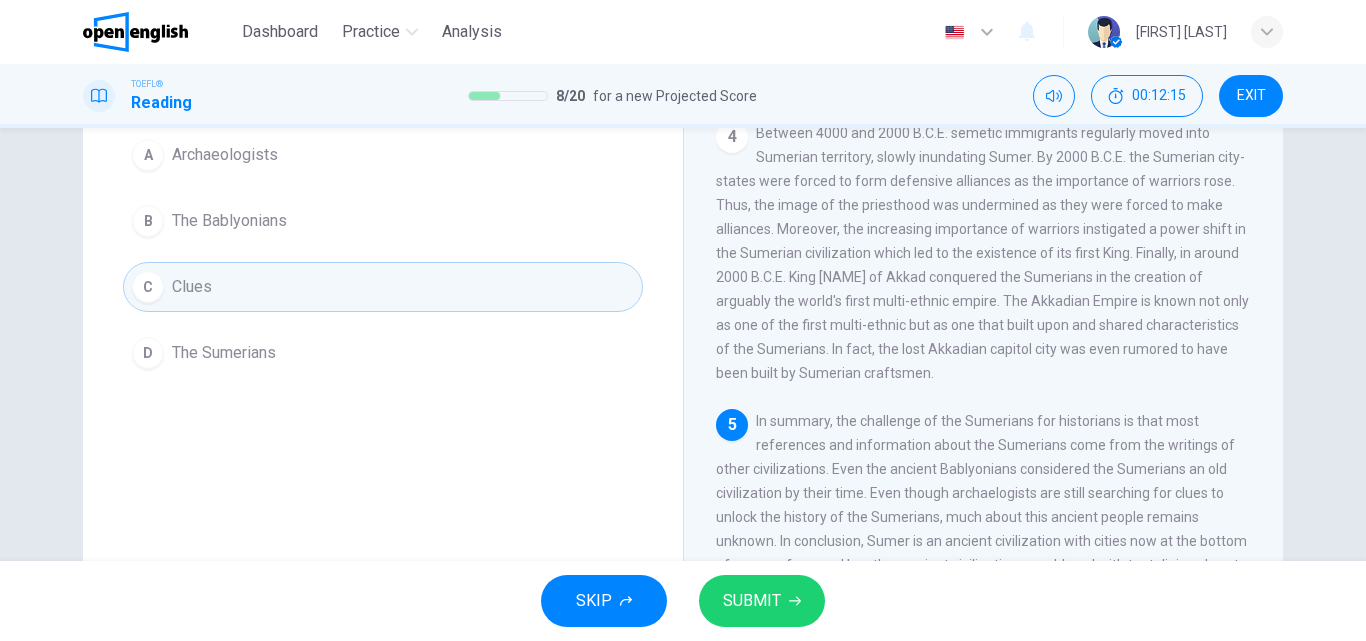 click on "SUBMIT" at bounding box center (752, 601) 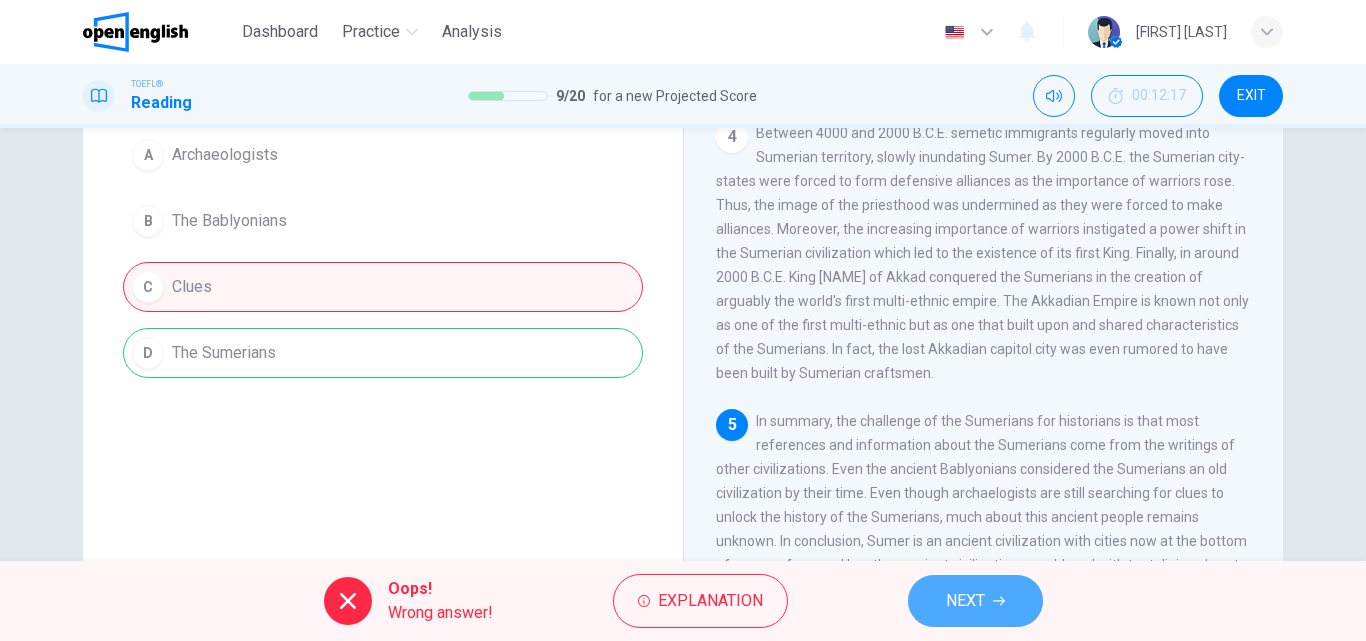 click on "NEXT" at bounding box center (975, 601) 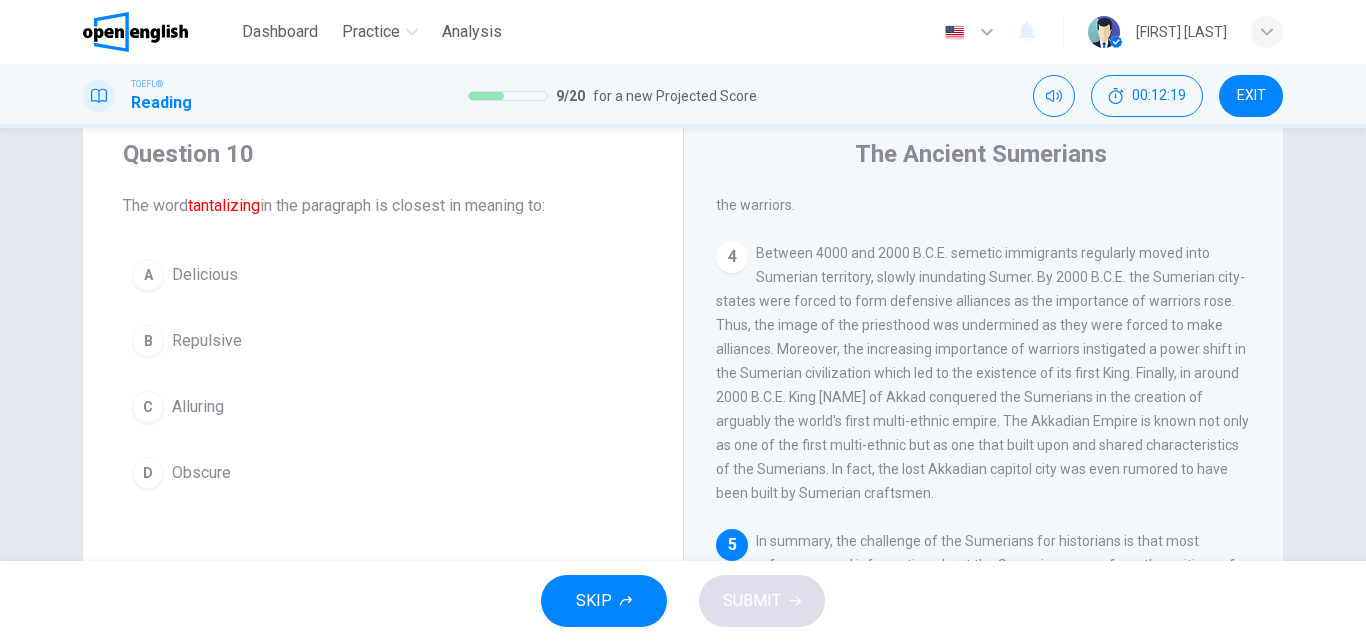 scroll, scrollTop: 22, scrollLeft: 0, axis: vertical 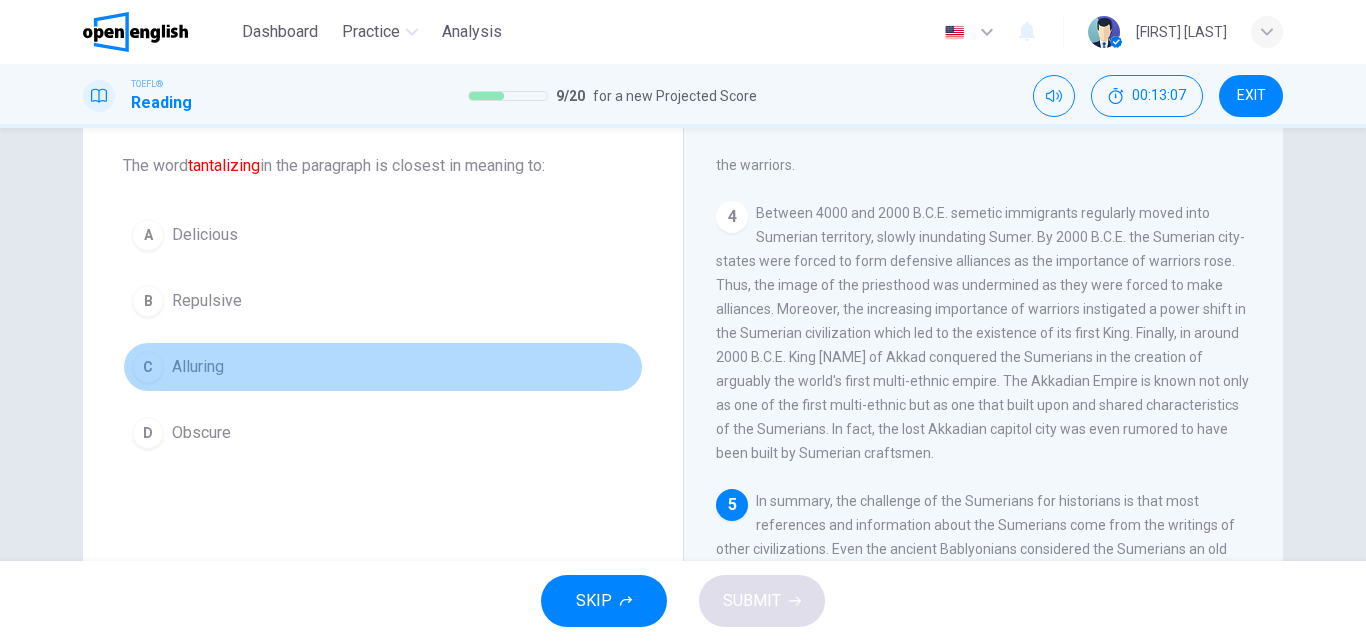 click on "C" at bounding box center [148, 367] 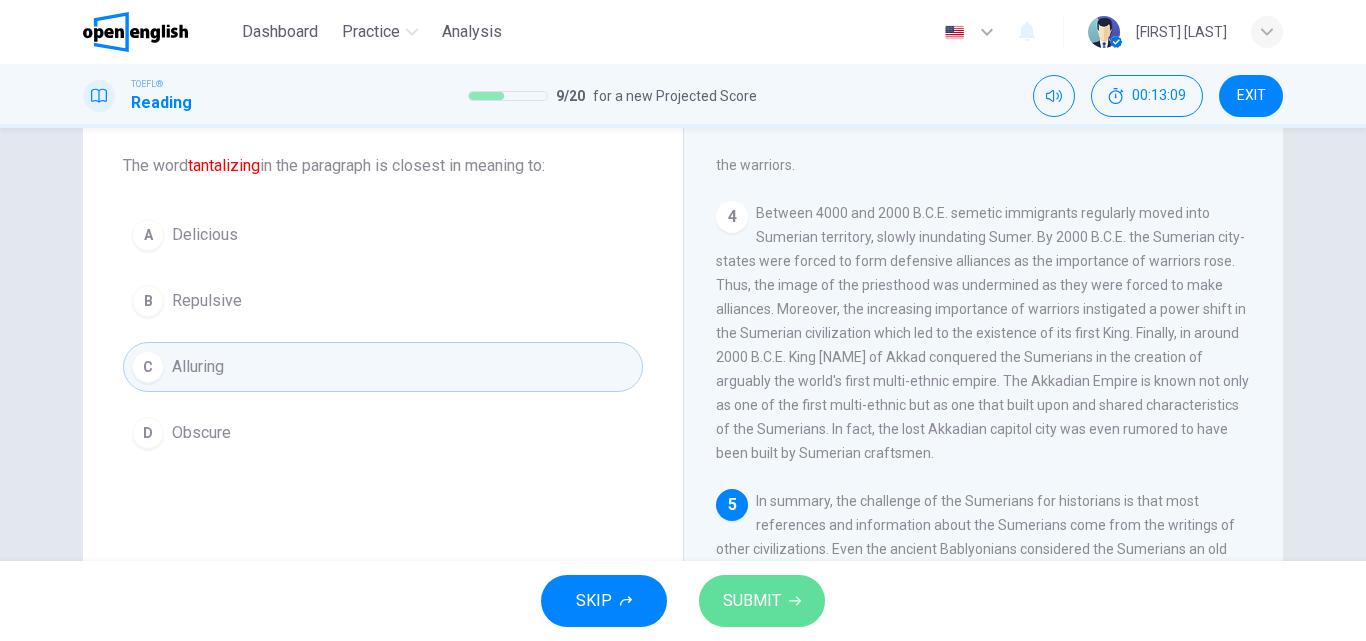 click on "SUBMIT" at bounding box center [762, 601] 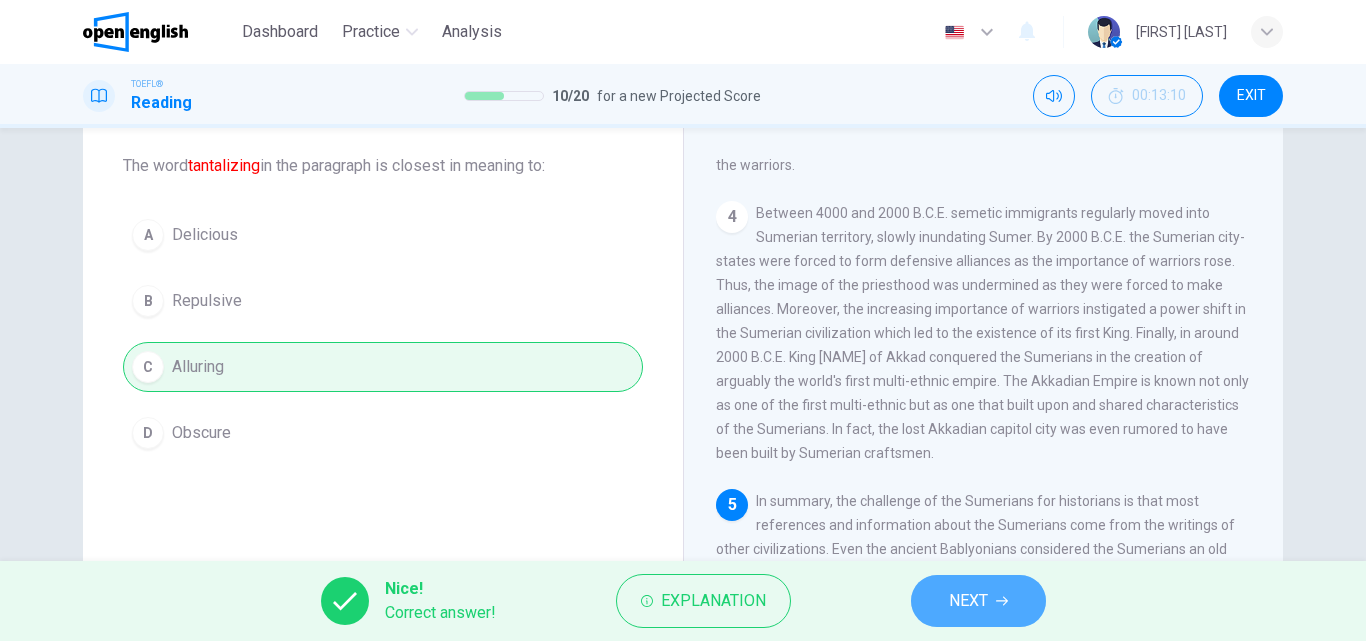 click on "NEXT" at bounding box center (978, 601) 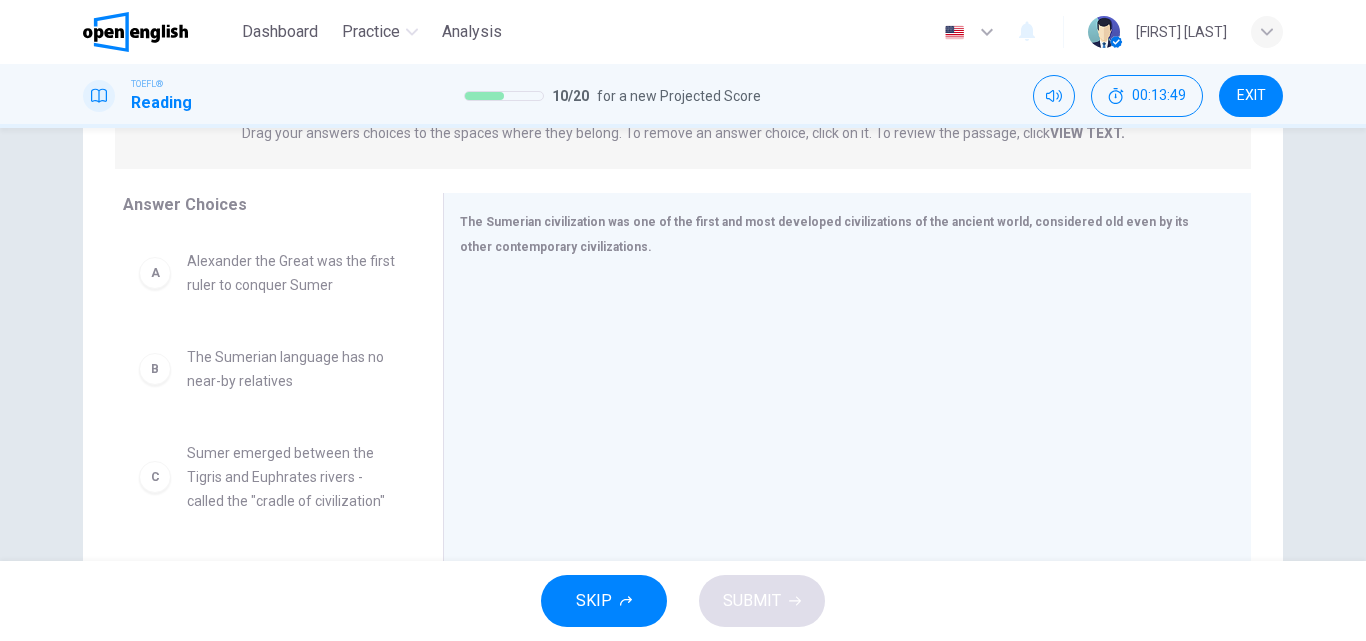 scroll, scrollTop: 320, scrollLeft: 0, axis: vertical 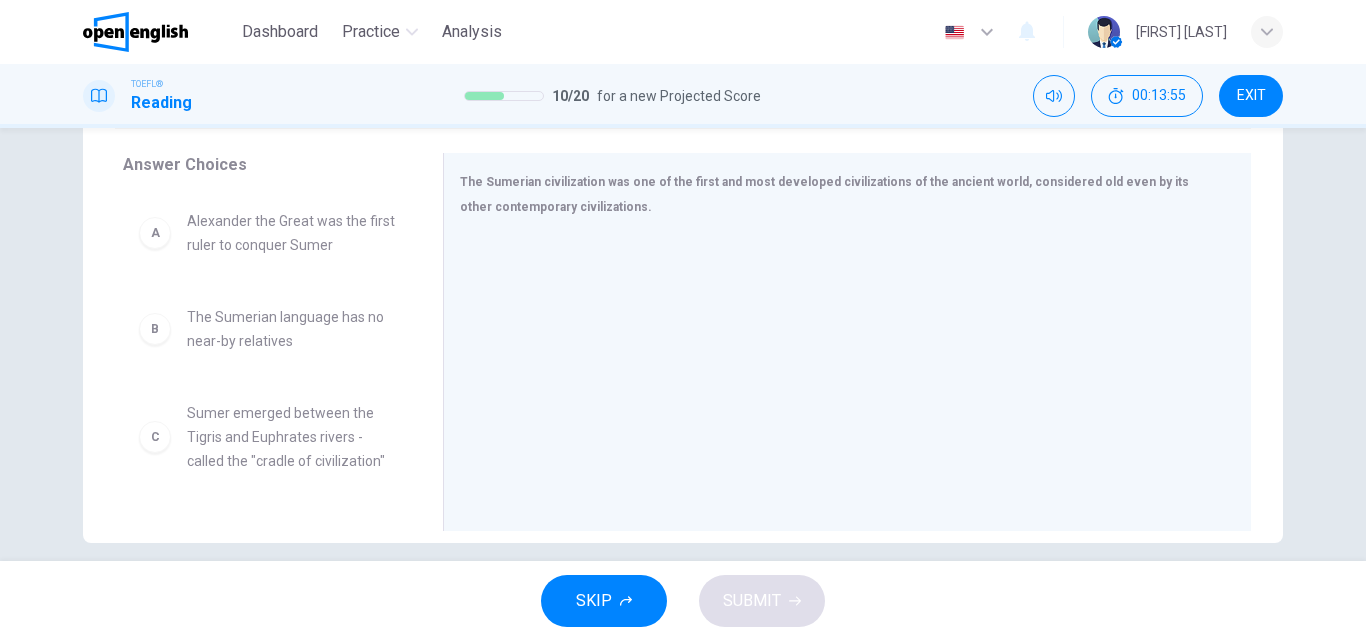 click on "Answer Choices A Alexander the Great was the first ruler to conquer Sumer B The Sumerian language closely reflected many of its neighboring languages C Sumer emerged between the Tigris and Euphrates rivers - called the "cradle of civilization" D Information about the Sumerians is hard to find as the majority of historical references come from other contemporary civilizations E The location of the Sumerians' homeland, Dilmun, remains a mystery F The priesthood caused the downfall of the Sumerian civilization" at bounding box center [263, 347] 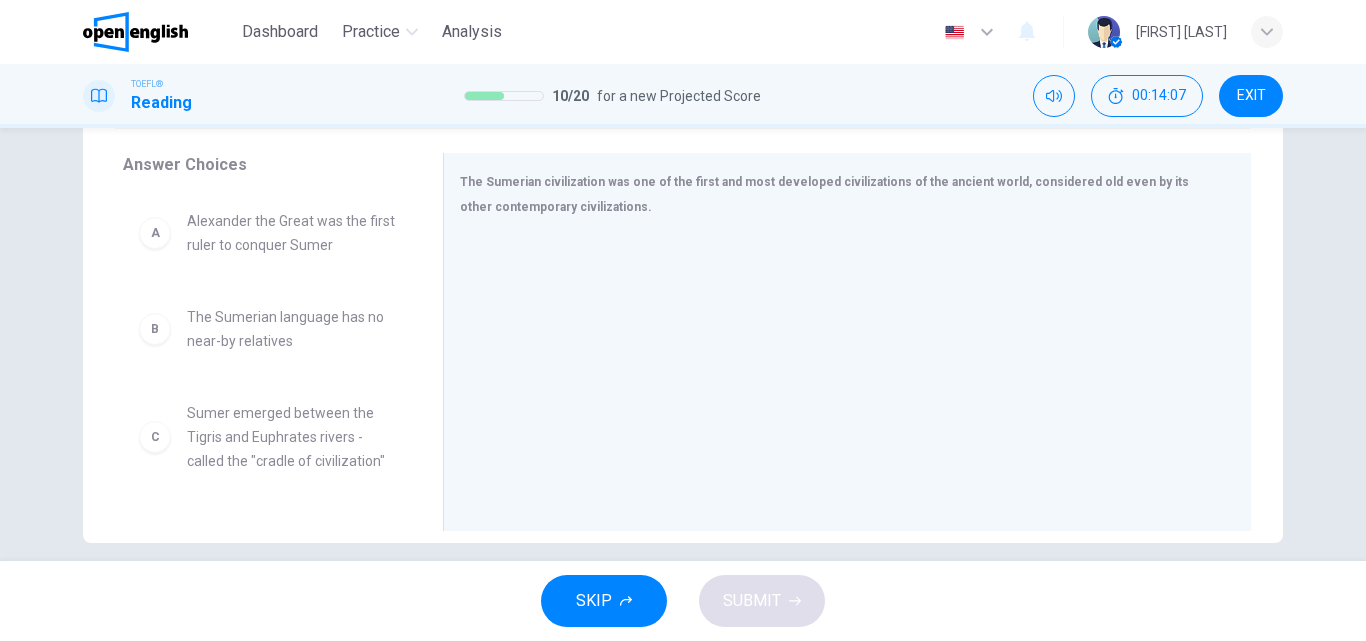scroll, scrollTop: 40, scrollLeft: 0, axis: vertical 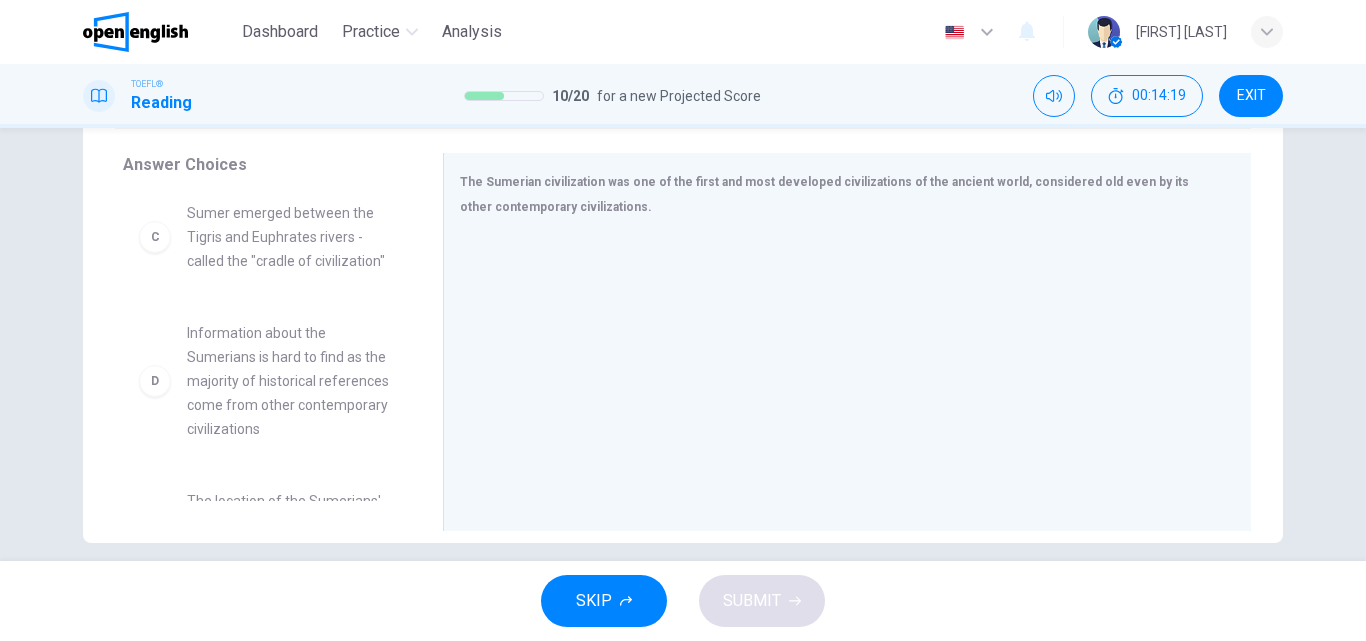 click on "C" at bounding box center [155, 237] 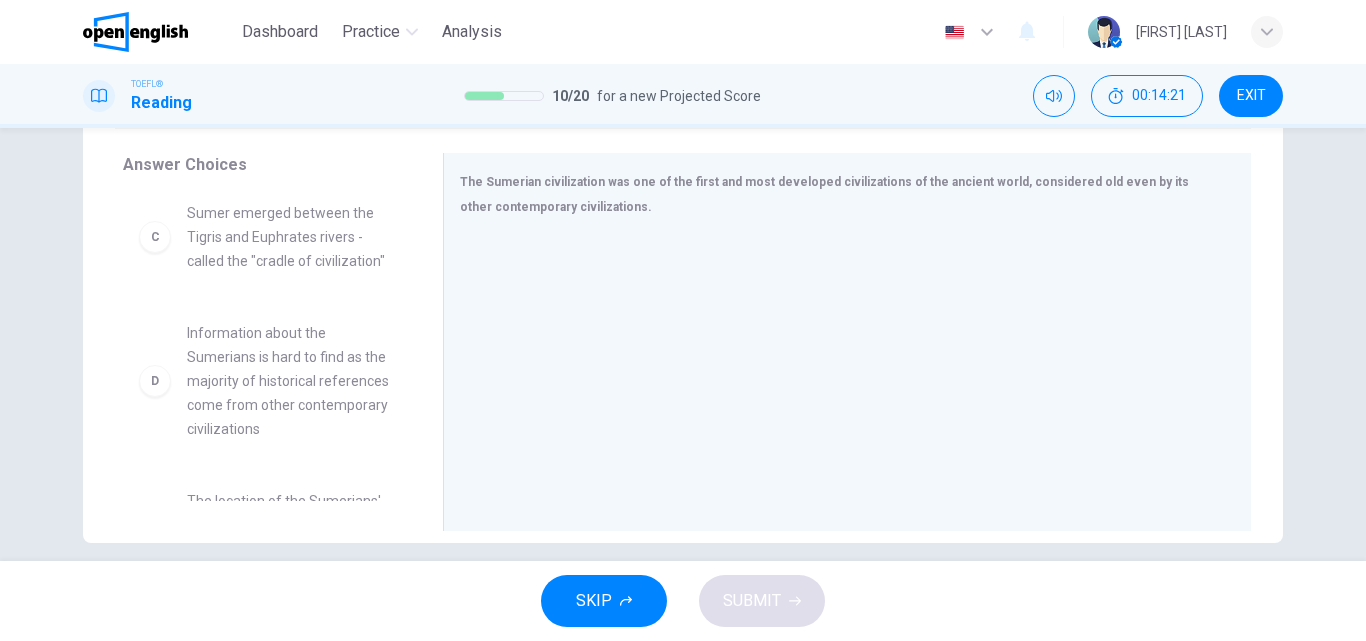 click on "C" at bounding box center (155, 237) 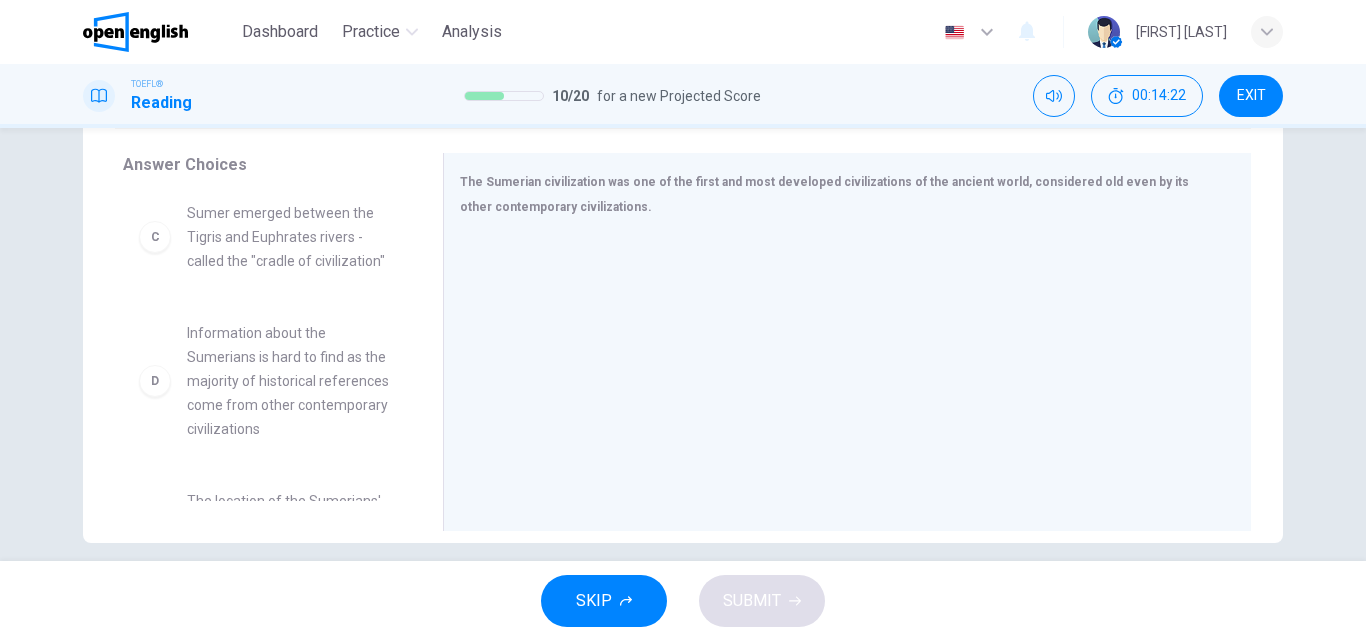 click on "C" at bounding box center (155, 237) 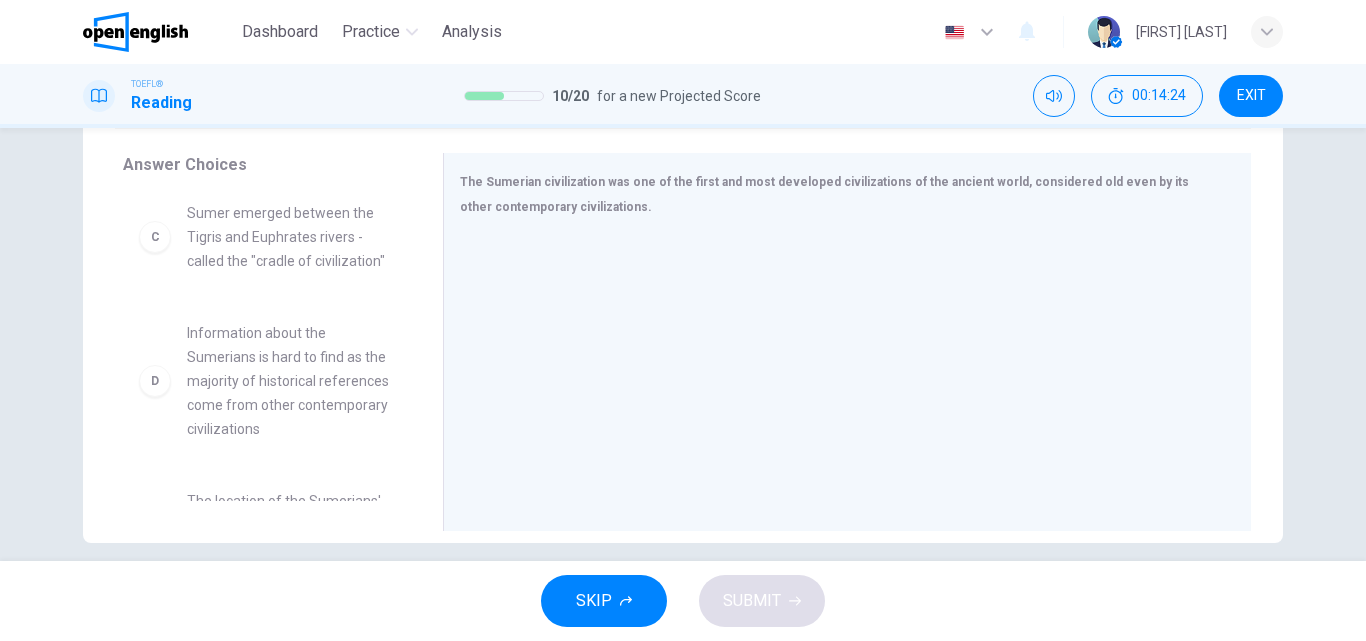 click on "Information about the Sumerians is hard to find as the majority of historical references come from other contemporary civilizations" at bounding box center (291, 381) 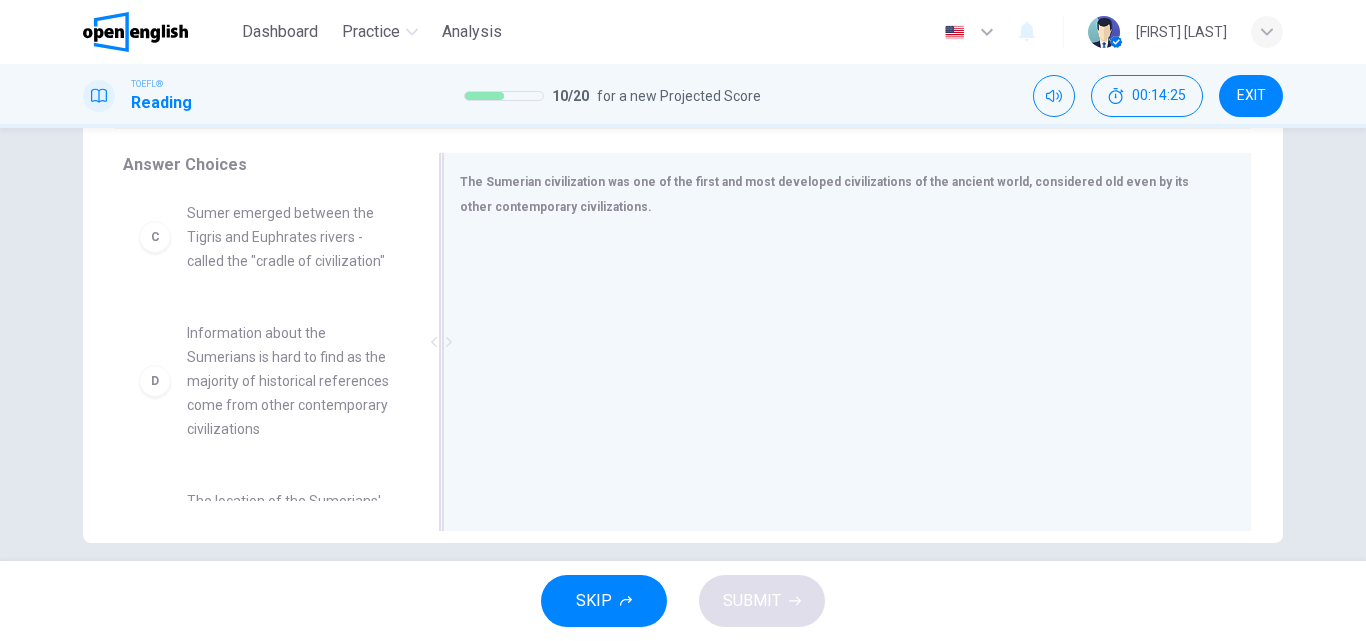 click at bounding box center (839, 369) 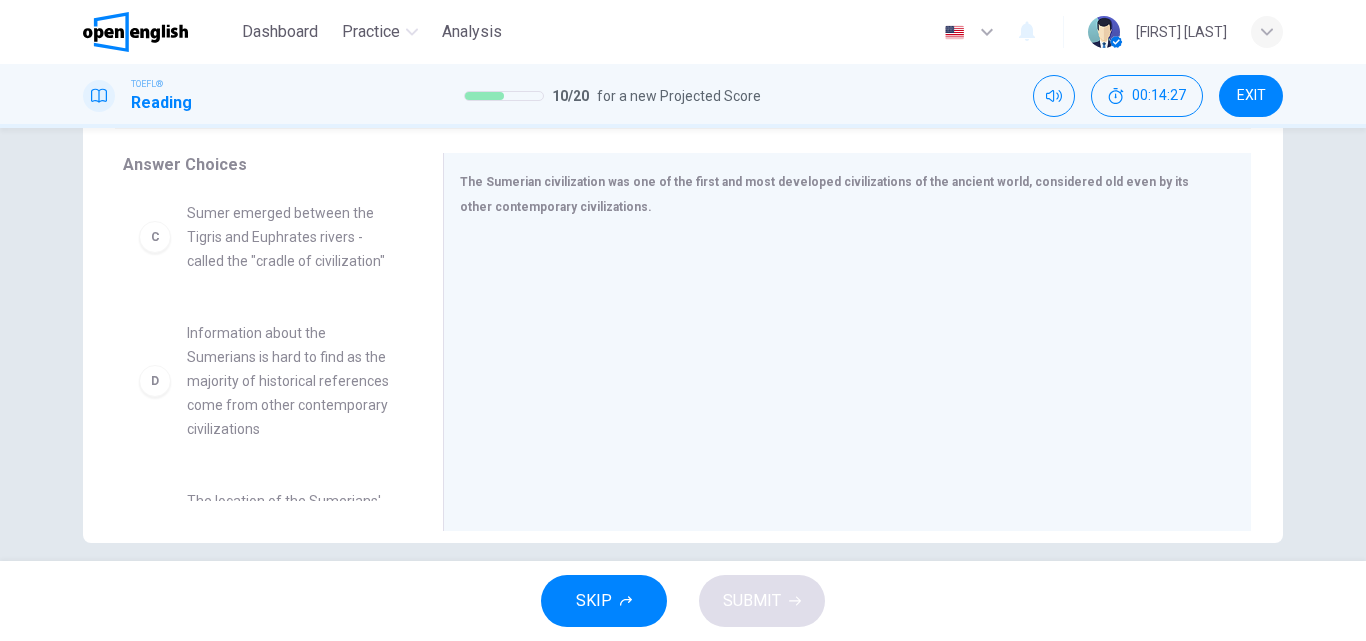 click on "D Information about the Sumerians is hard to find as the majority of historical references come from other contemporary civilizations" at bounding box center [267, 381] 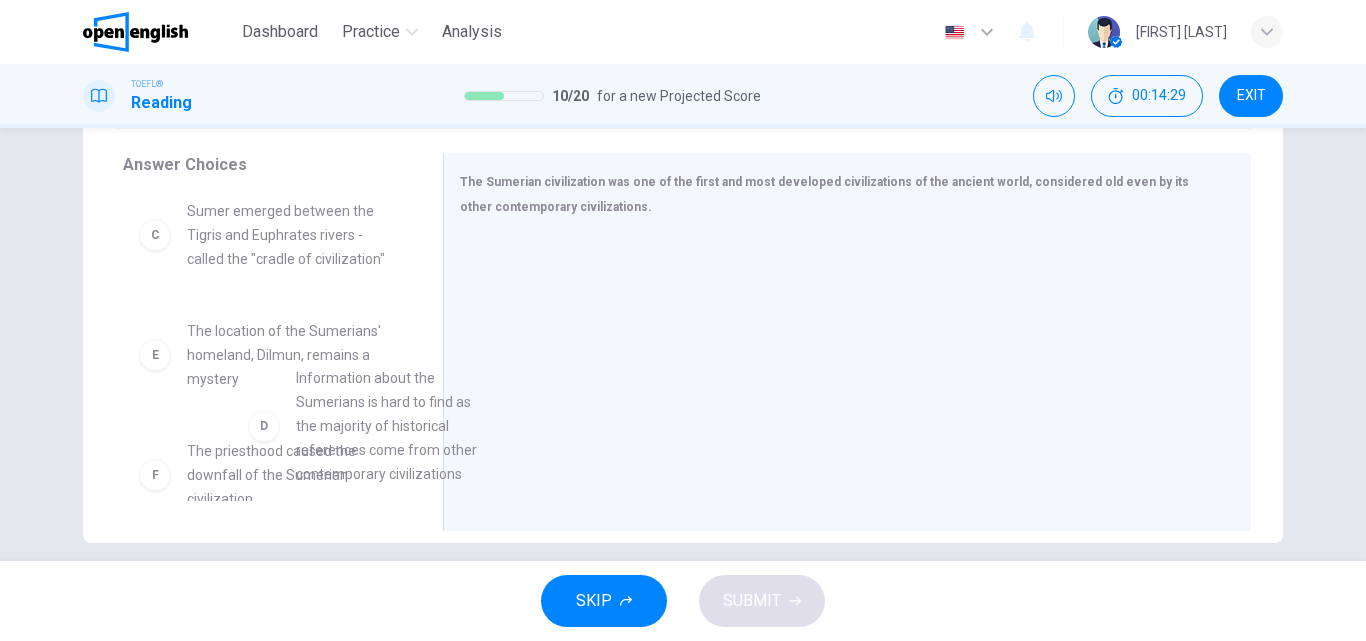 scroll, scrollTop: 208, scrollLeft: 0, axis: vertical 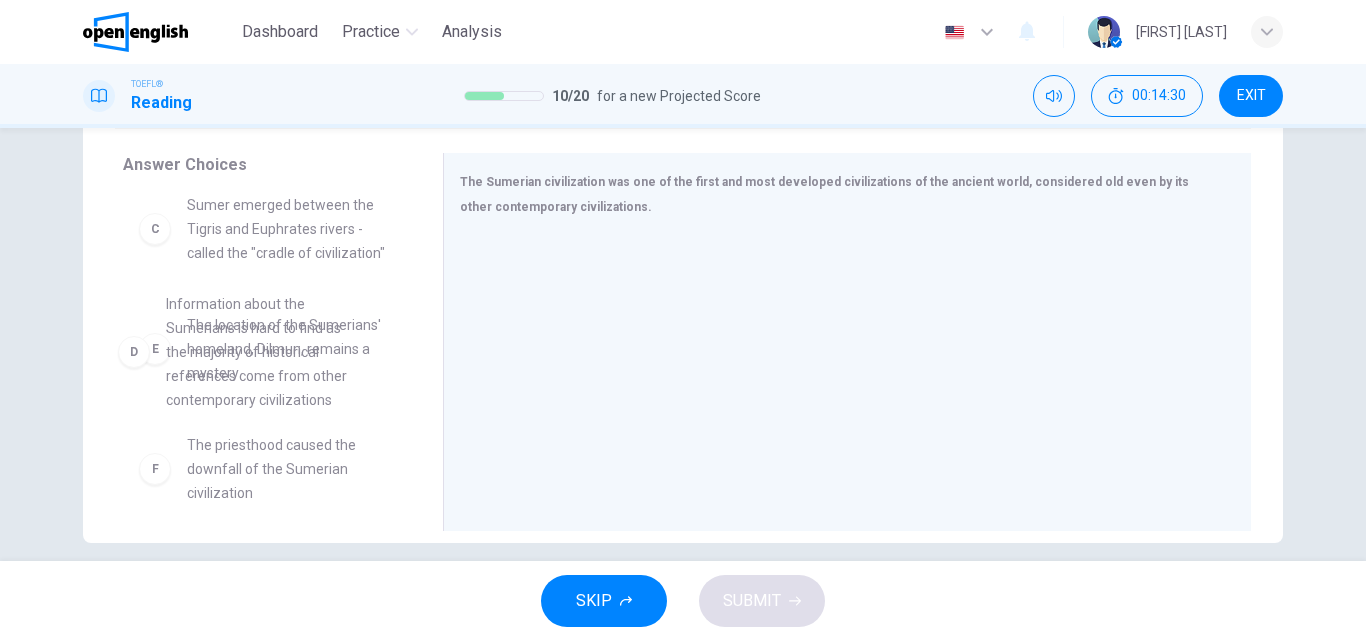 drag, startPoint x: 153, startPoint y: 422, endPoint x: 148, endPoint y: 369, distance: 53.235325 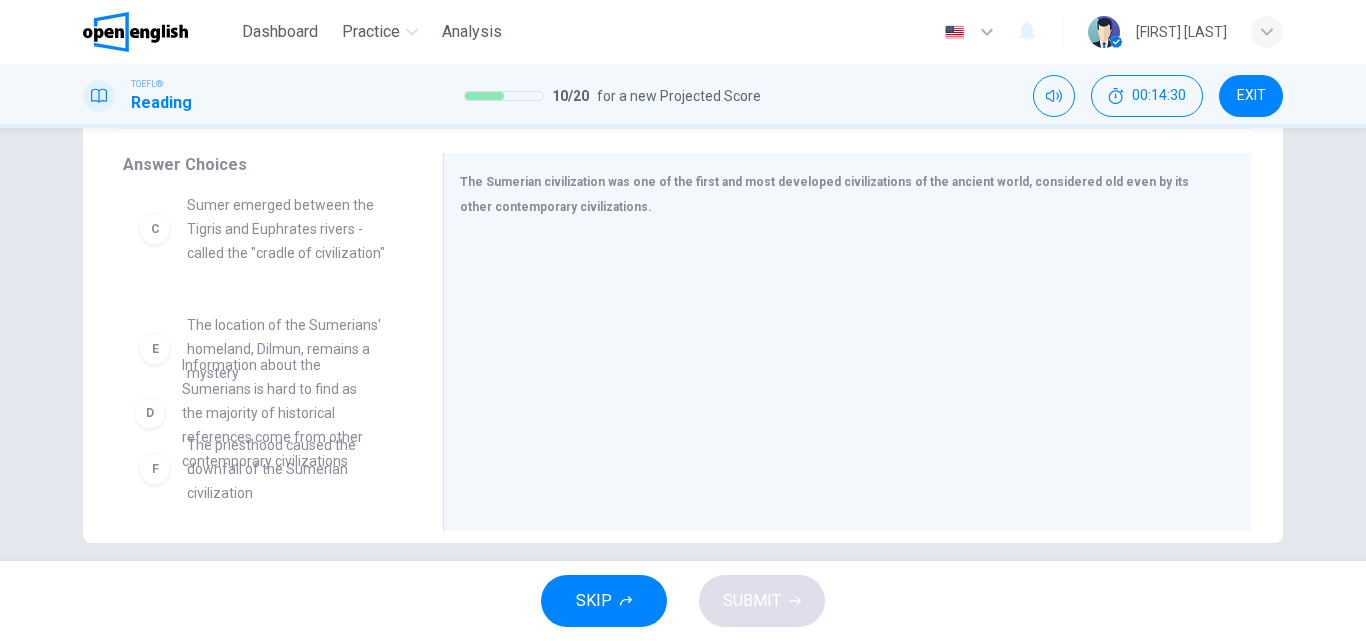 click on "E" at bounding box center [155, 349] 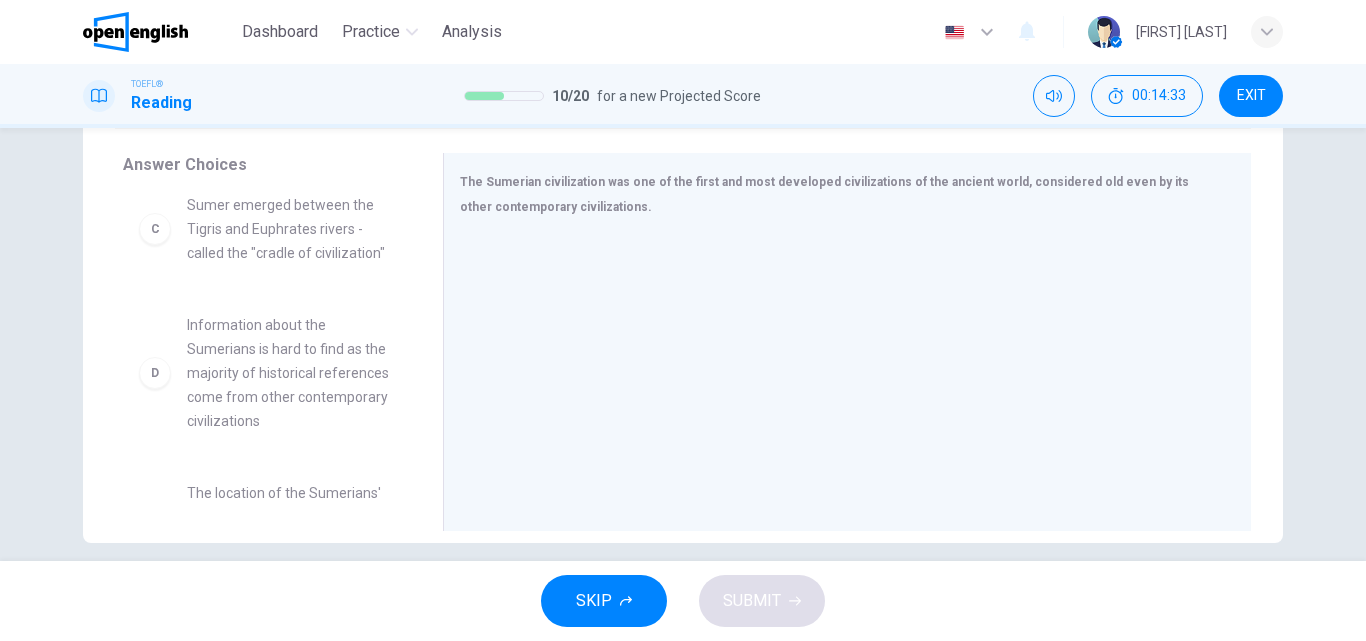 click on "C" at bounding box center [155, 229] 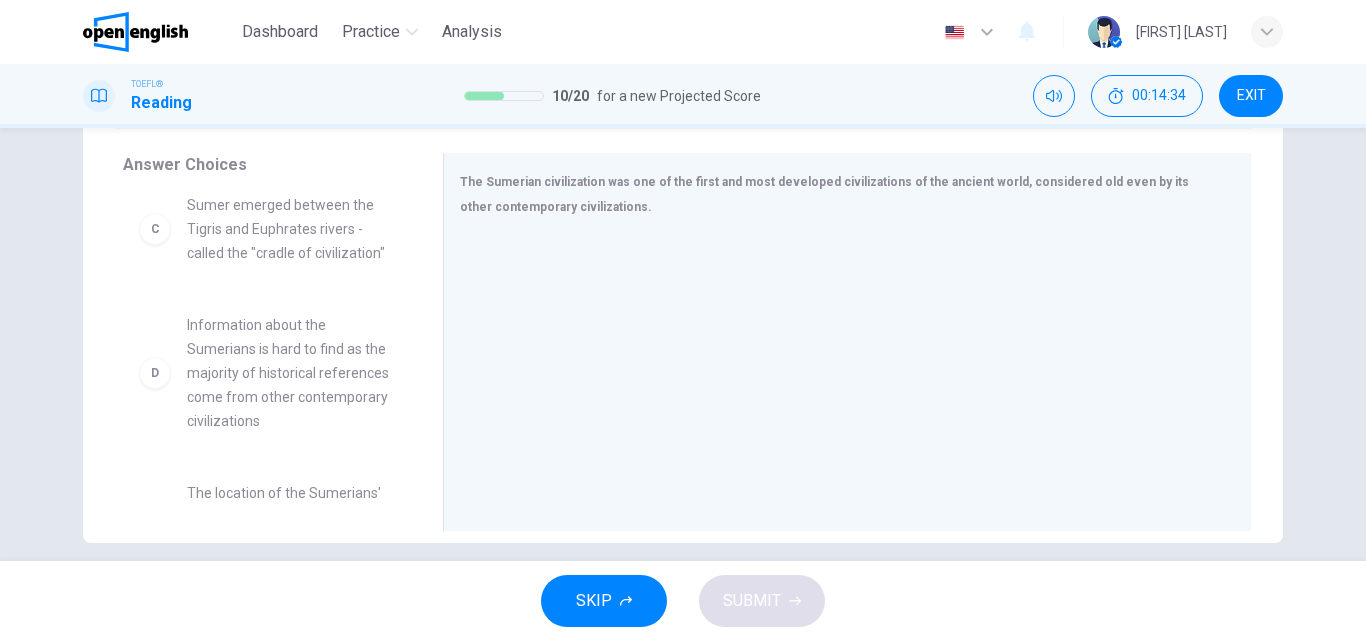 click on "C" at bounding box center [155, 229] 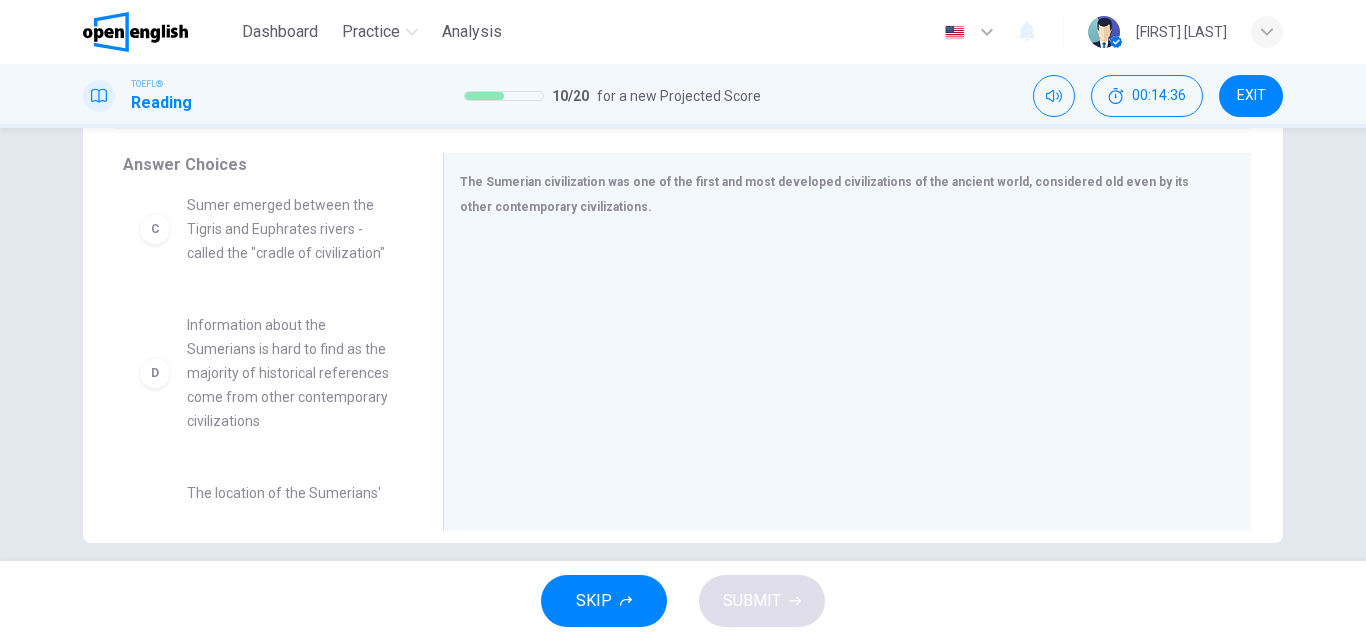 click on "Sumer emerged between the Tigris and Euphrates rivers - called the "cradle of civilization"" at bounding box center (291, 229) 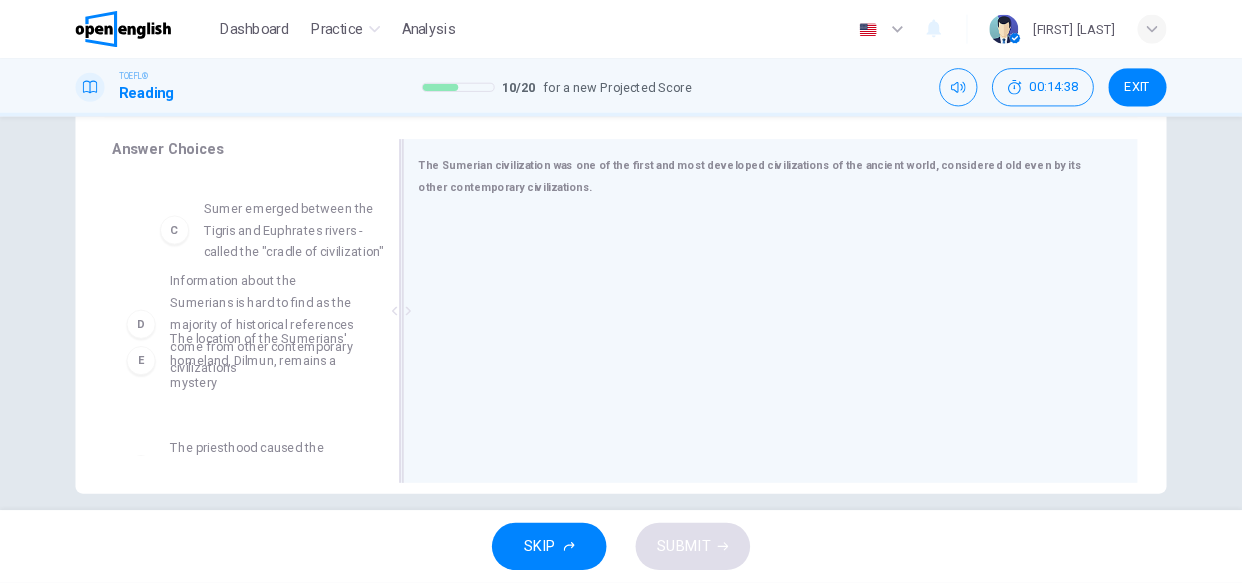scroll, scrollTop: 197, scrollLeft: 0, axis: vertical 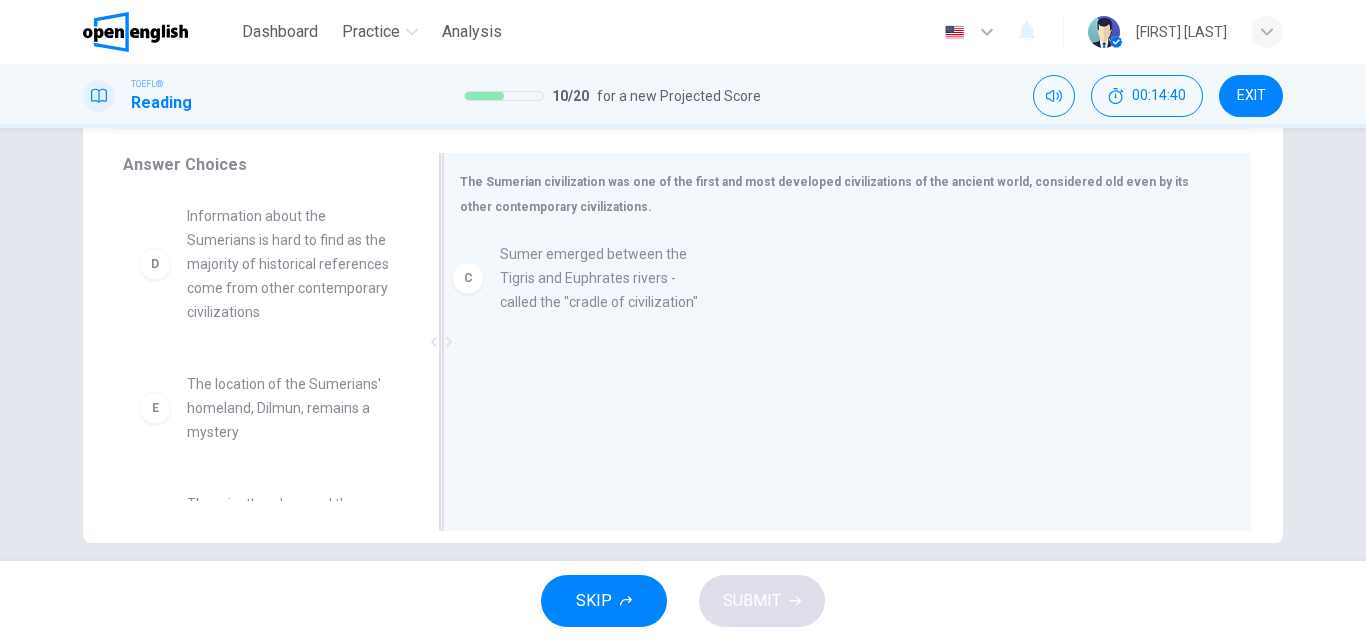 drag, startPoint x: 249, startPoint y: 246, endPoint x: 586, endPoint y: 275, distance: 338.24548 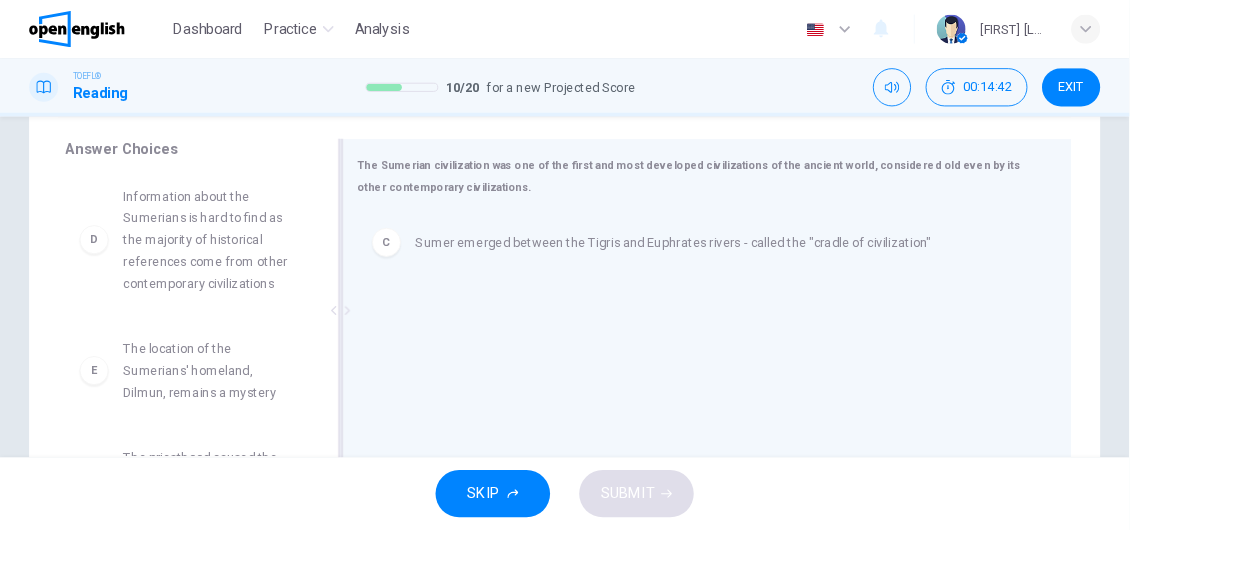 scroll, scrollTop: 320, scrollLeft: 0, axis: vertical 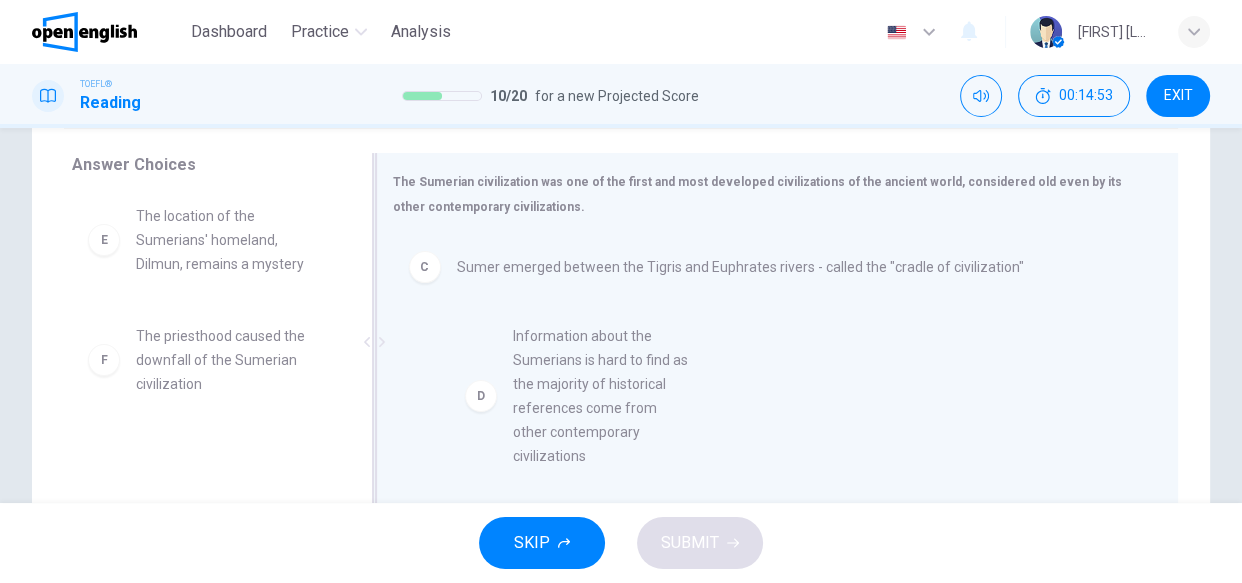 drag, startPoint x: 212, startPoint y: 290, endPoint x: 690, endPoint y: 417, distance: 494.58365 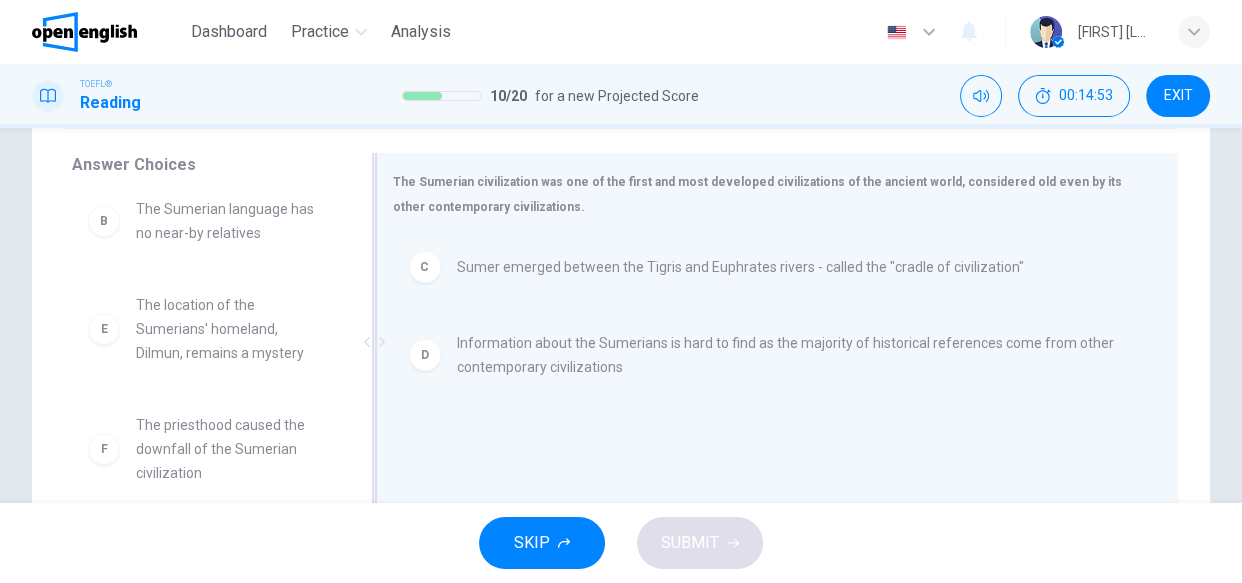 scroll, scrollTop: 131, scrollLeft: 0, axis: vertical 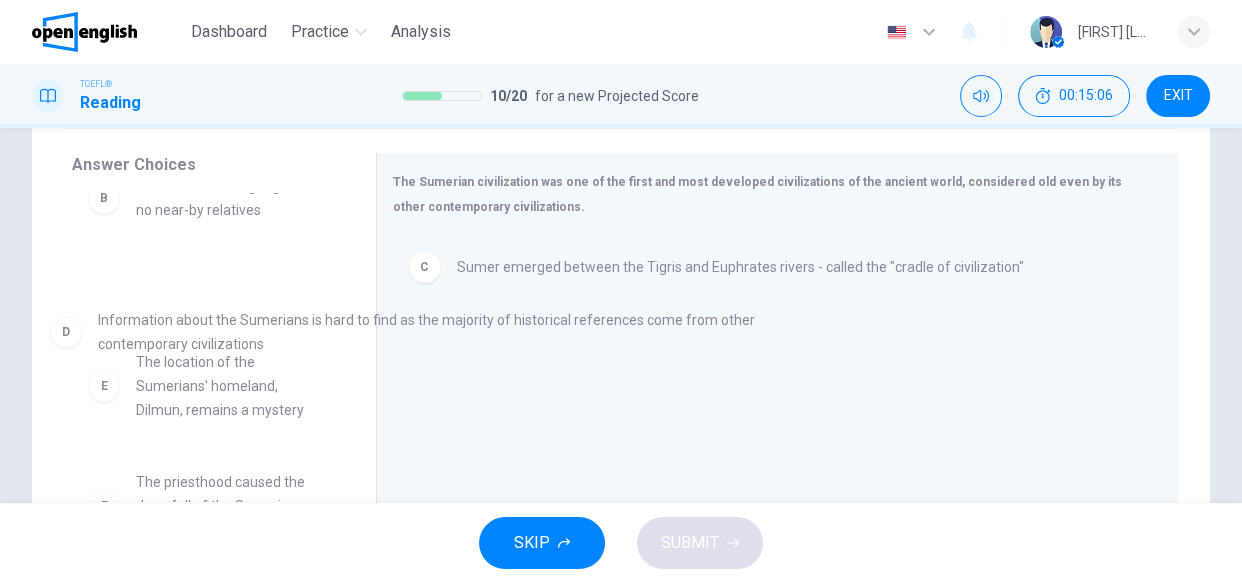 drag, startPoint x: 499, startPoint y: 363, endPoint x: 136, endPoint y: 338, distance: 363.85986 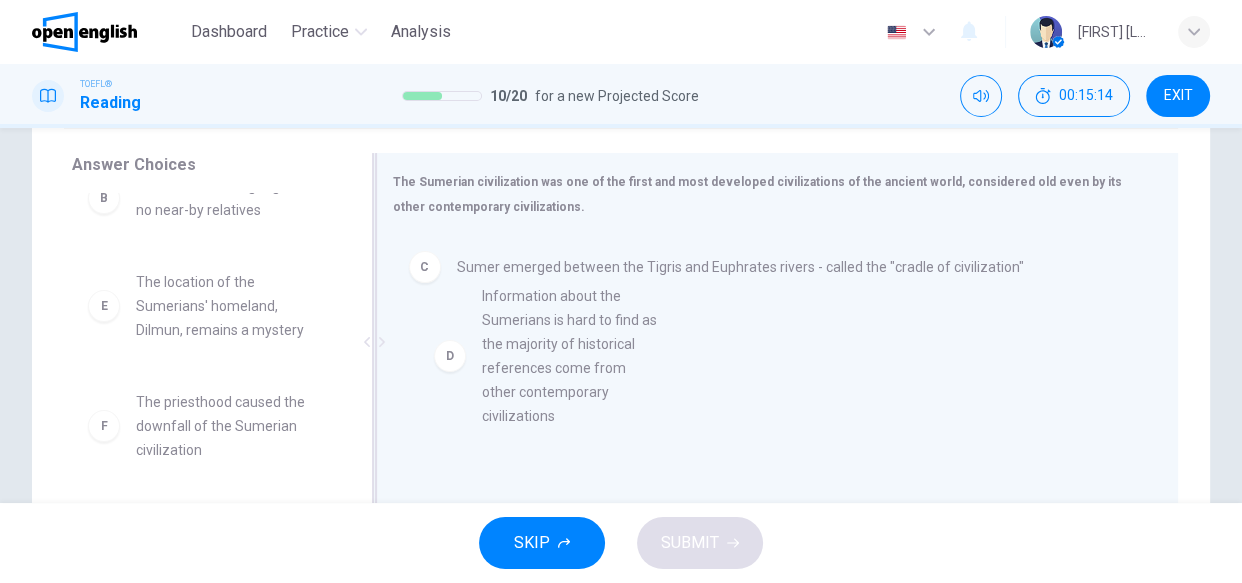 drag, startPoint x: 219, startPoint y: 350, endPoint x: 559, endPoint y: 341, distance: 340.1191 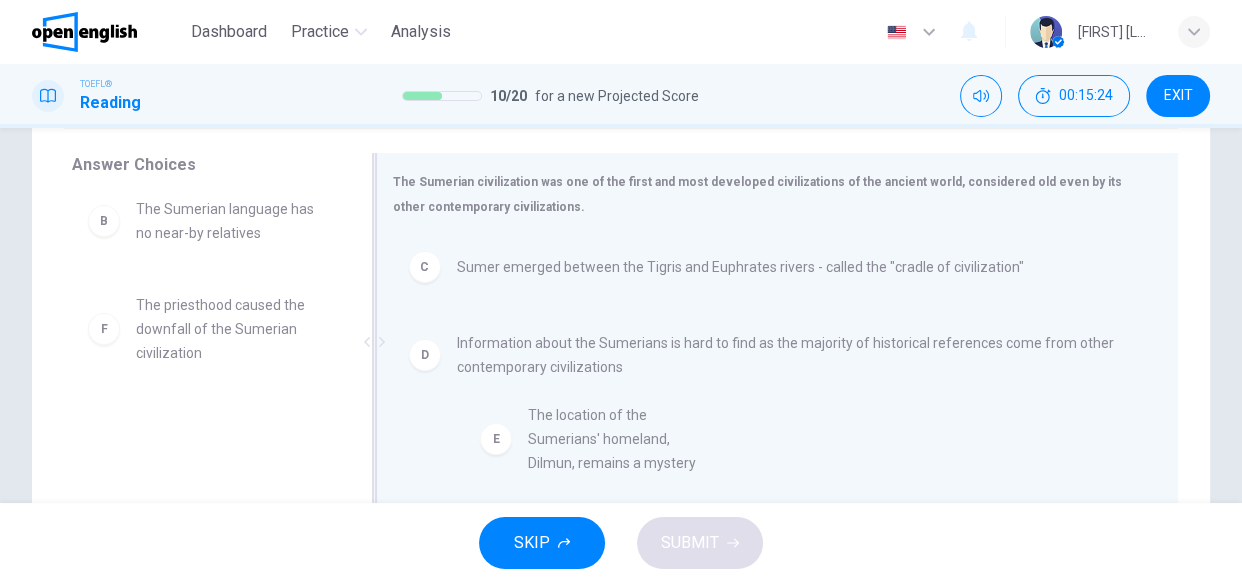 drag, startPoint x: 235, startPoint y: 340, endPoint x: 637, endPoint y: 463, distance: 420.39624 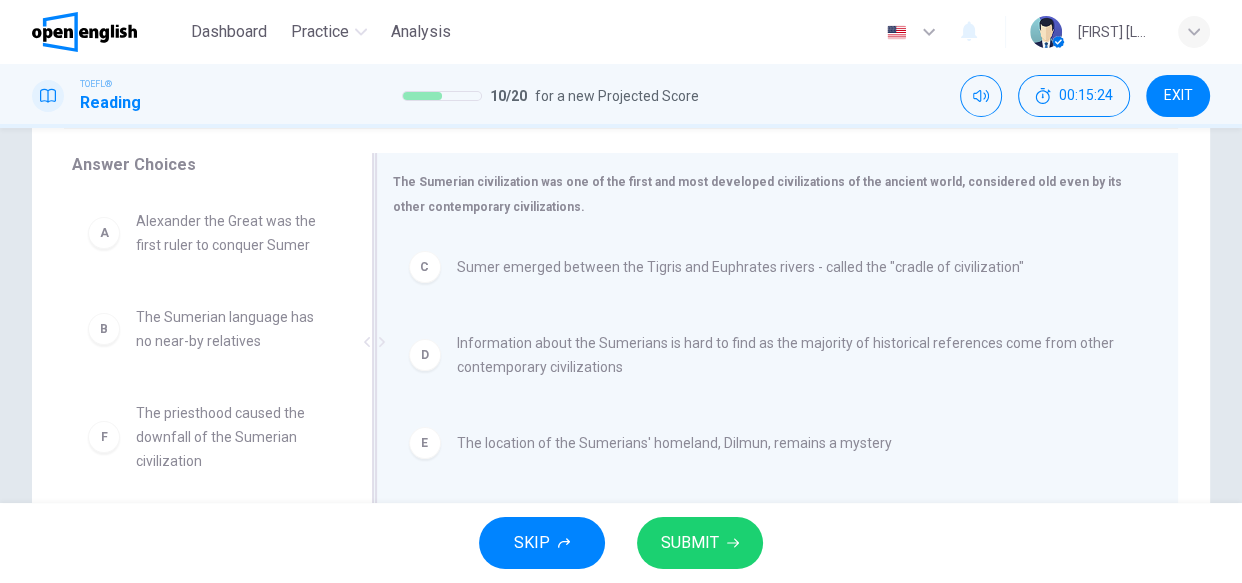 scroll, scrollTop: 11, scrollLeft: 0, axis: vertical 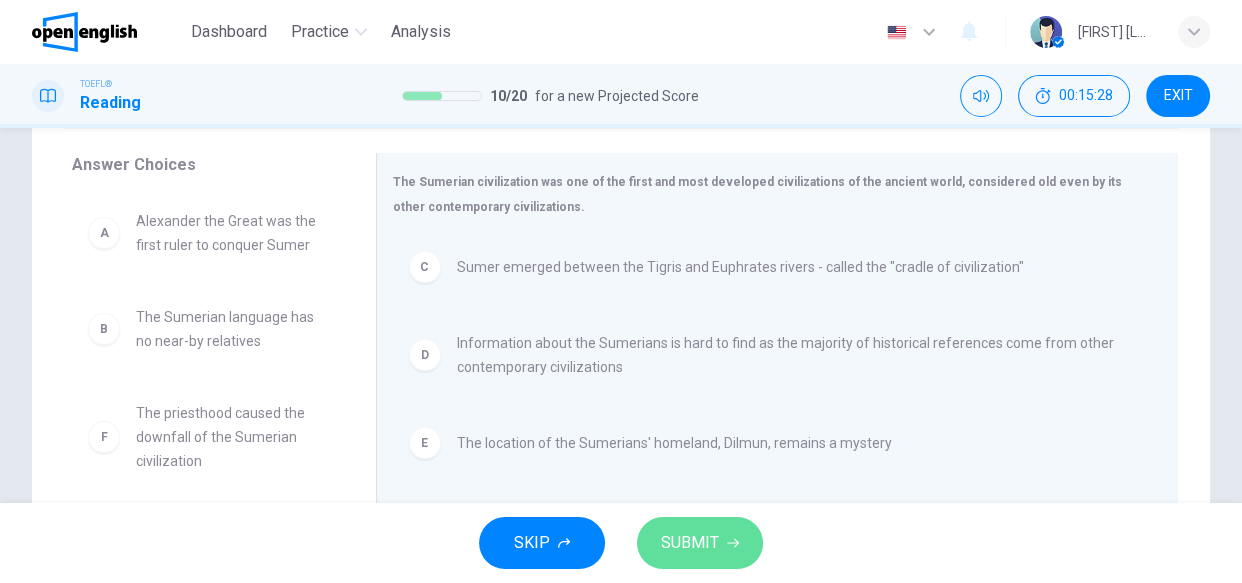 click on "SUBMIT" at bounding box center (690, 543) 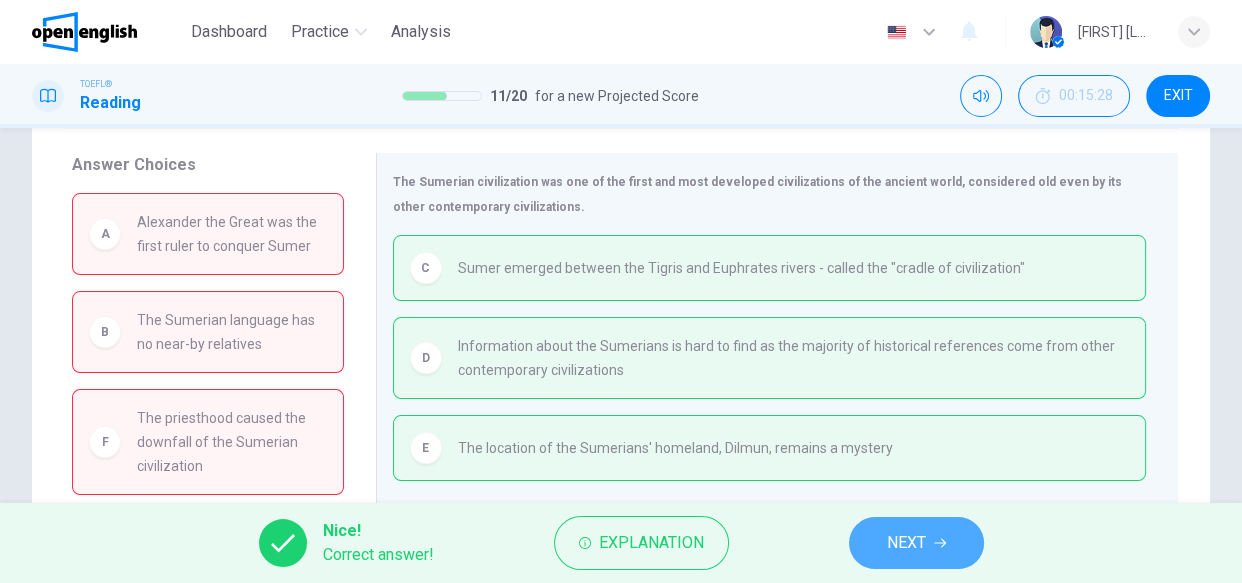 click on "NEXT" at bounding box center (906, 543) 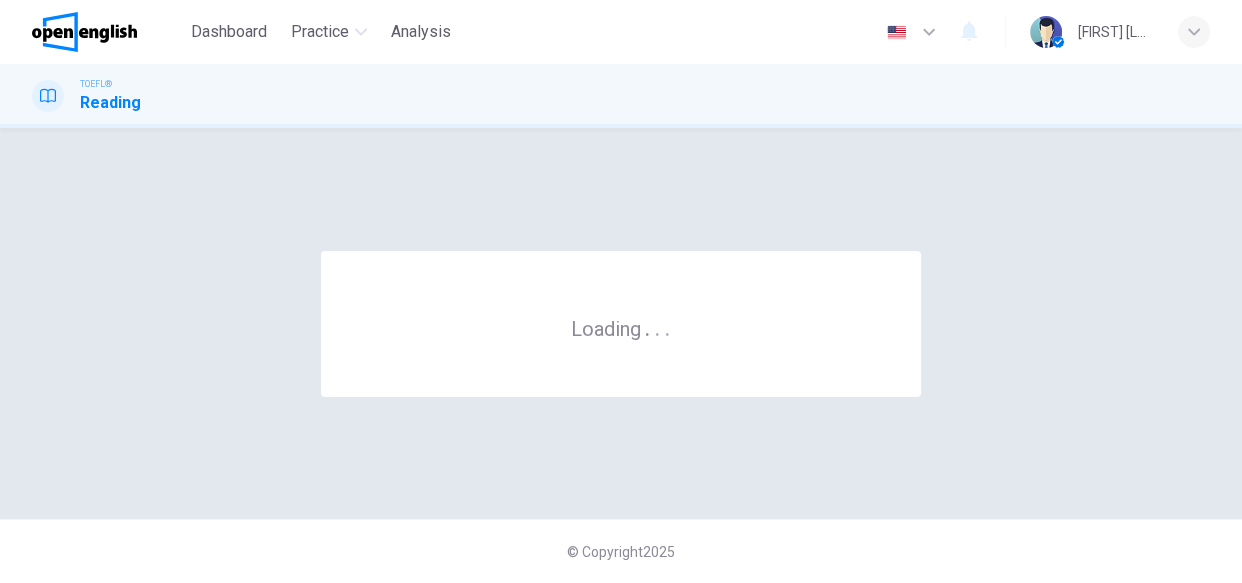 scroll, scrollTop: 0, scrollLeft: 0, axis: both 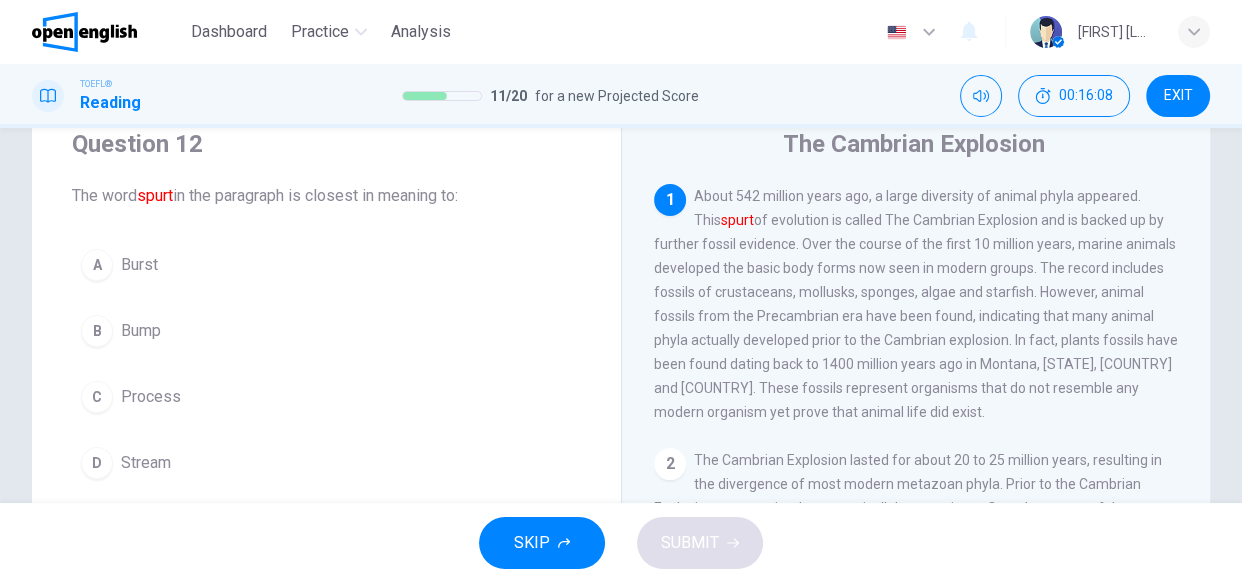 click on "A" at bounding box center (97, 265) 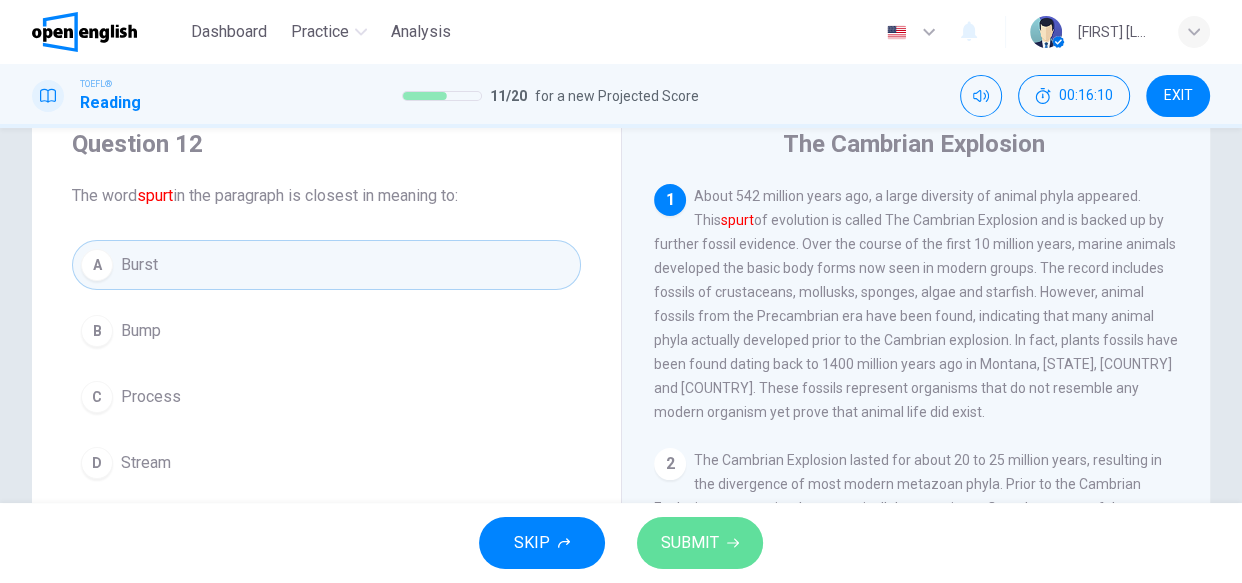 click on "SUBMIT" at bounding box center [700, 543] 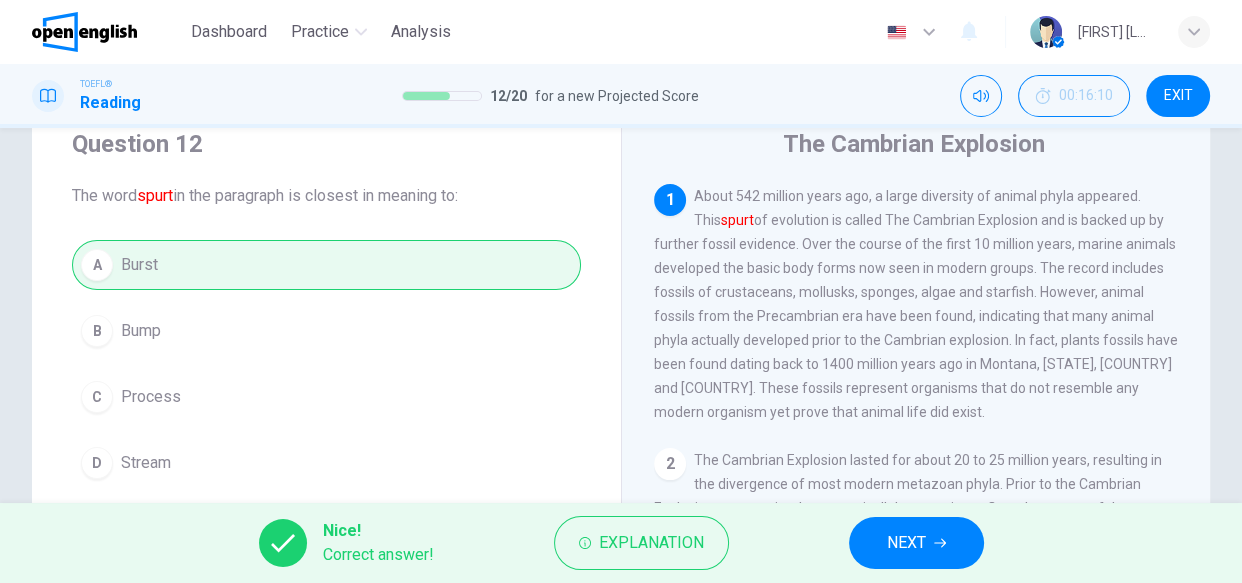 click on "NEXT" at bounding box center (916, 543) 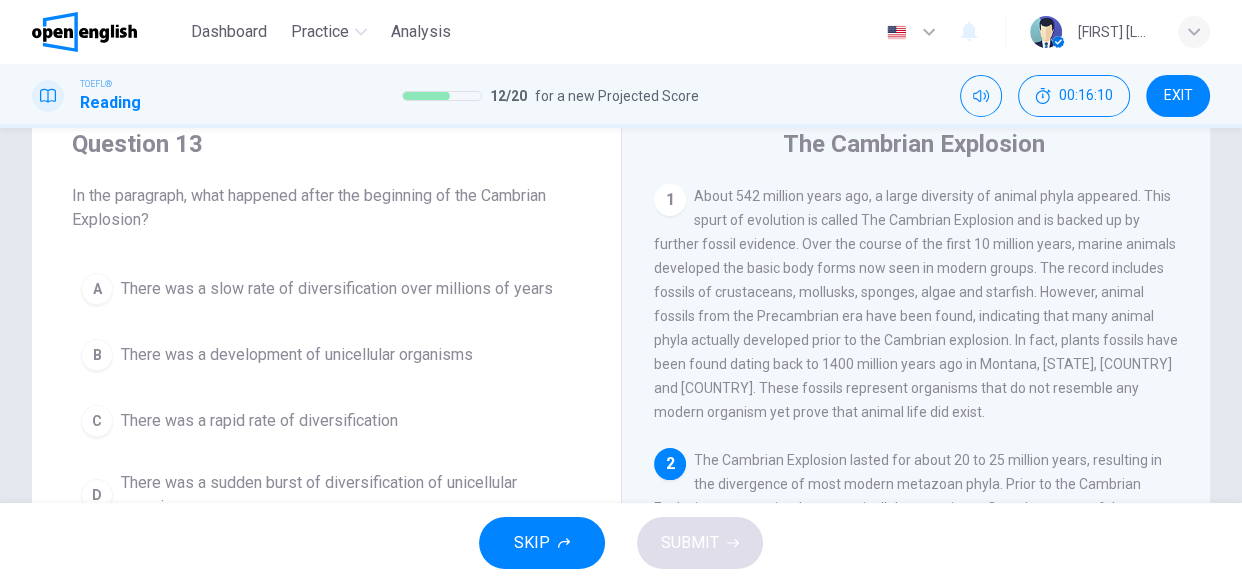 scroll, scrollTop: 22, scrollLeft: 0, axis: vertical 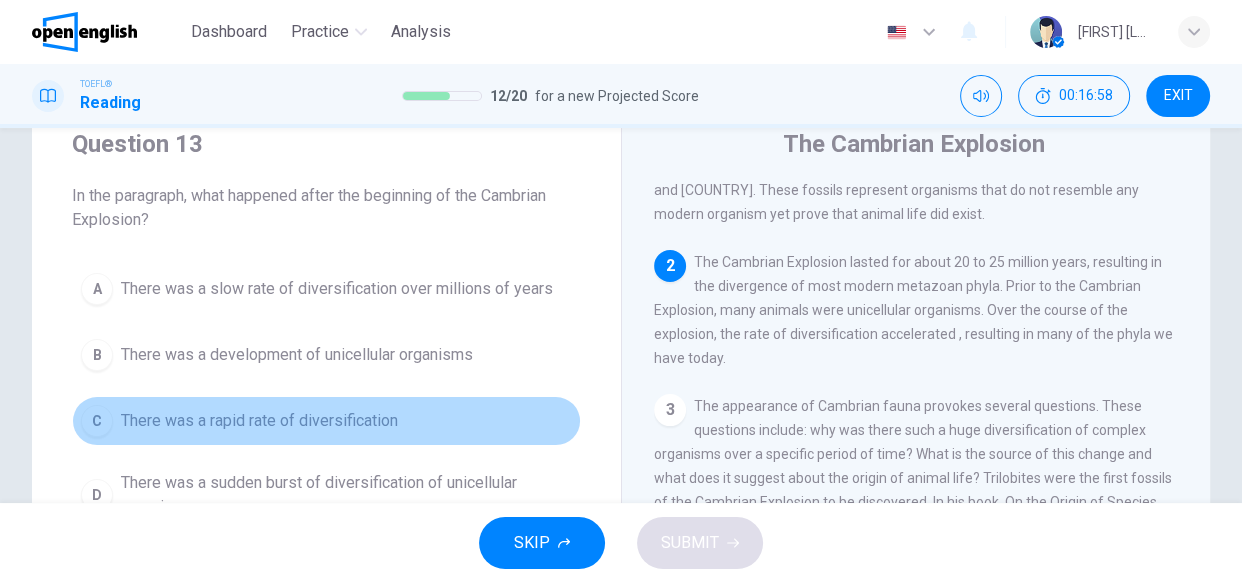 click on "There was a rapid rate of diversification" at bounding box center [259, 421] 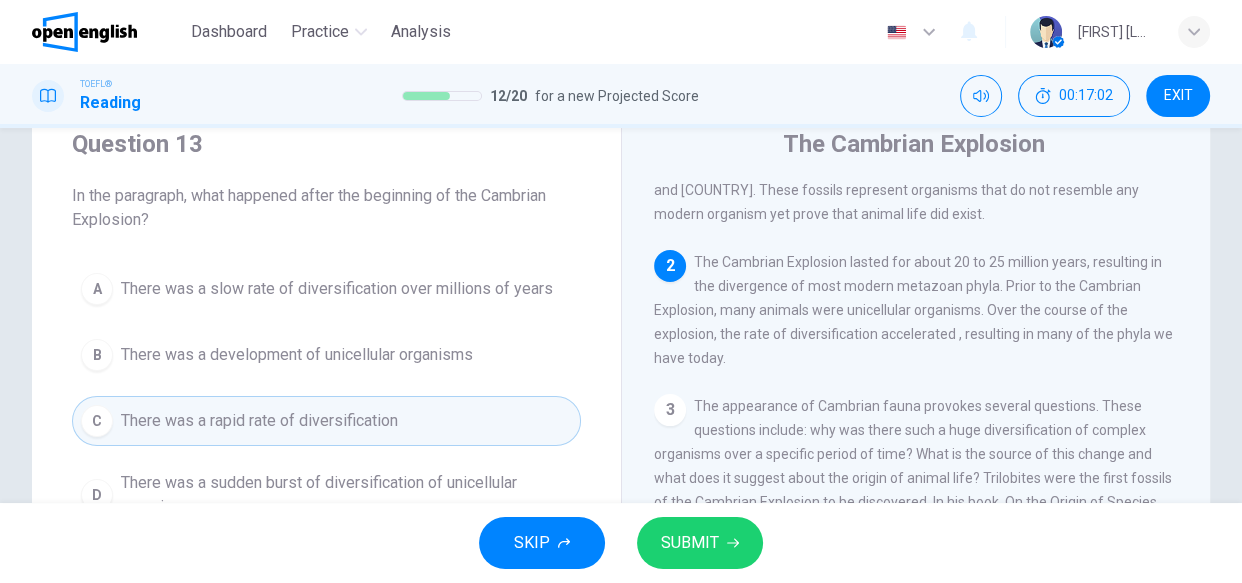 click on "Question 13 In the paragraph, what happened after the beginning of the Cambrian Explosion? A There was a slow rate of diversification over millions of years B There was a development of unicellular organisms C There was a rapid rate of diversification D There was a sudden burst of diversification of unicellular organisms" at bounding box center (326, 328) 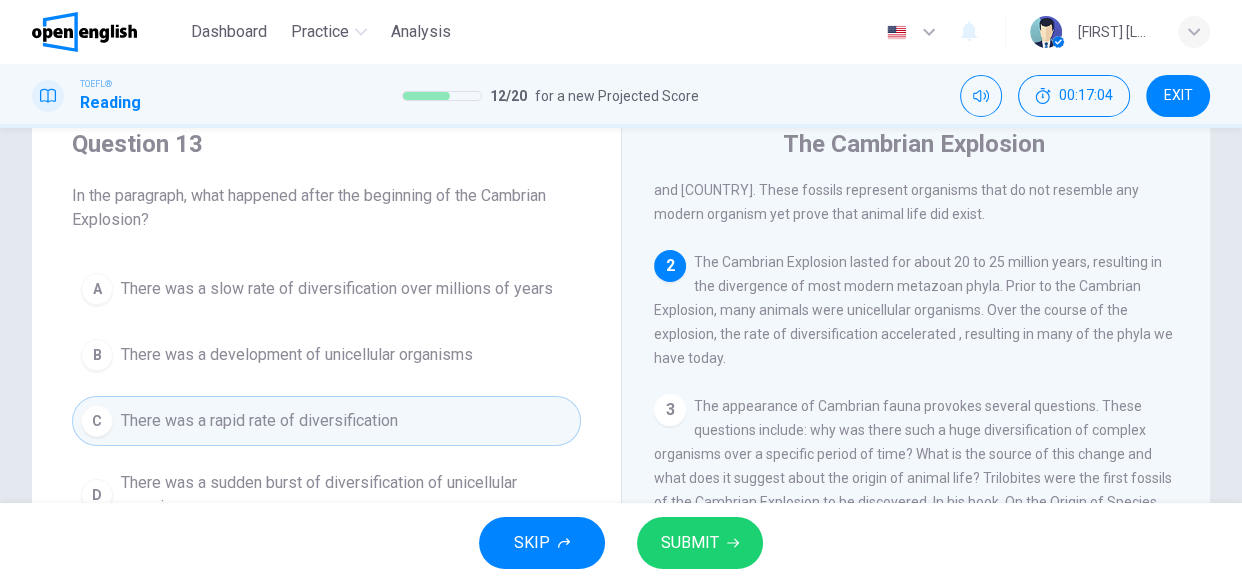 scroll, scrollTop: 109, scrollLeft: 0, axis: vertical 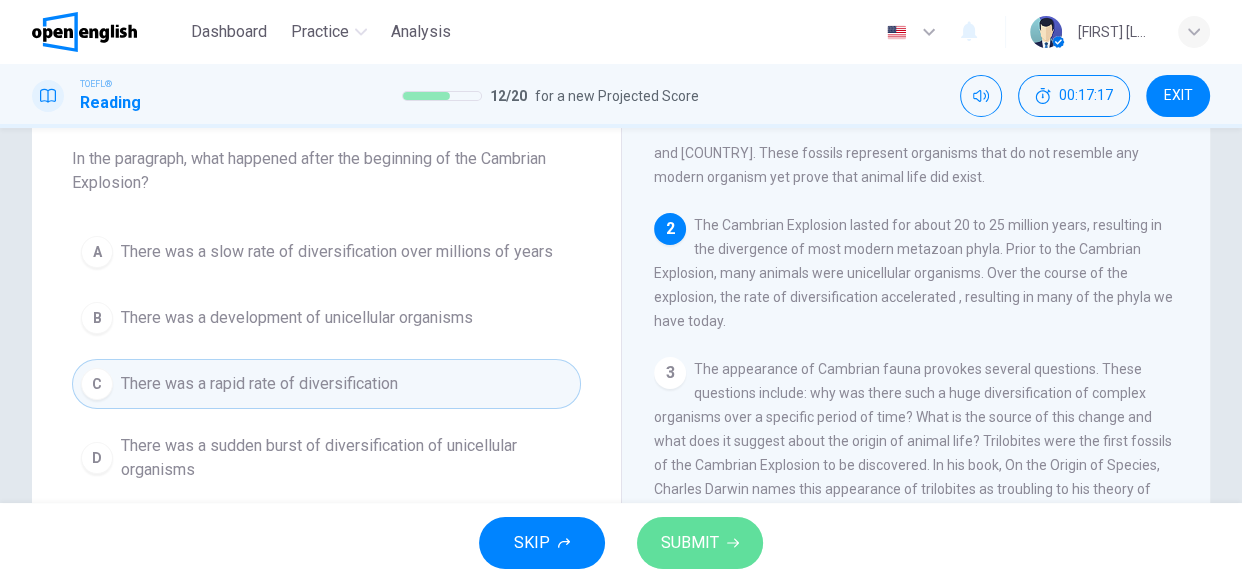 click on "SUBMIT" at bounding box center (690, 543) 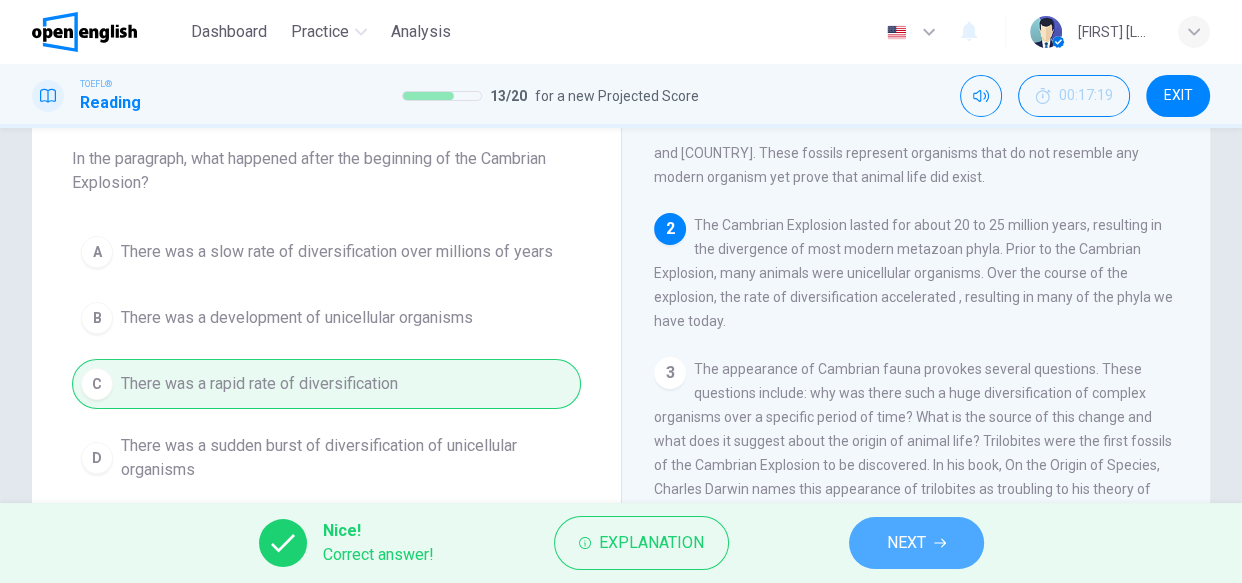 click on "NEXT" at bounding box center (916, 543) 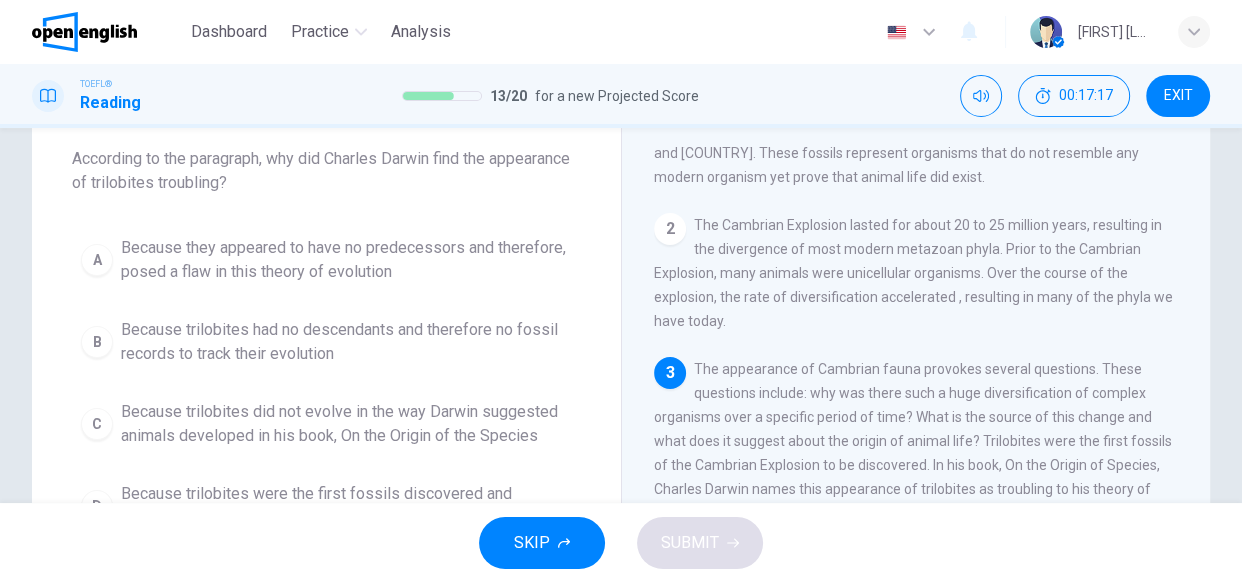 scroll, scrollTop: 220, scrollLeft: 0, axis: vertical 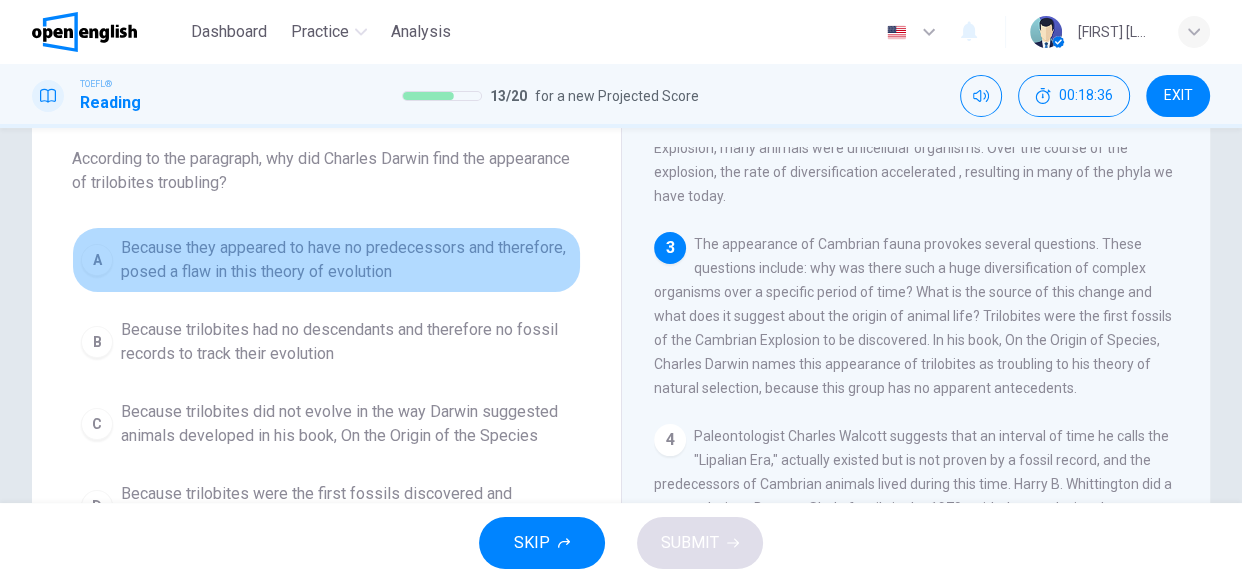 click on "Because they appeared to have no predecessors and therefore, posed a flaw in this theory of evolution" at bounding box center [346, 260] 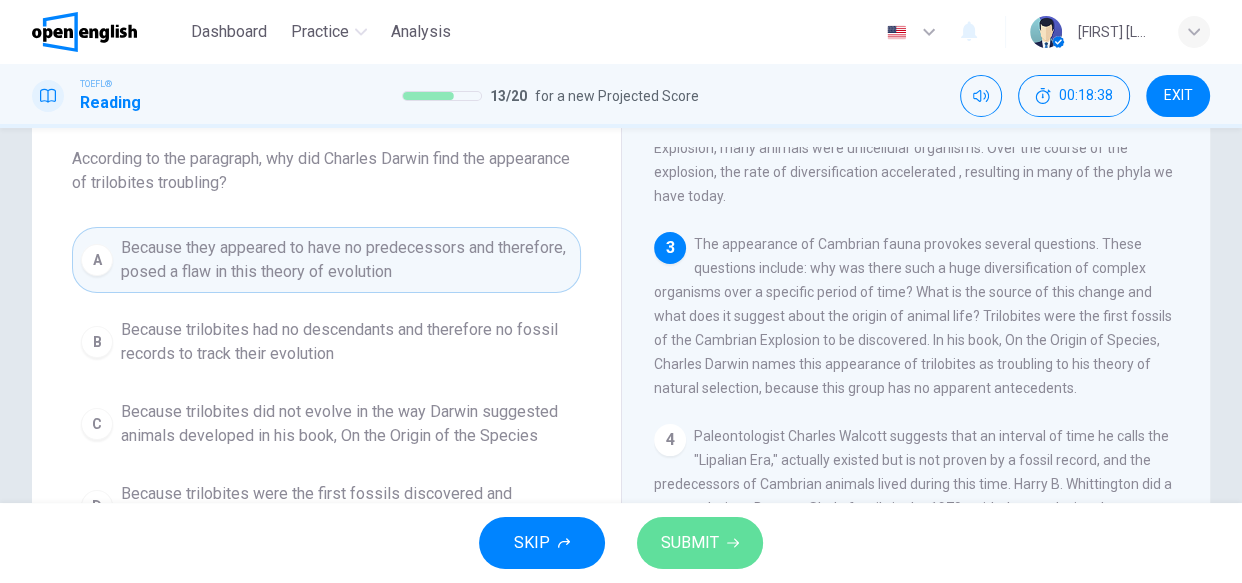 click on "SUBMIT" at bounding box center [690, 543] 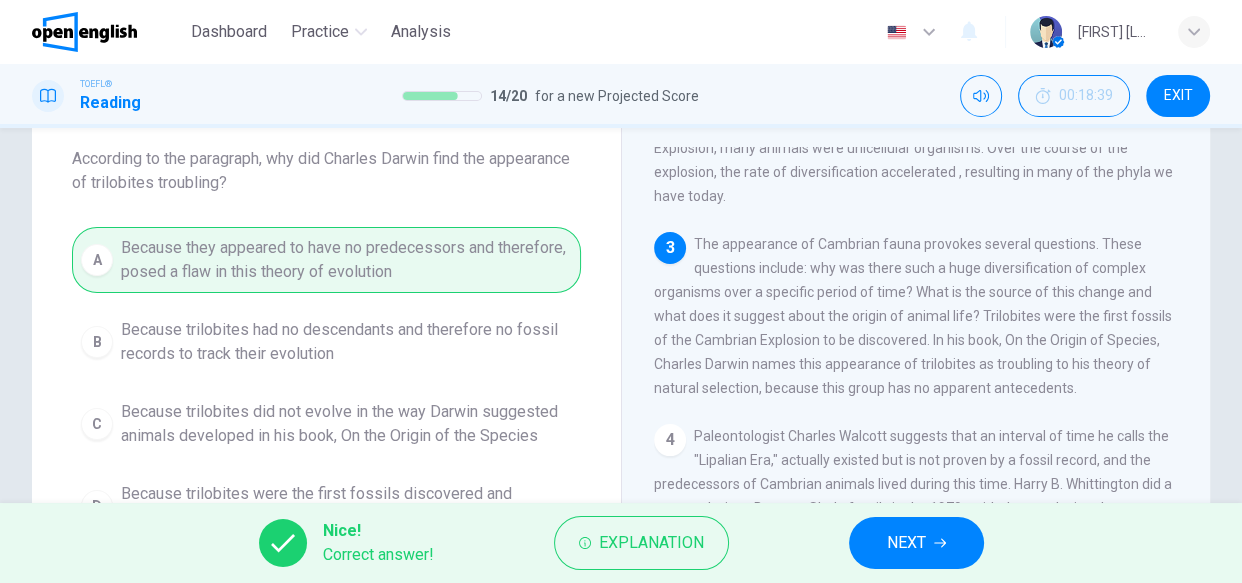 click on "NEXT" at bounding box center [906, 543] 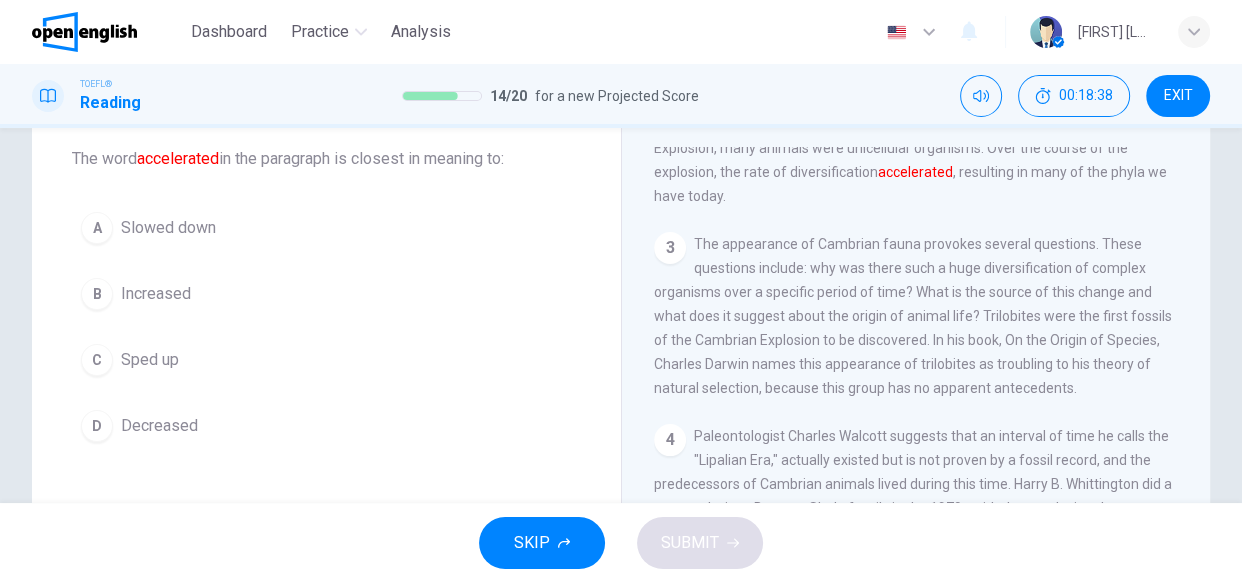 scroll, scrollTop: 272, scrollLeft: 0, axis: vertical 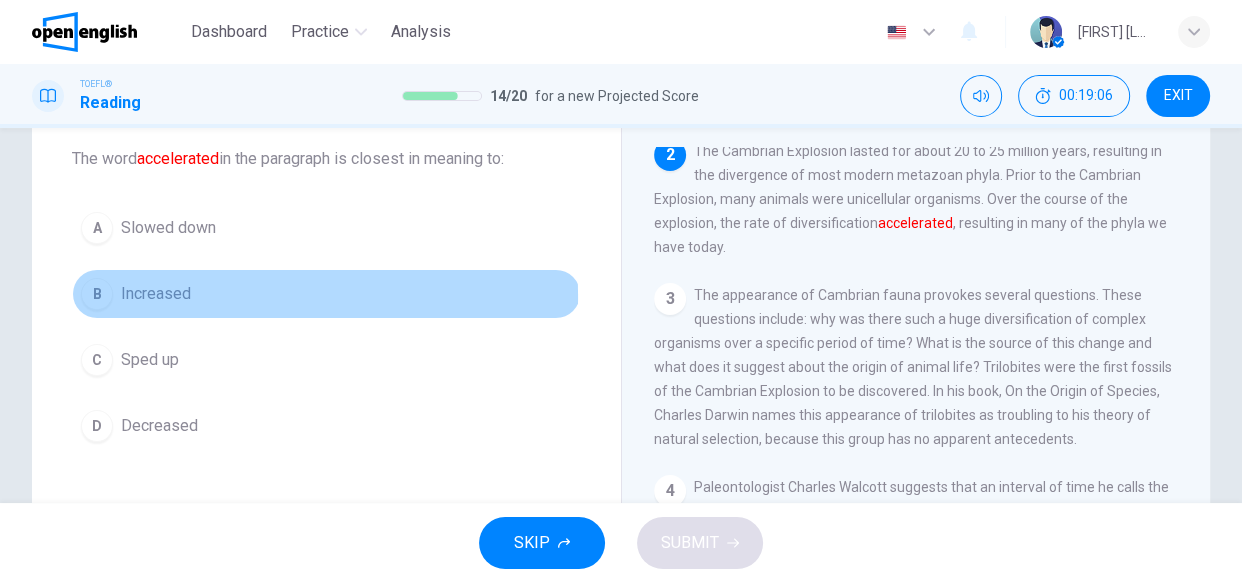 click on "B" at bounding box center (97, 294) 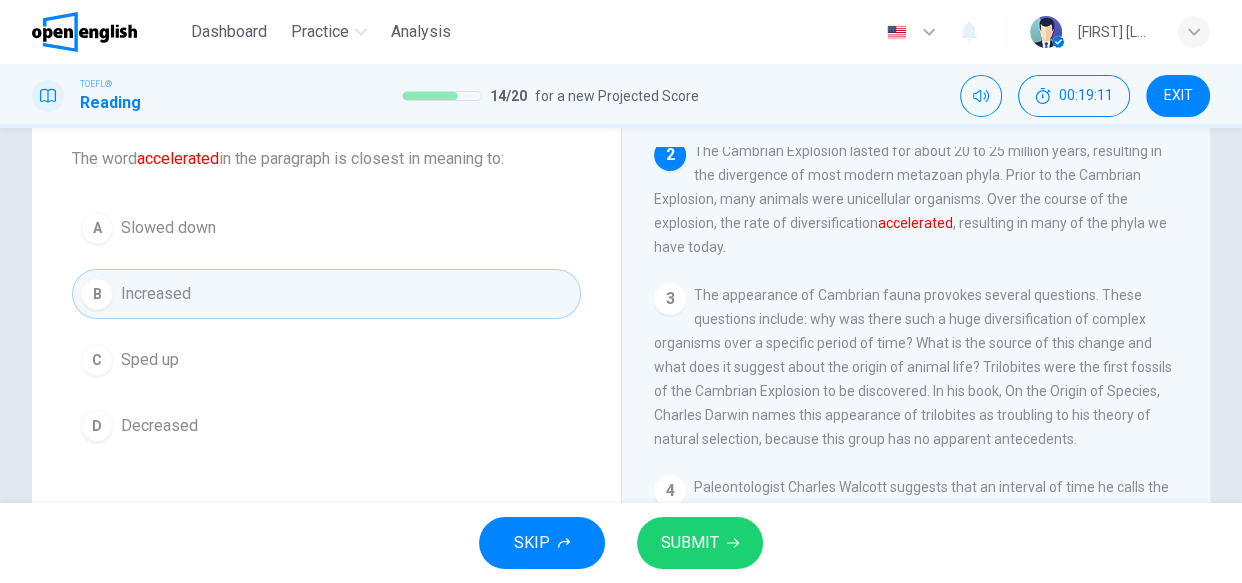 click on "SUBMIT" at bounding box center [700, 543] 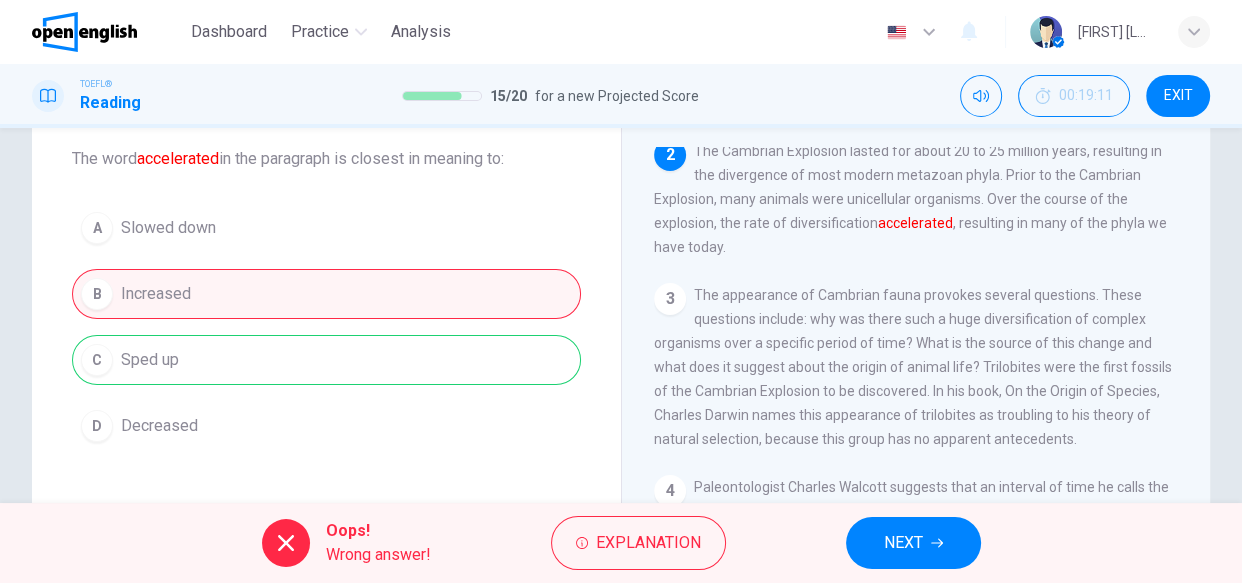 click on "A Slowed down B Increased C Sped up D Decreased" at bounding box center [326, 327] 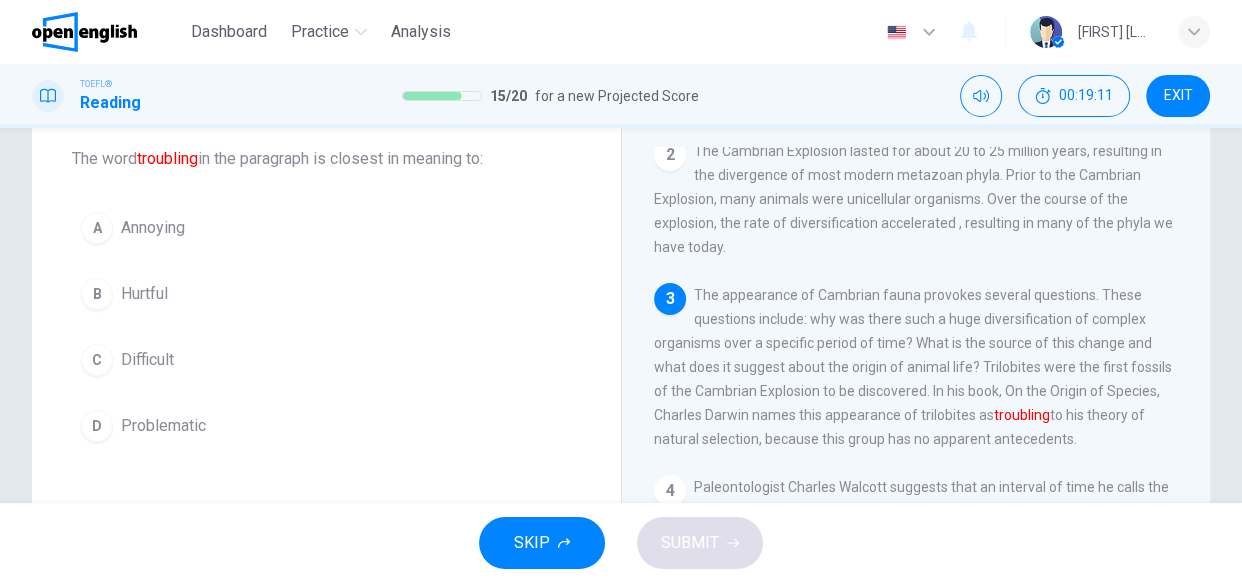 scroll, scrollTop: 421, scrollLeft: 0, axis: vertical 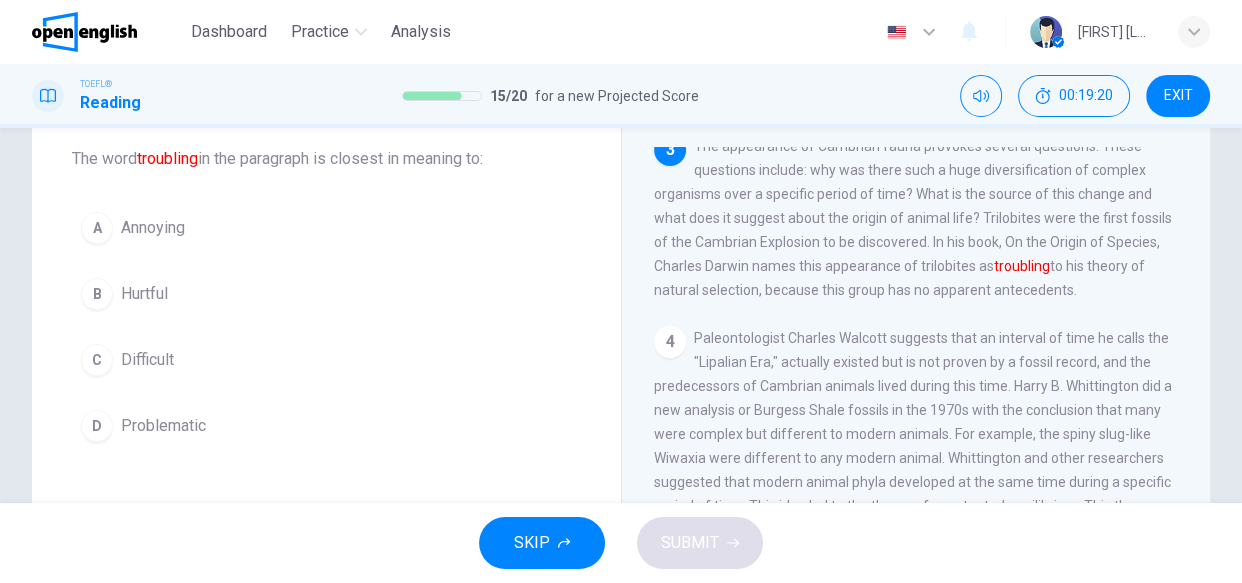 click on "D" at bounding box center (97, 426) 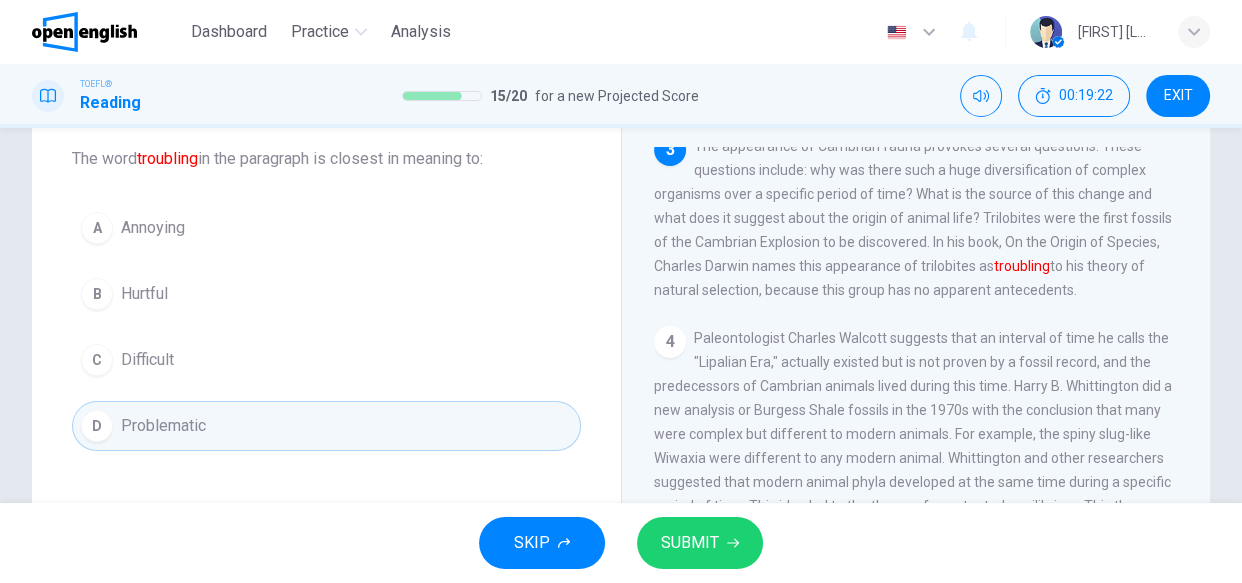 click on "SUBMIT" at bounding box center [700, 543] 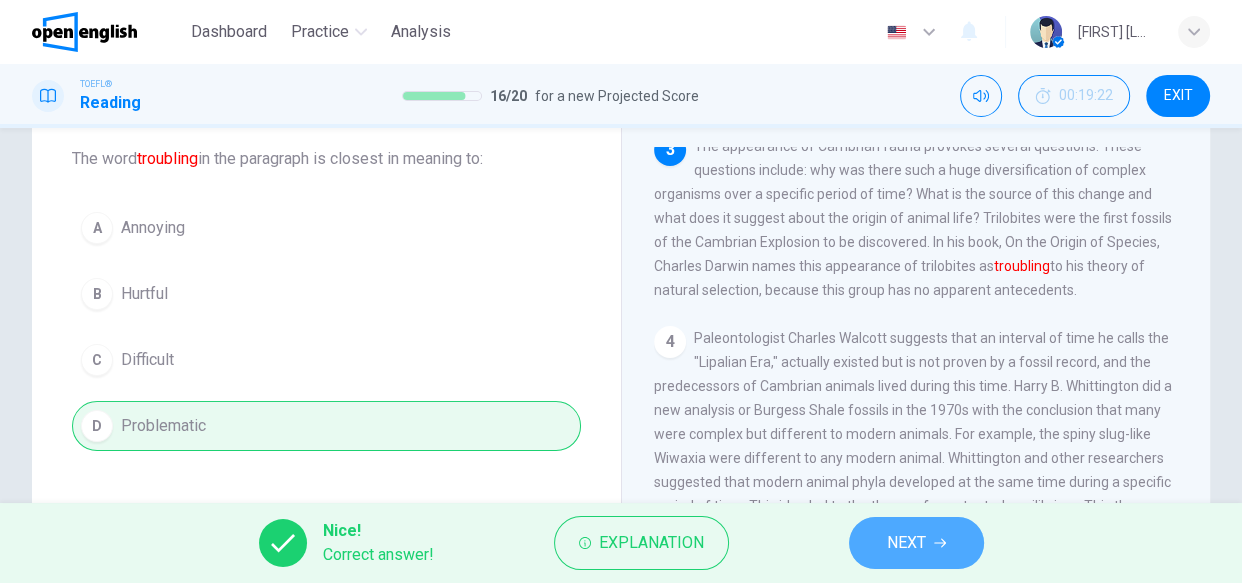 click on "NEXT" at bounding box center (906, 543) 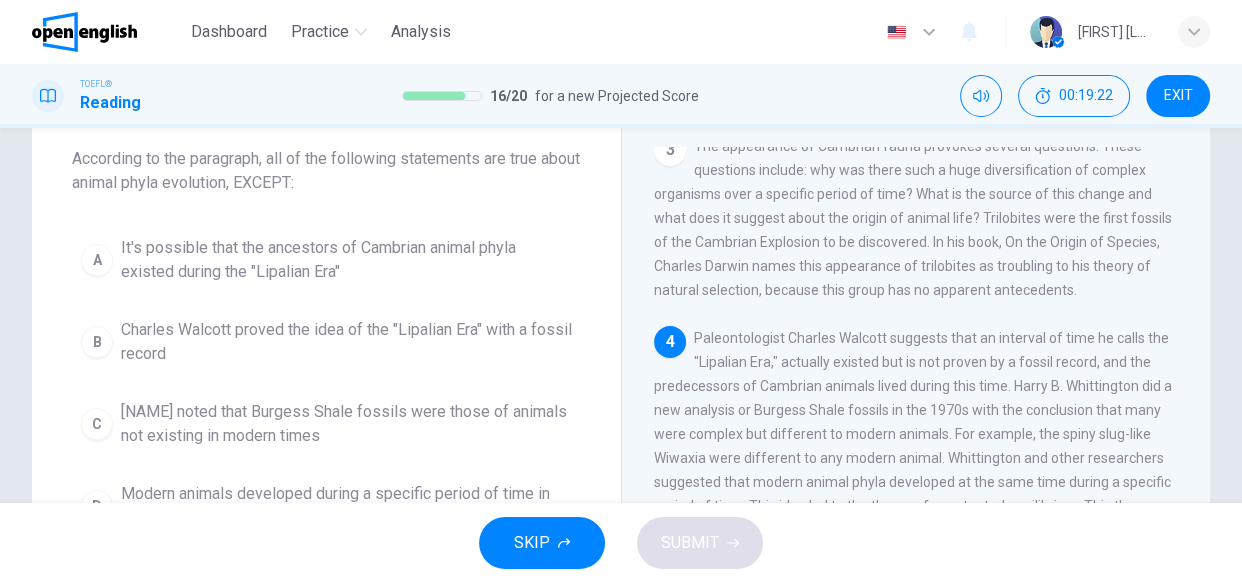 scroll, scrollTop: 519, scrollLeft: 0, axis: vertical 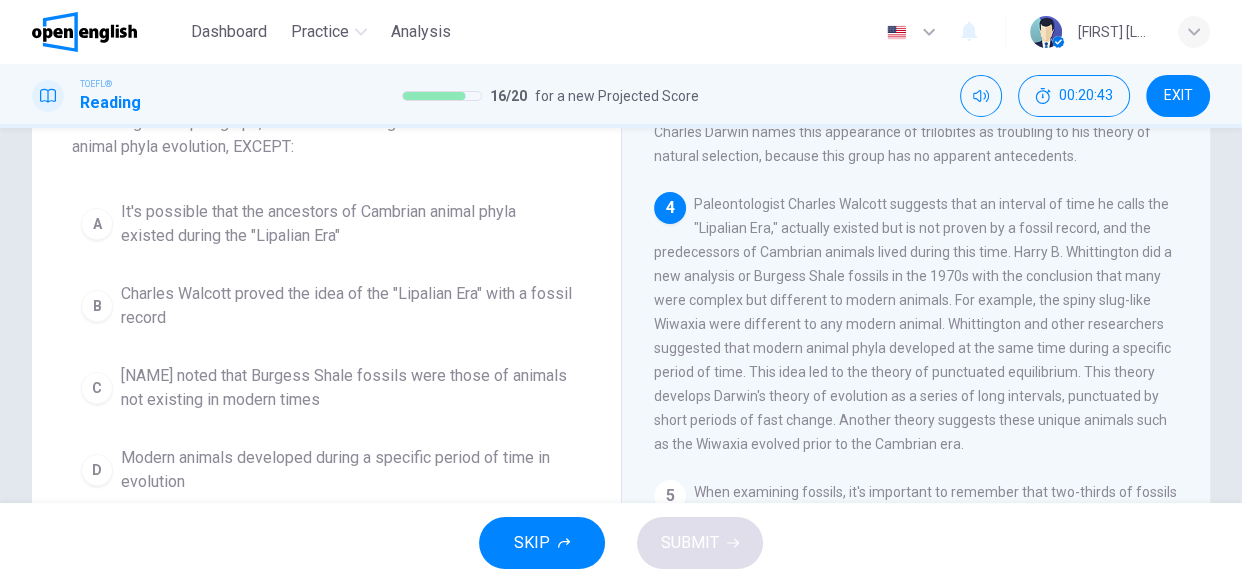 click on "B" at bounding box center [97, 306] 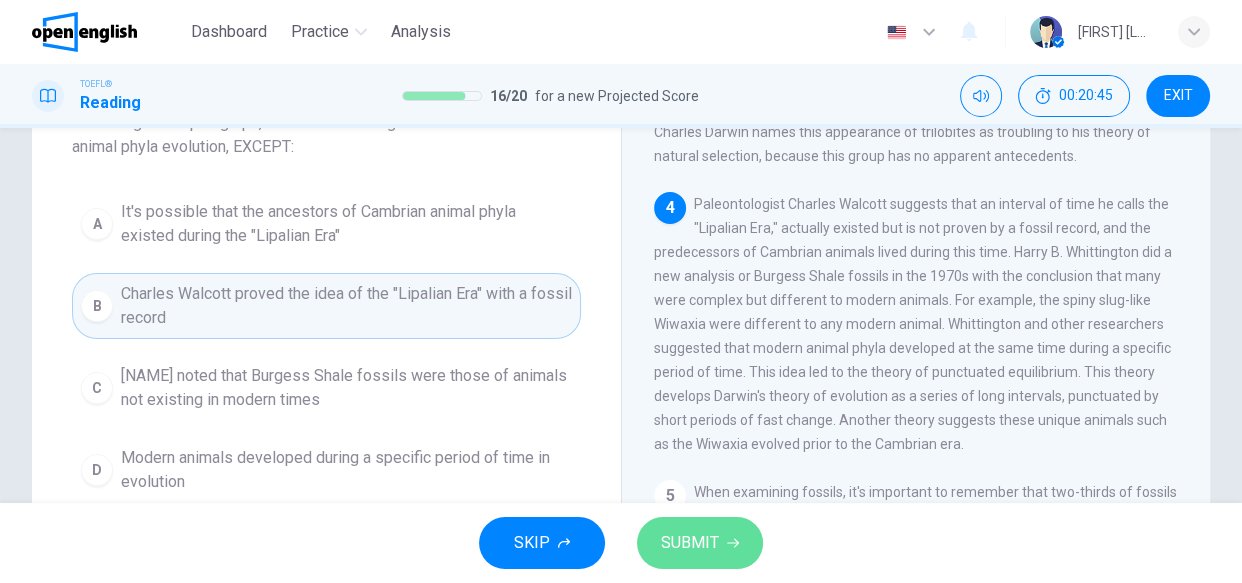 click on "SUBMIT" at bounding box center [690, 543] 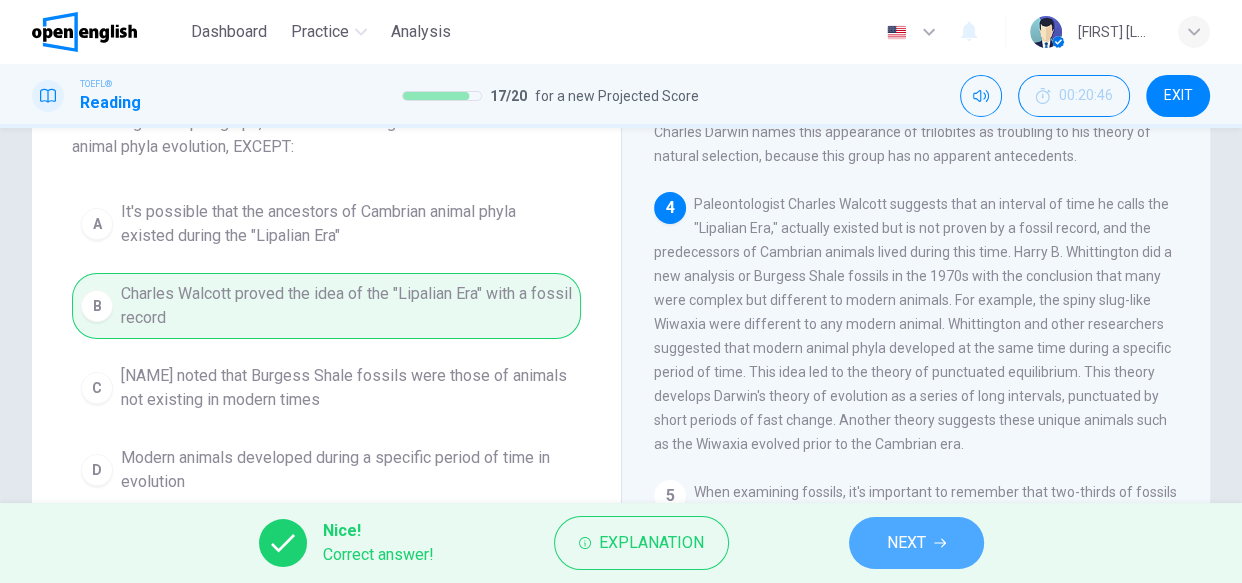 click on "NEXT" at bounding box center [916, 543] 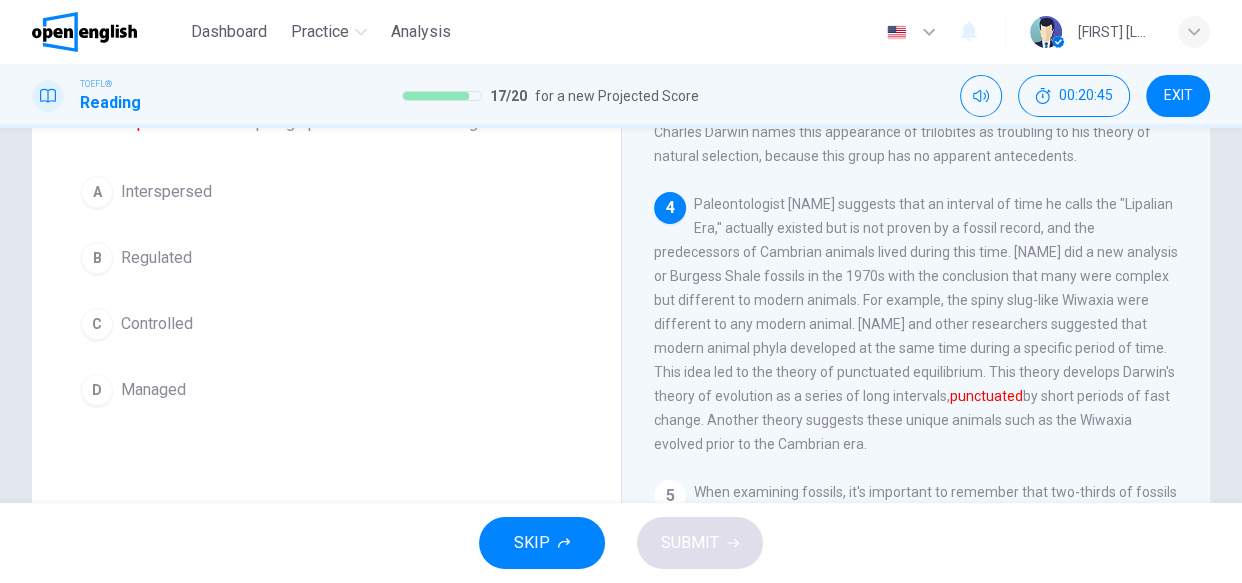 scroll, scrollTop: 620, scrollLeft: 0, axis: vertical 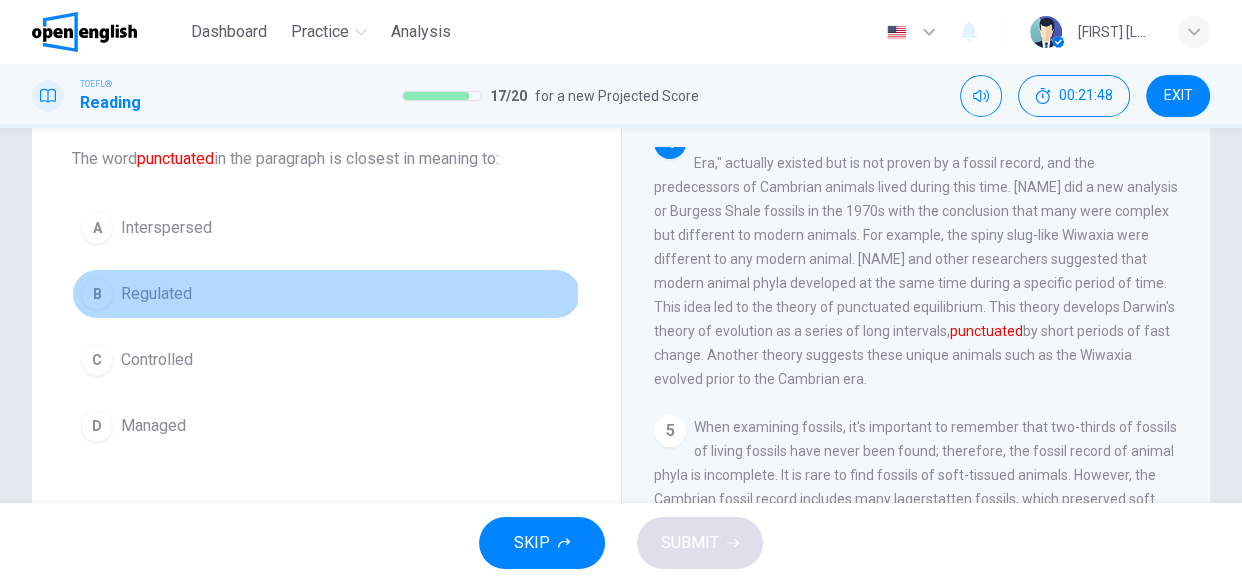 click on "B Regulated" at bounding box center [326, 294] 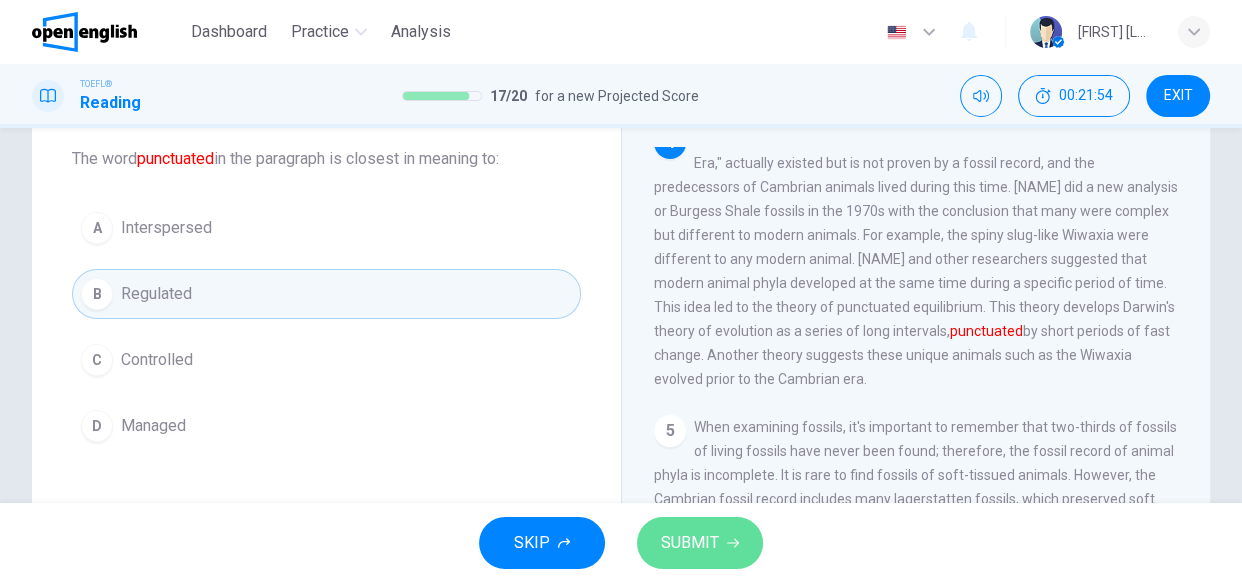 click on "SUBMIT" at bounding box center (690, 543) 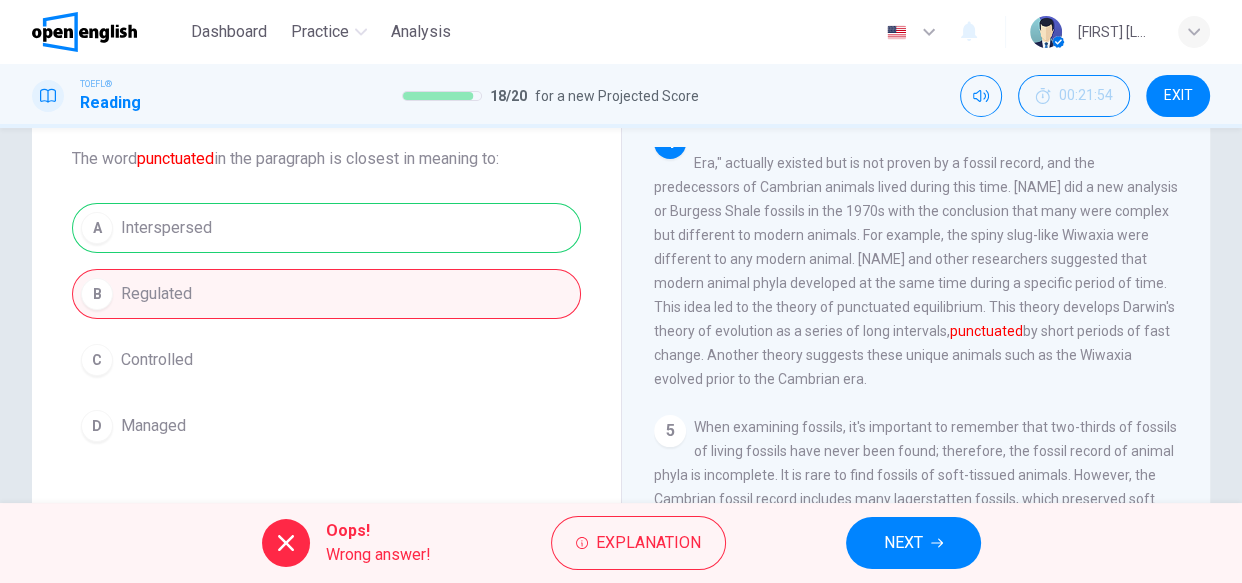 click on "NEXT" at bounding box center [913, 543] 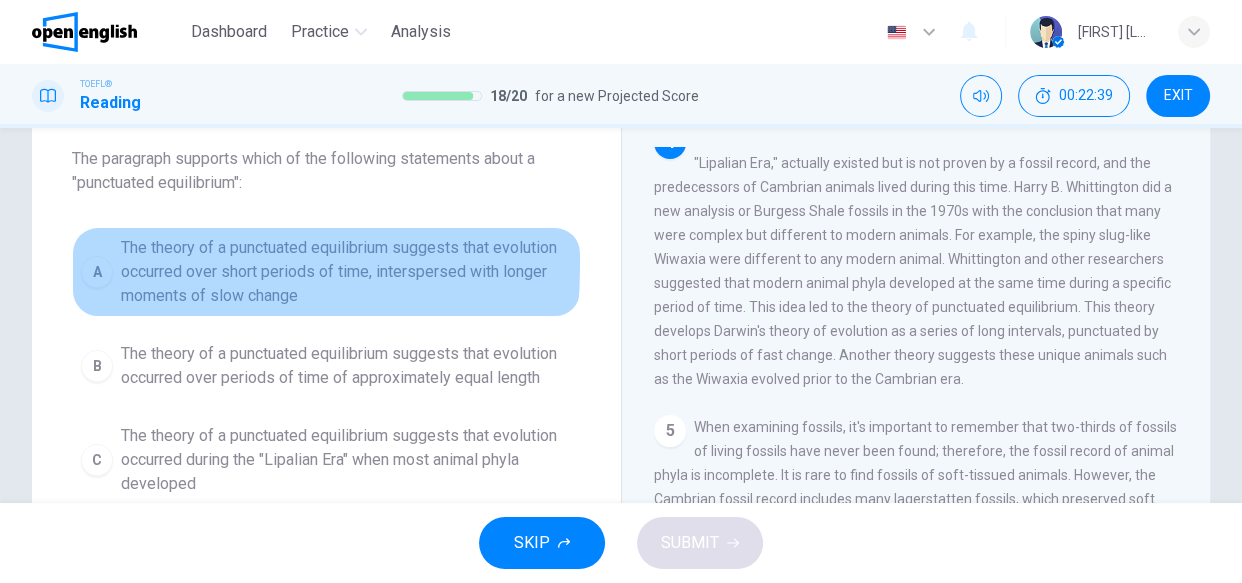 click on "A" at bounding box center [97, 272] 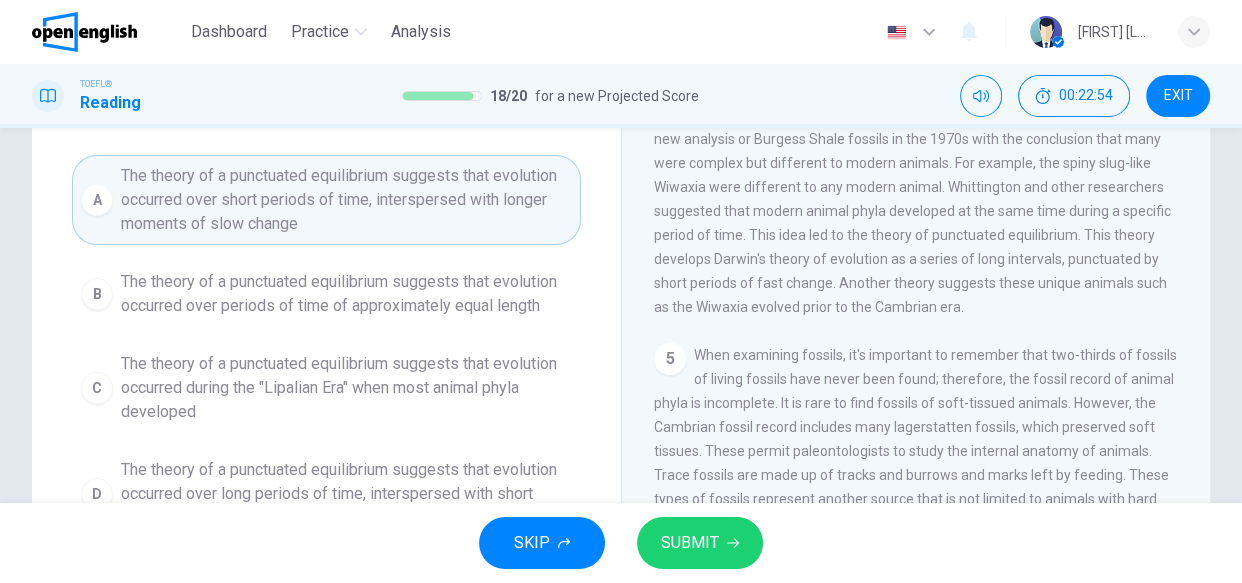 scroll, scrollTop: 218, scrollLeft: 0, axis: vertical 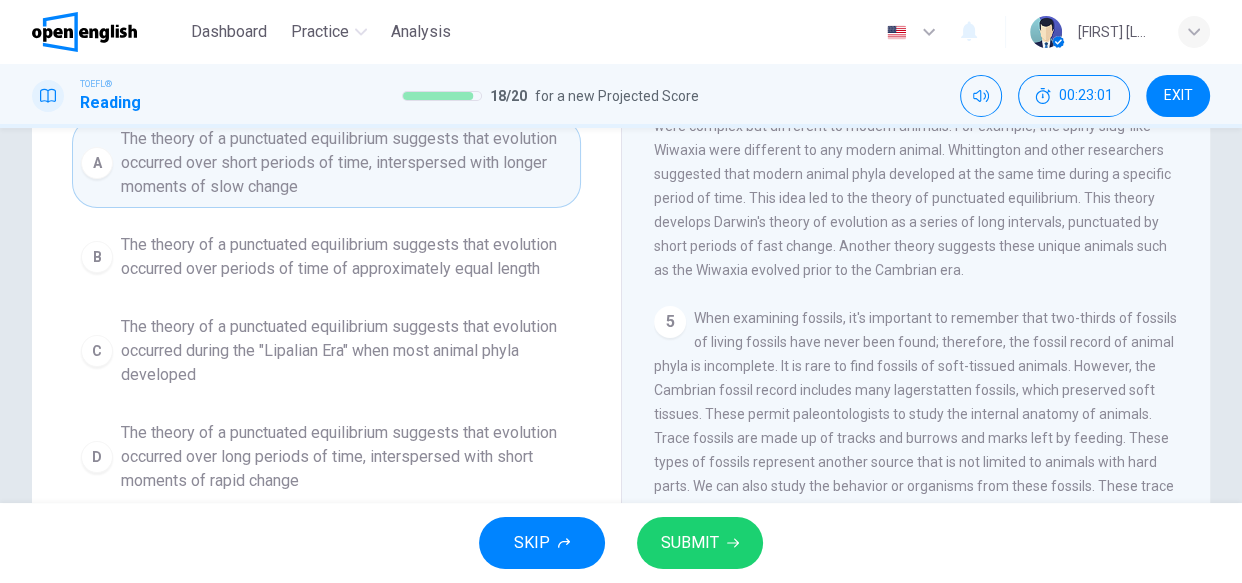 click on "SUBMIT" at bounding box center (700, 543) 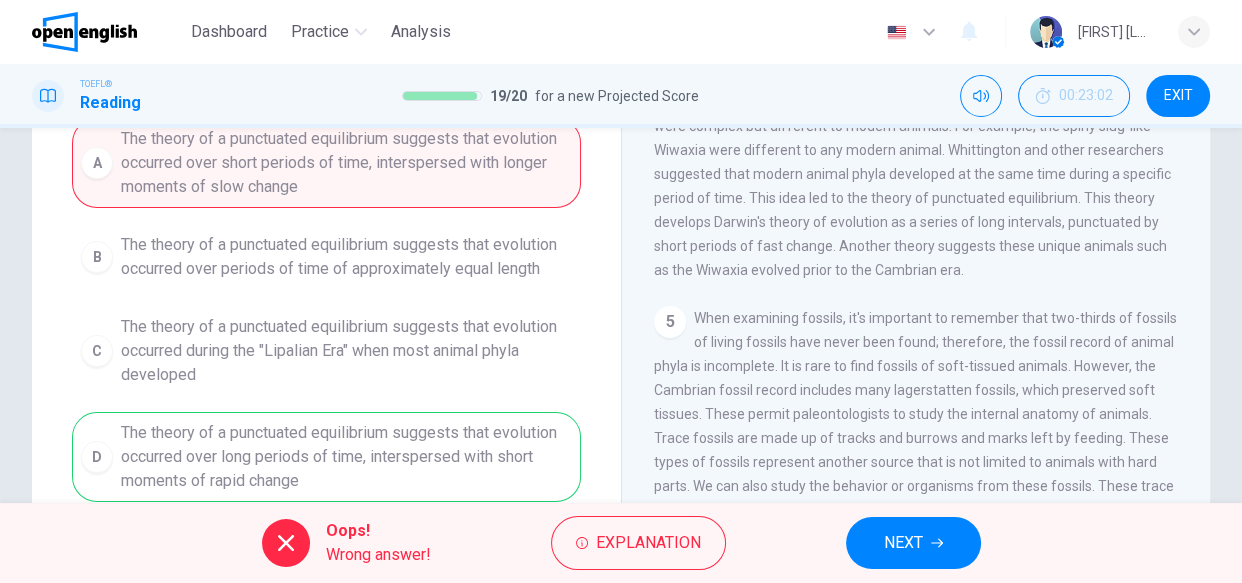 click on "NEXT" at bounding box center (913, 543) 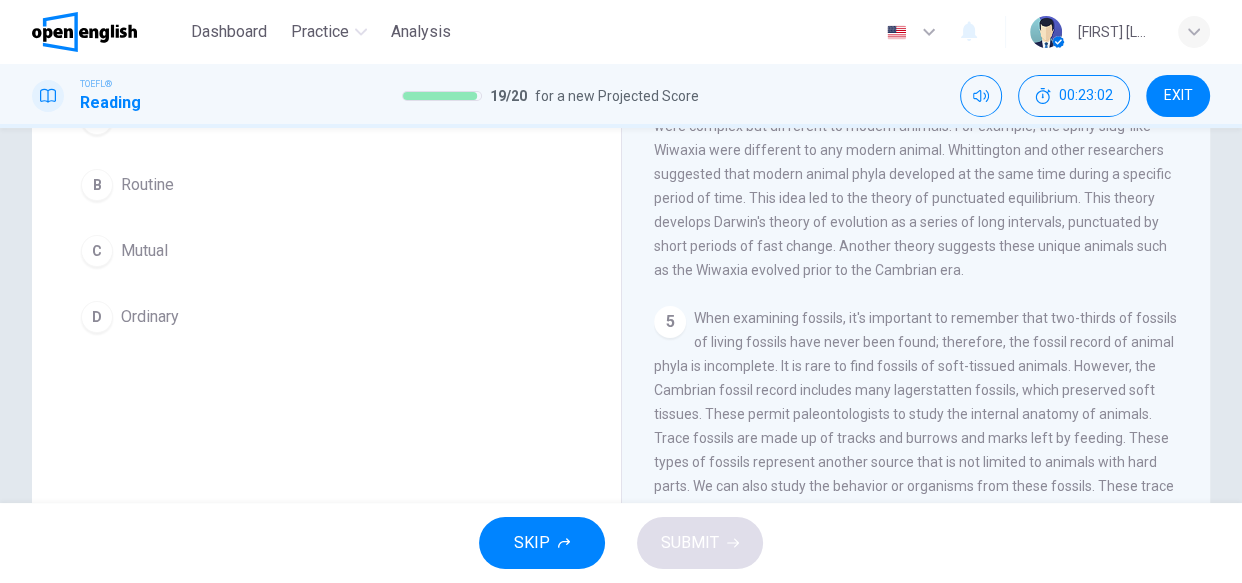 scroll, scrollTop: 987, scrollLeft: 0, axis: vertical 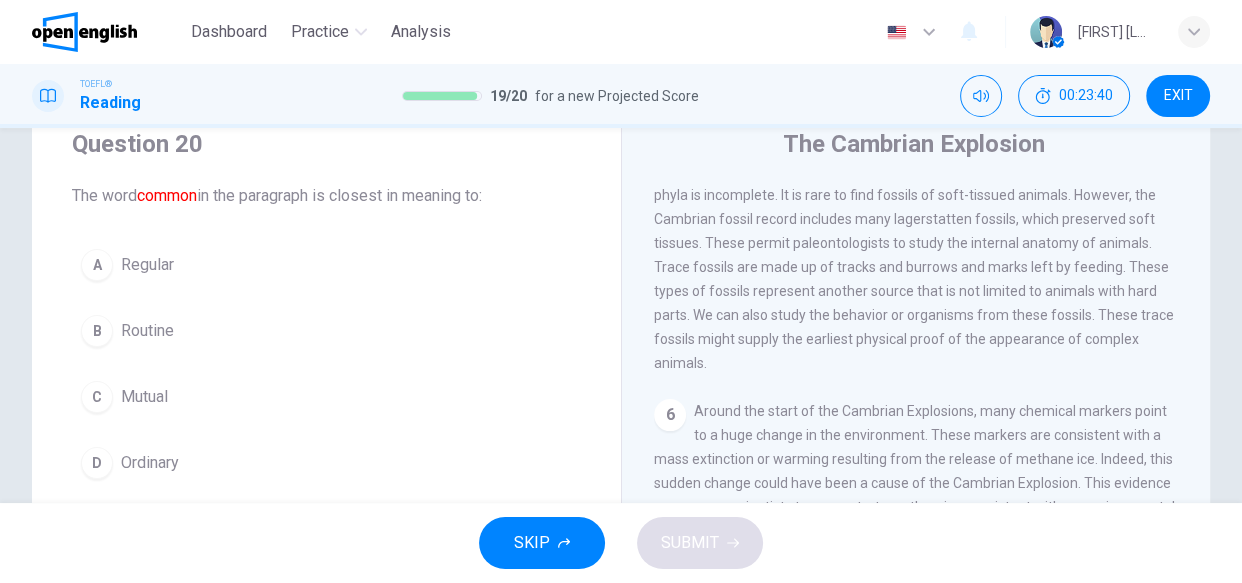 click on "C" at bounding box center (97, 397) 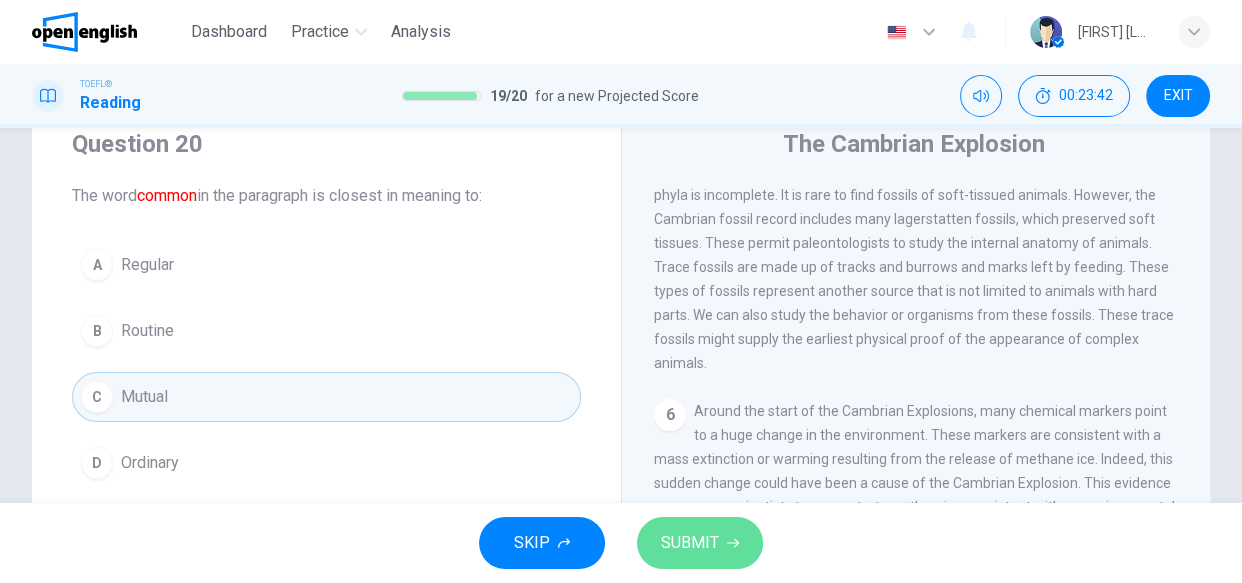 click on "SUBMIT" at bounding box center (690, 543) 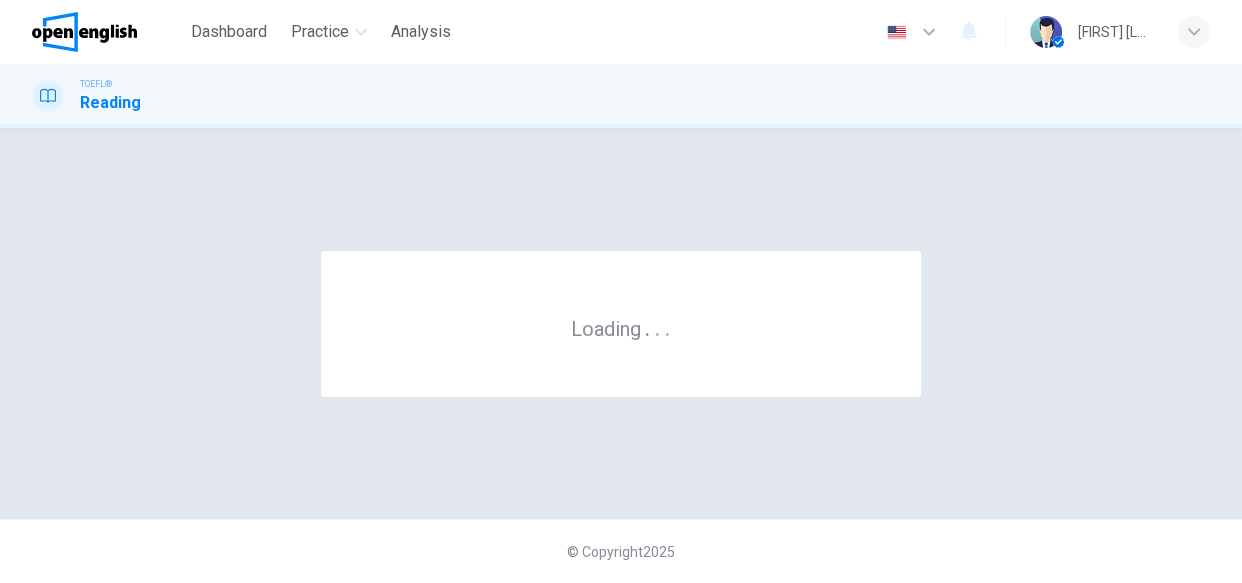 scroll, scrollTop: 0, scrollLeft: 0, axis: both 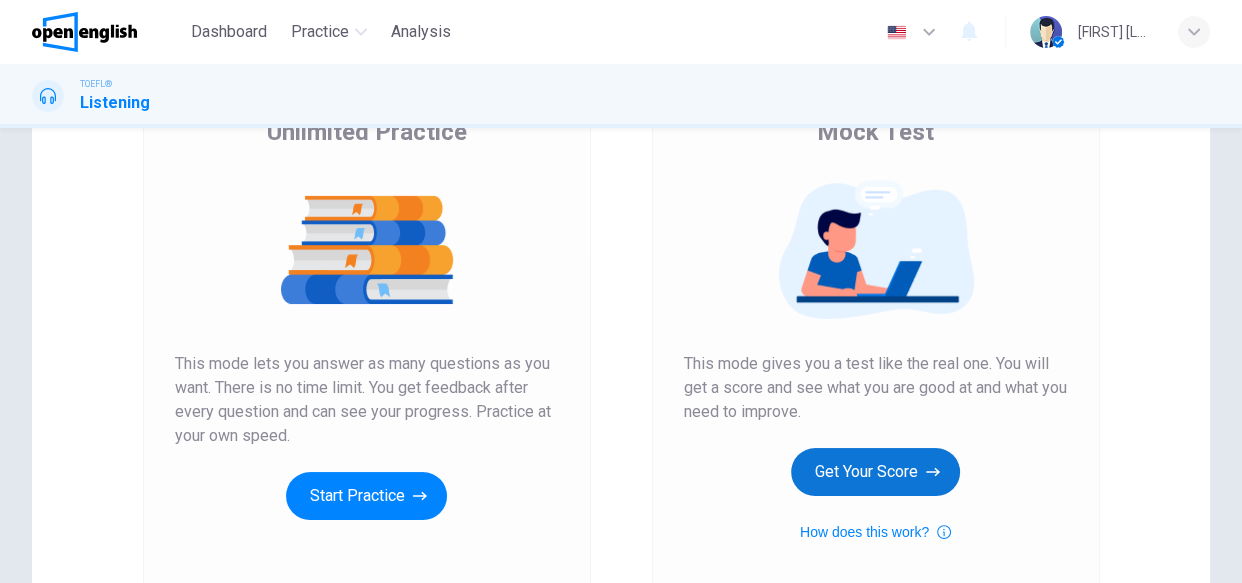 click on "Get Your Score" at bounding box center [875, 472] 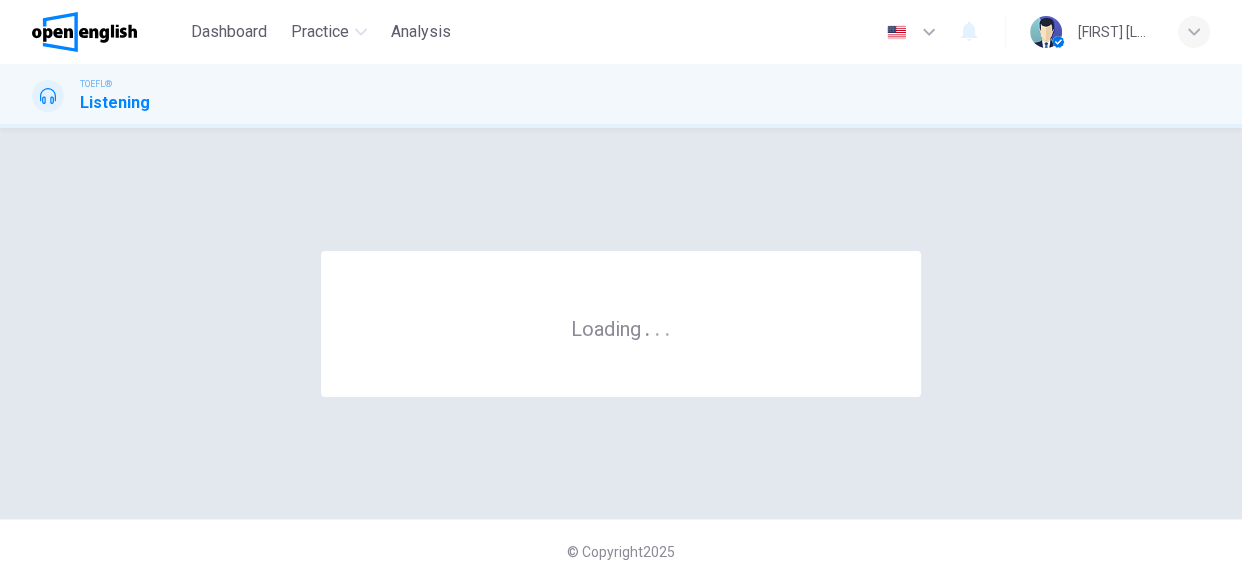 scroll, scrollTop: 0, scrollLeft: 0, axis: both 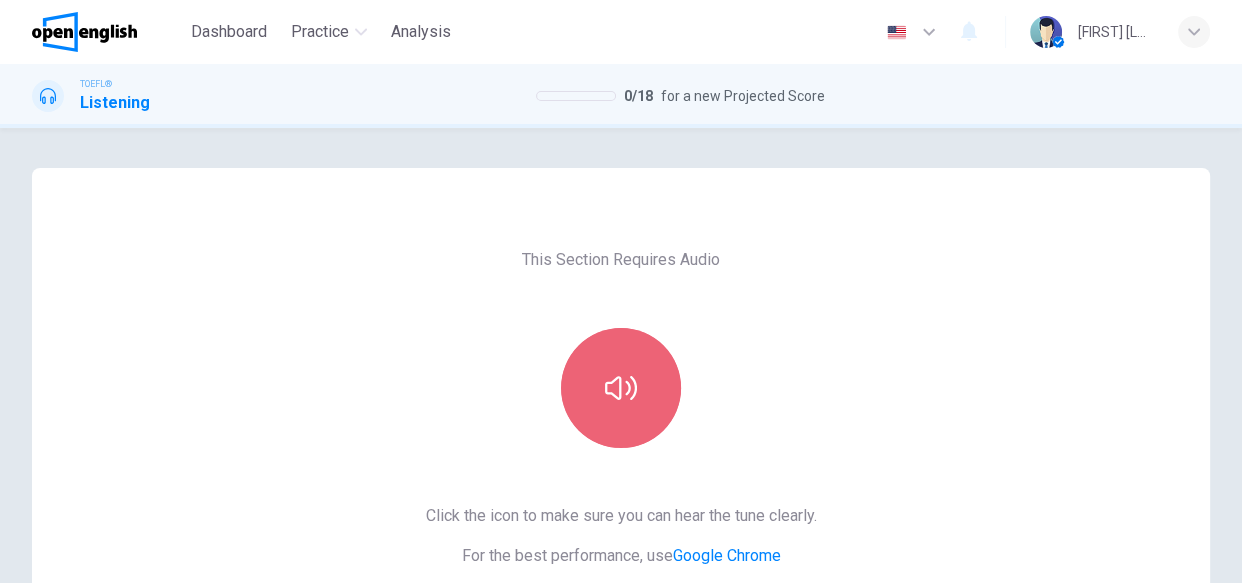 click at bounding box center (621, 388) 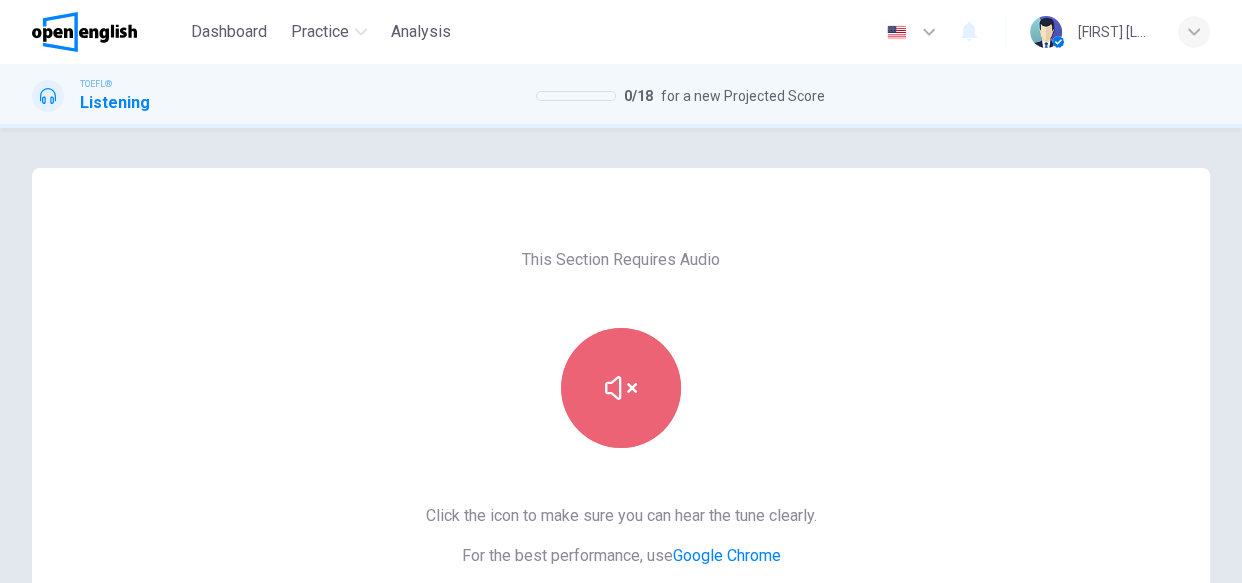 click at bounding box center (621, 388) 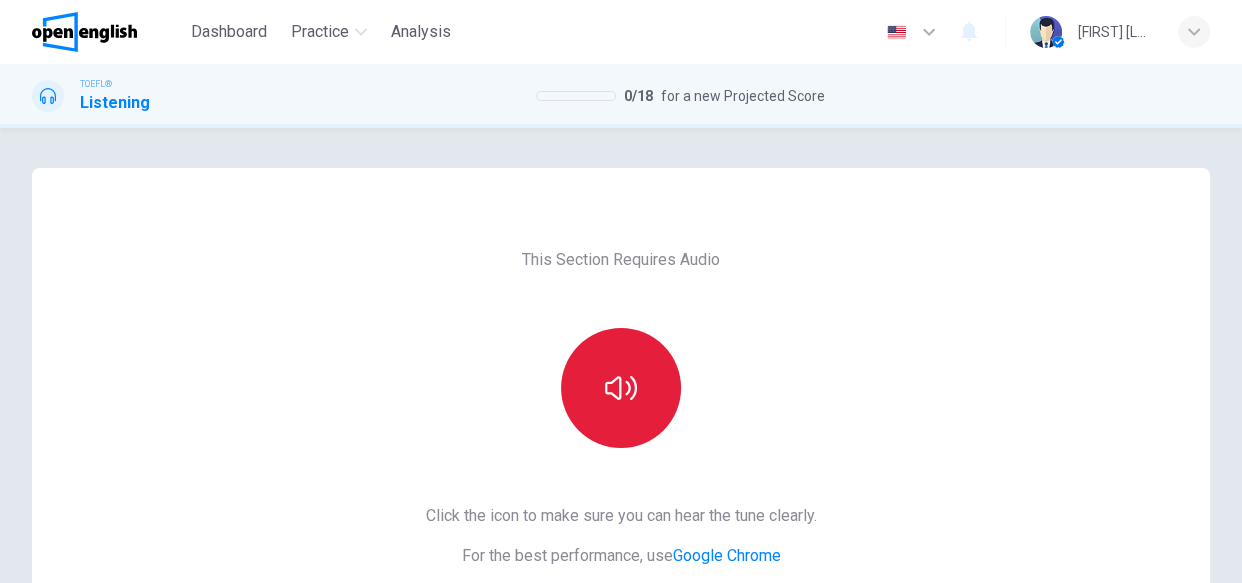 click at bounding box center (621, 388) 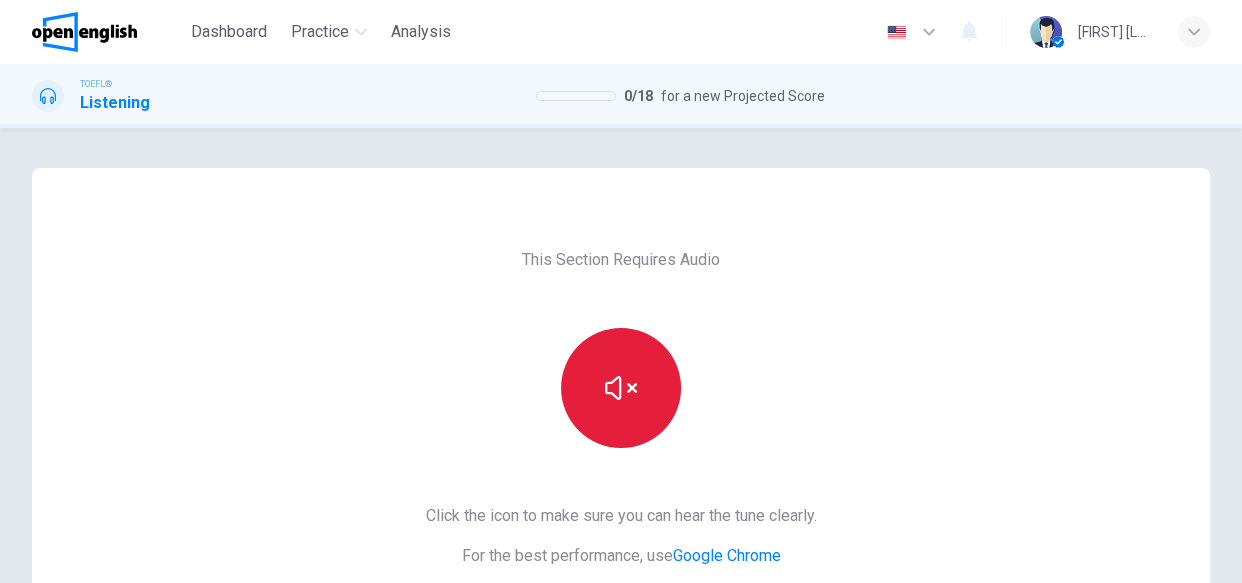 click at bounding box center (621, 388) 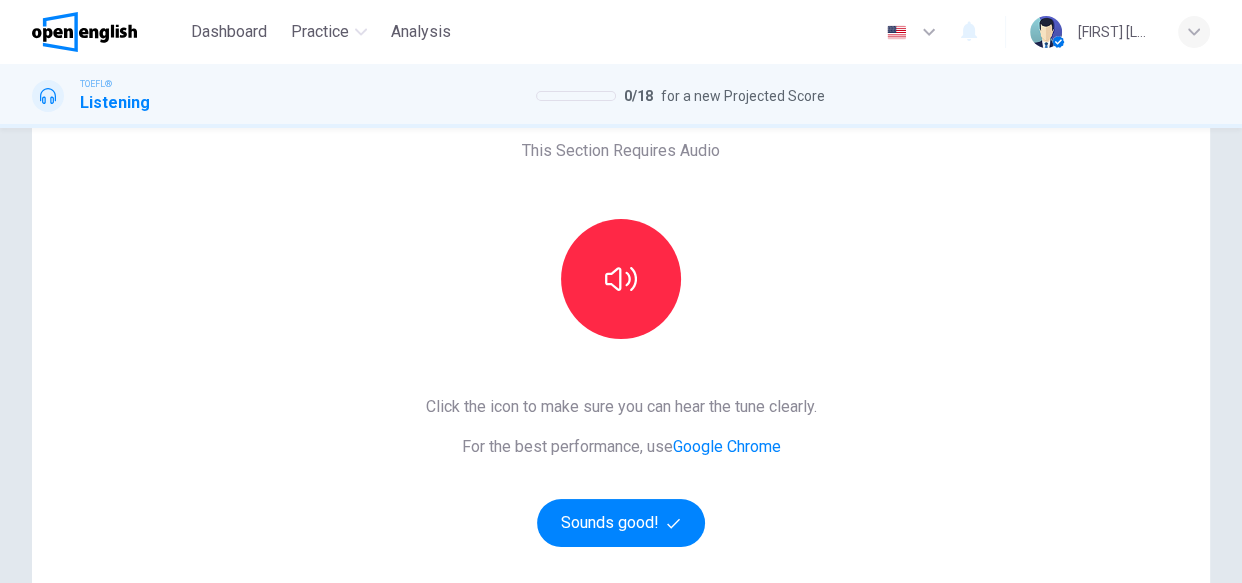 scroll, scrollTop: 145, scrollLeft: 0, axis: vertical 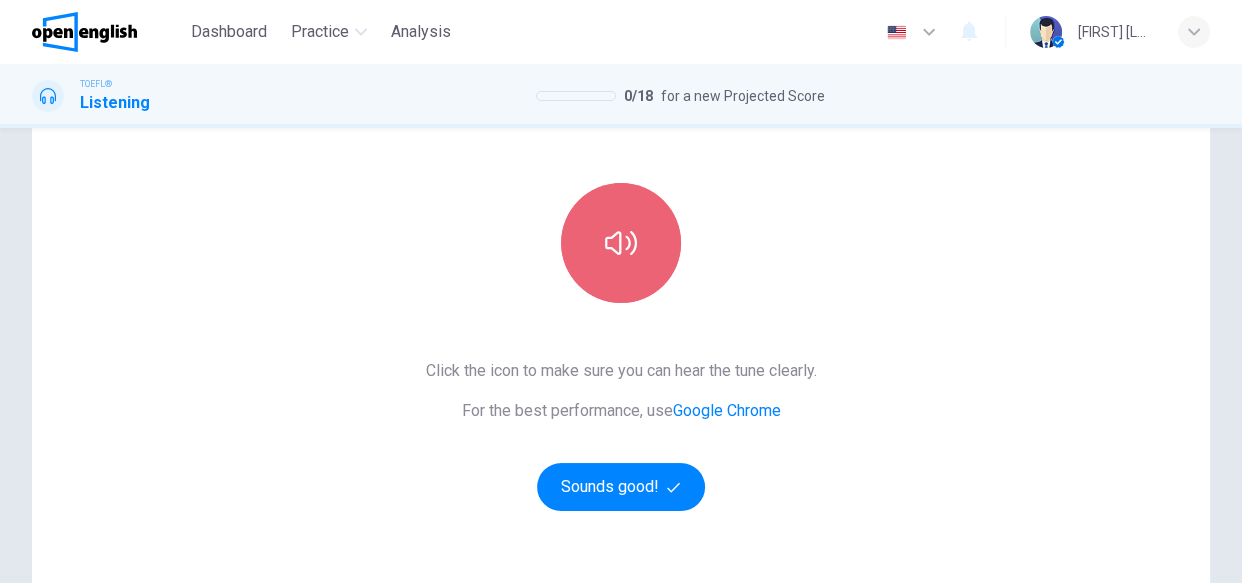 click 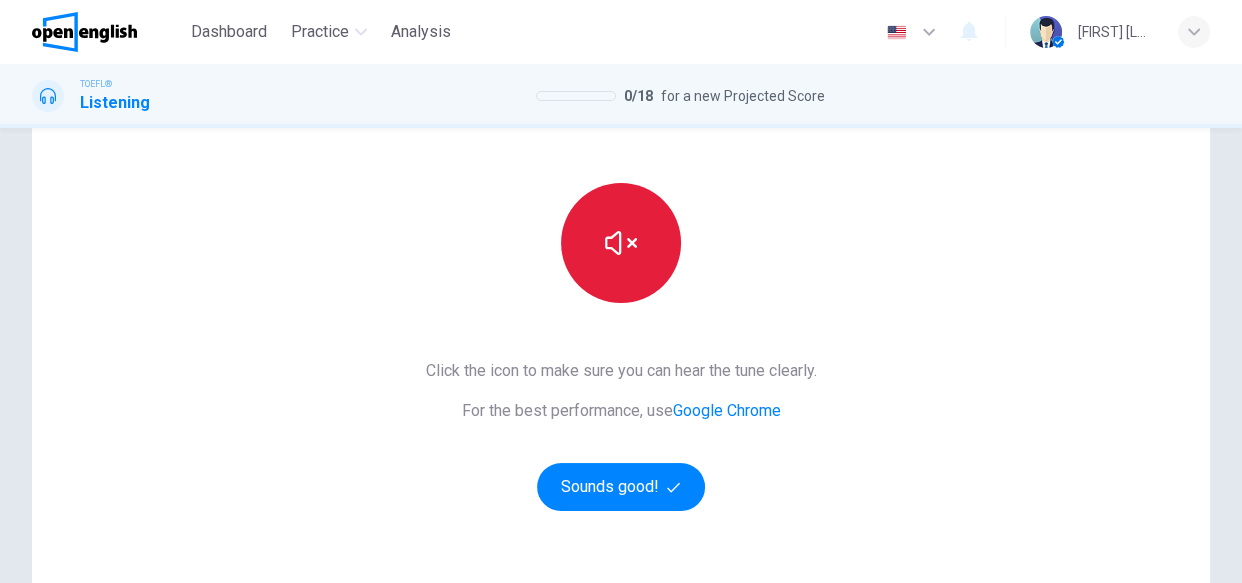 click 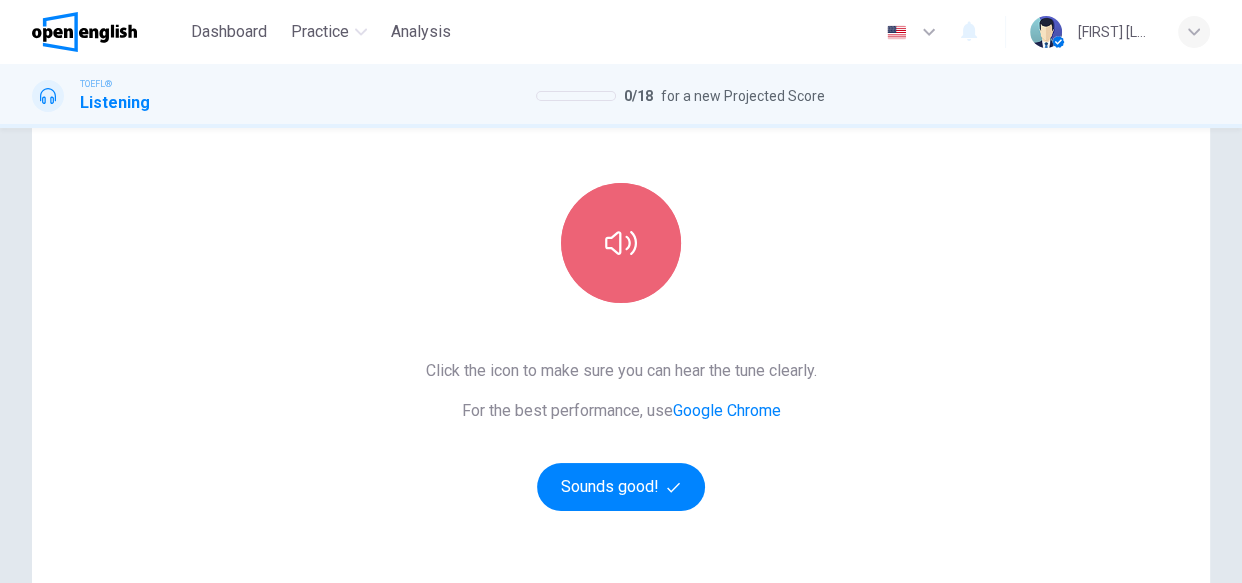 click 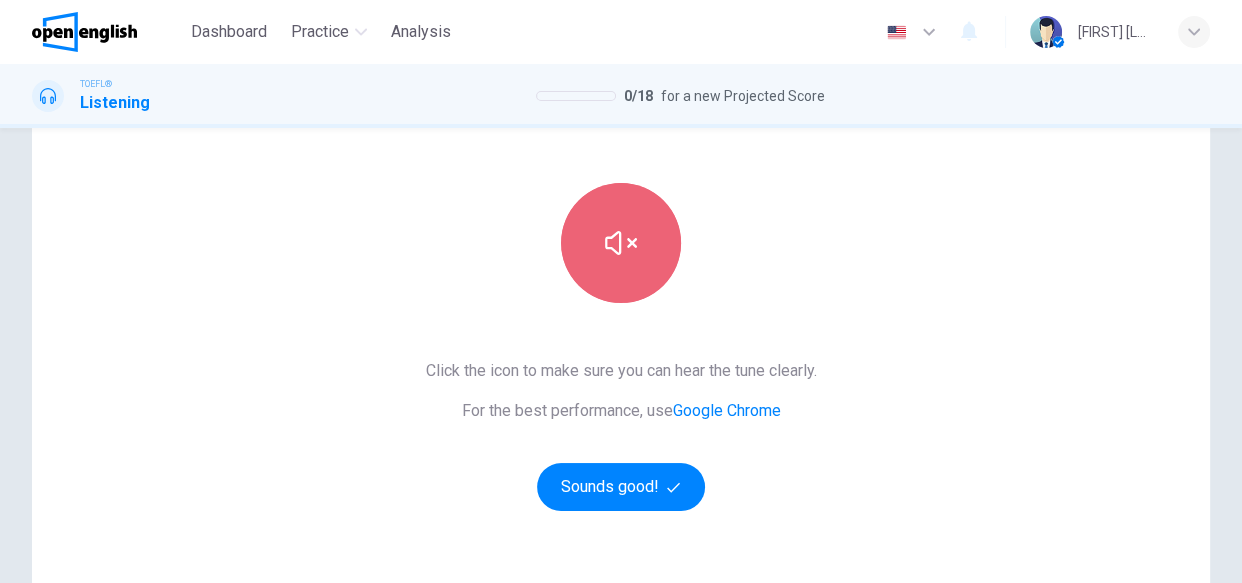 click 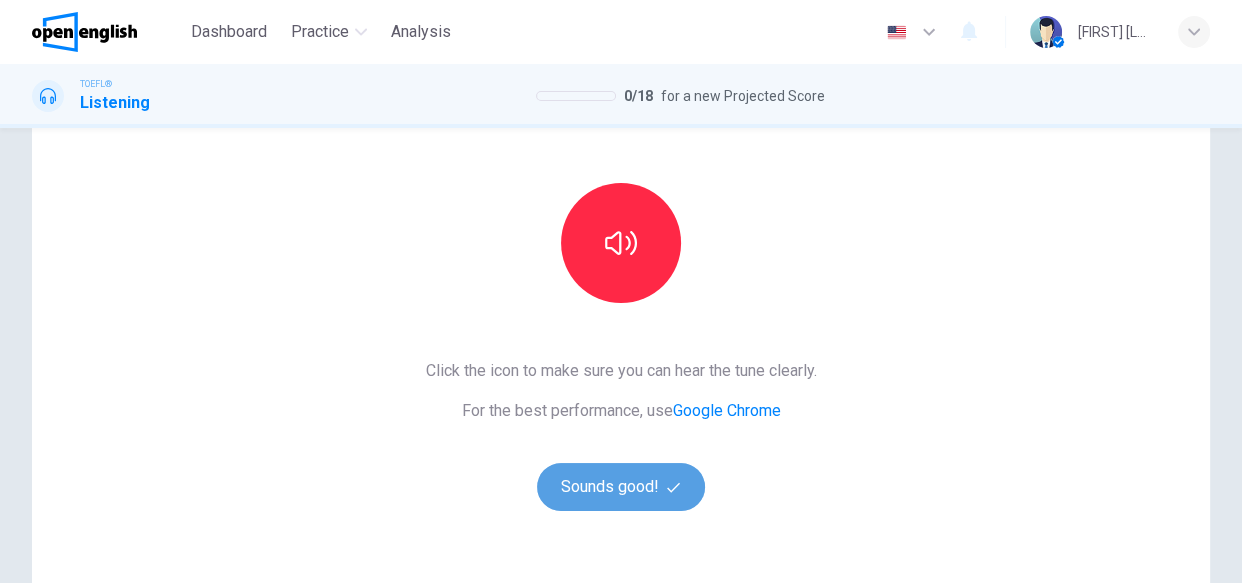 click on "Sounds good!" at bounding box center (621, 487) 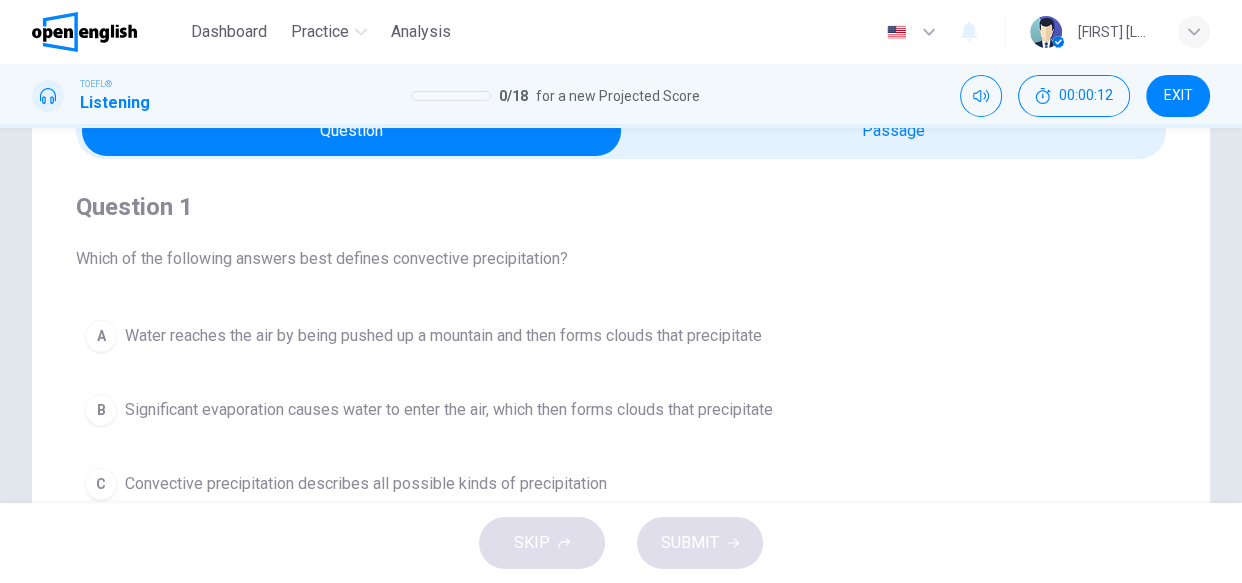 scroll, scrollTop: 72, scrollLeft: 0, axis: vertical 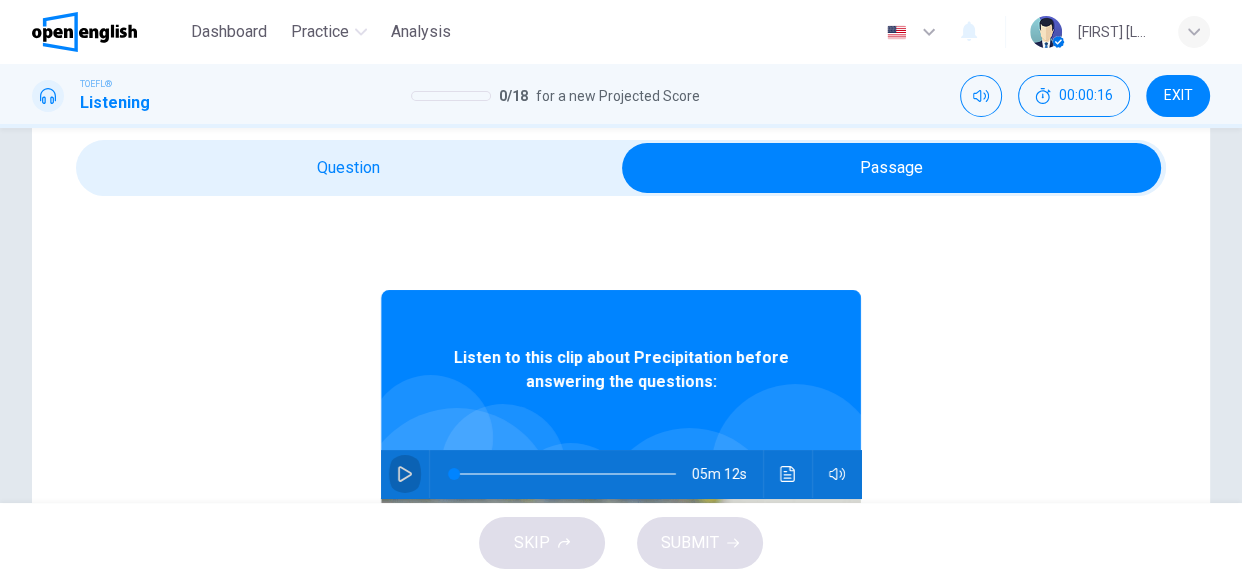 click at bounding box center (405, 474) 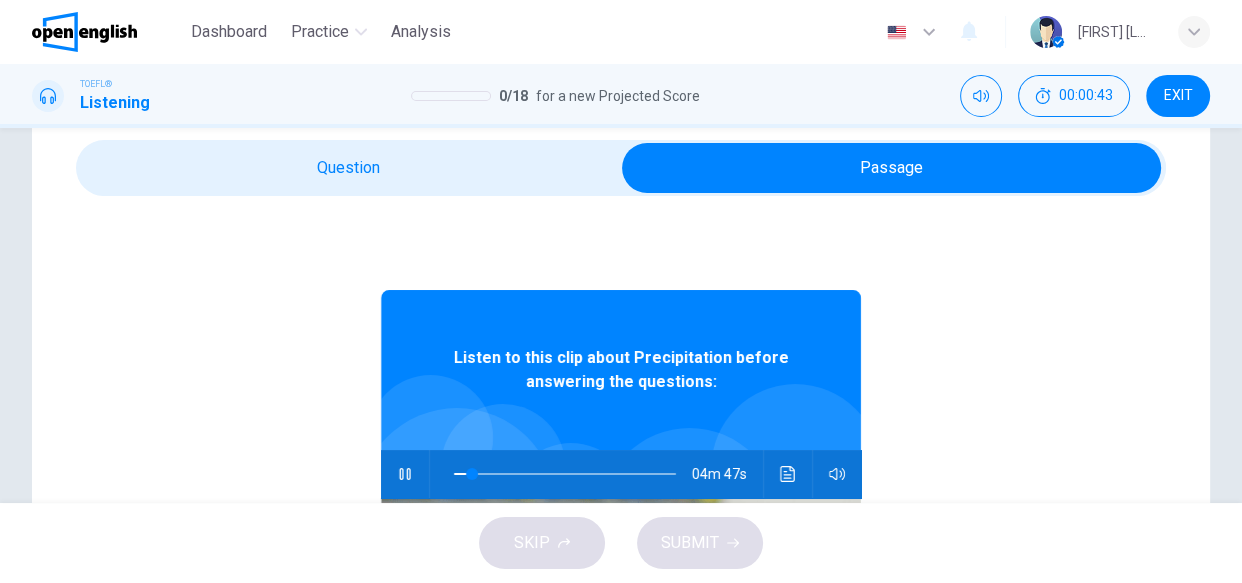 scroll, scrollTop: 36, scrollLeft: 0, axis: vertical 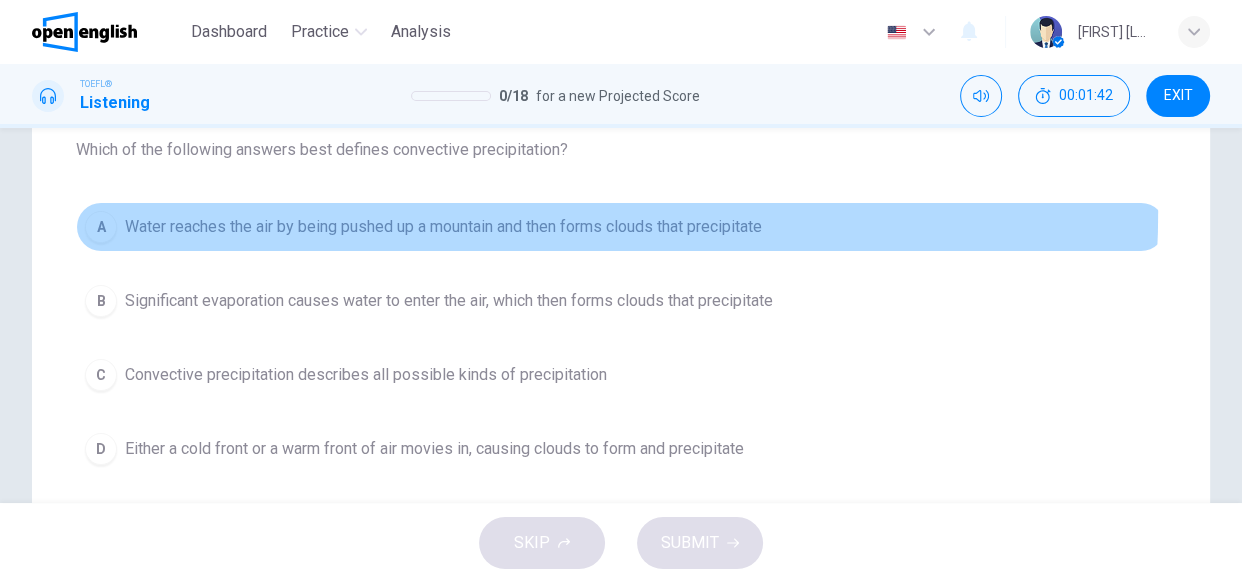 click on "A Water reaches the air by being pushed up a mountain and then forms clouds that precipitate" at bounding box center (621, 227) 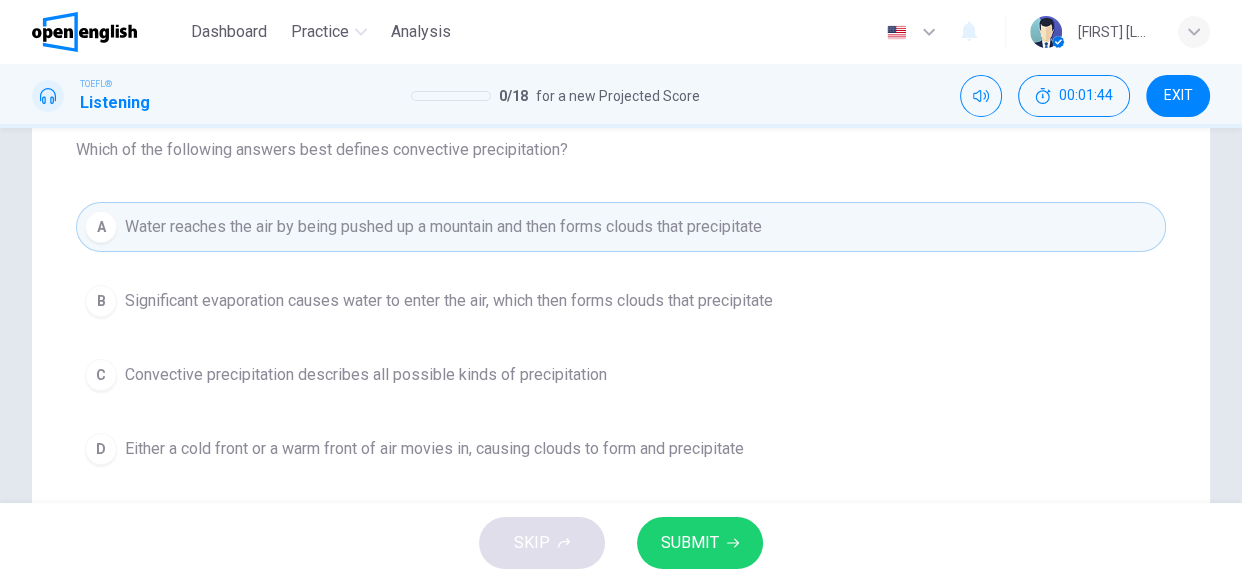 click on "SUBMIT" at bounding box center [690, 543] 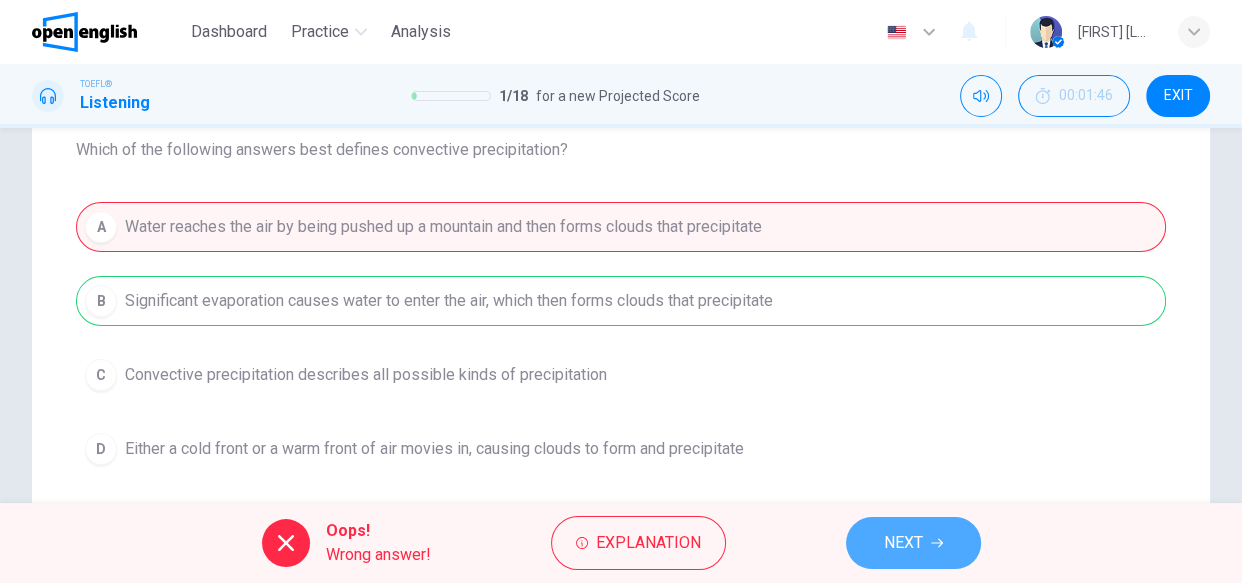 click on "NEXT" at bounding box center [913, 543] 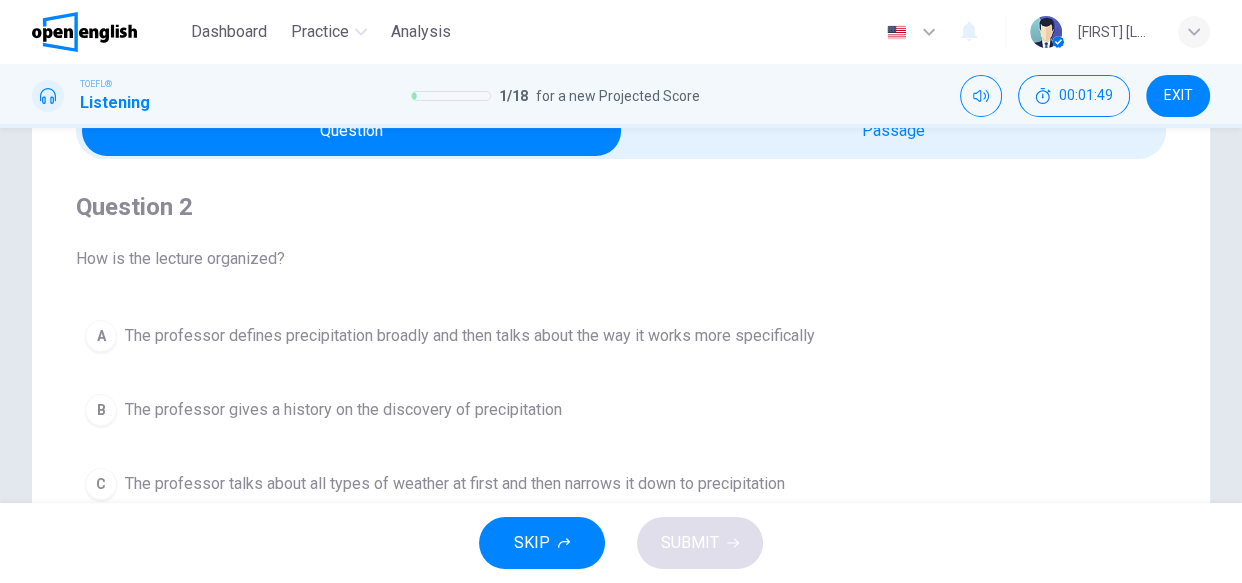 scroll, scrollTop: 36, scrollLeft: 0, axis: vertical 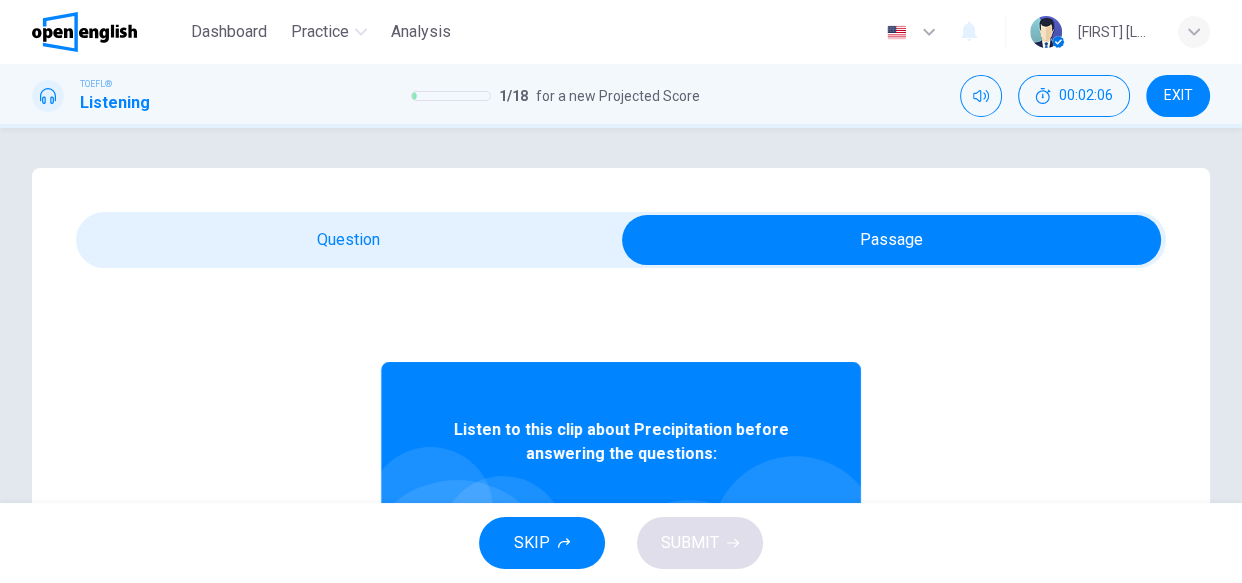 type on "**" 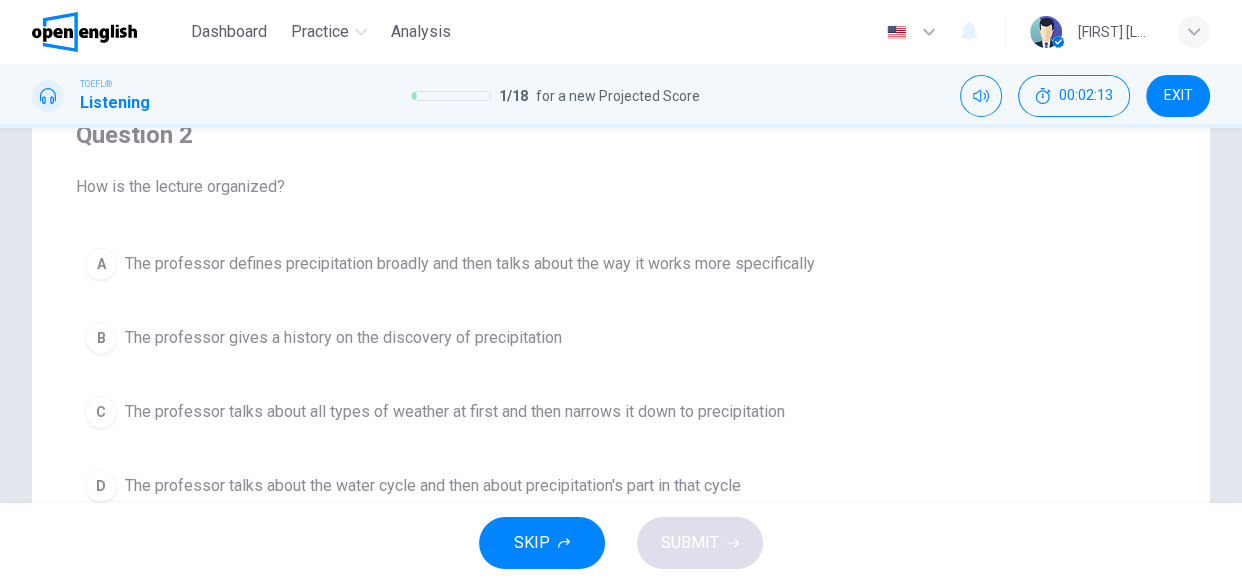 scroll, scrollTop: 218, scrollLeft: 0, axis: vertical 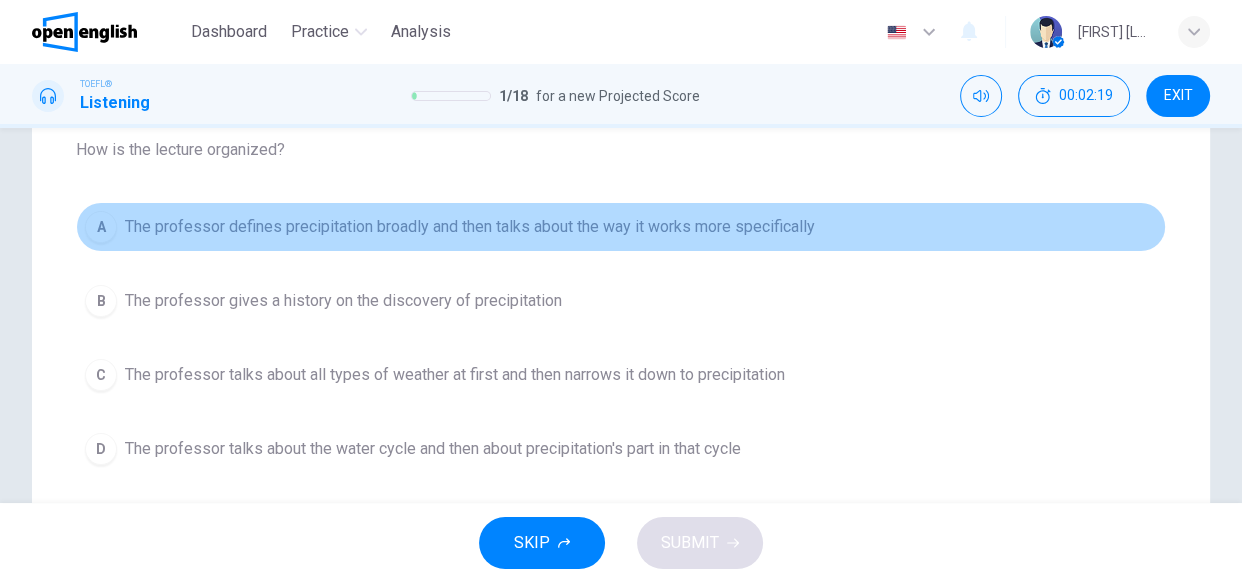 click on "The professor defines precipitation broadly and then talks about the way it works more specifically" at bounding box center (470, 227) 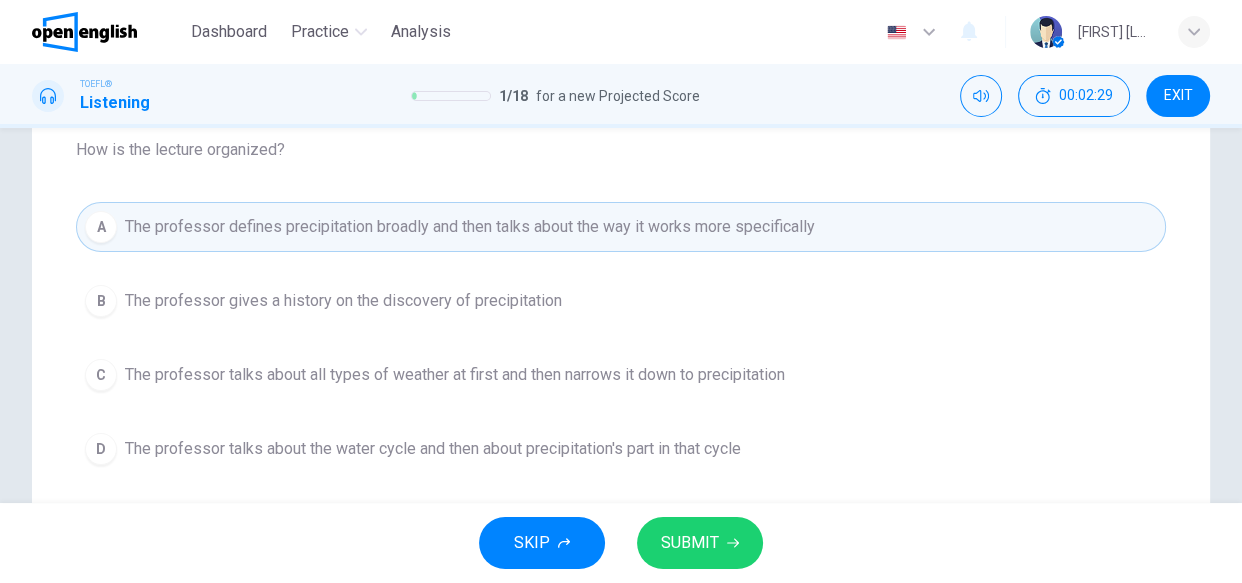 click on "SUBMIT" at bounding box center [700, 543] 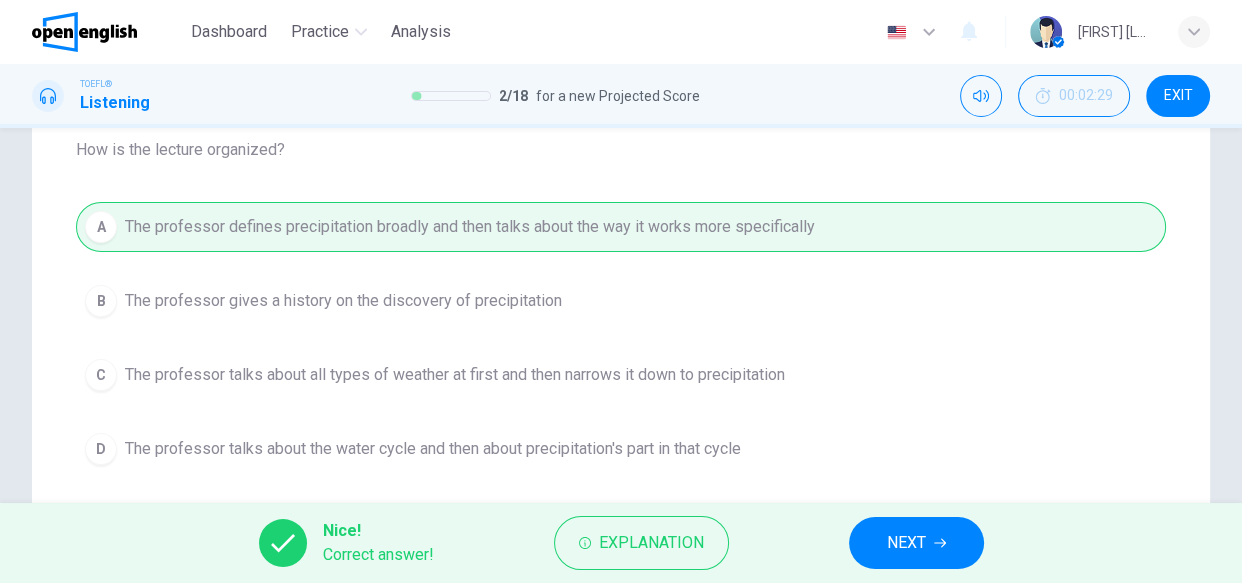 click on "NEXT" at bounding box center (906, 543) 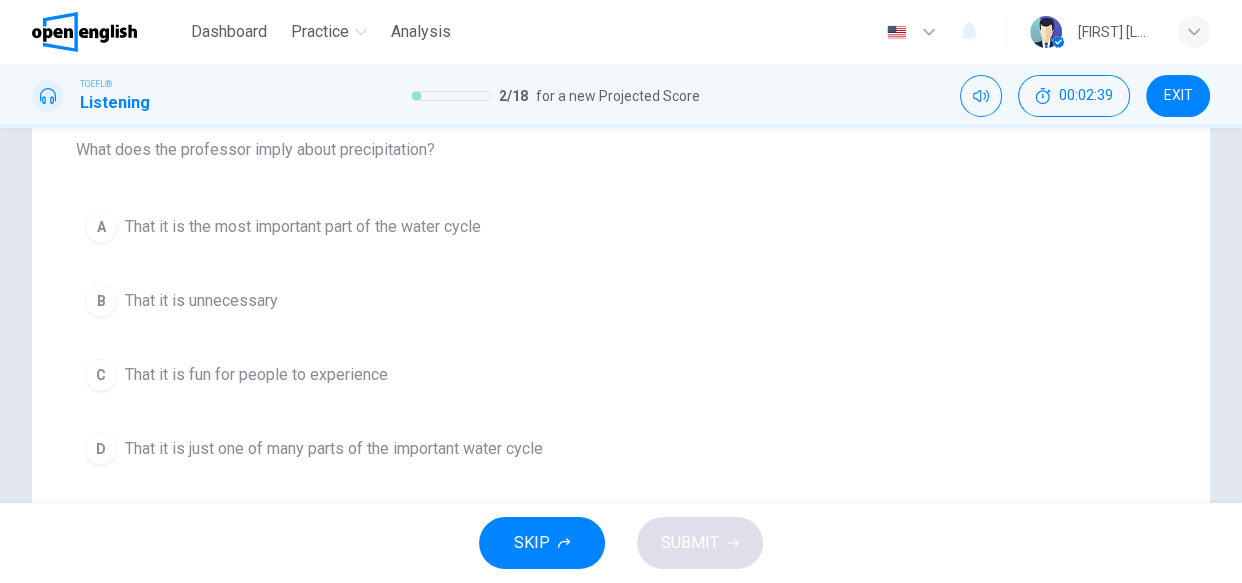 click on "A" at bounding box center (101, 227) 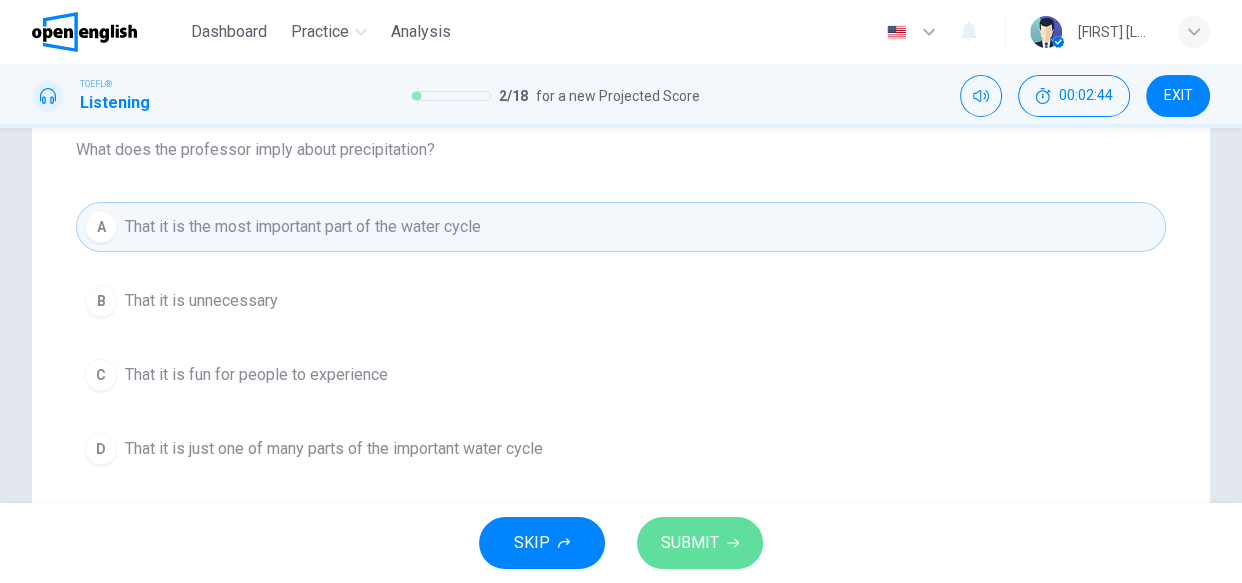 click on "SUBMIT" at bounding box center [690, 543] 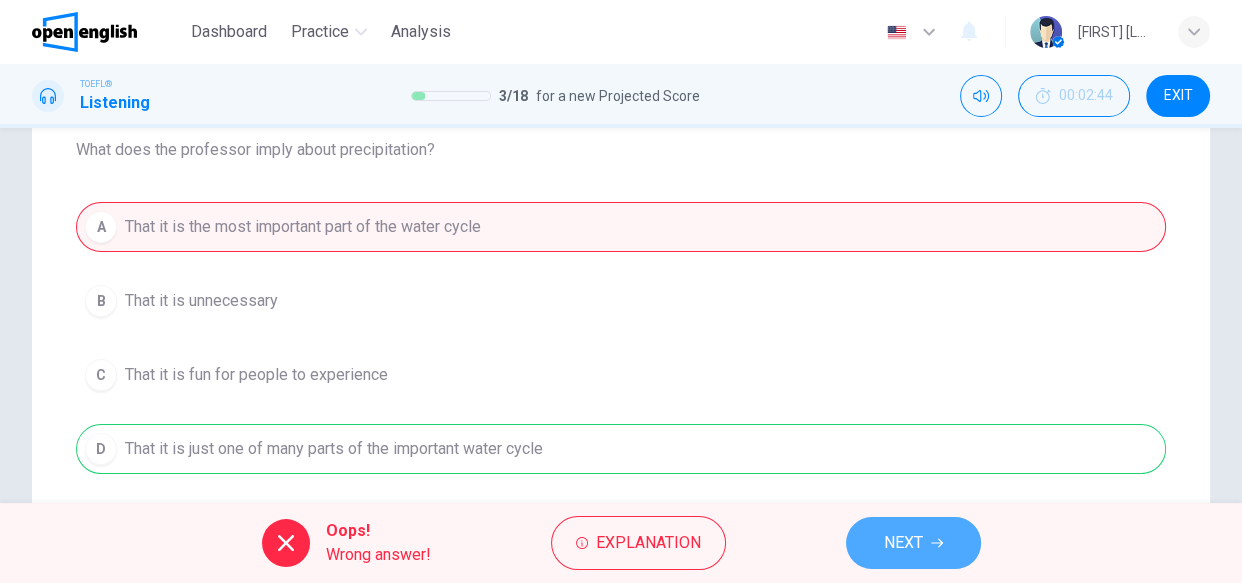 click on "NEXT" at bounding box center [913, 543] 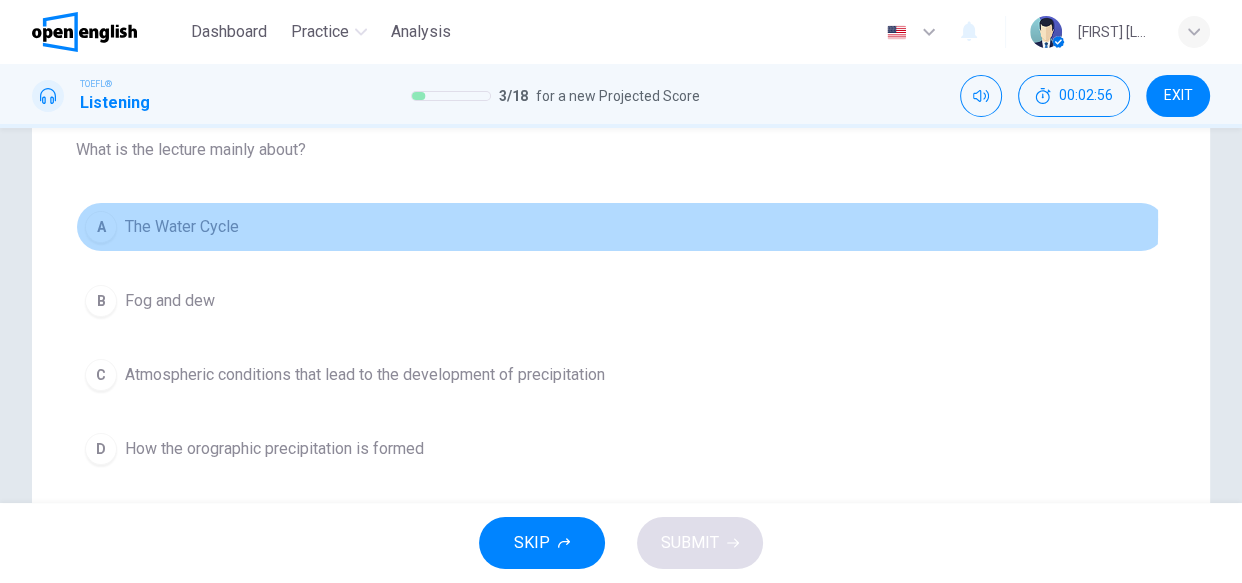 click on "A" at bounding box center [101, 227] 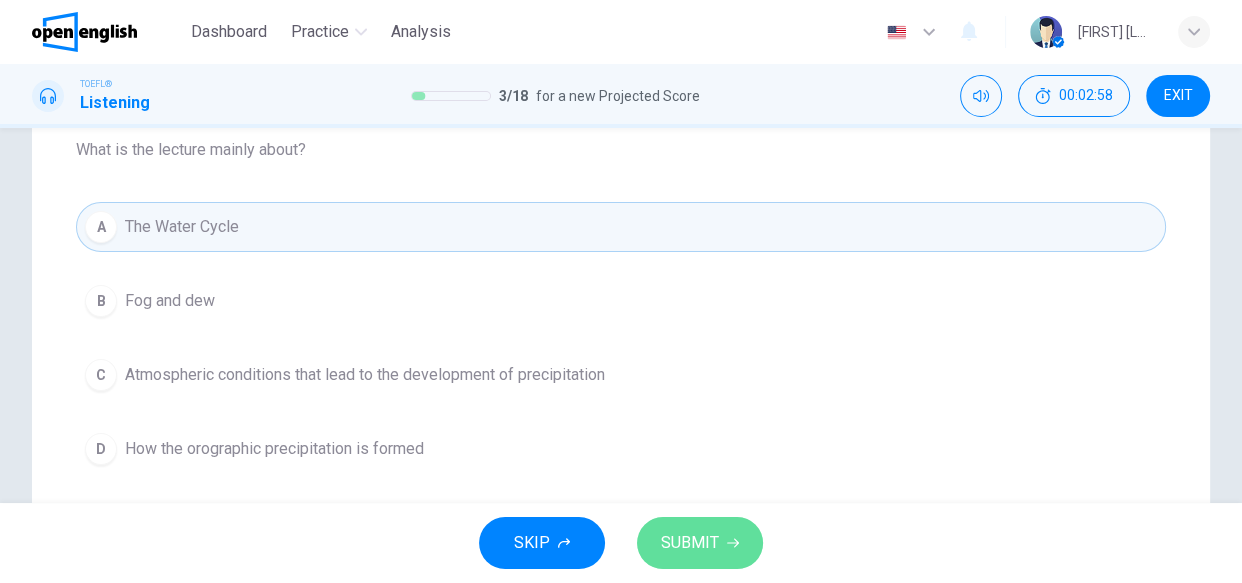 click on "SUBMIT" at bounding box center [690, 543] 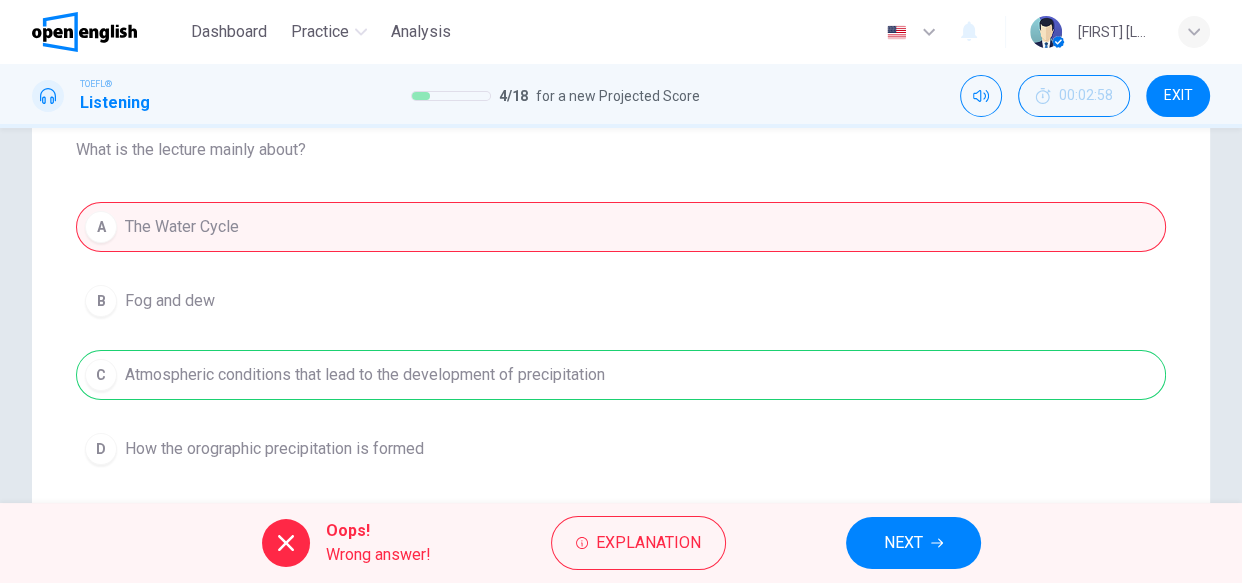click on "NEXT" at bounding box center (913, 543) 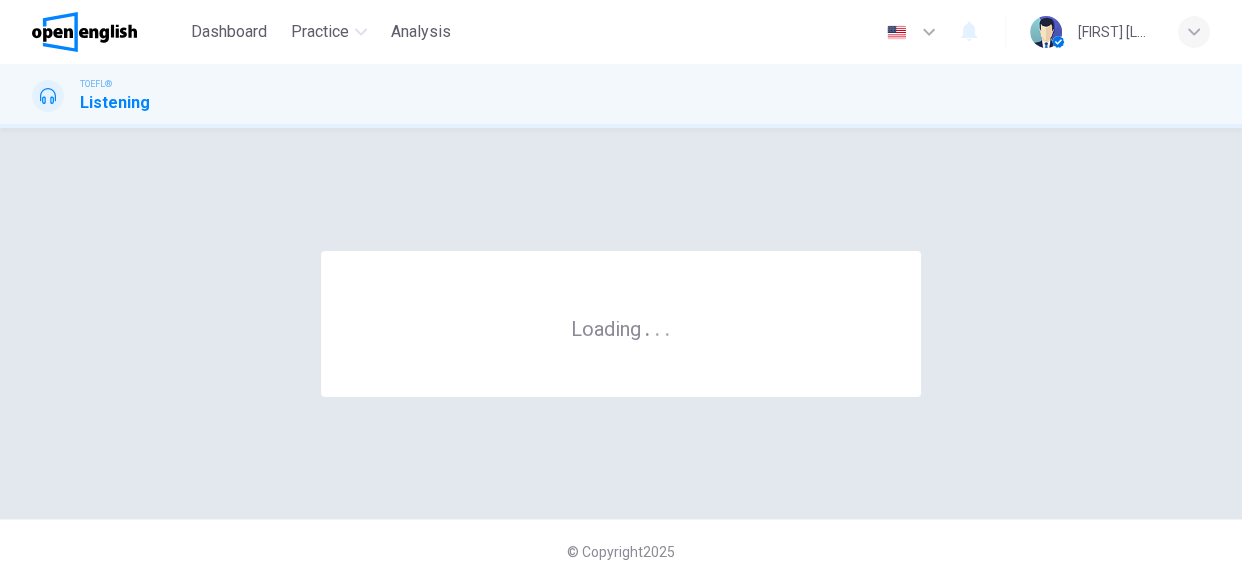 scroll, scrollTop: 0, scrollLeft: 0, axis: both 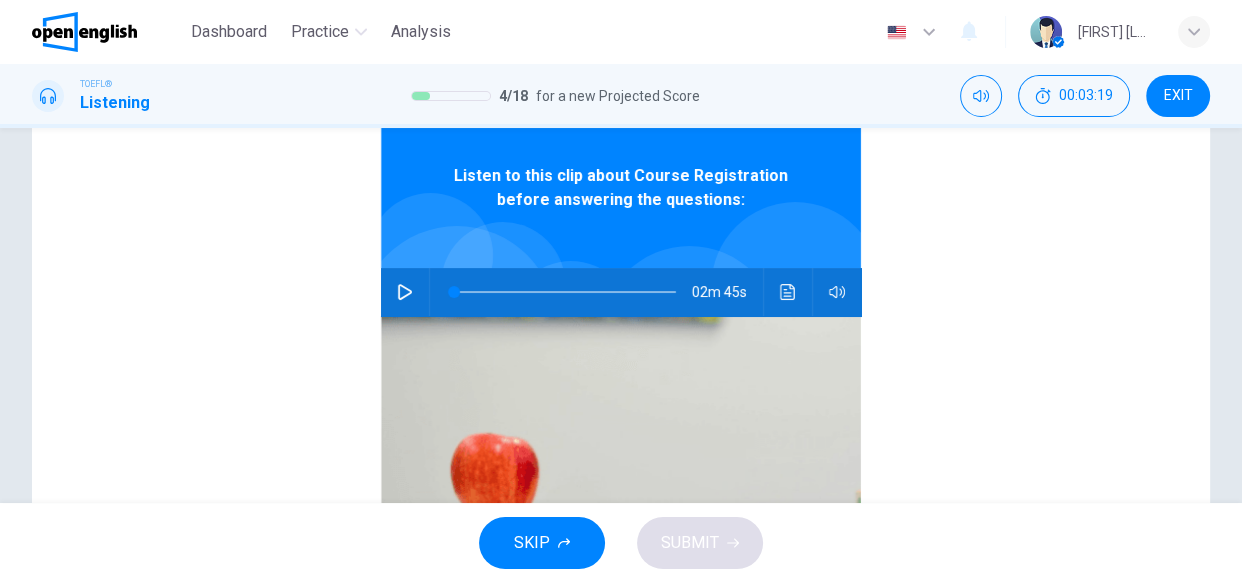 click 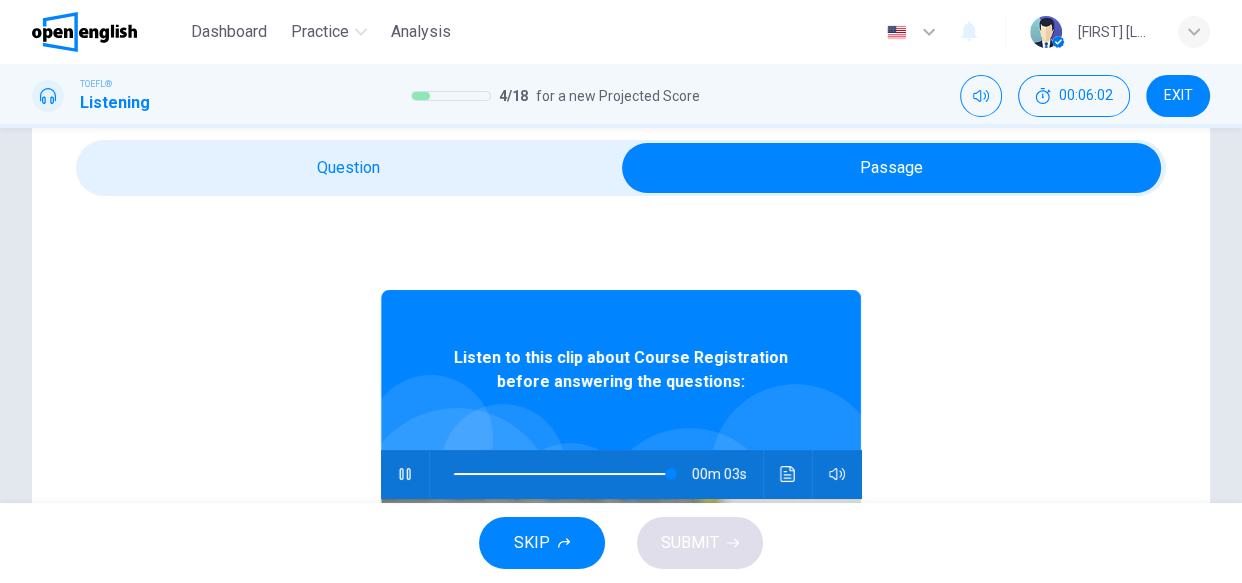 scroll, scrollTop: 36, scrollLeft: 0, axis: vertical 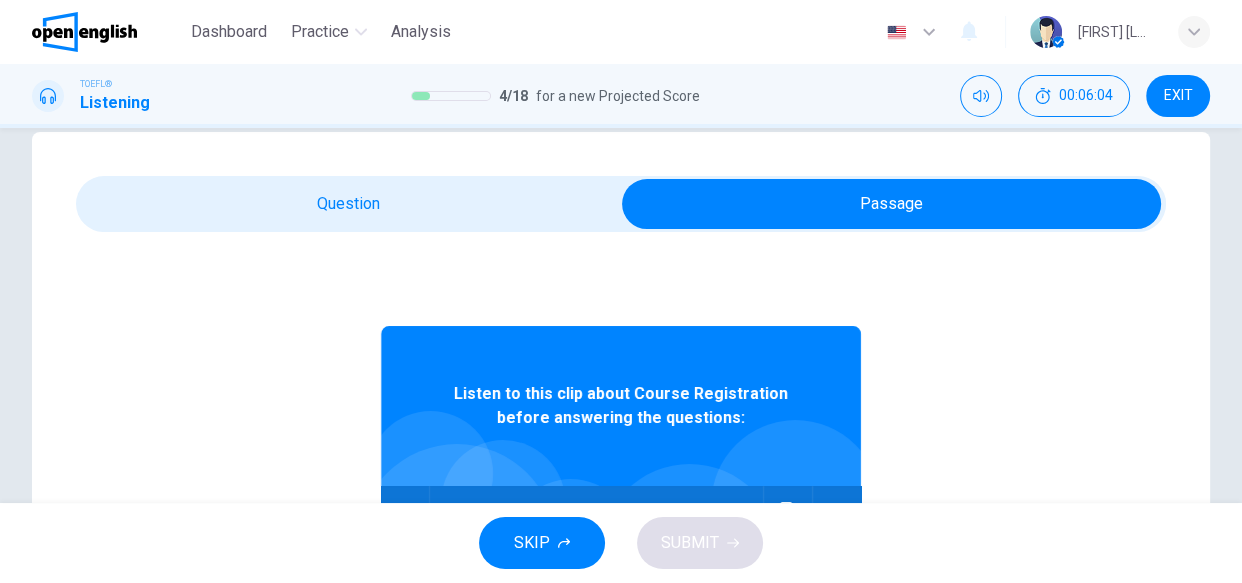 type on "**" 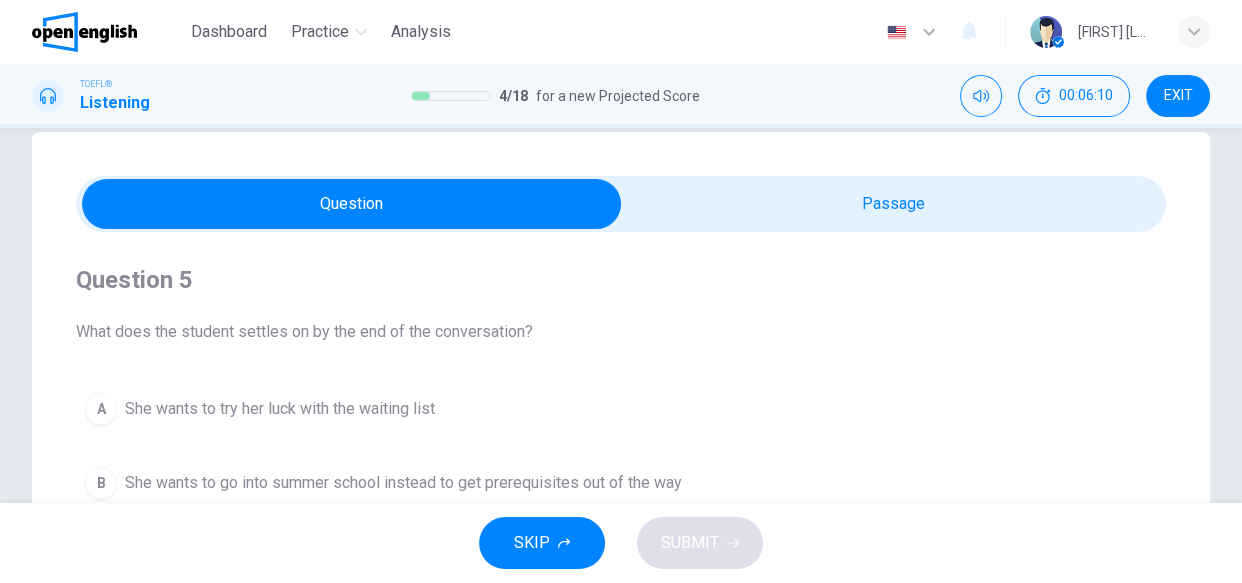 drag, startPoint x: 938, startPoint y: 318, endPoint x: 1238, endPoint y: 495, distance: 348.32312 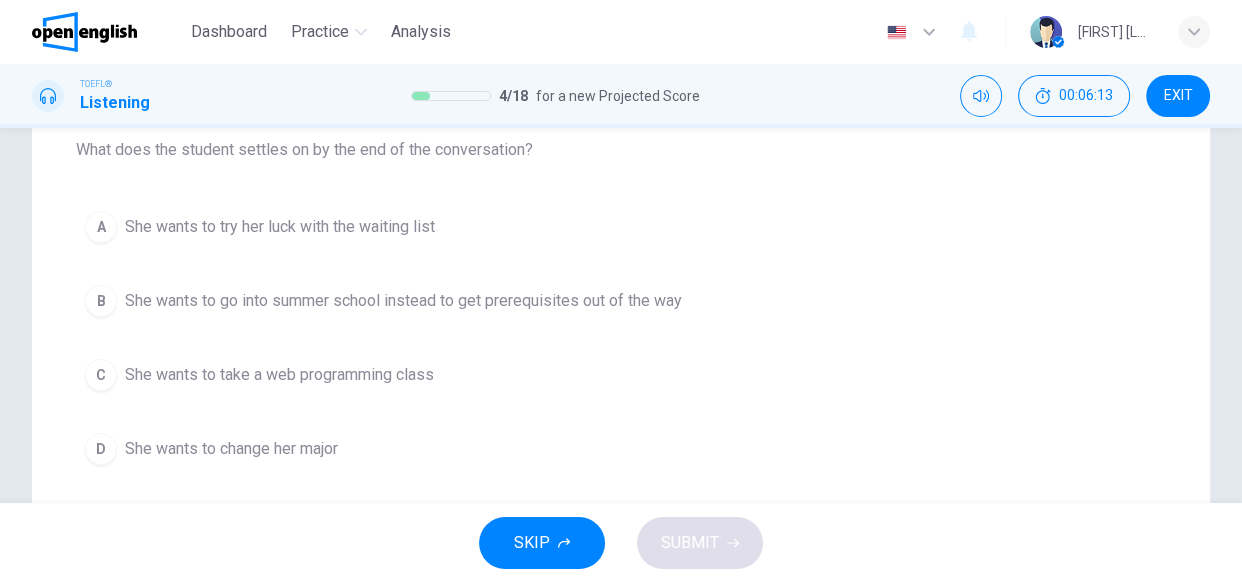 scroll, scrollTop: 254, scrollLeft: 0, axis: vertical 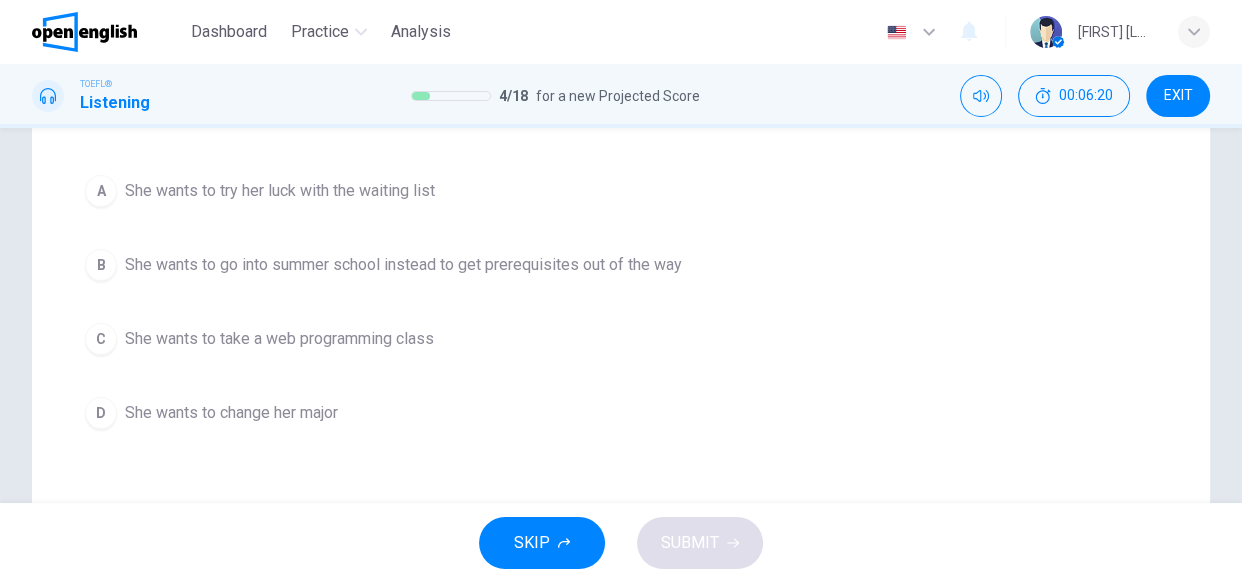 click on "She wants to take a web programming class" at bounding box center (279, 339) 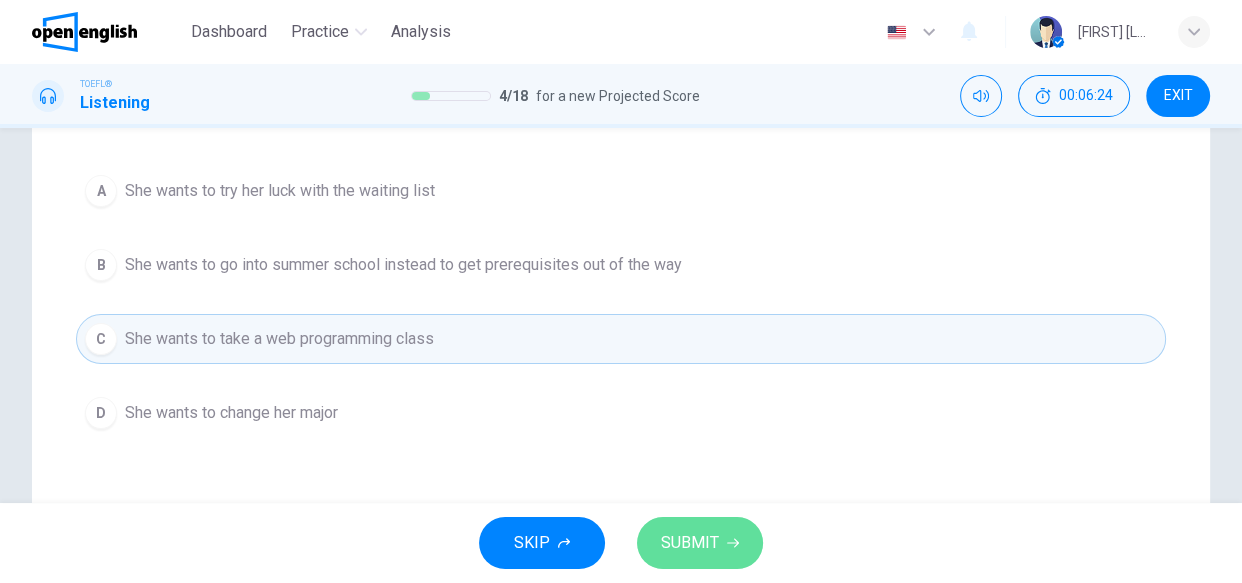 click on "SUBMIT" at bounding box center (690, 543) 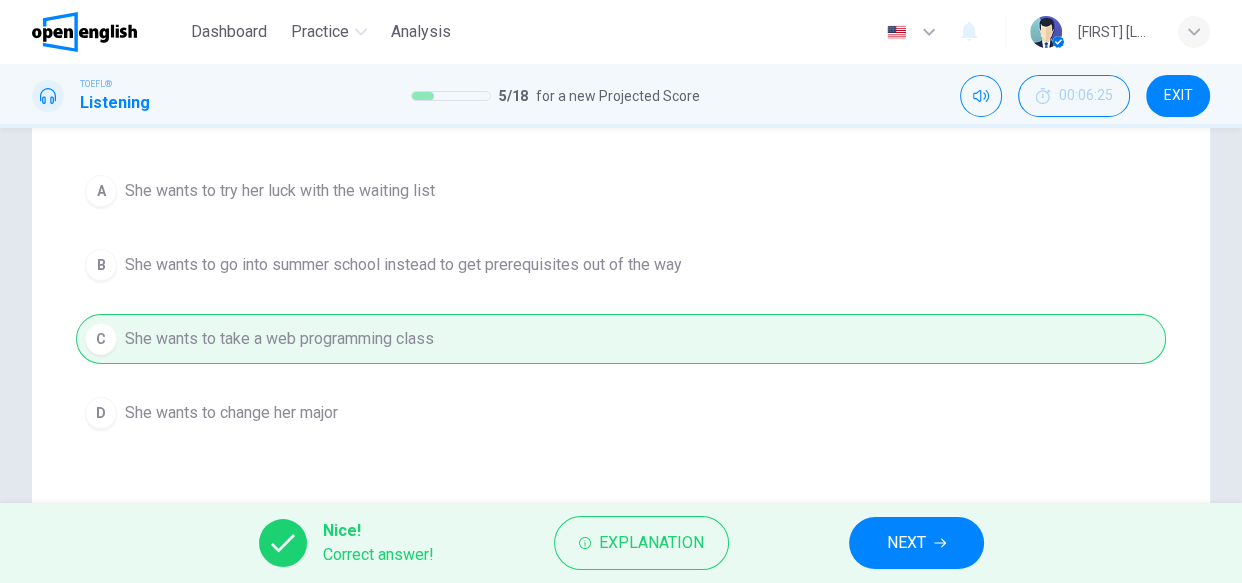 click on "NEXT" at bounding box center [916, 543] 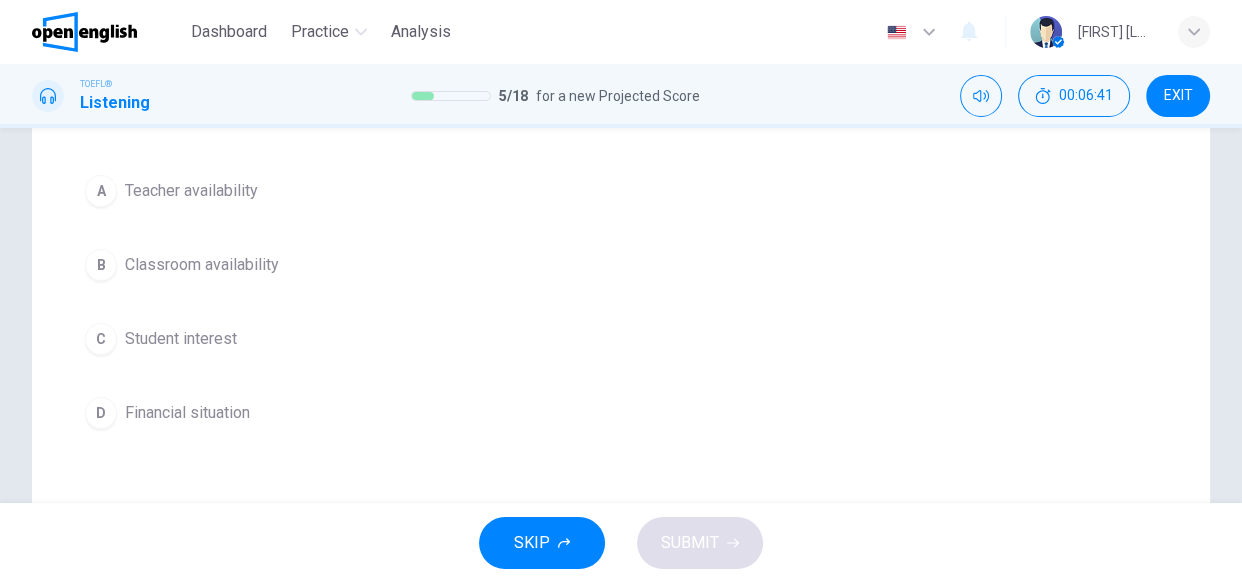 scroll, scrollTop: 218, scrollLeft: 0, axis: vertical 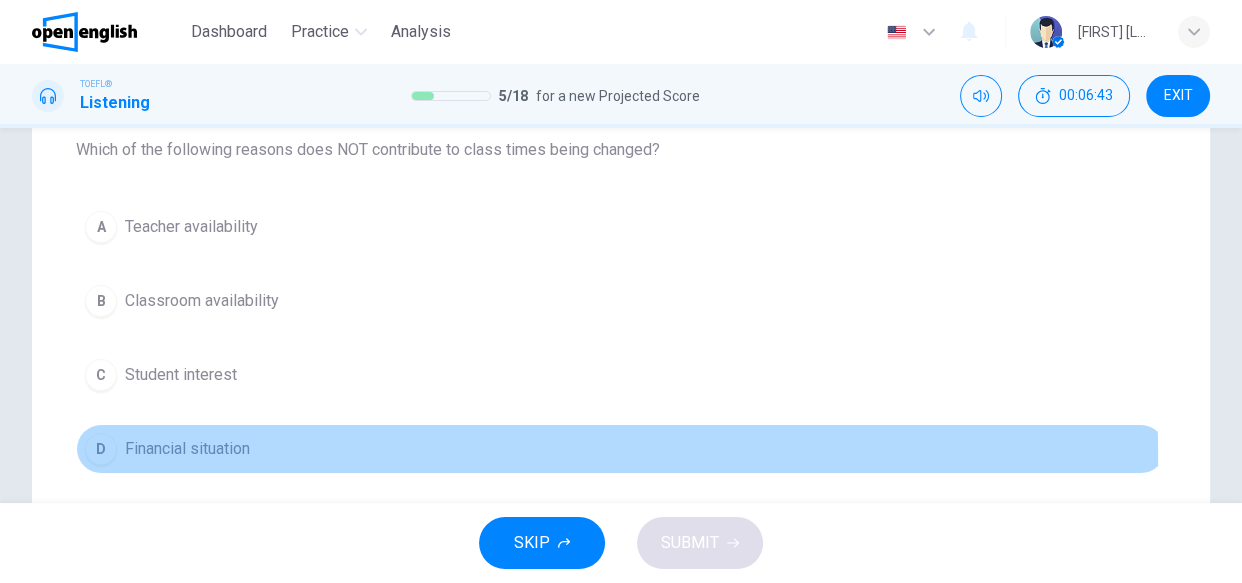 click on "Financial situation" at bounding box center [187, 449] 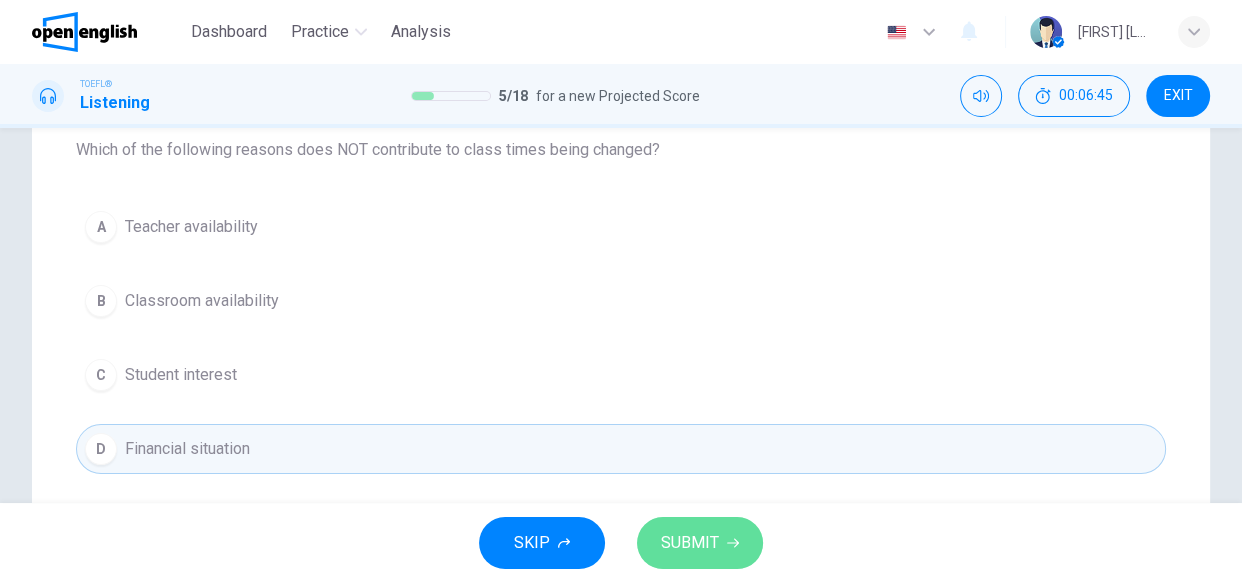 click on "SUBMIT" at bounding box center [690, 543] 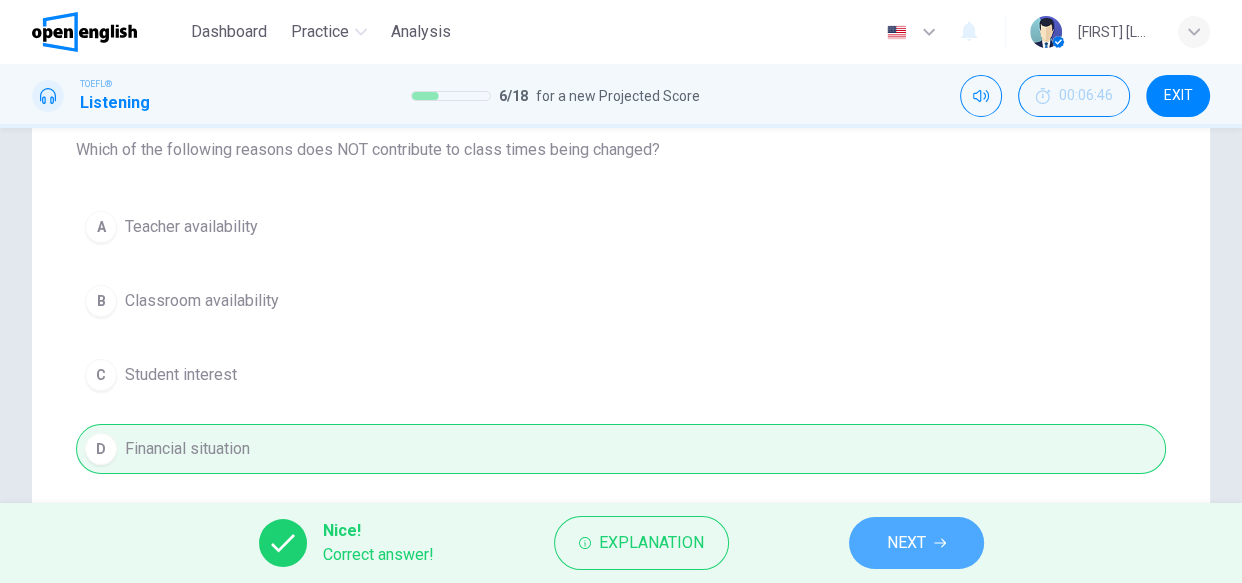 click on "NEXT" at bounding box center [906, 543] 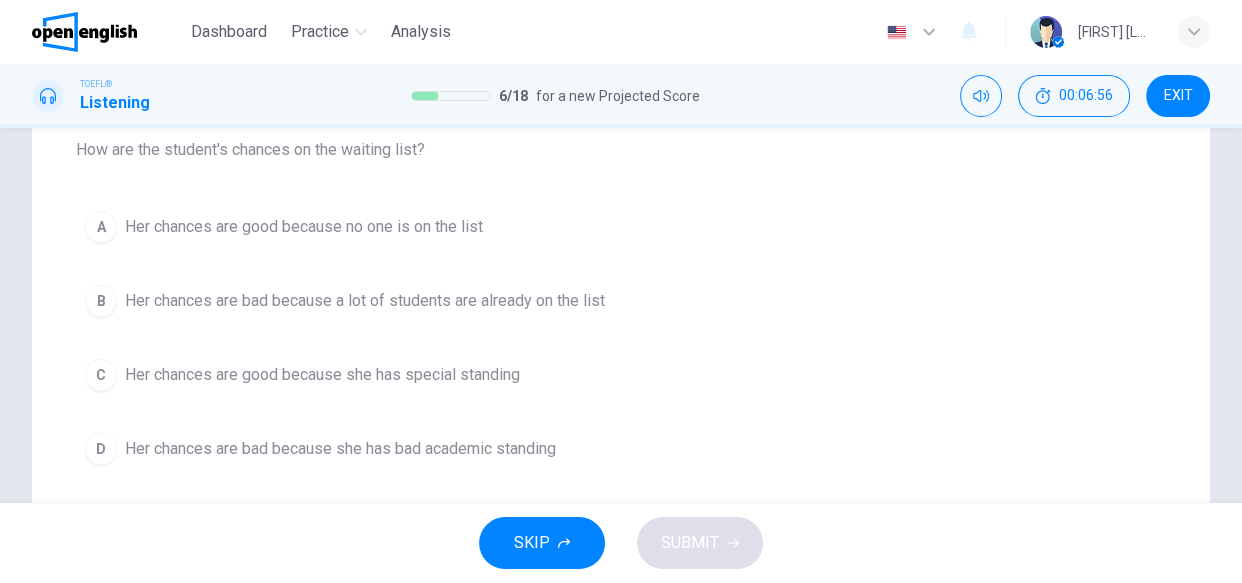 click on "B Her chances are bad because a lot of students are already on the list" at bounding box center [621, 301] 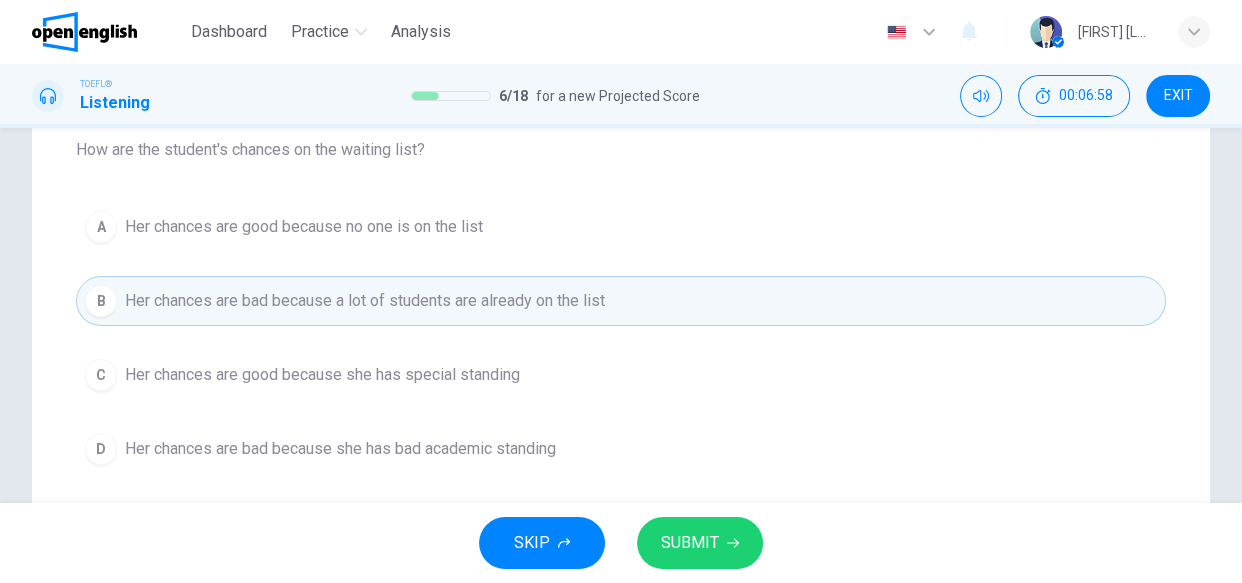 click on "SUBMIT" at bounding box center [690, 543] 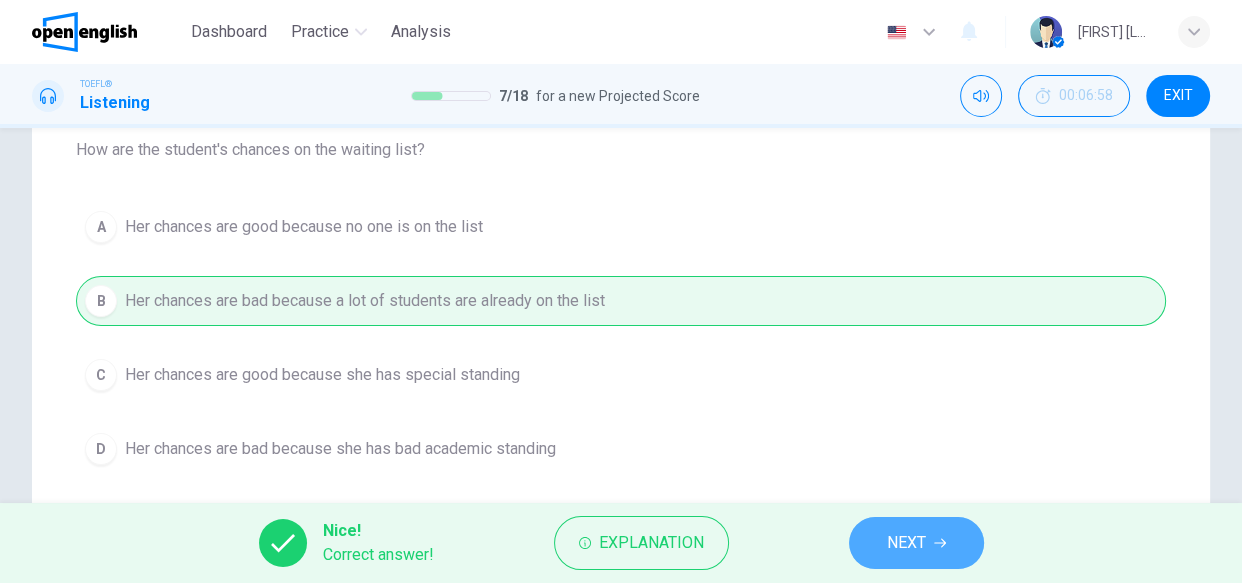 click on "NEXT" at bounding box center [916, 543] 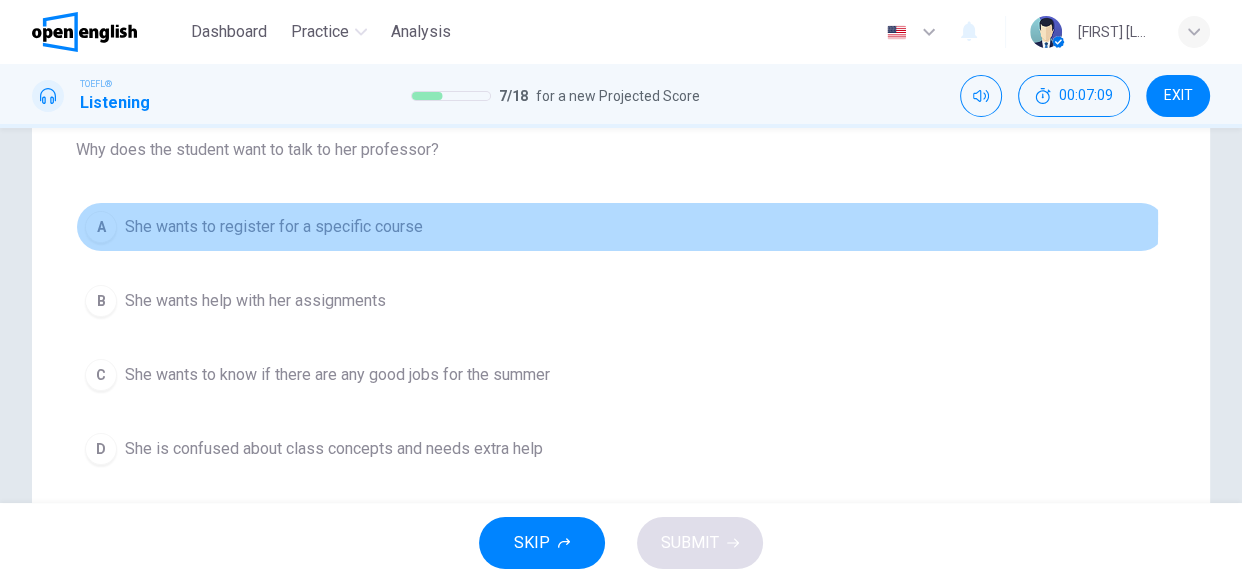 click on "She wants to register for a specific course" at bounding box center (274, 227) 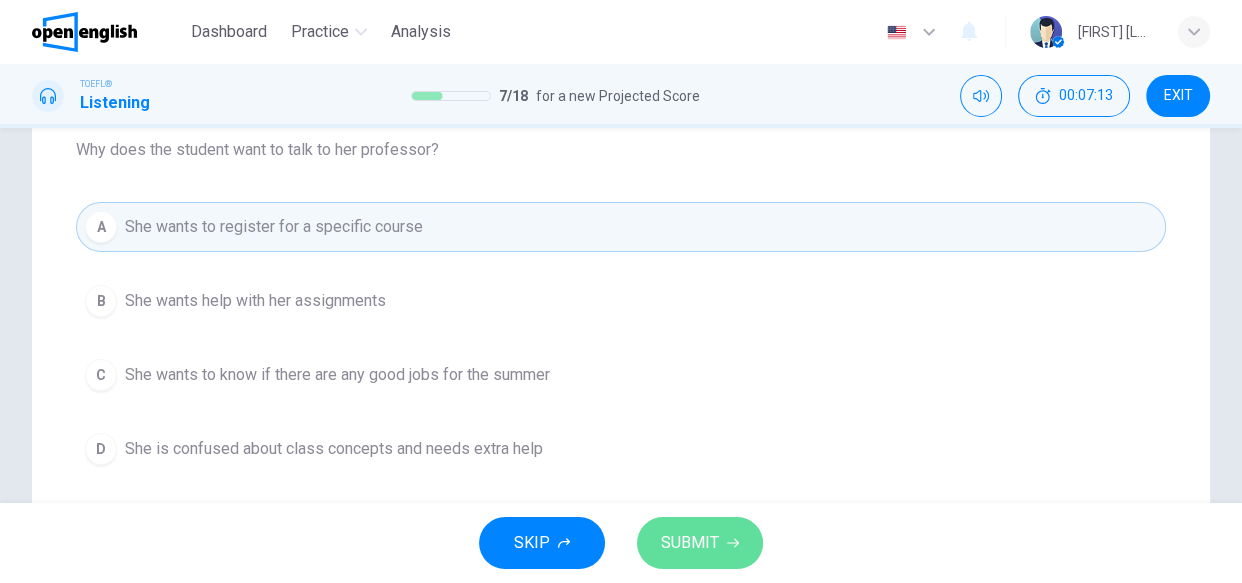 click on "SUBMIT" at bounding box center (690, 543) 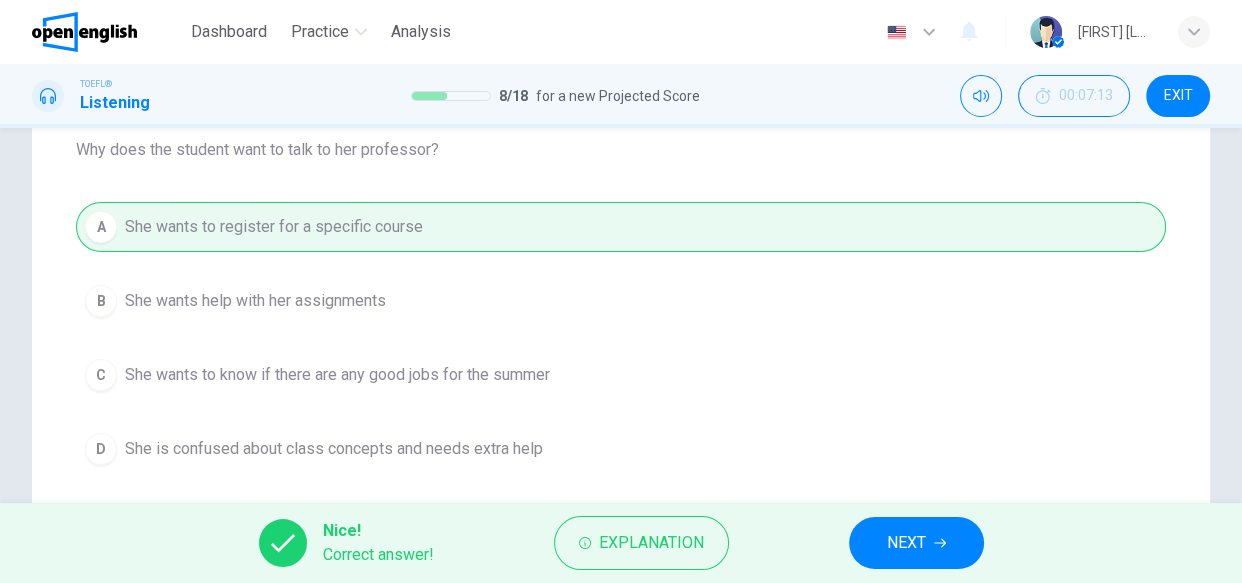 click on "NEXT" at bounding box center [906, 543] 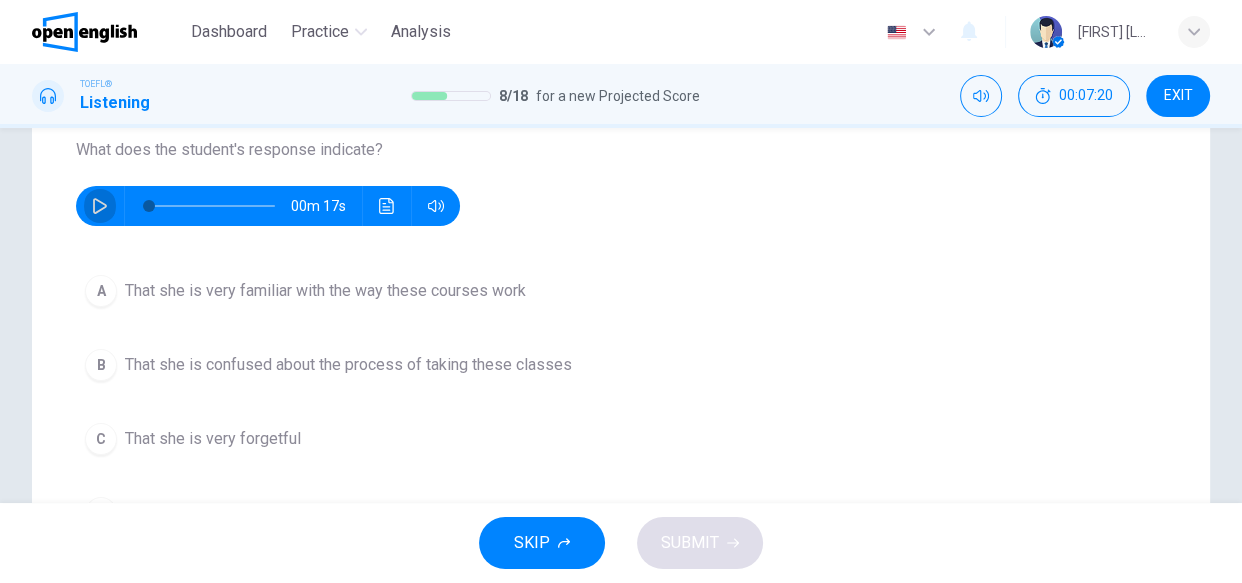 click 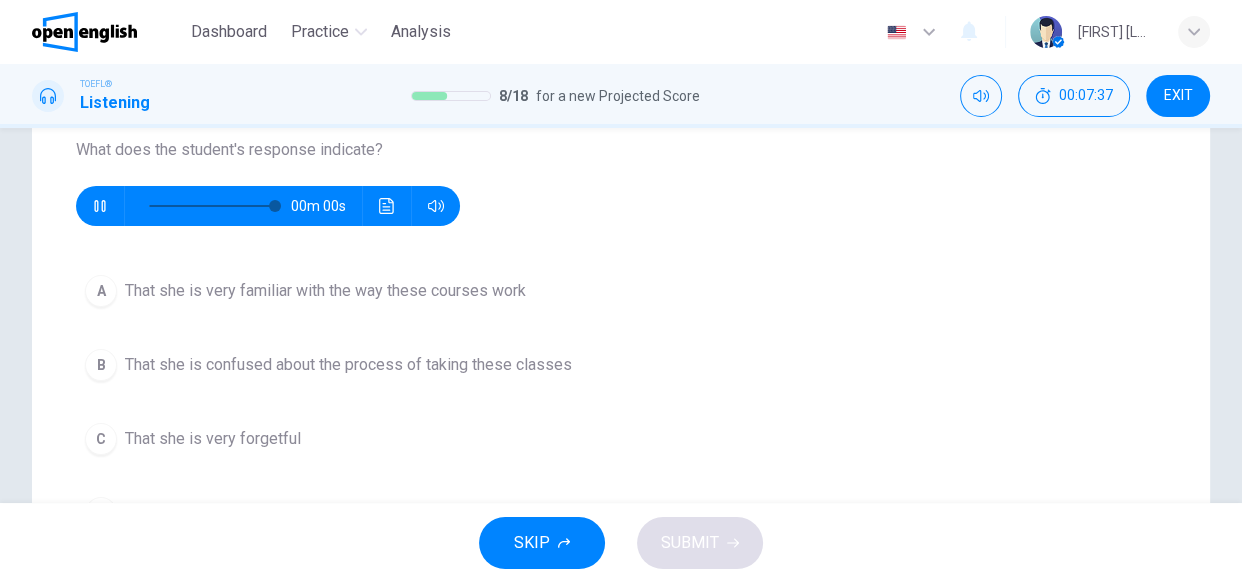 type on "*" 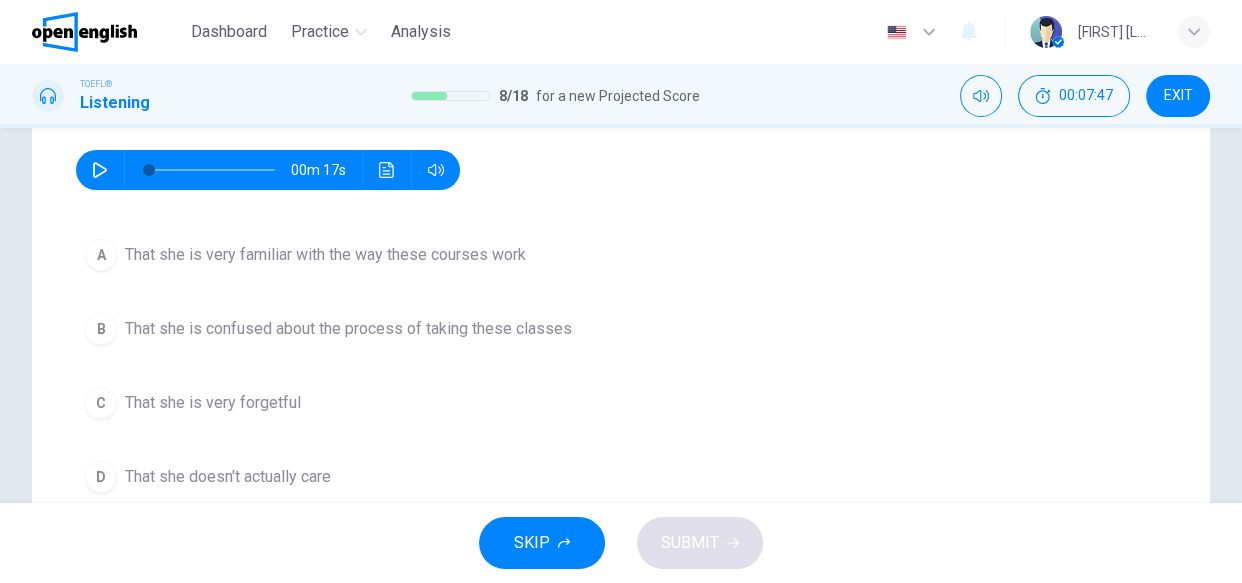 scroll, scrollTop: 290, scrollLeft: 0, axis: vertical 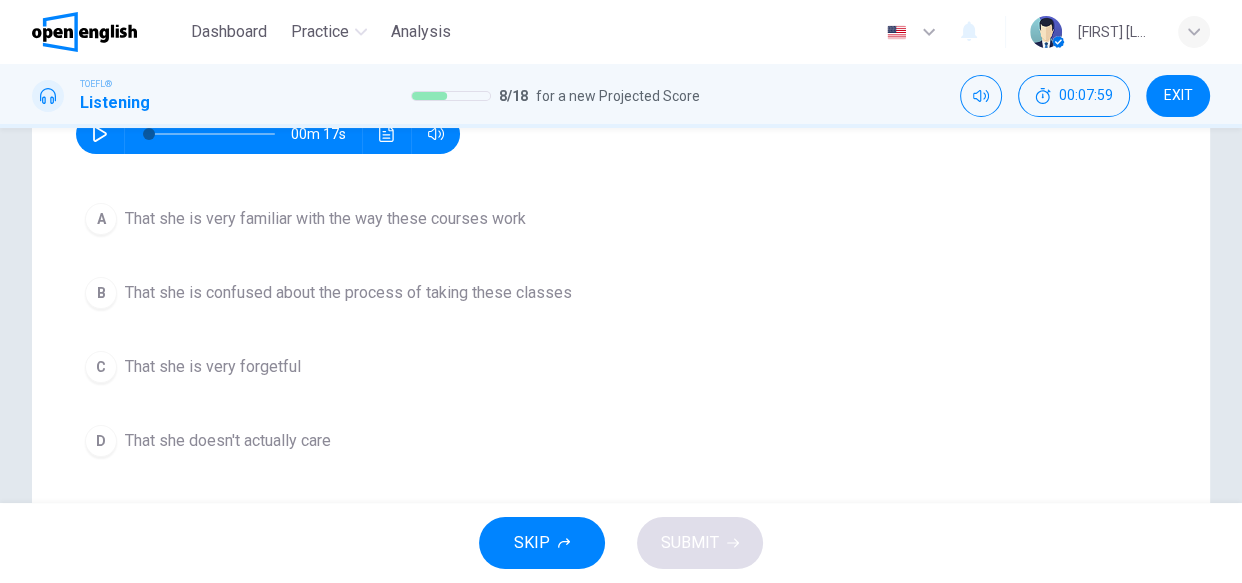 click on "That she is confused about the process of taking these classes" at bounding box center [348, 293] 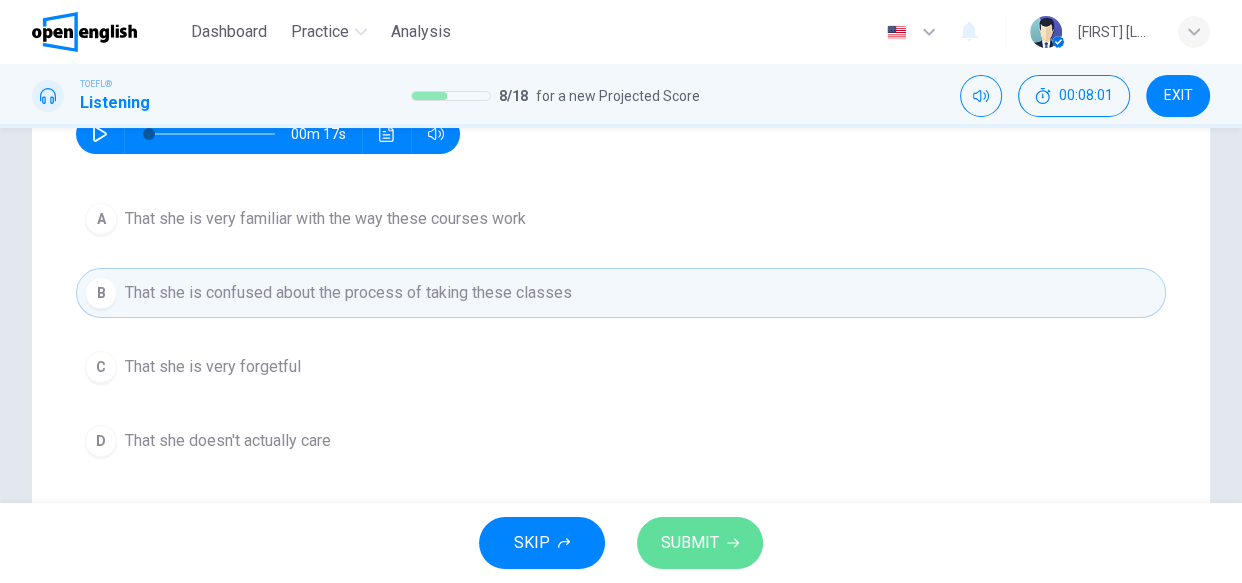 click on "SUBMIT" at bounding box center (690, 543) 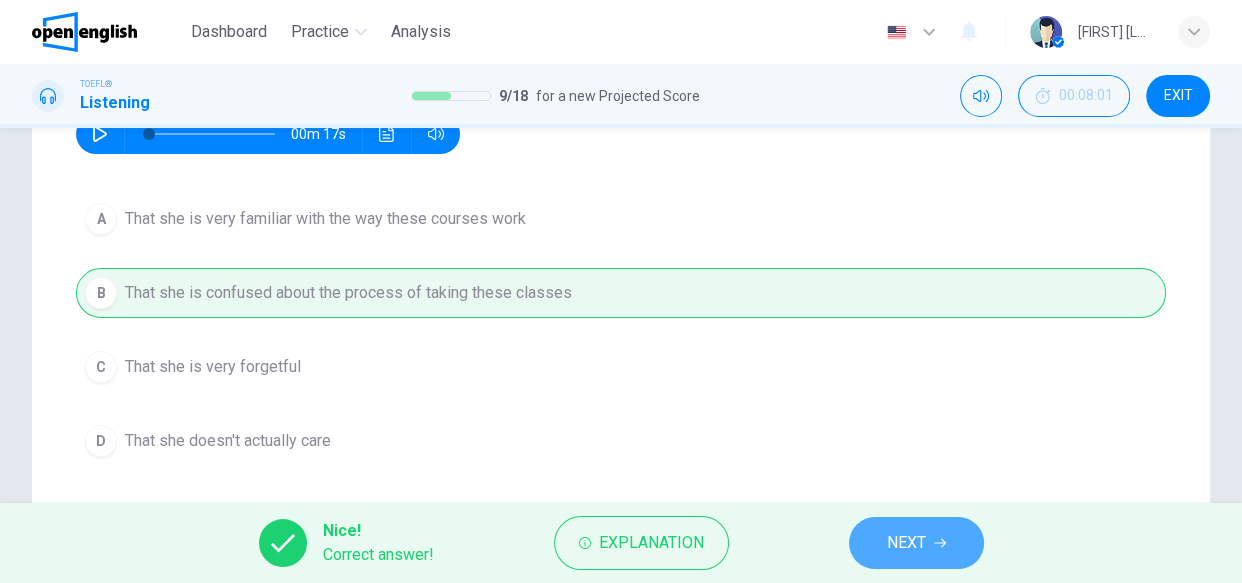 click on "NEXT" at bounding box center [916, 543] 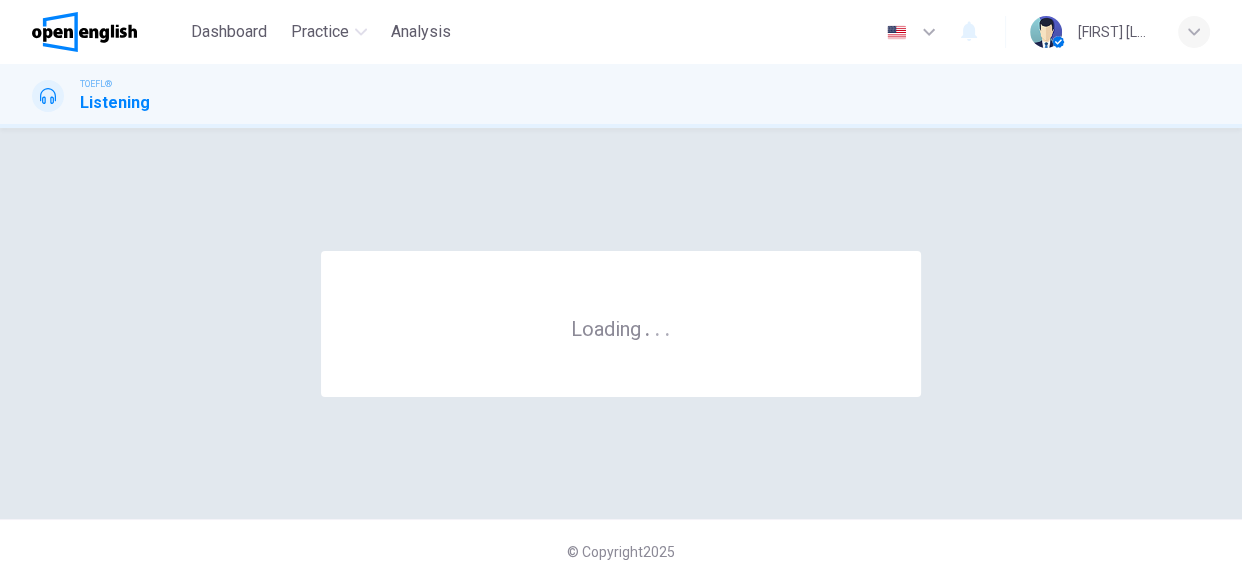 scroll, scrollTop: 0, scrollLeft: 0, axis: both 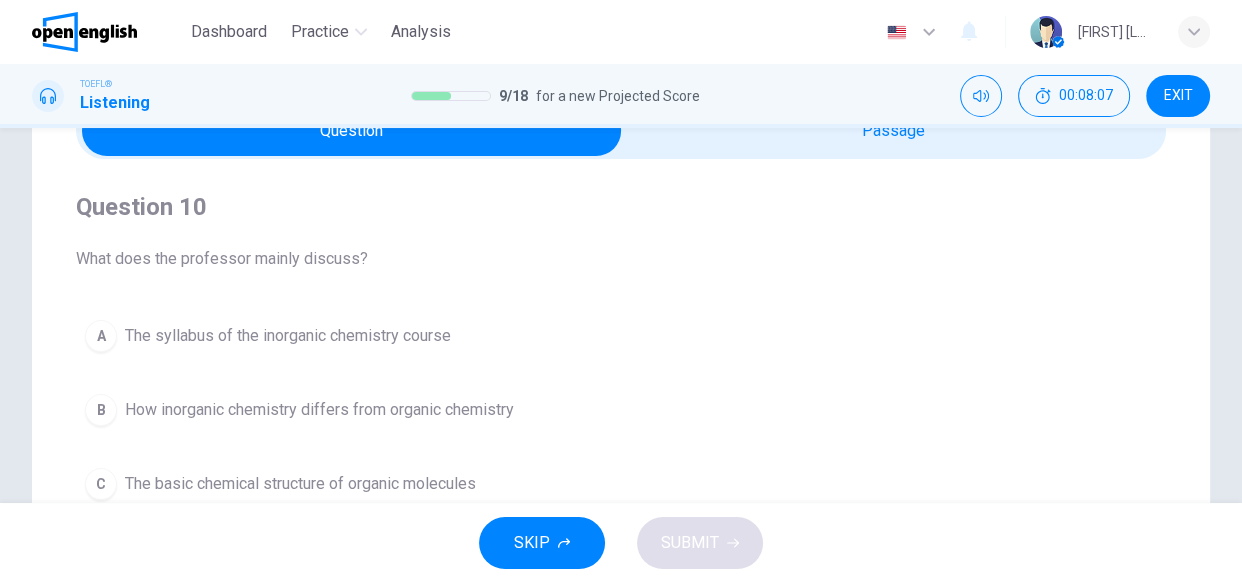 click on "Question 10 What does the professor mainly discuss? A The syllabus of the inorganic chemistry course B How inorganic chemistry differs from organic chemistry C The basic chemical structure of organic molecules D The substances taken for granted" at bounding box center (621, 387) 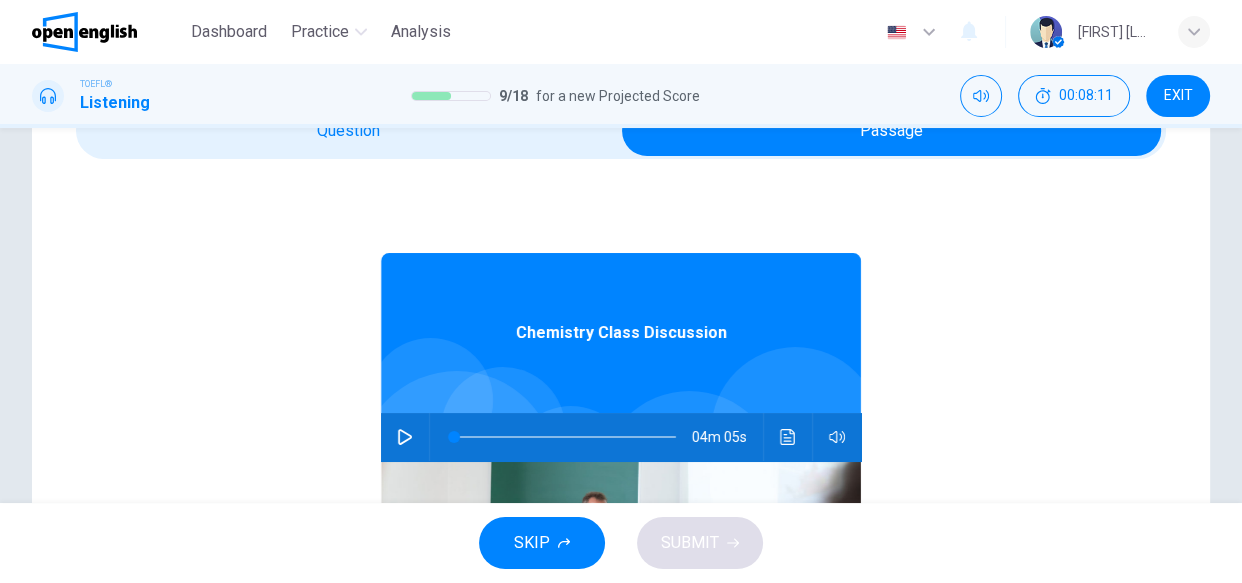 click 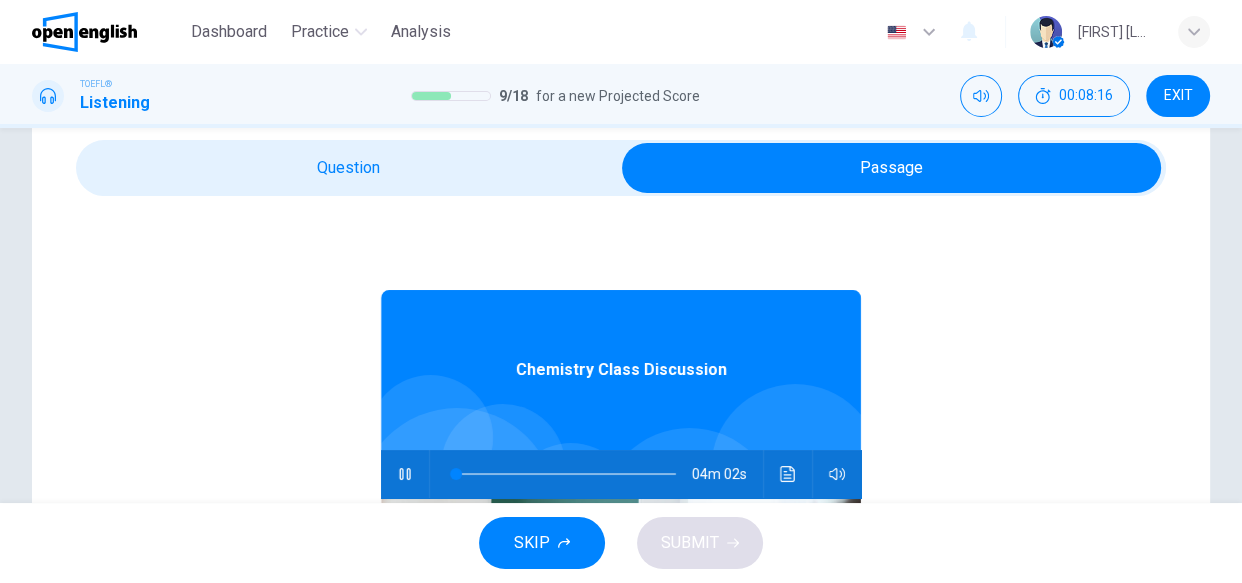 scroll, scrollTop: 36, scrollLeft: 0, axis: vertical 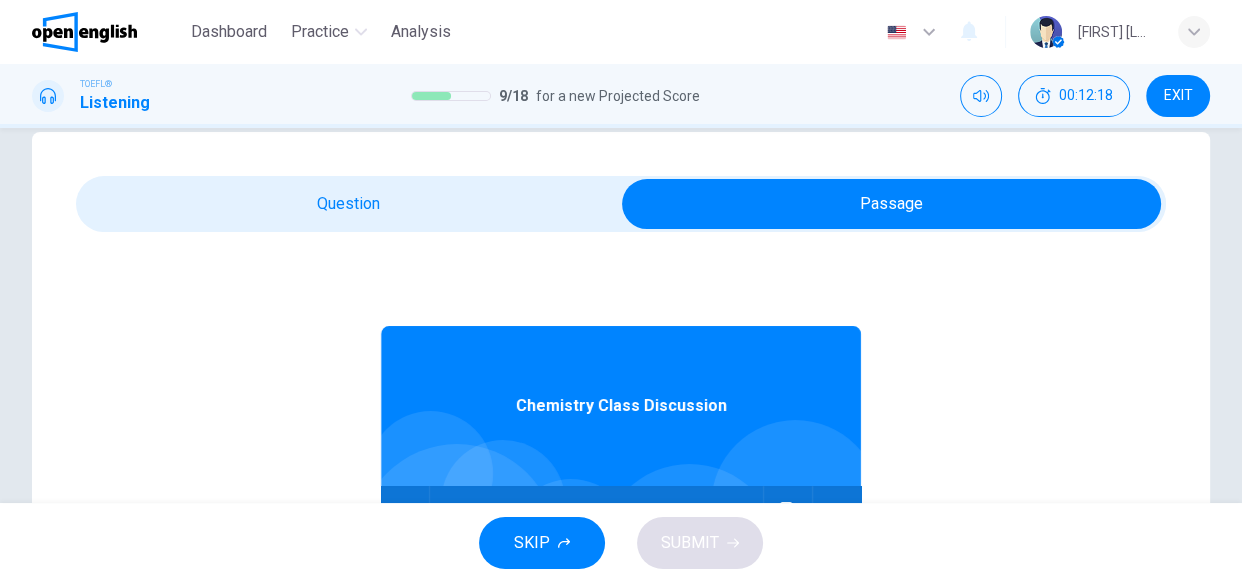 type on "*" 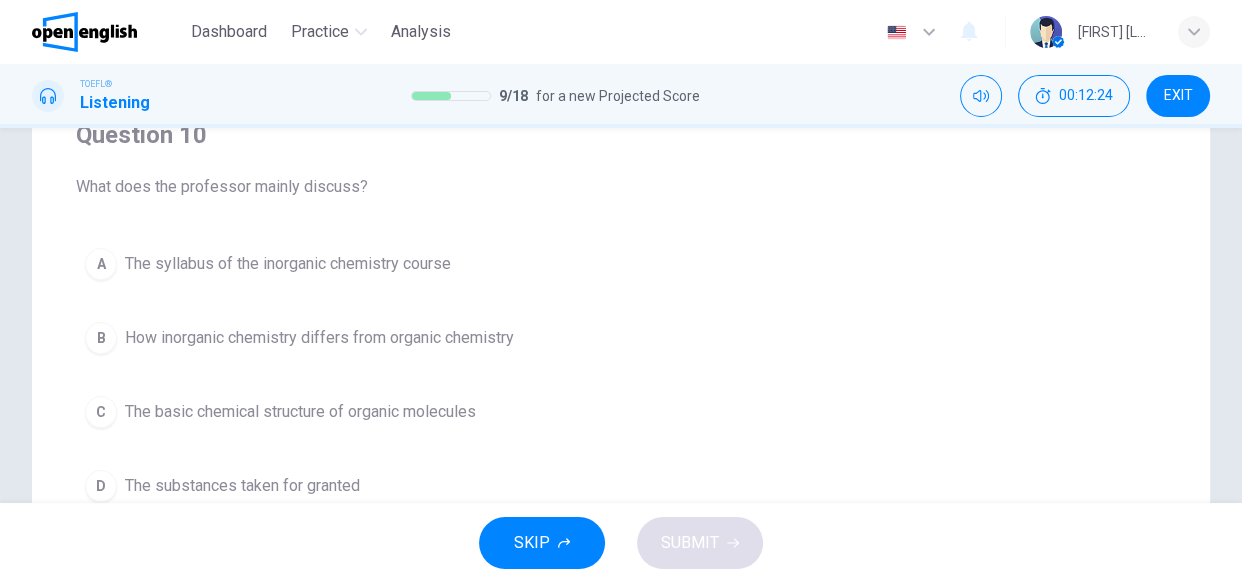 scroll, scrollTop: 218, scrollLeft: 0, axis: vertical 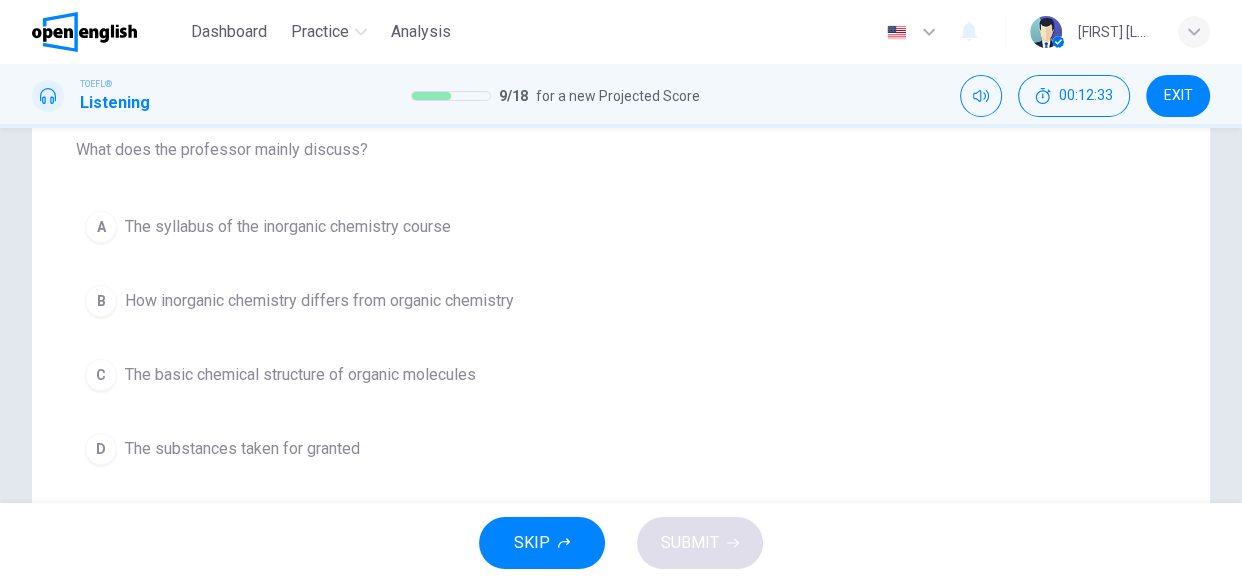 click on "The basic chemical structure of organic molecules" at bounding box center [300, 375] 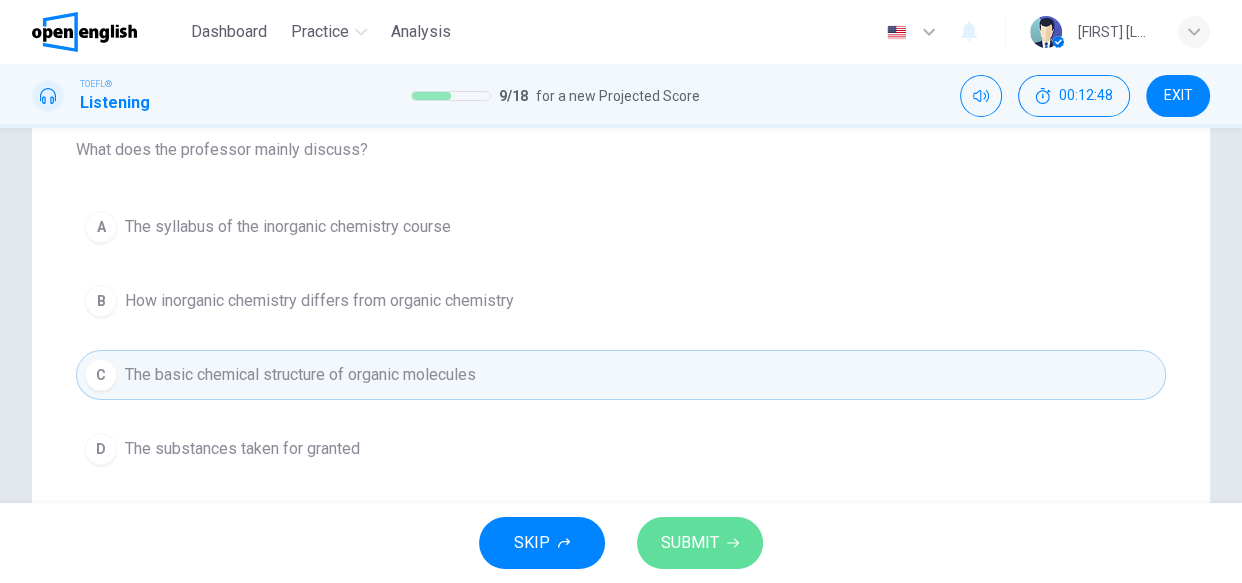 click on "SUBMIT" at bounding box center [690, 543] 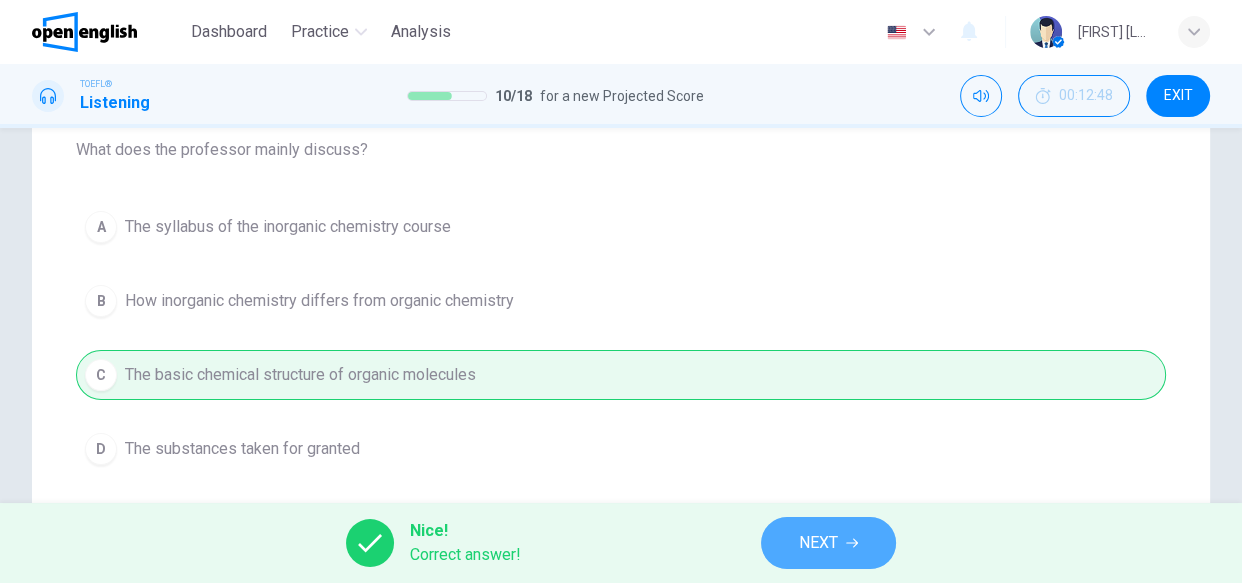 click on "NEXT" at bounding box center (818, 543) 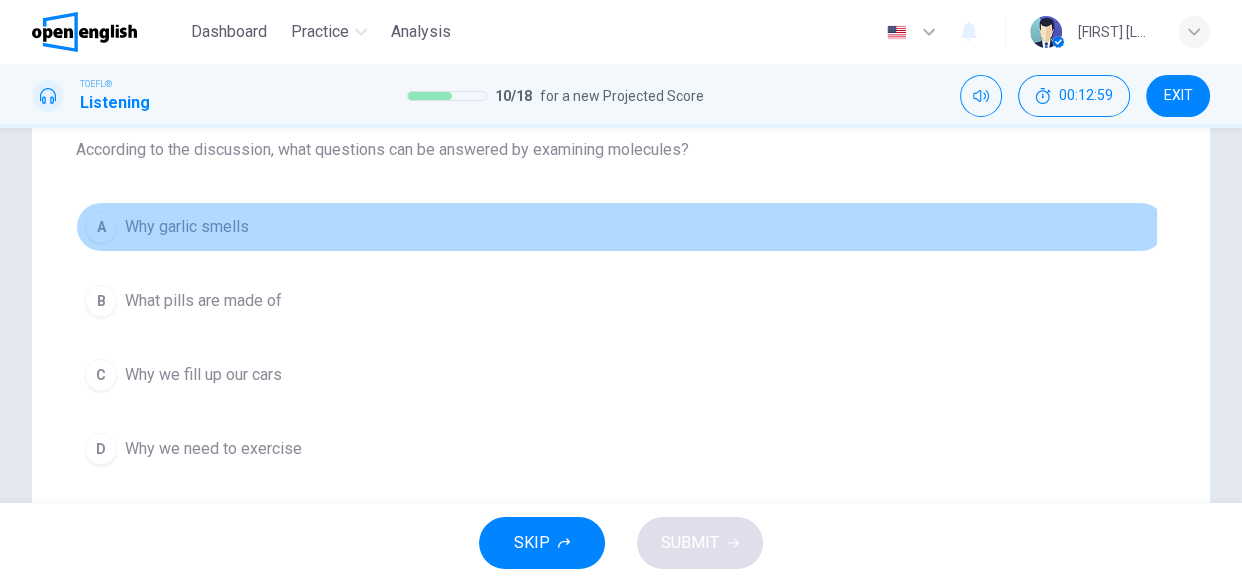 click on "A" at bounding box center [101, 227] 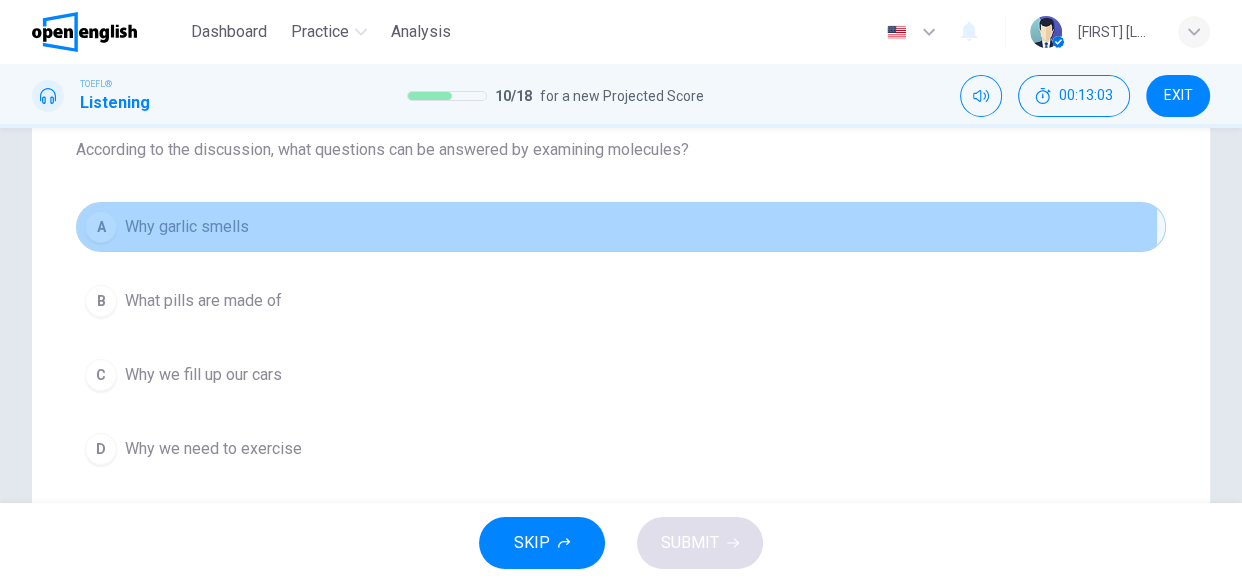 click on "A" at bounding box center (101, 227) 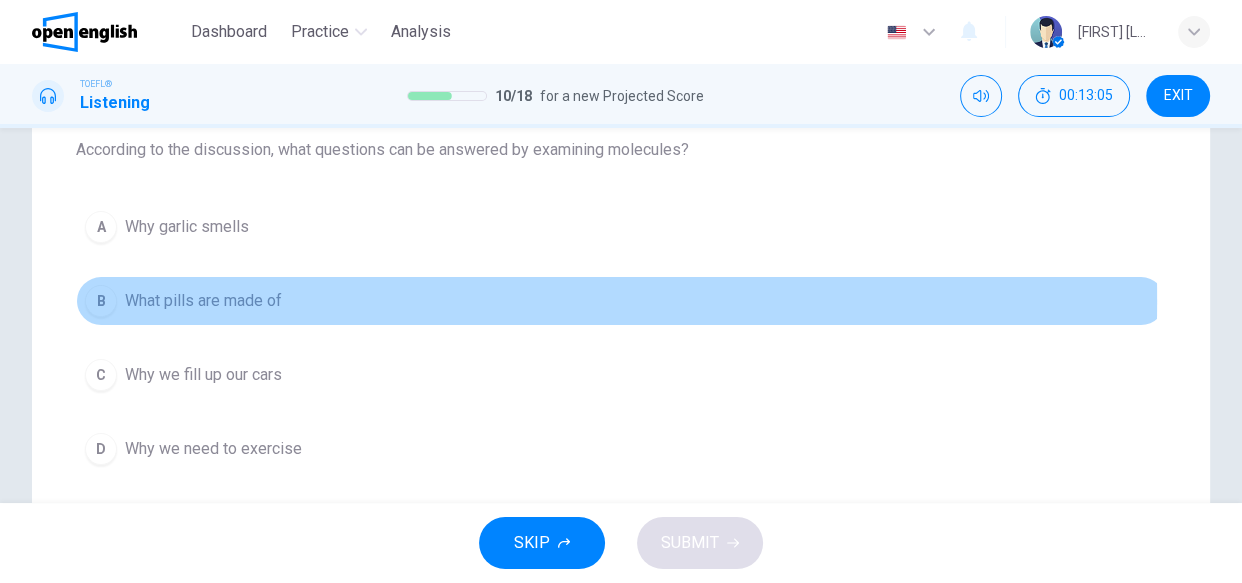 click on "B" at bounding box center [101, 301] 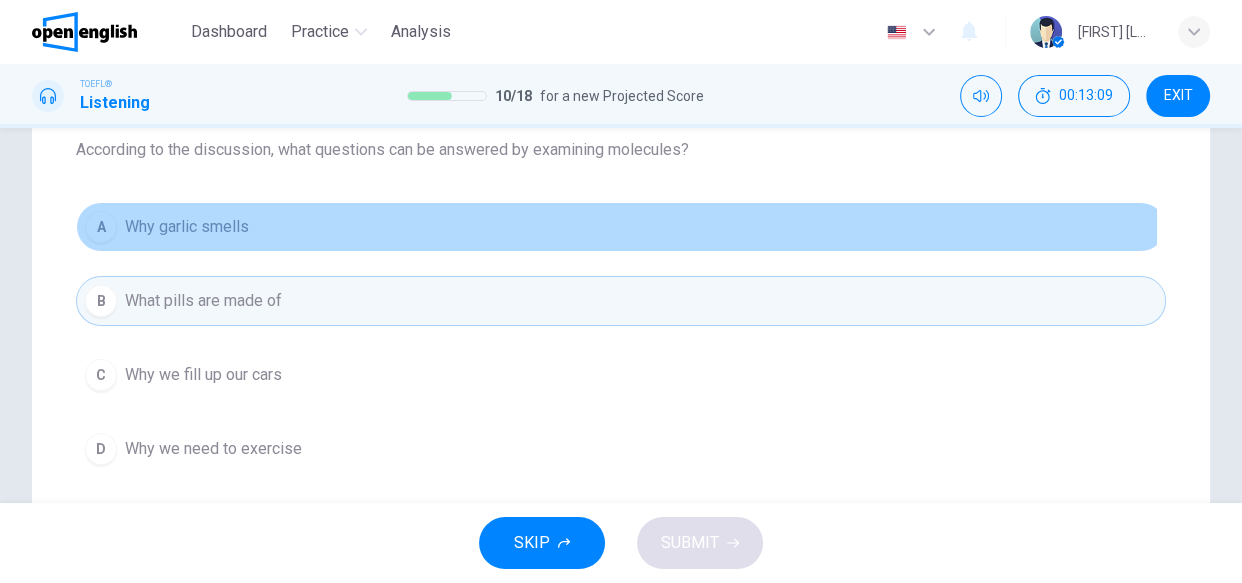 click on "A Why garlic smells" at bounding box center (621, 227) 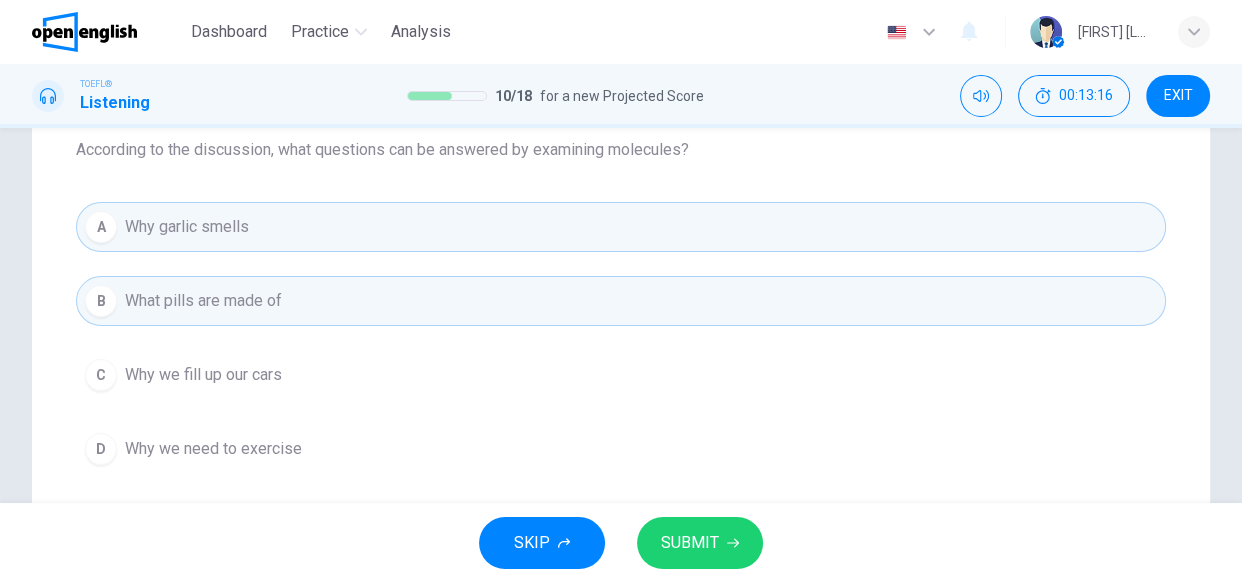 click on "C" at bounding box center (101, 375) 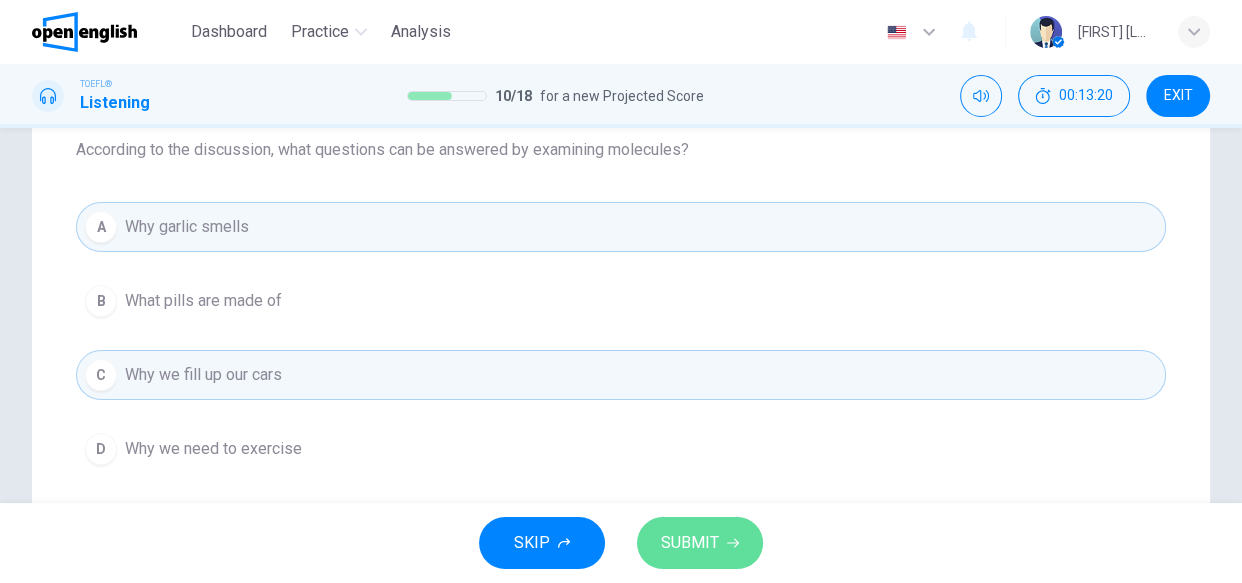 click on "SUBMIT" at bounding box center (690, 543) 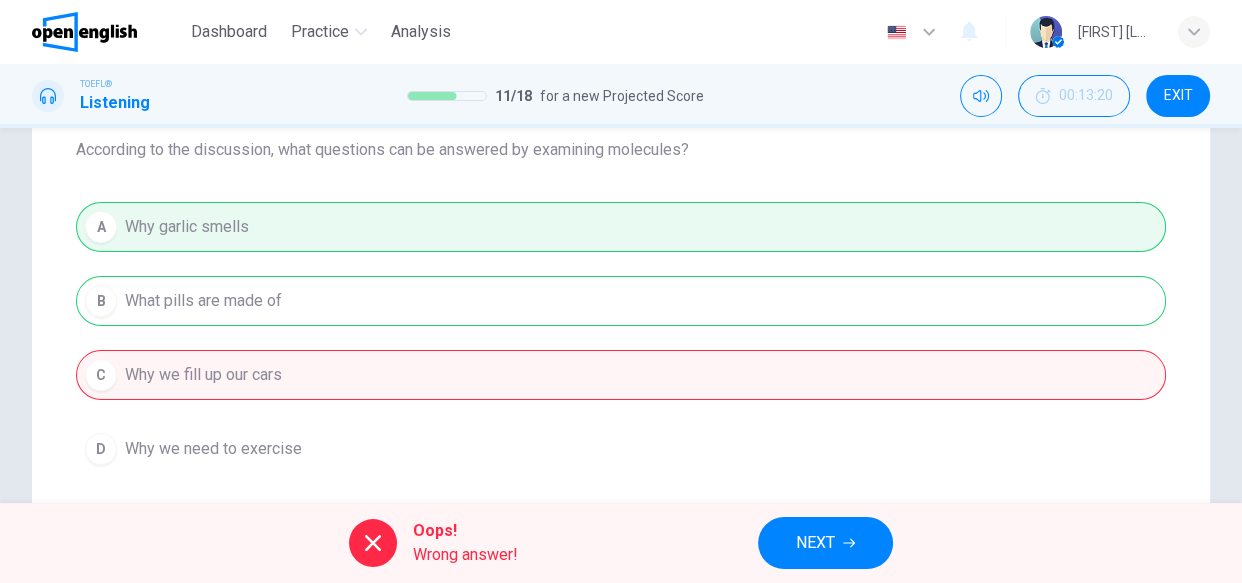 click on "A Why garlic smells B What pills are made of C Why we fill up our cars D Why we need to exercise" at bounding box center [621, 338] 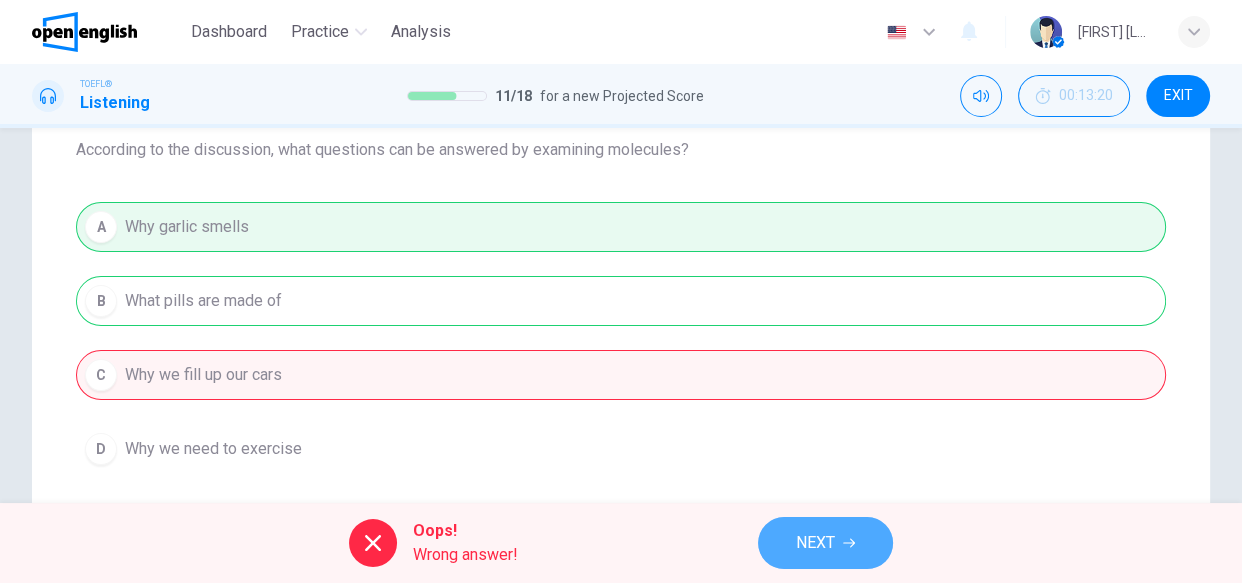 click on "NEXT" at bounding box center (825, 543) 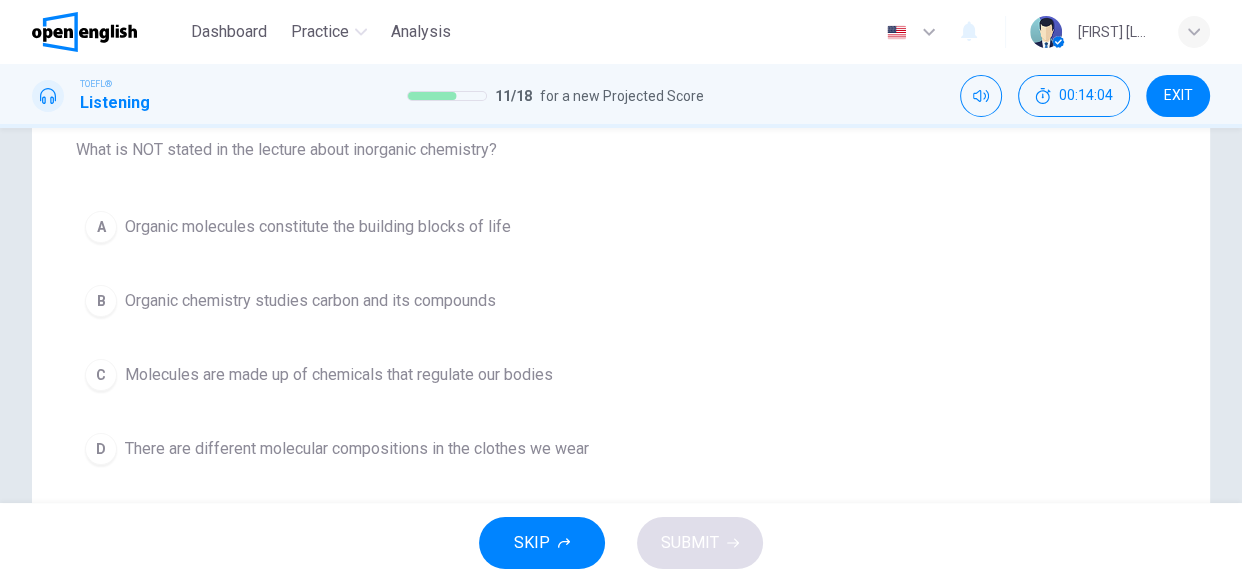 click on "D There are different molecular compositions in the clothes we wear" at bounding box center (621, 449) 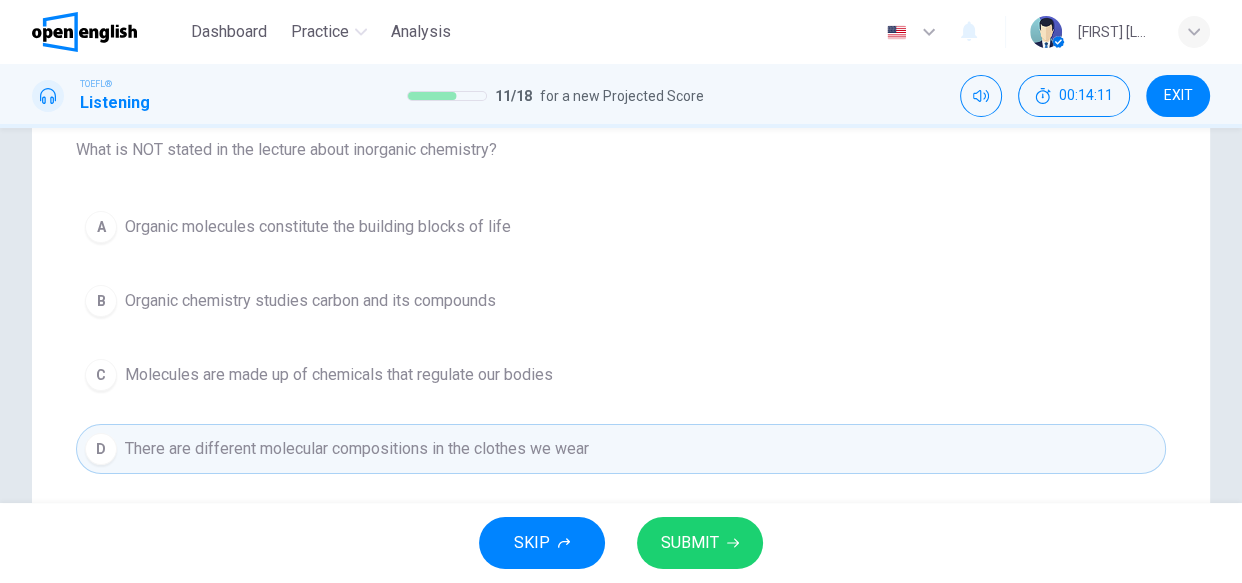 click on "B Organic chemistry studies carbon and its compounds" at bounding box center (621, 301) 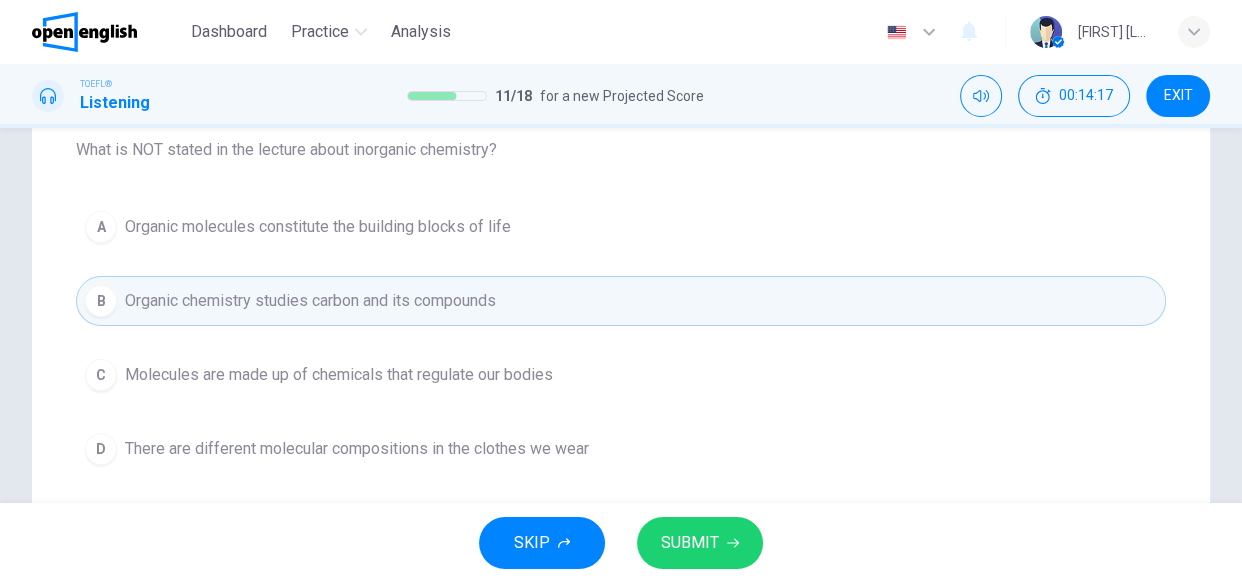 click on "SUBMIT" at bounding box center (700, 543) 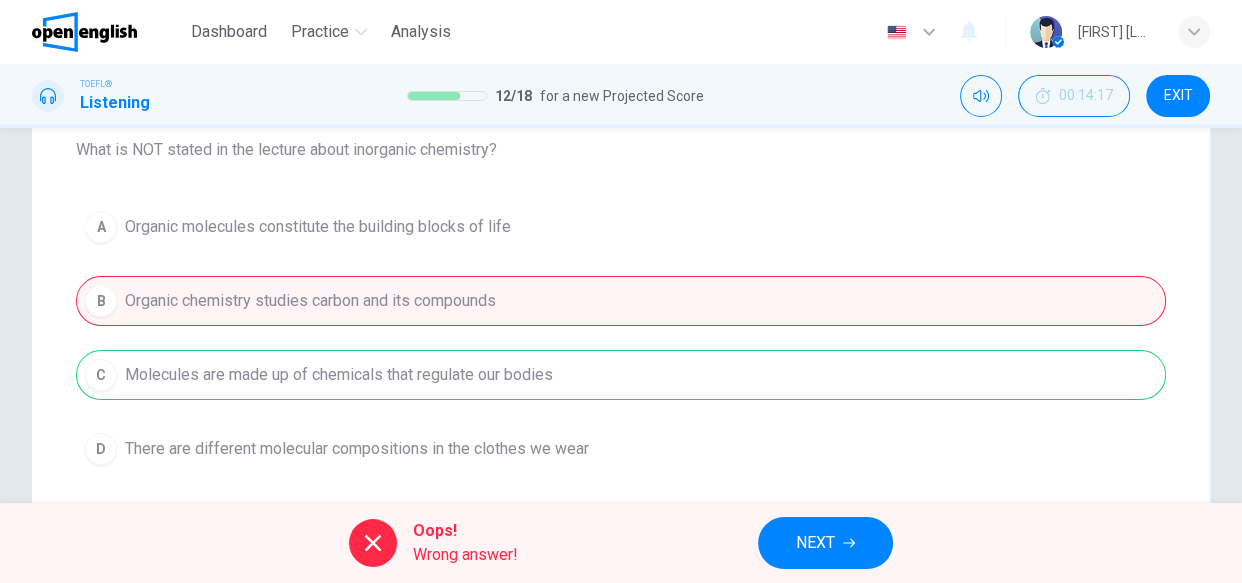 click on "NEXT" at bounding box center (815, 543) 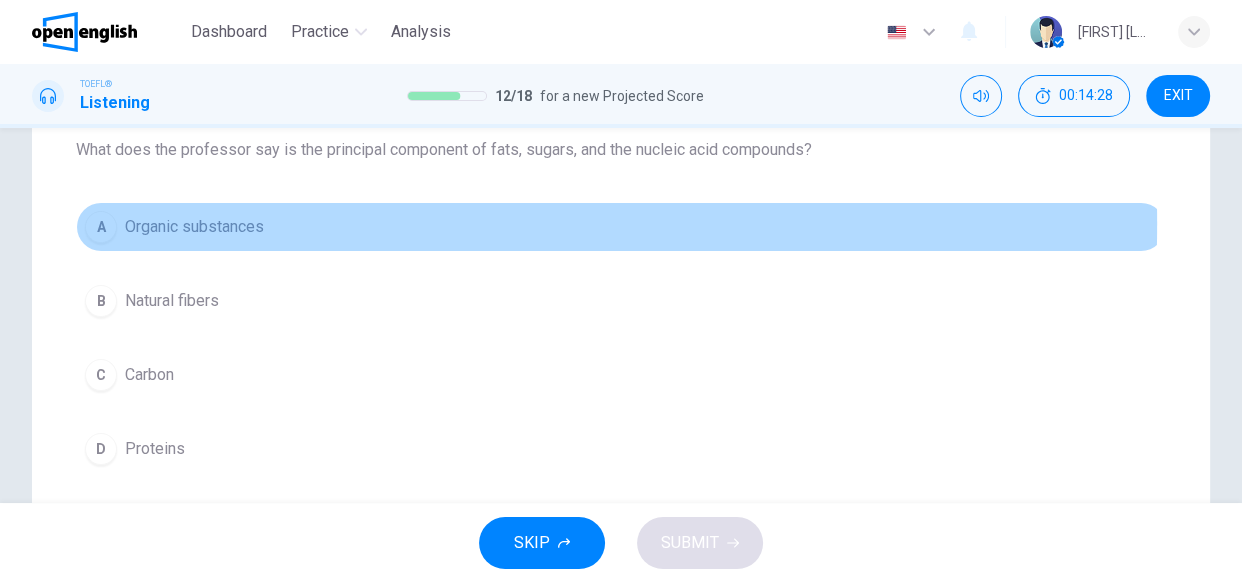 click on "Organic substances" at bounding box center [194, 227] 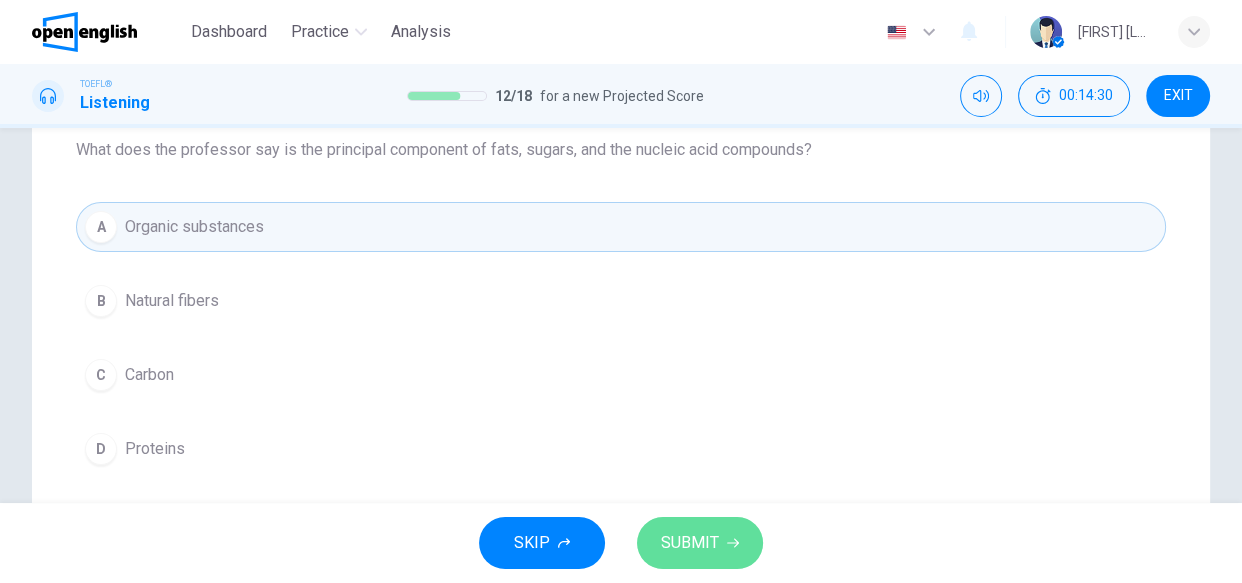 click on "SUBMIT" at bounding box center [690, 543] 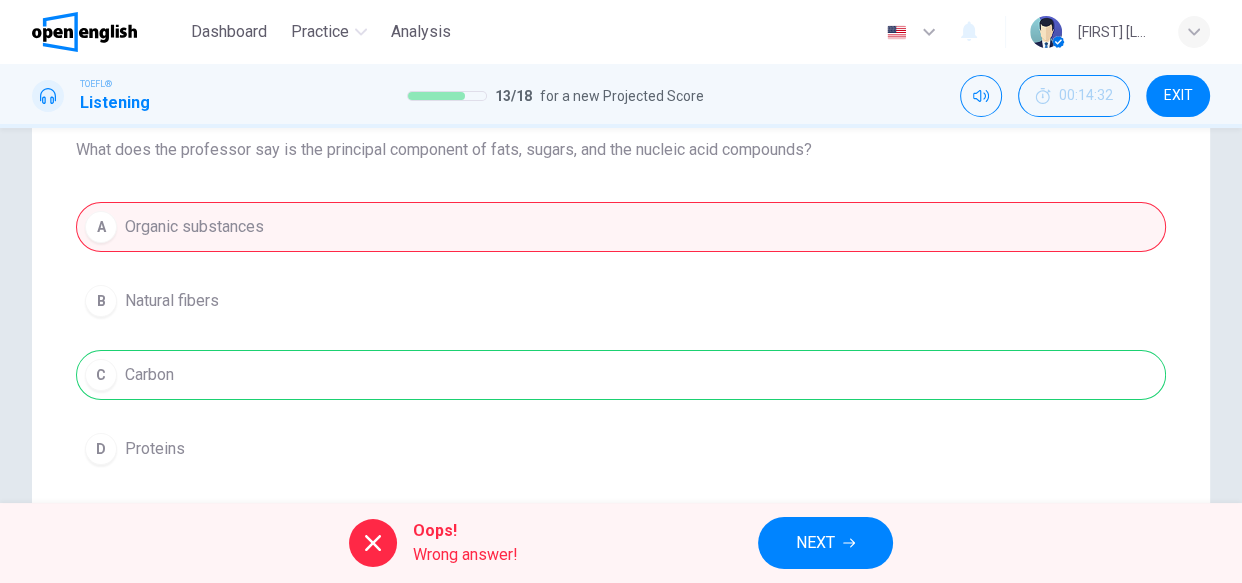 click on "NEXT" at bounding box center (825, 543) 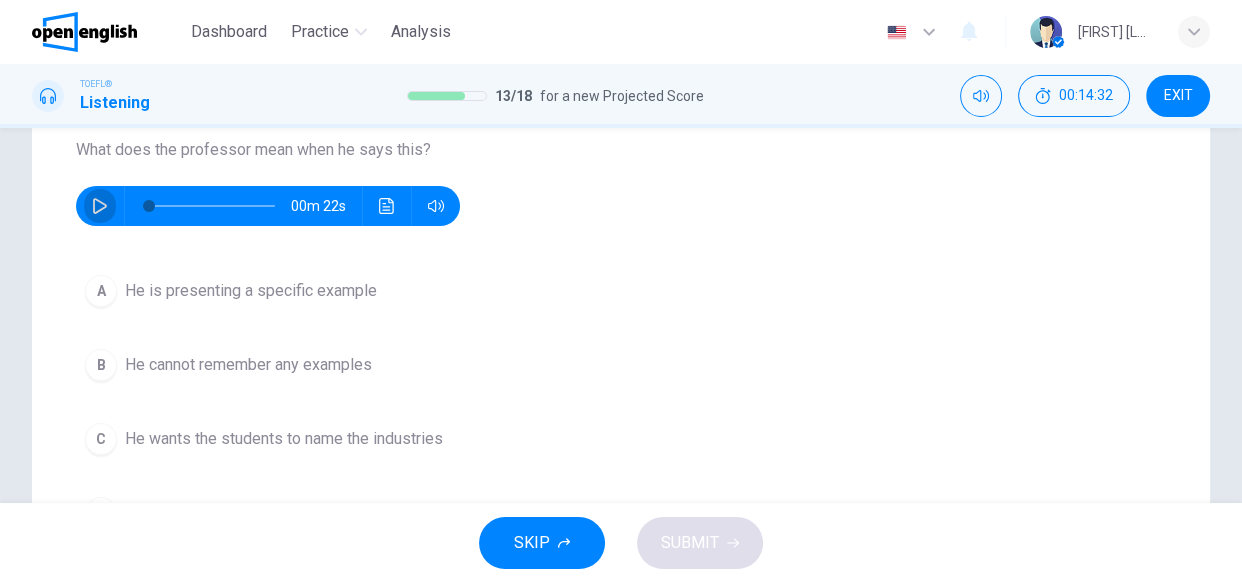 click 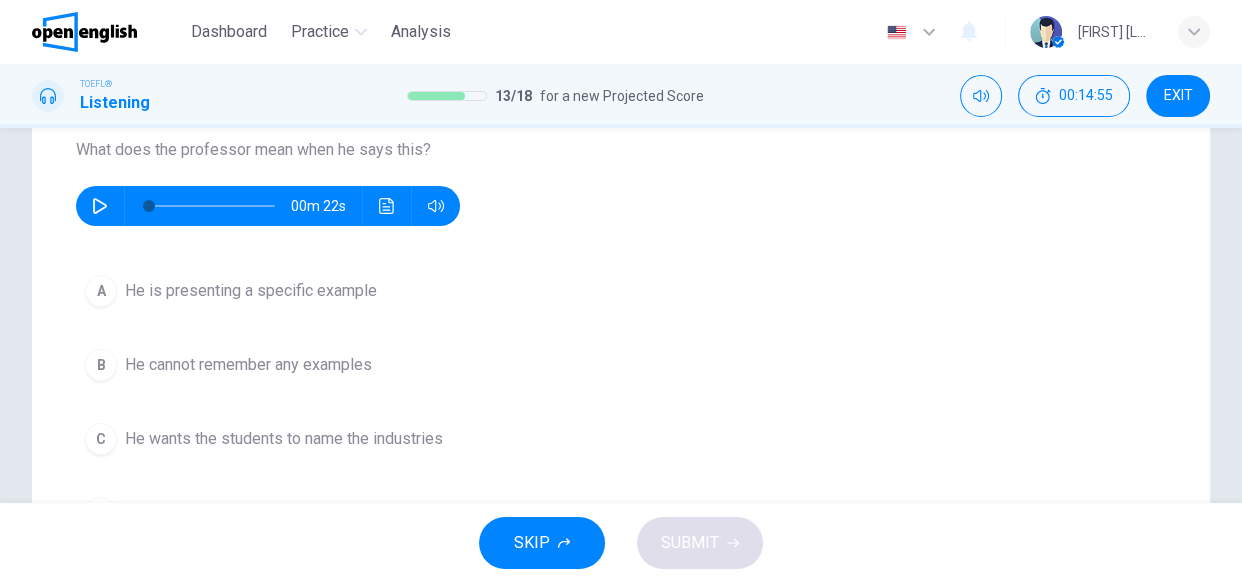 type on "*" 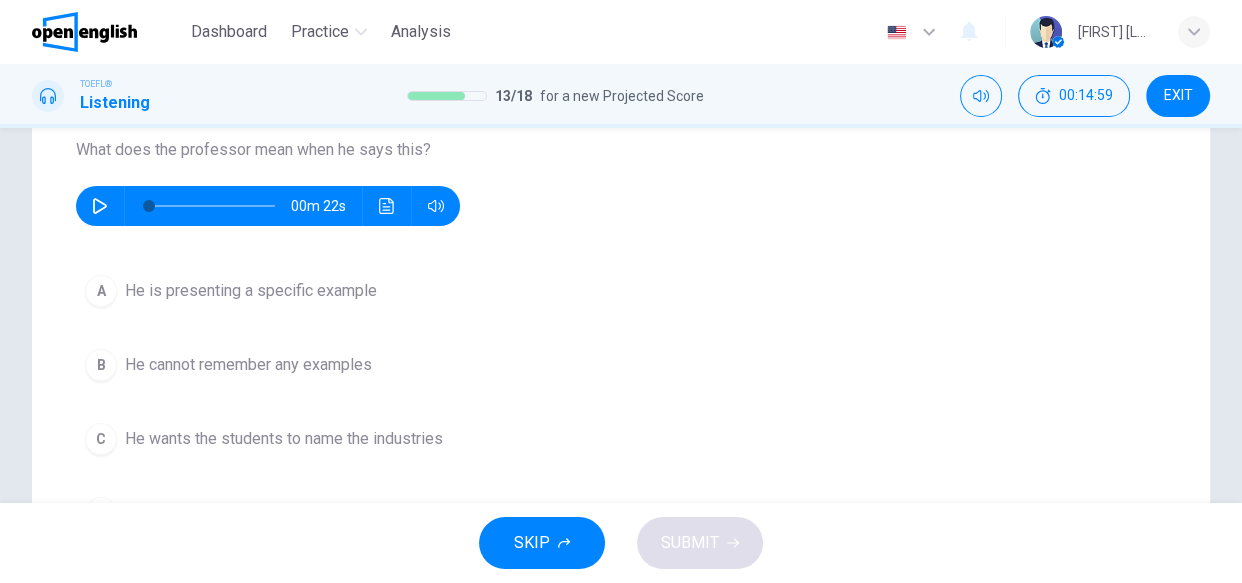 scroll, scrollTop: 254, scrollLeft: 0, axis: vertical 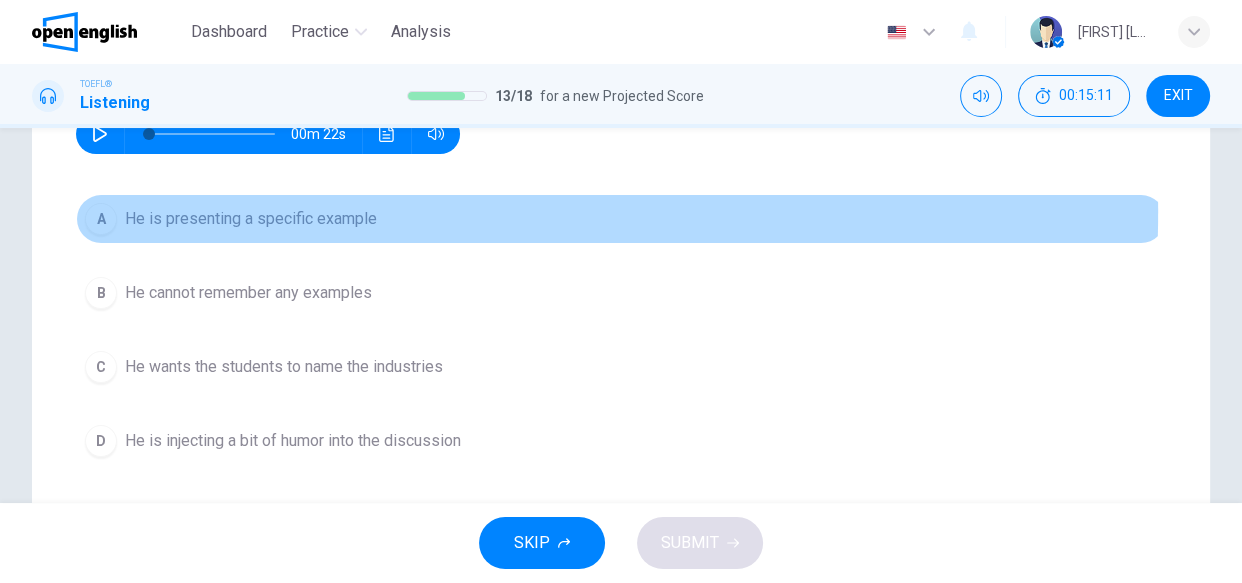 click on "He is presenting a specific example" at bounding box center [251, 219] 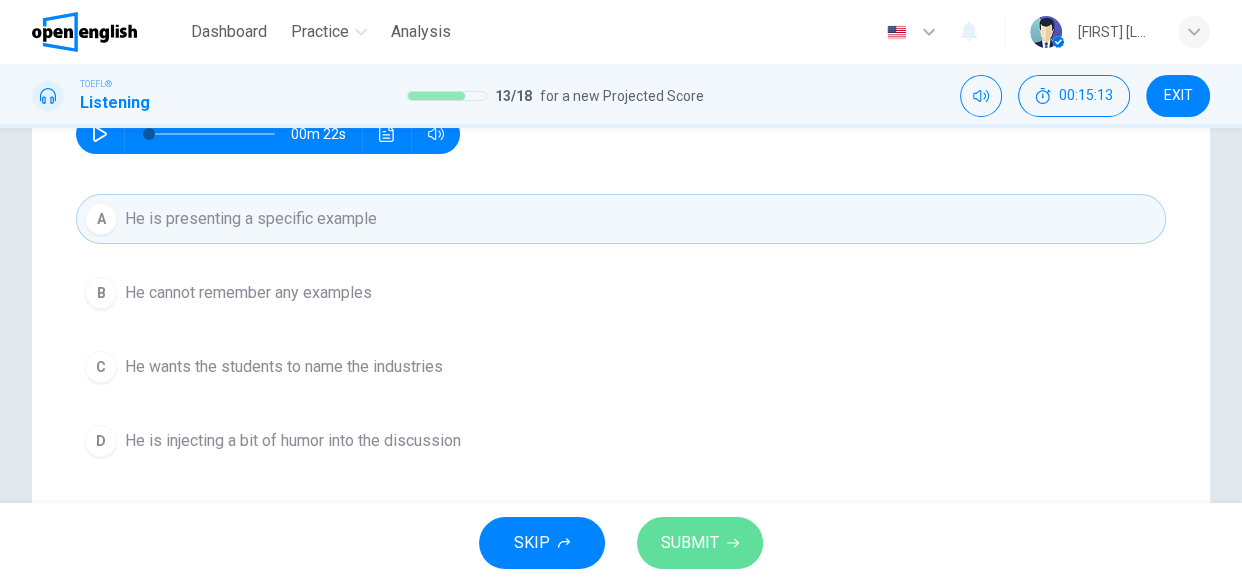 click on "SUBMIT" at bounding box center (700, 543) 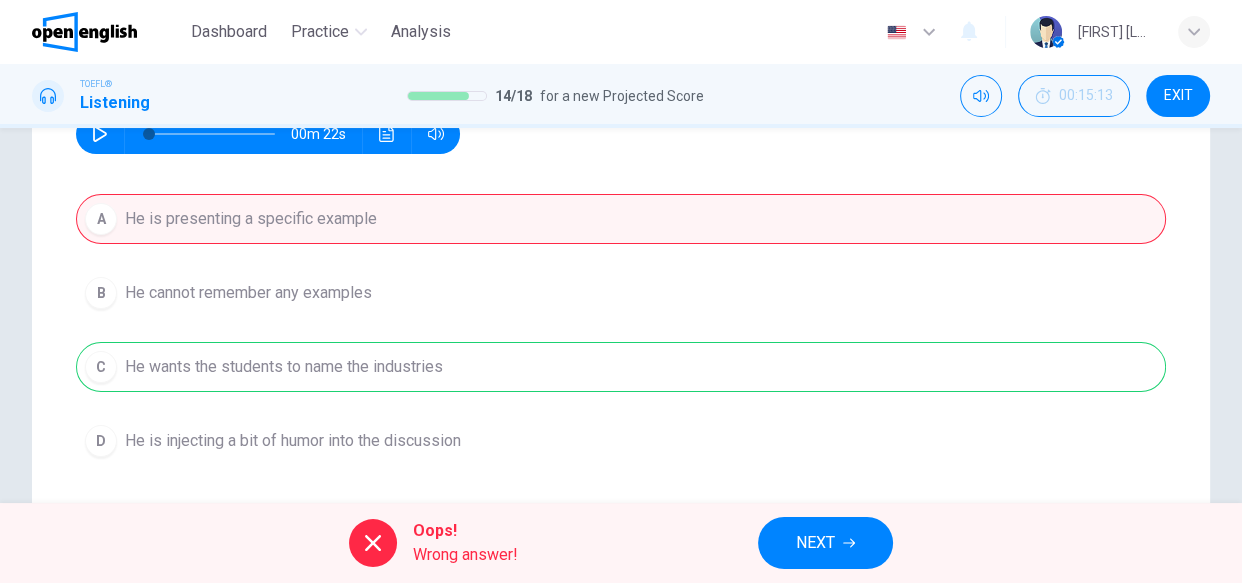 click on "NEXT" at bounding box center [815, 543] 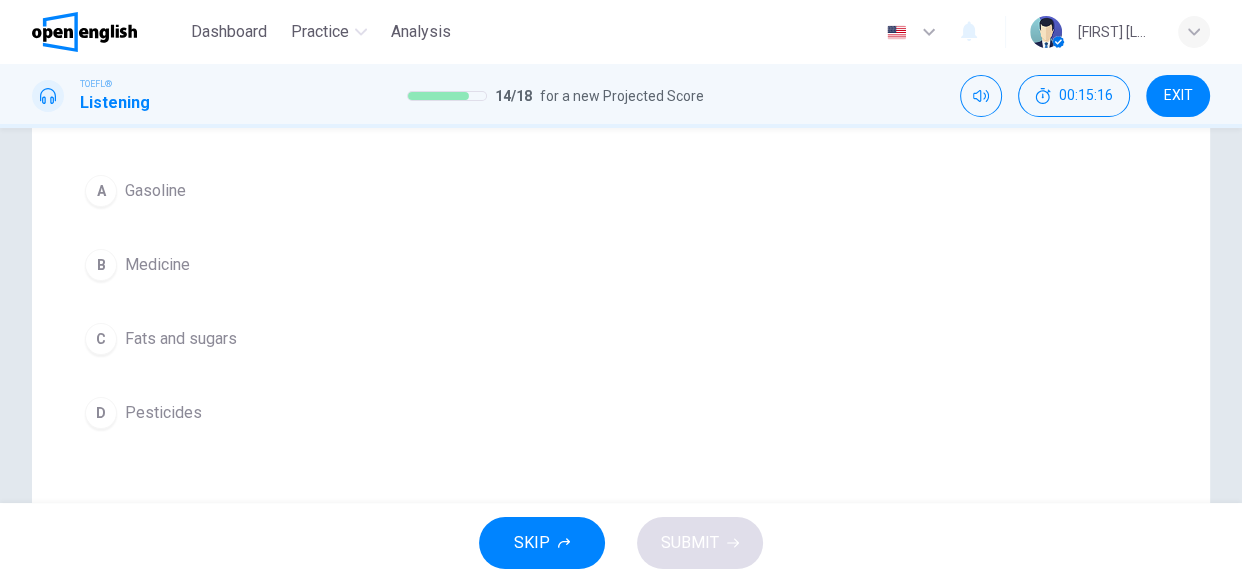 scroll, scrollTop: 218, scrollLeft: 0, axis: vertical 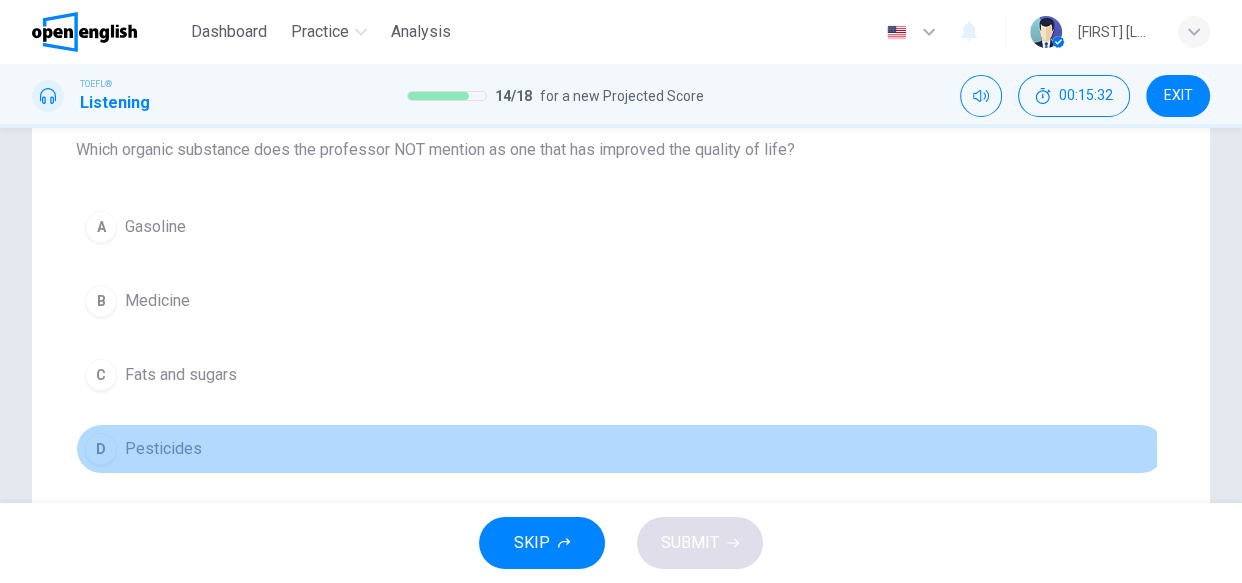 click on "Pesticides" at bounding box center [163, 449] 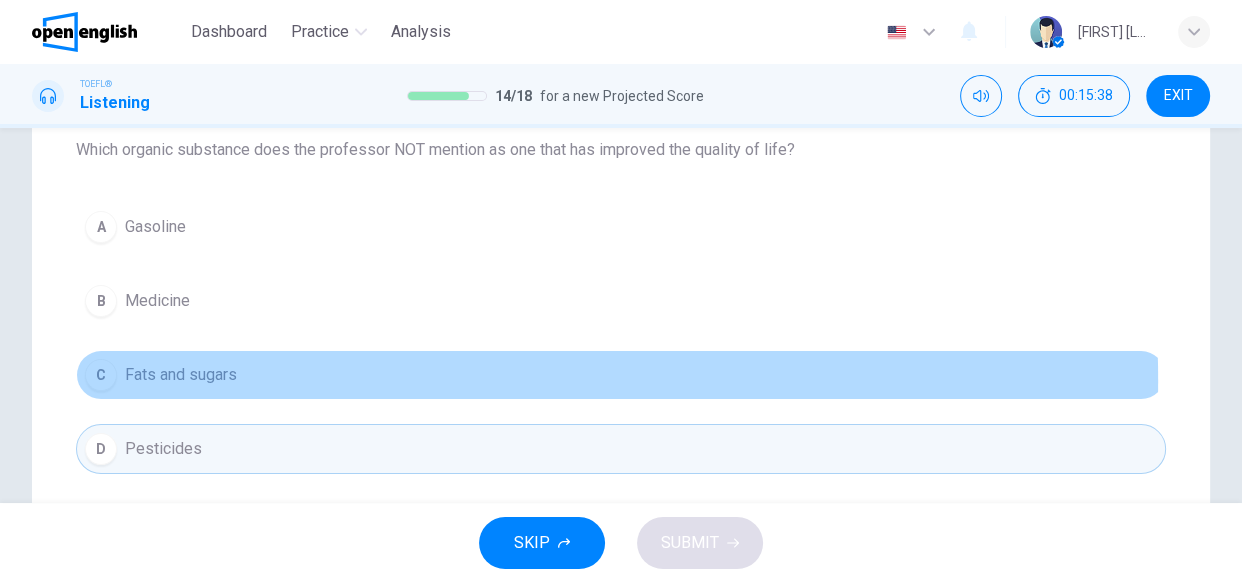 click on "Fats and sugars" at bounding box center [181, 375] 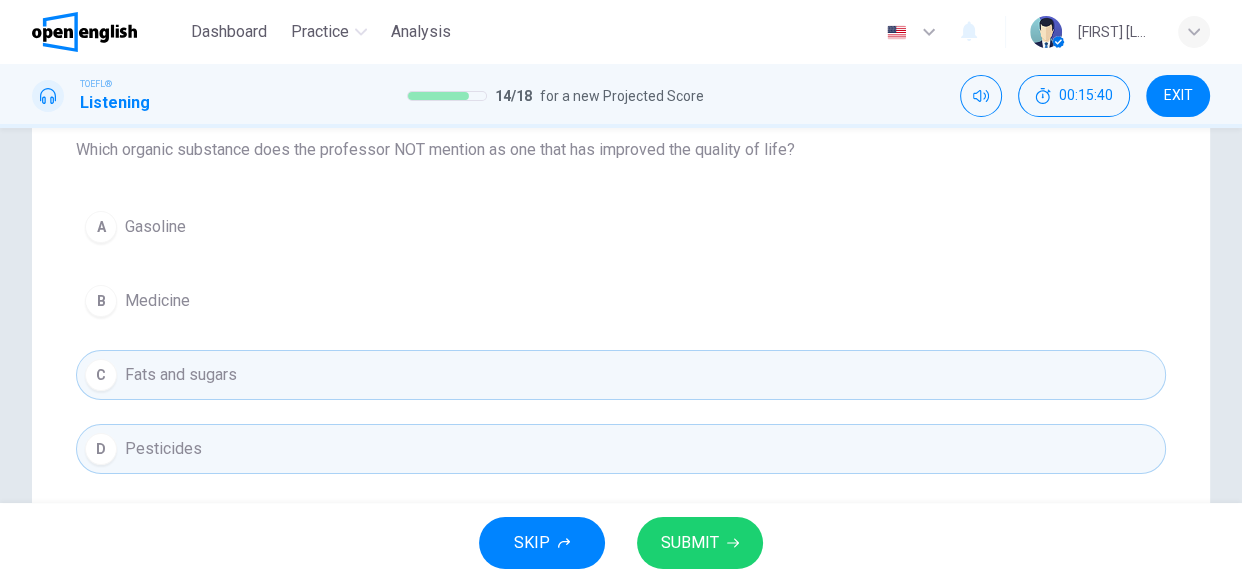 click on "SUBMIT" at bounding box center (700, 543) 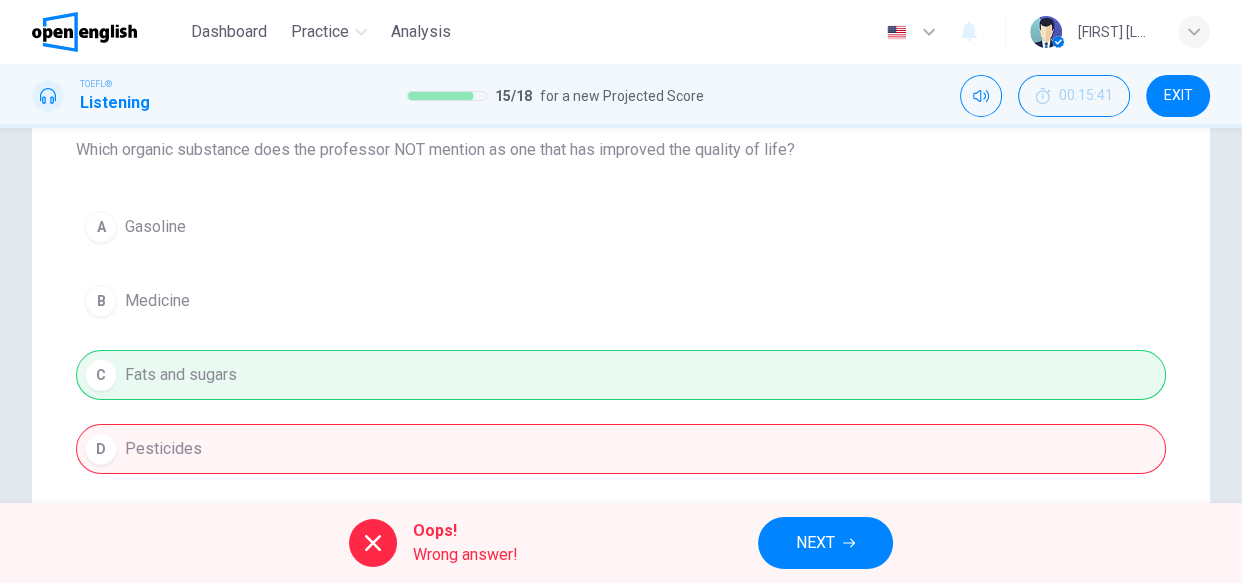 click on "A Gasoline B Medicine C Fats and sugars D Pesticides" at bounding box center [621, 338] 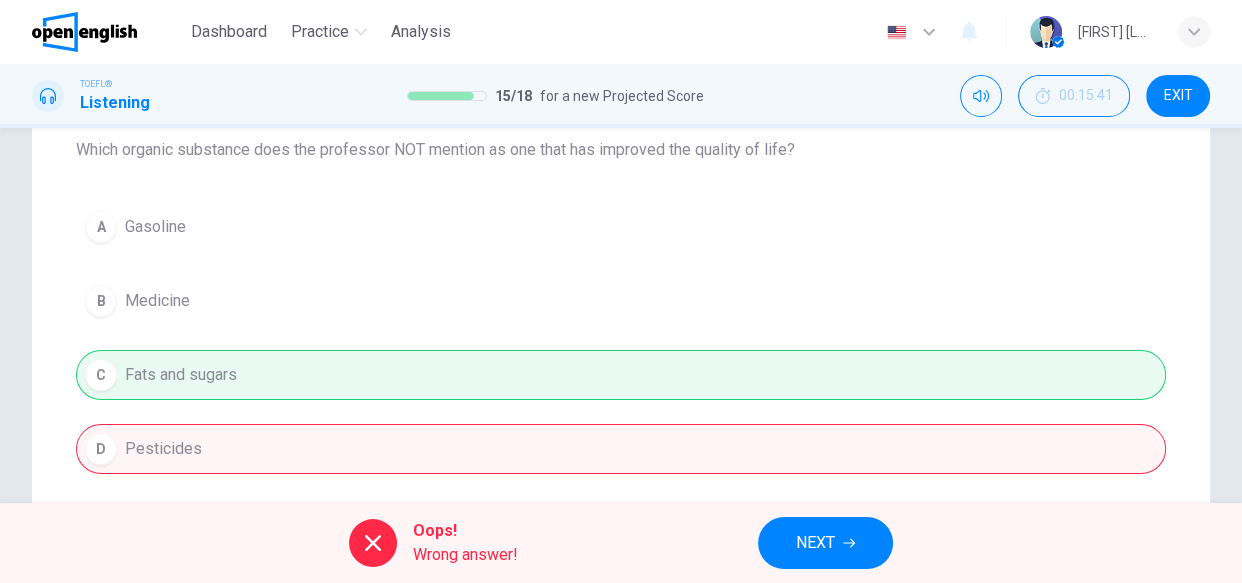 click on "A Gasoline B Medicine C Fats and sugars D Pesticides" at bounding box center (621, 338) 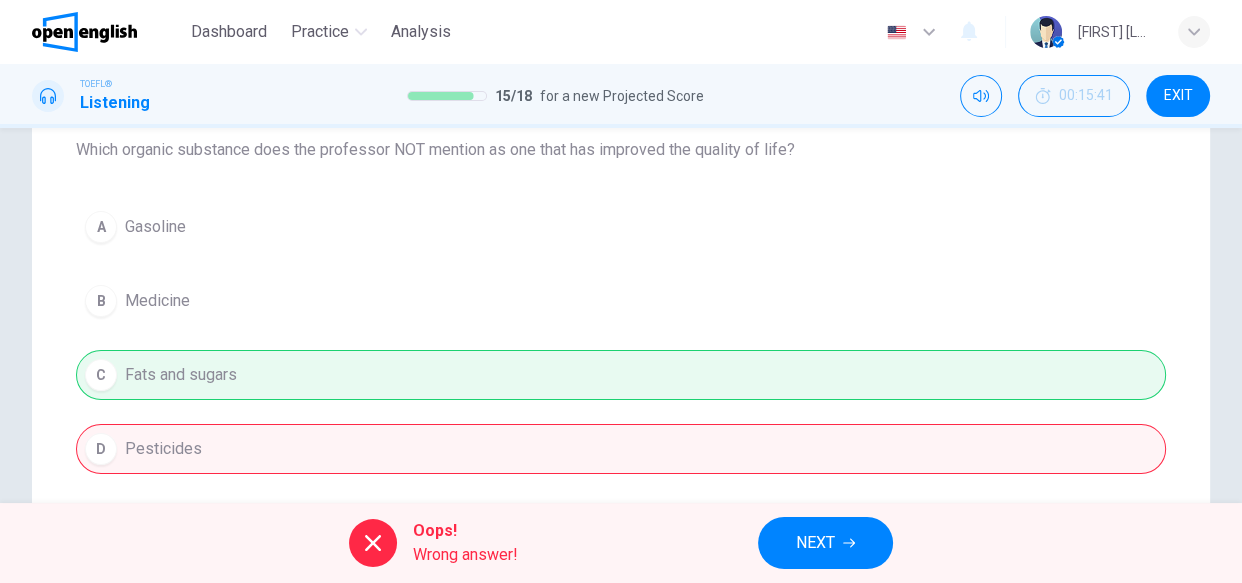 click on "NEXT" at bounding box center [825, 543] 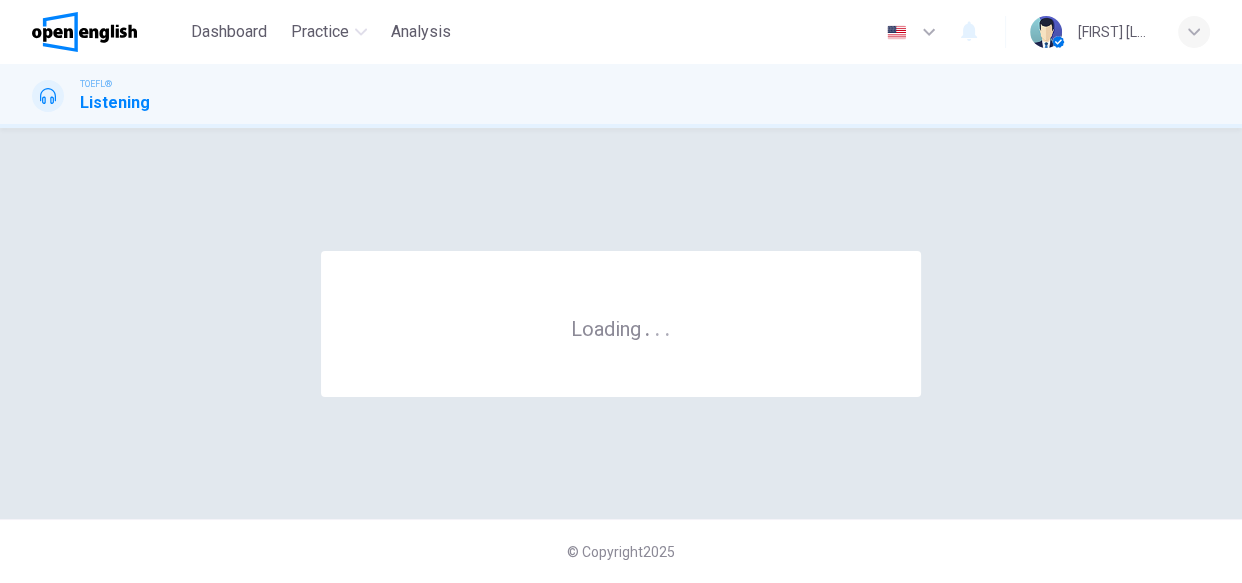 scroll, scrollTop: 0, scrollLeft: 0, axis: both 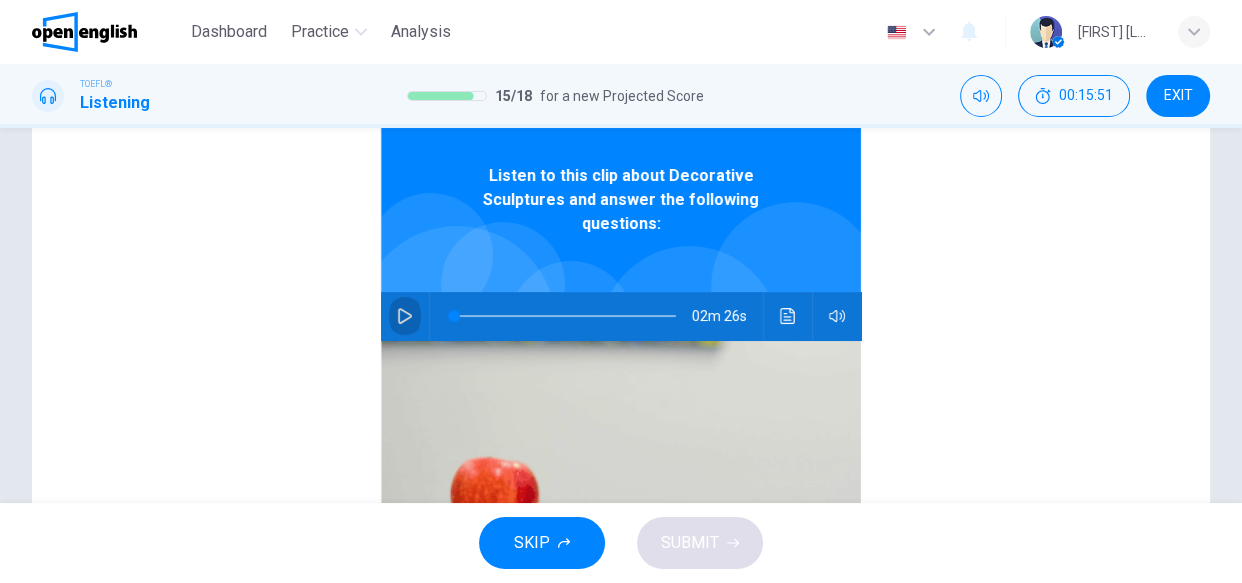 click at bounding box center (405, 316) 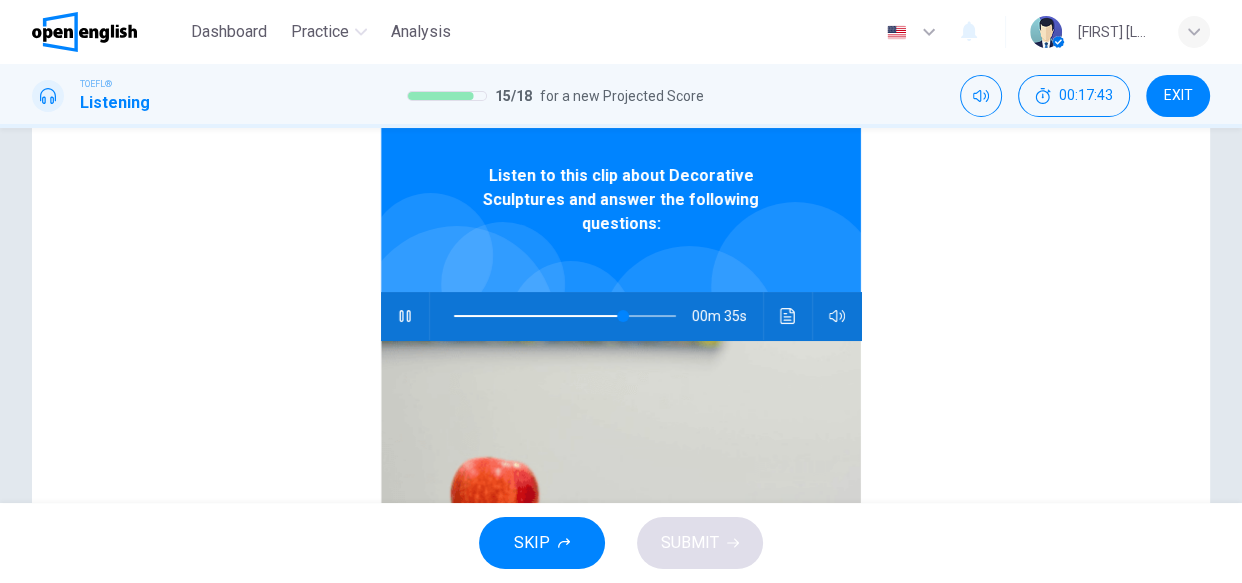 click on "TOEFL® Listening 15 / 18 for a new Projected Score 00:17:43 EXIT" at bounding box center (621, 96) 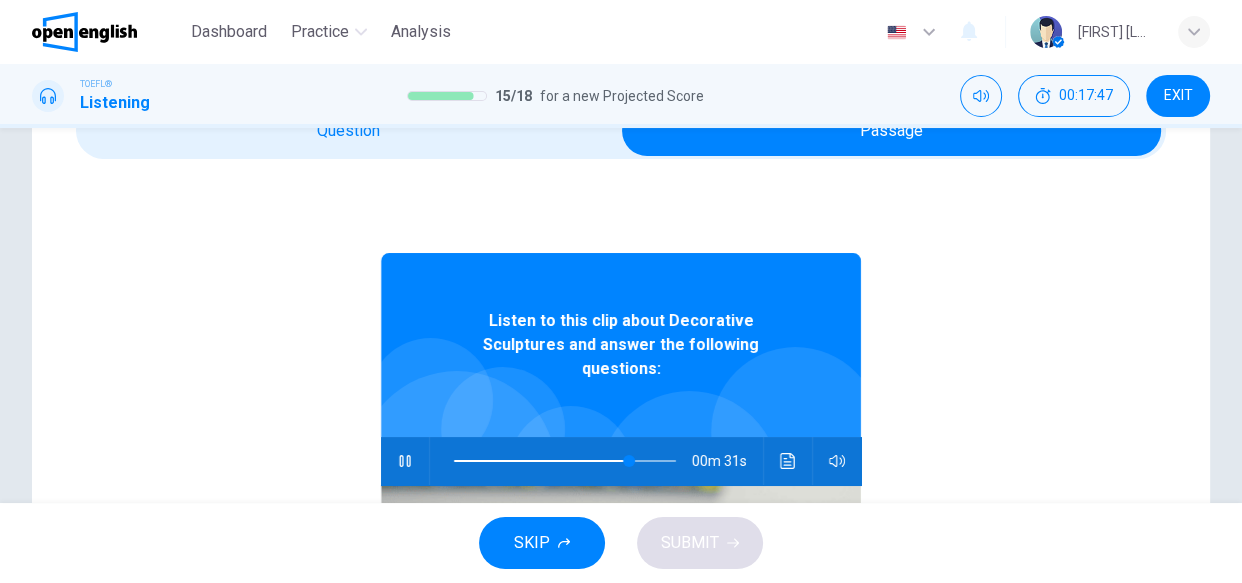 scroll, scrollTop: 36, scrollLeft: 0, axis: vertical 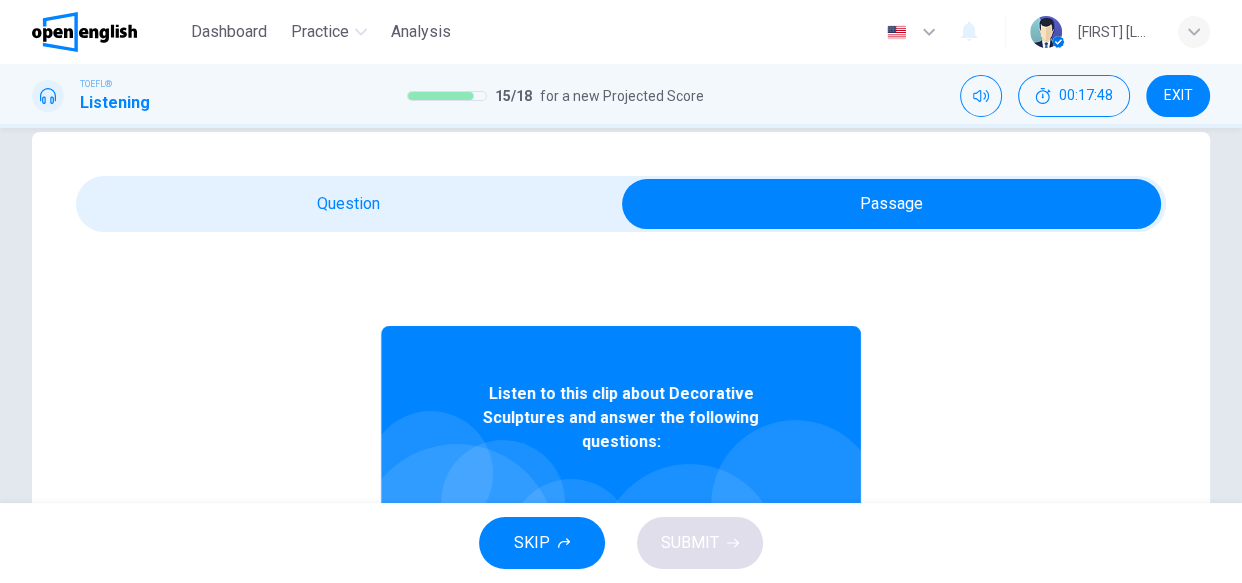 type on "**" 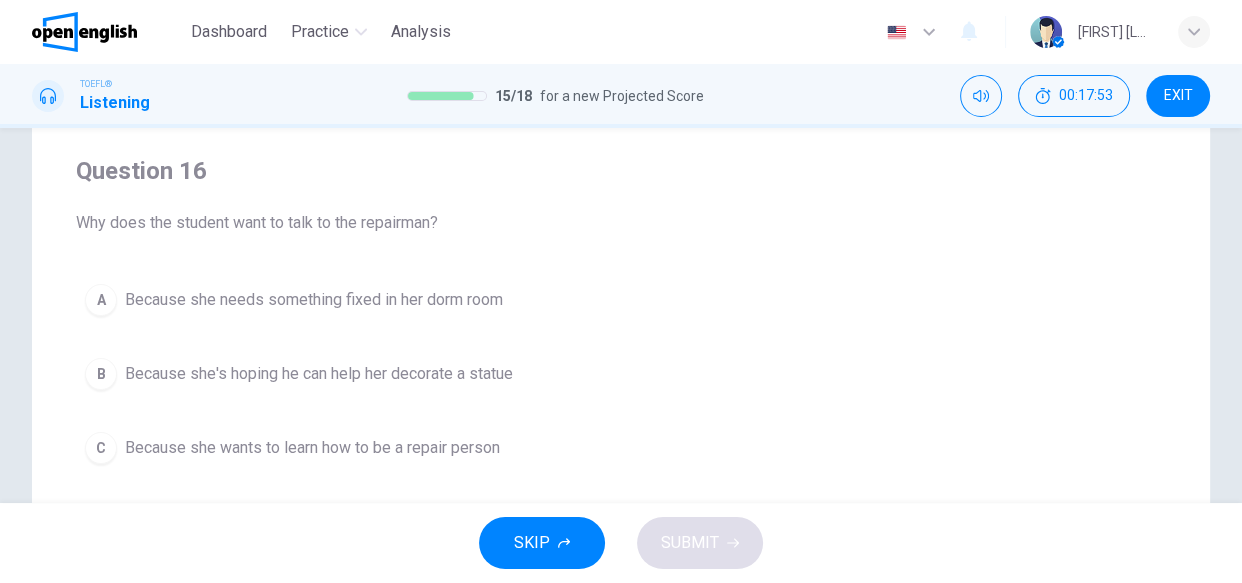 scroll, scrollTop: 181, scrollLeft: 0, axis: vertical 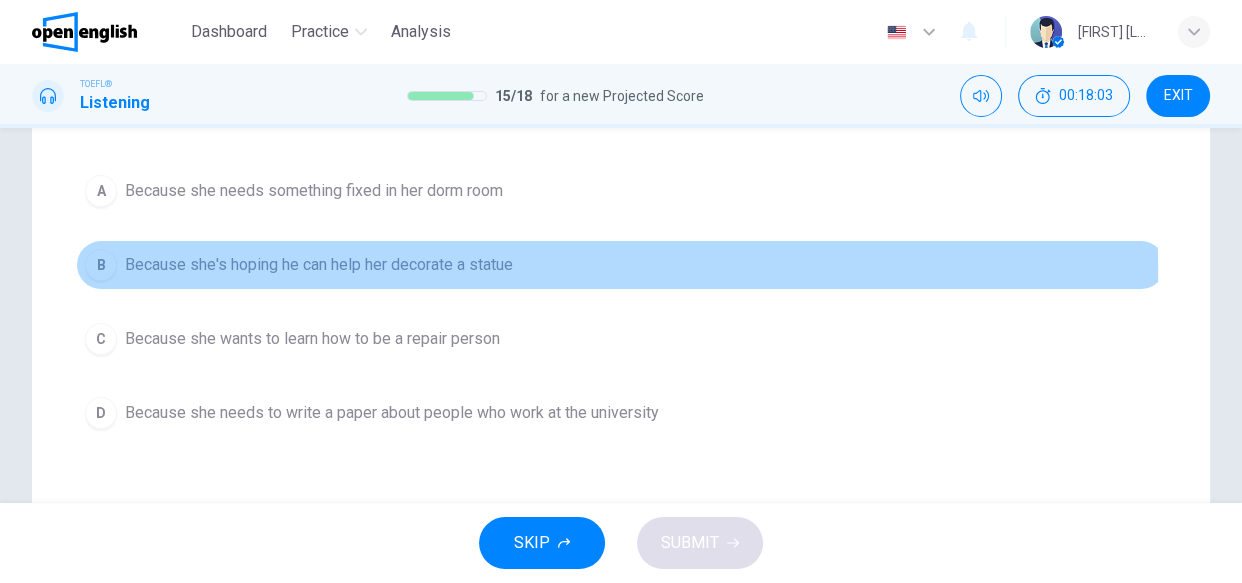 click on "Because she's hoping he can help her decorate a statue" at bounding box center [319, 265] 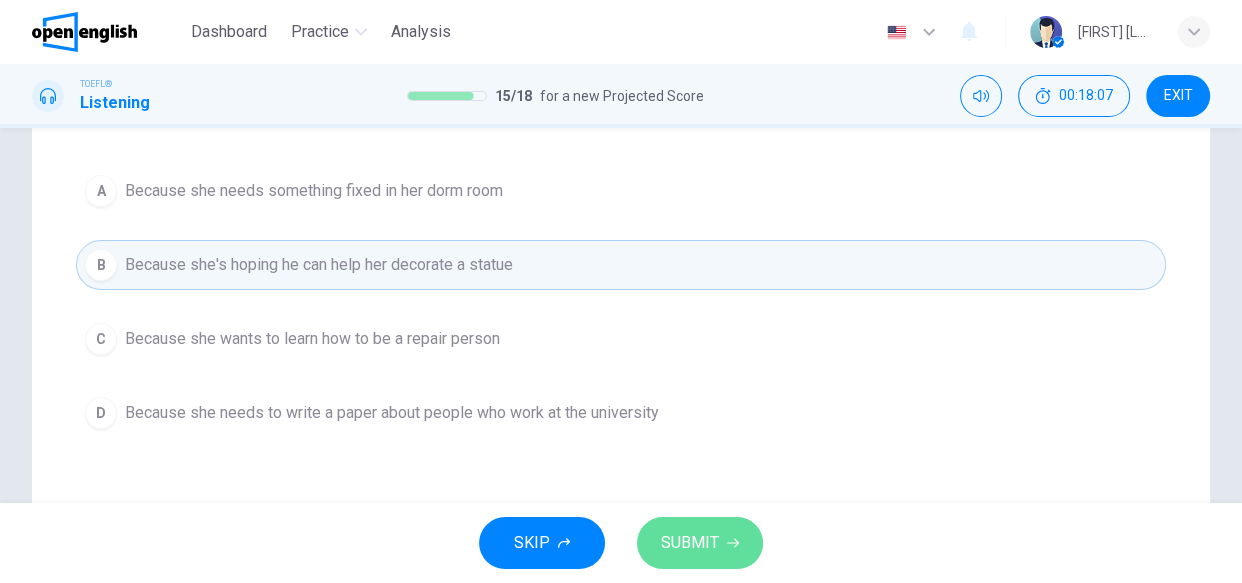 click on "SUBMIT" at bounding box center [700, 543] 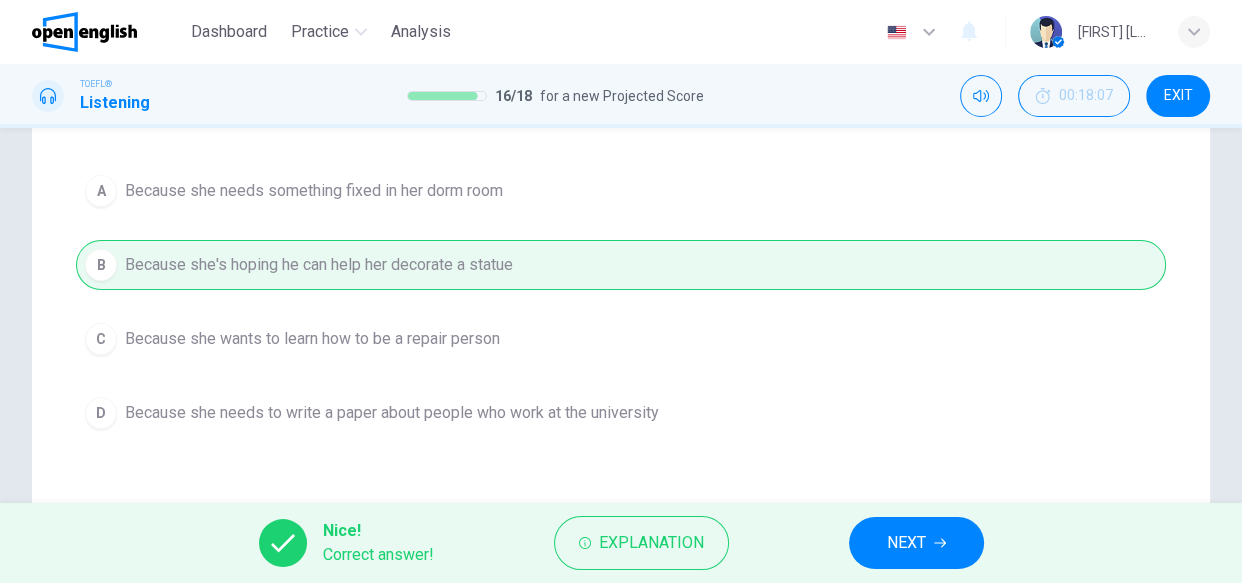 click on "NEXT" at bounding box center (916, 543) 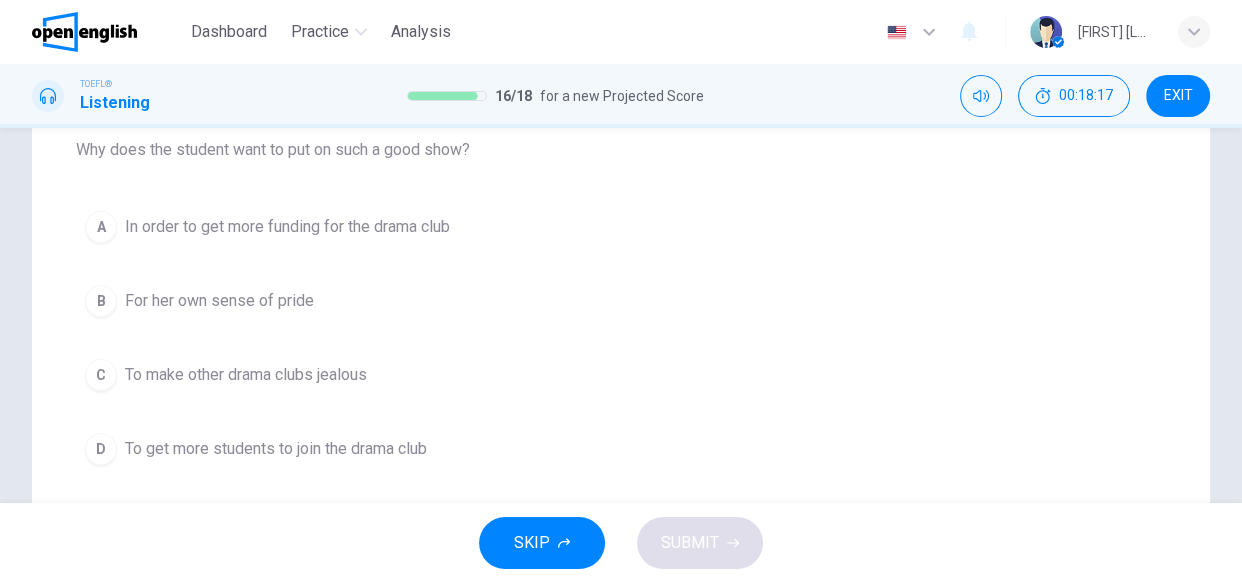 scroll, scrollTop: 254, scrollLeft: 0, axis: vertical 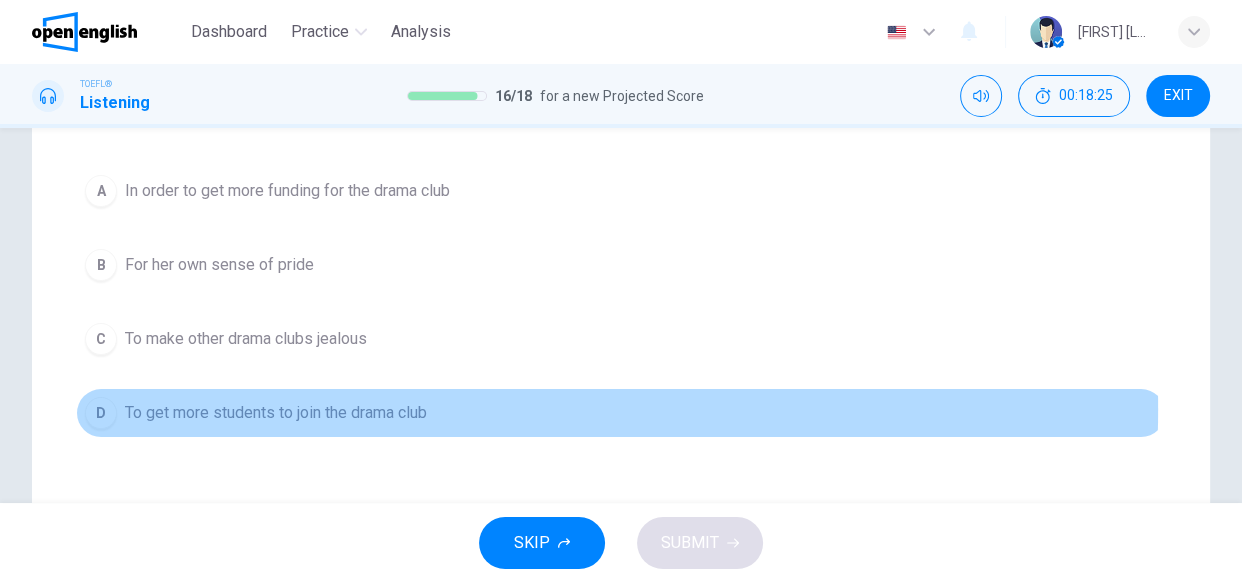 click on "To get more students to join the drama club" at bounding box center (276, 413) 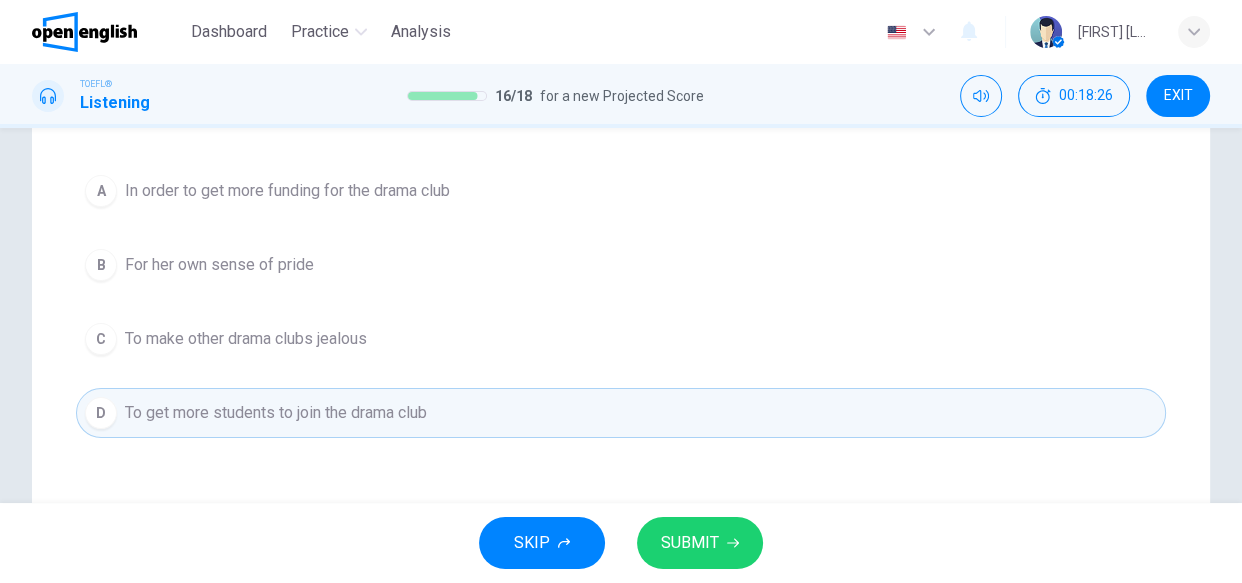 click on "SUBMIT" at bounding box center [690, 543] 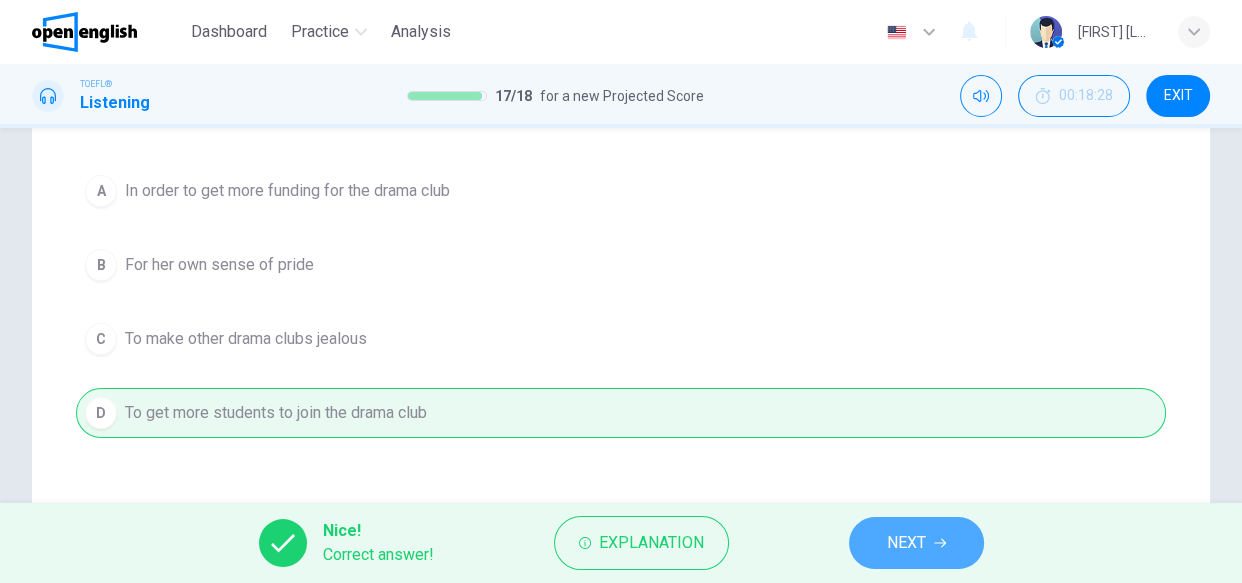 click on "NEXT" at bounding box center (916, 543) 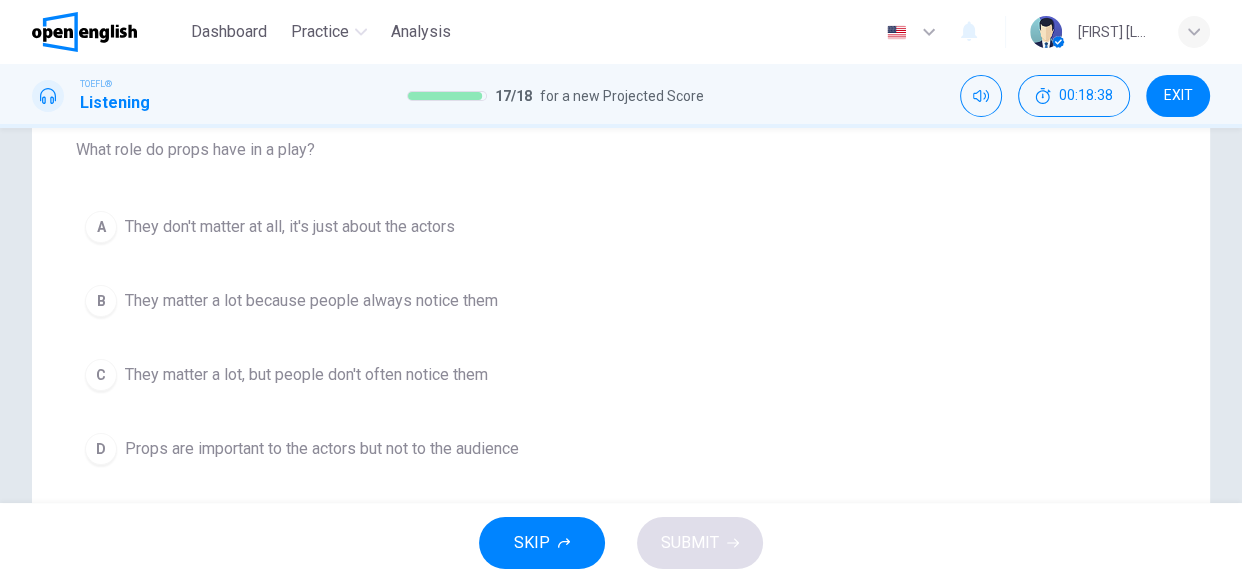scroll, scrollTop: 254, scrollLeft: 0, axis: vertical 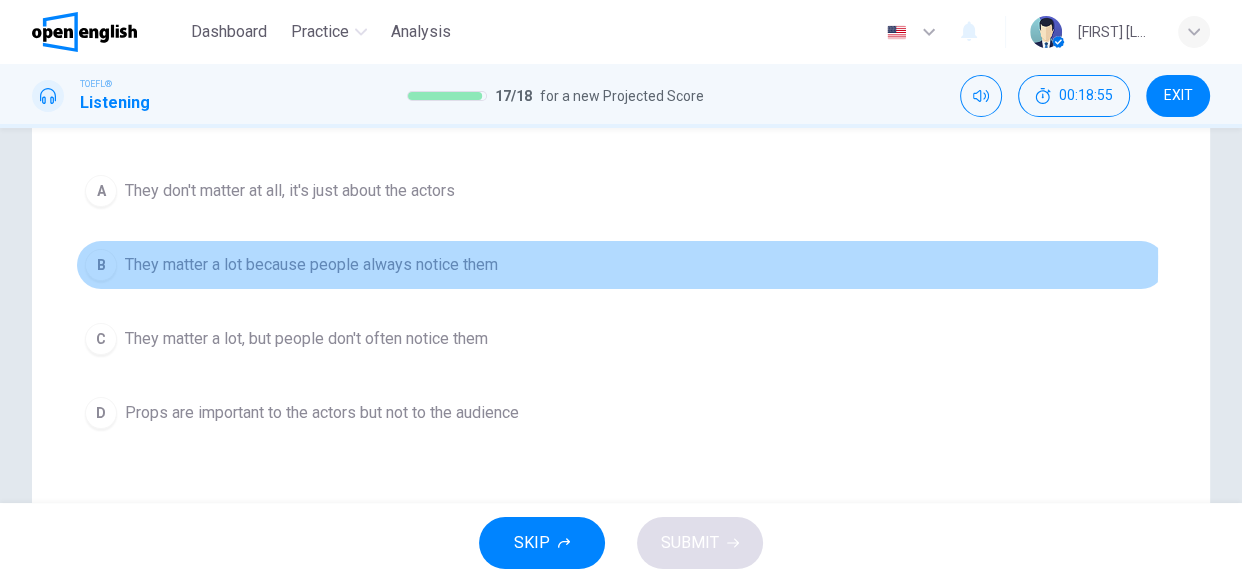 click on "B" at bounding box center (101, 265) 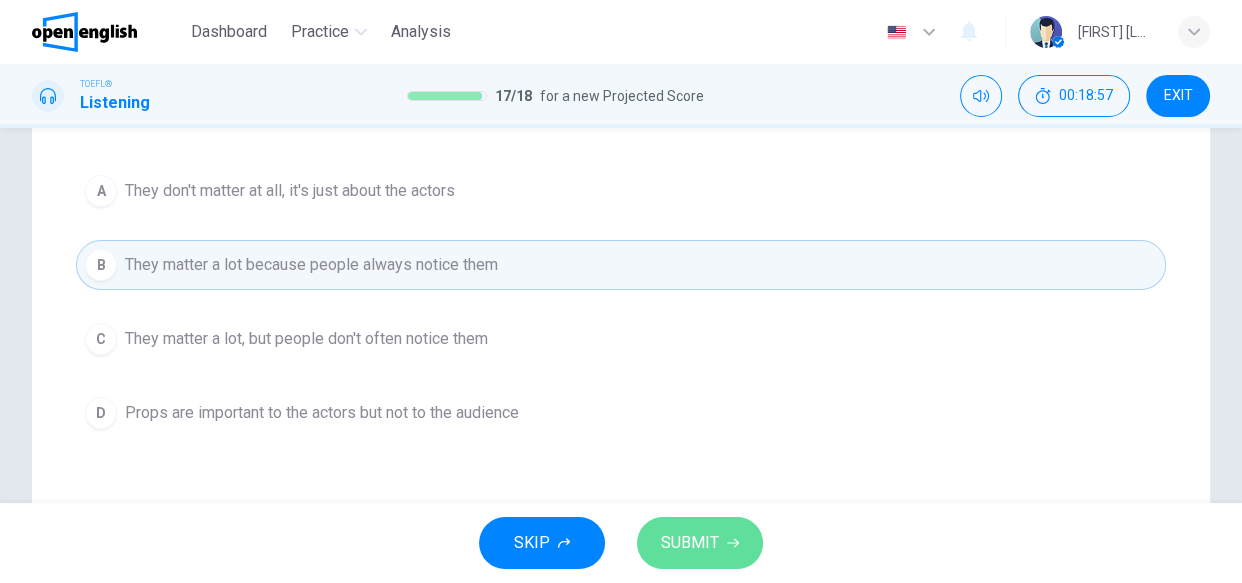 click on "SUBMIT" at bounding box center [700, 543] 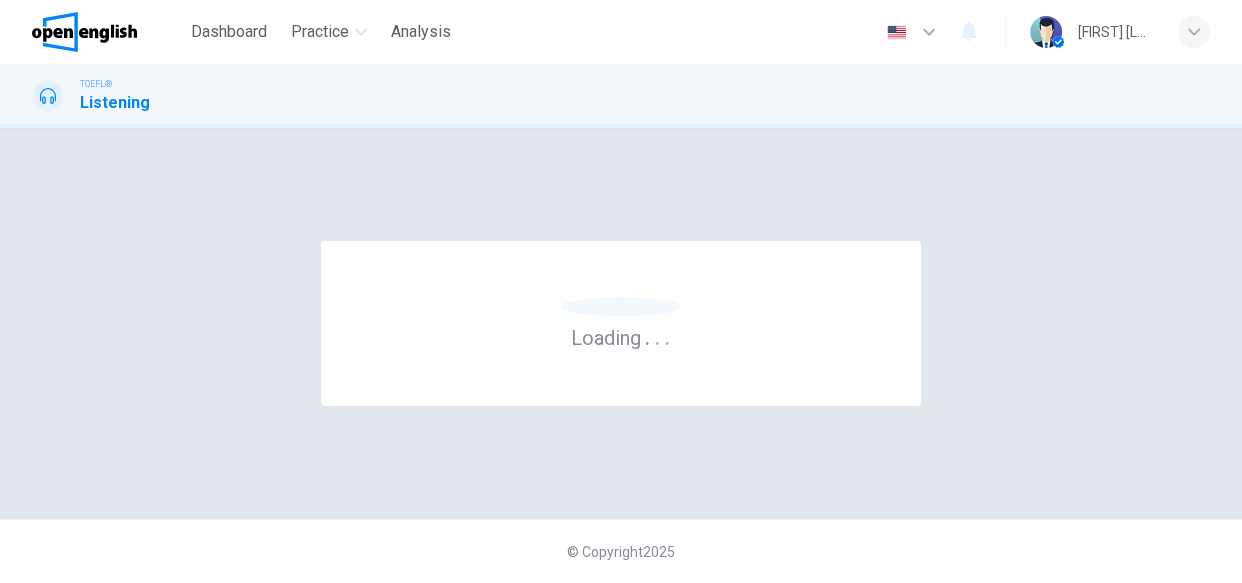 scroll, scrollTop: 0, scrollLeft: 0, axis: both 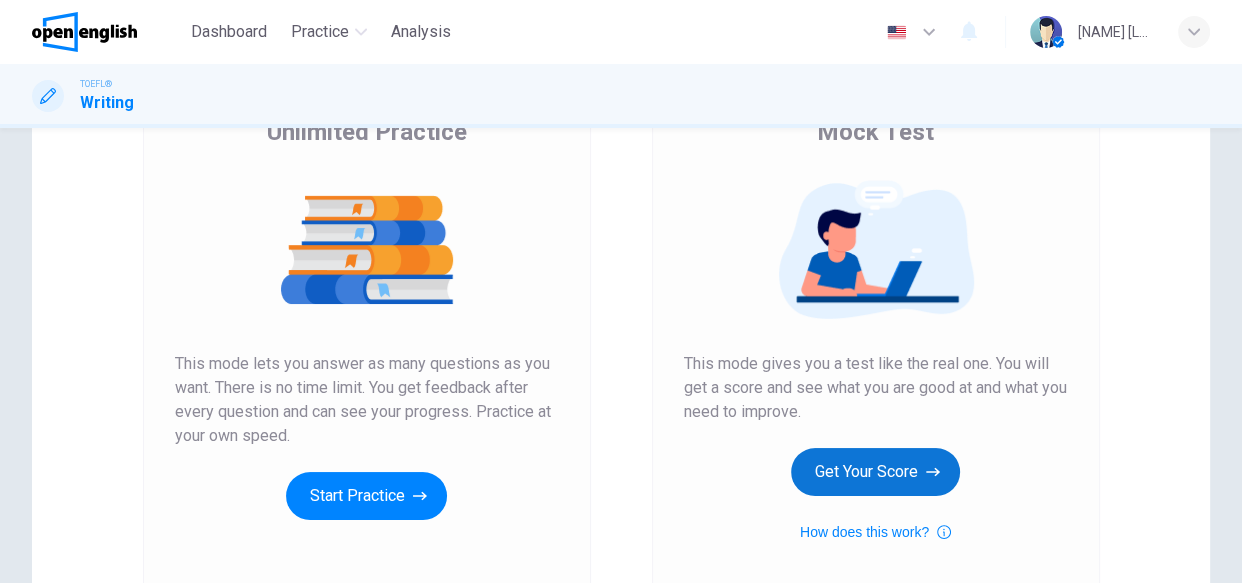click on "Get Your Score" at bounding box center [875, 472] 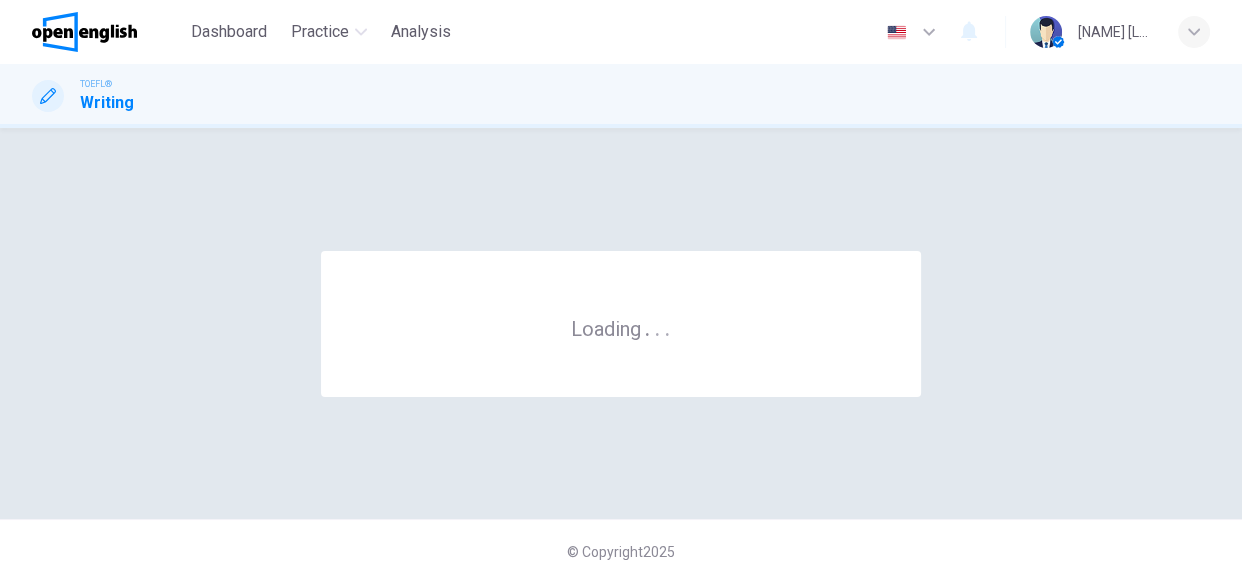 scroll, scrollTop: 0, scrollLeft: 0, axis: both 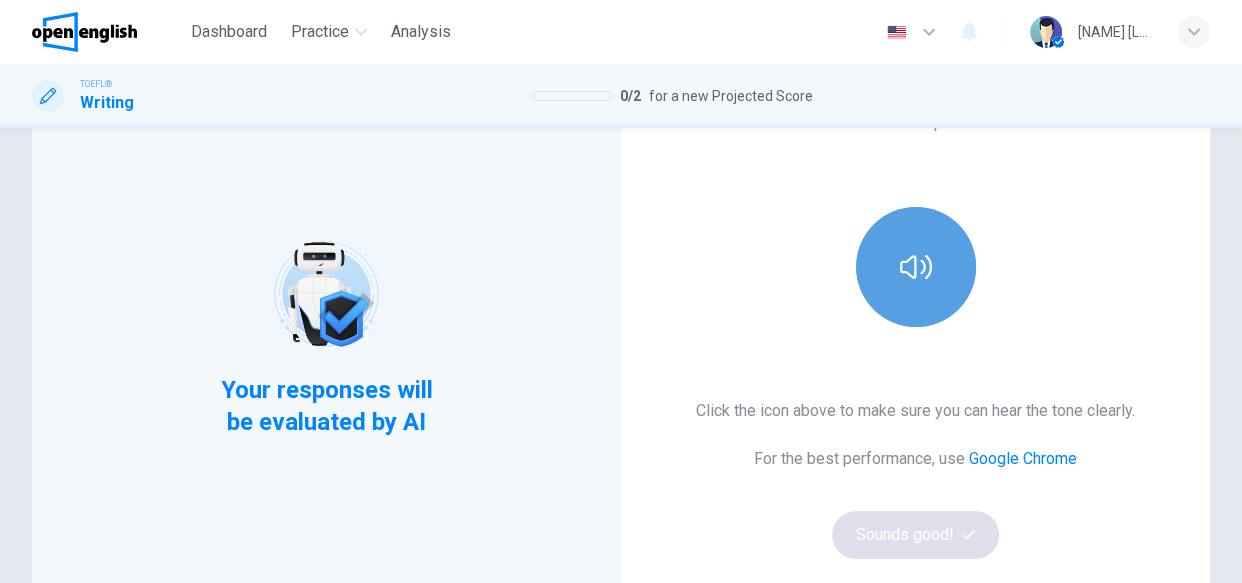 click 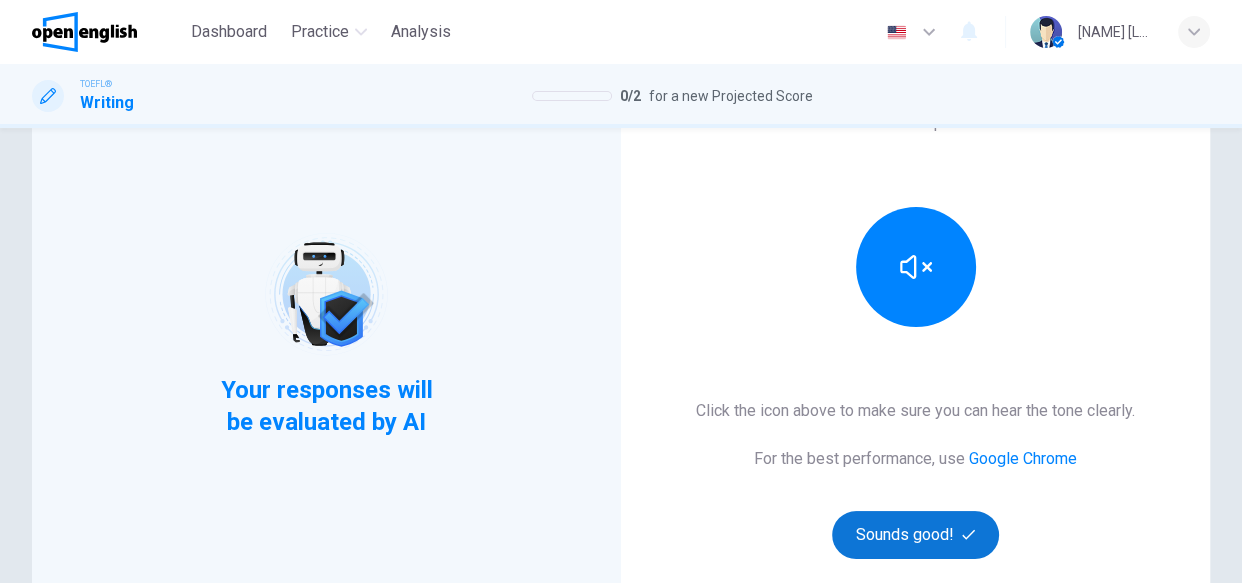 click on "Sounds good!" at bounding box center (916, 535) 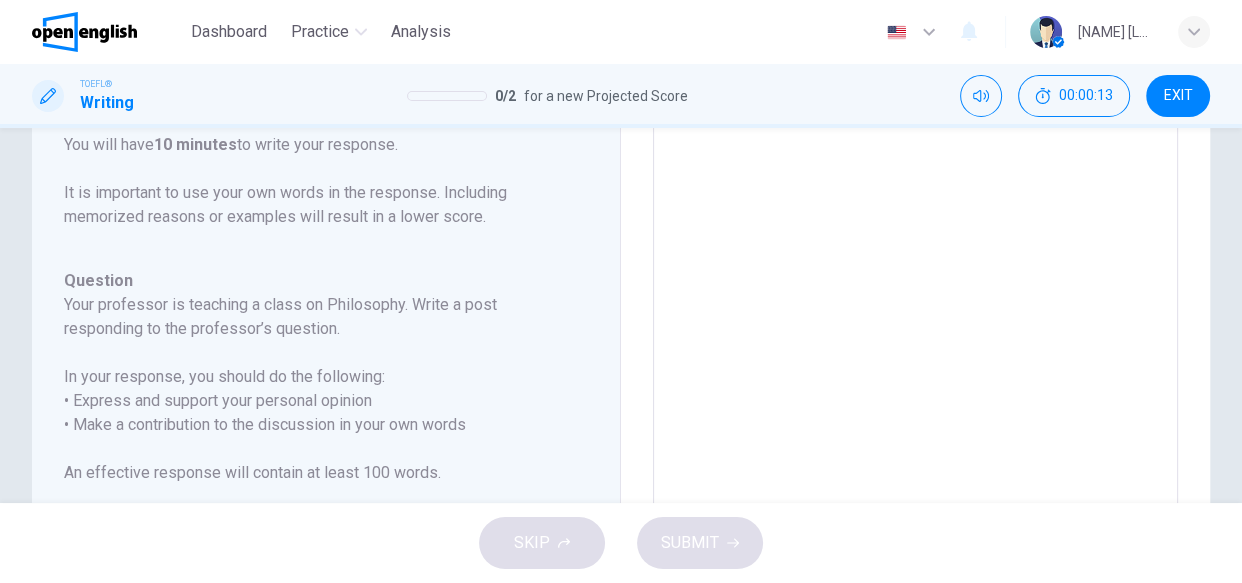 scroll, scrollTop: 515, scrollLeft: 0, axis: vertical 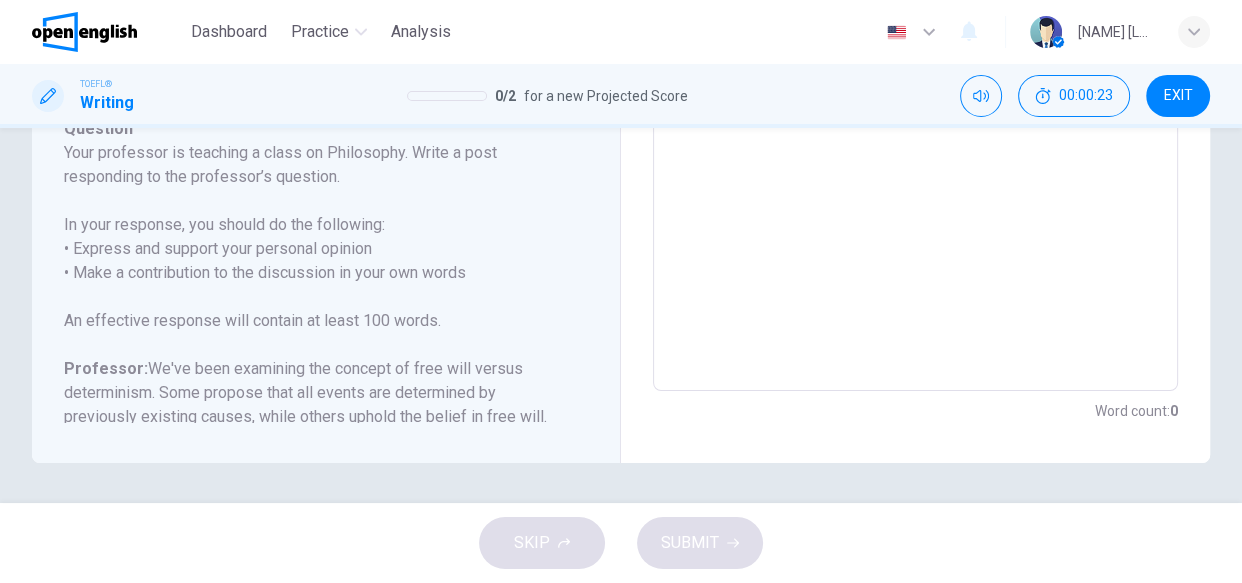 click on "Question   1 Question Type :   Writing for an Academic Discussion Directions For this task, you will read an online discussion. A professor has posted a question about a topic, and some classmates have responded with their ideas. Write a response that contributes to the discussion. You will have  10 minutes  to write your response.  It is important to use your own words in the response. Including memorized reasons or examples will result in a lower score. Question : Your professor is teaching a class on Philosophy. Write a post responding to the professor’s question. In your response, you should do the following:
• Express and support your personal opinion
• Make a contribution to the discussion in your own words An effective response will contain at least 100 words. Professor:  We've been examining the concept of free will versus determinism. Some propose that all events are determined by previously existing causes, while others uphold the belief in free will. Where do you stand in this debate?" at bounding box center [326, 58] 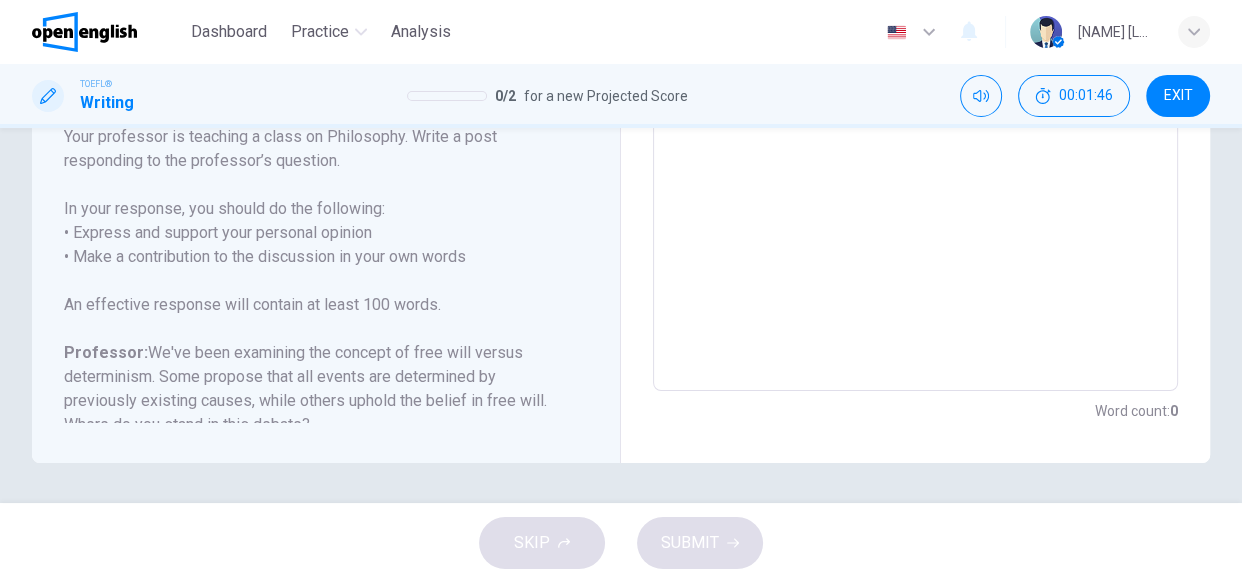 scroll, scrollTop: 0, scrollLeft: 0, axis: both 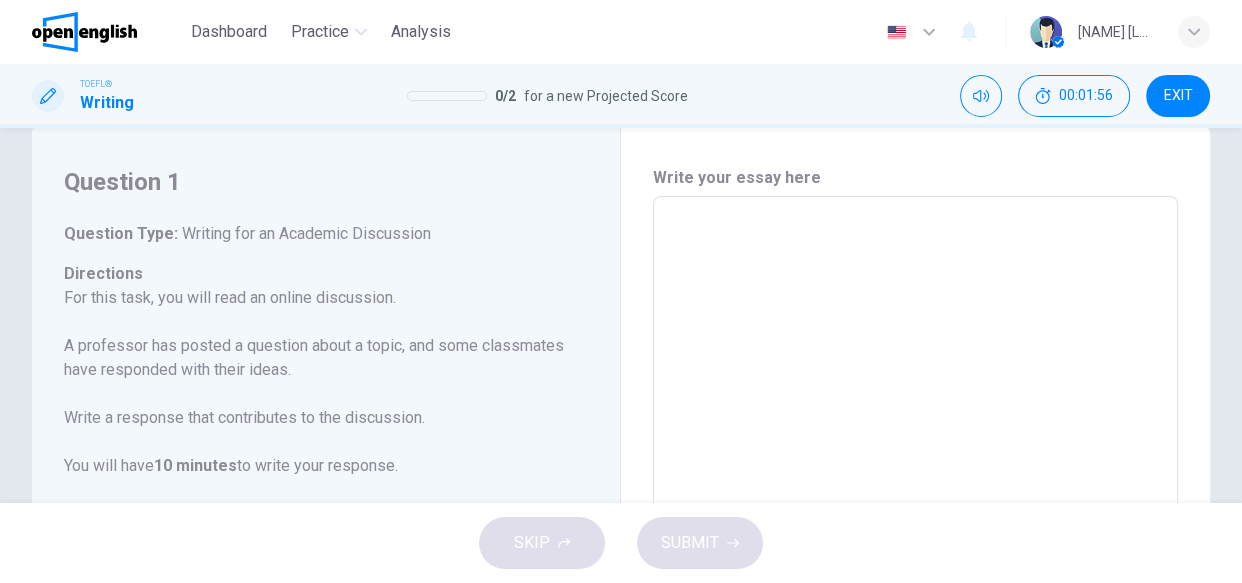 click at bounding box center [915, 530] 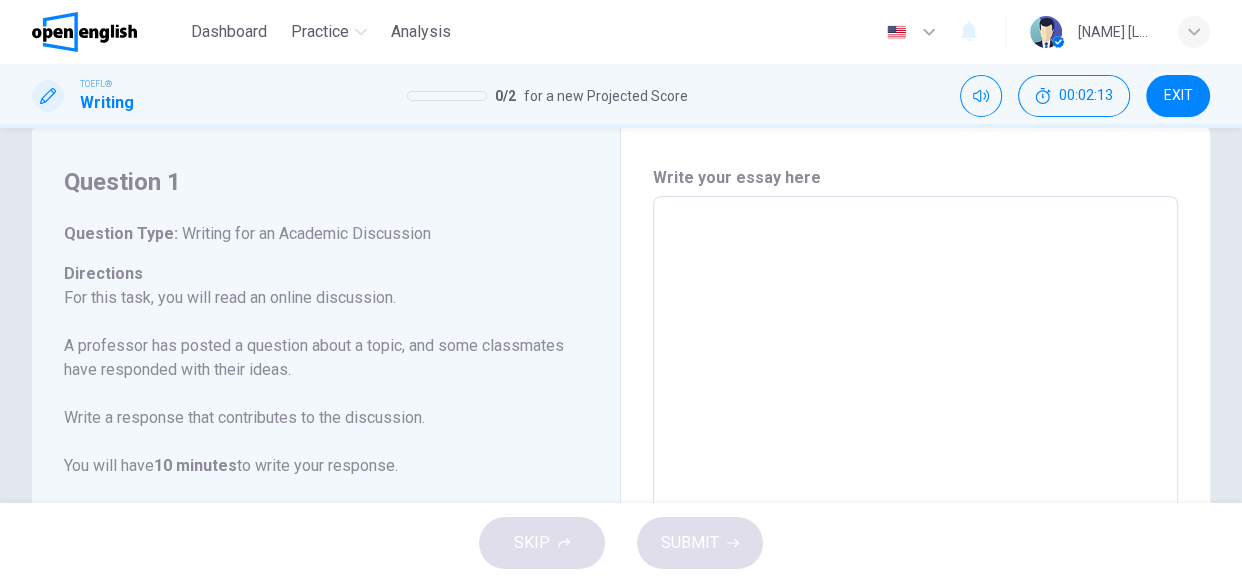 type on "*" 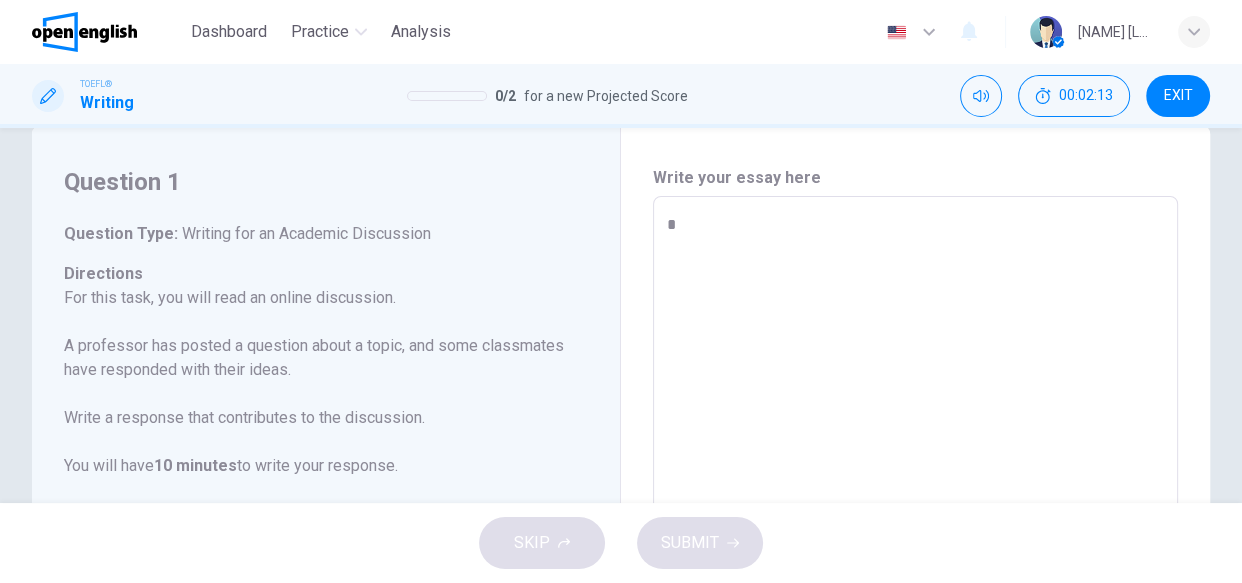 type on "*" 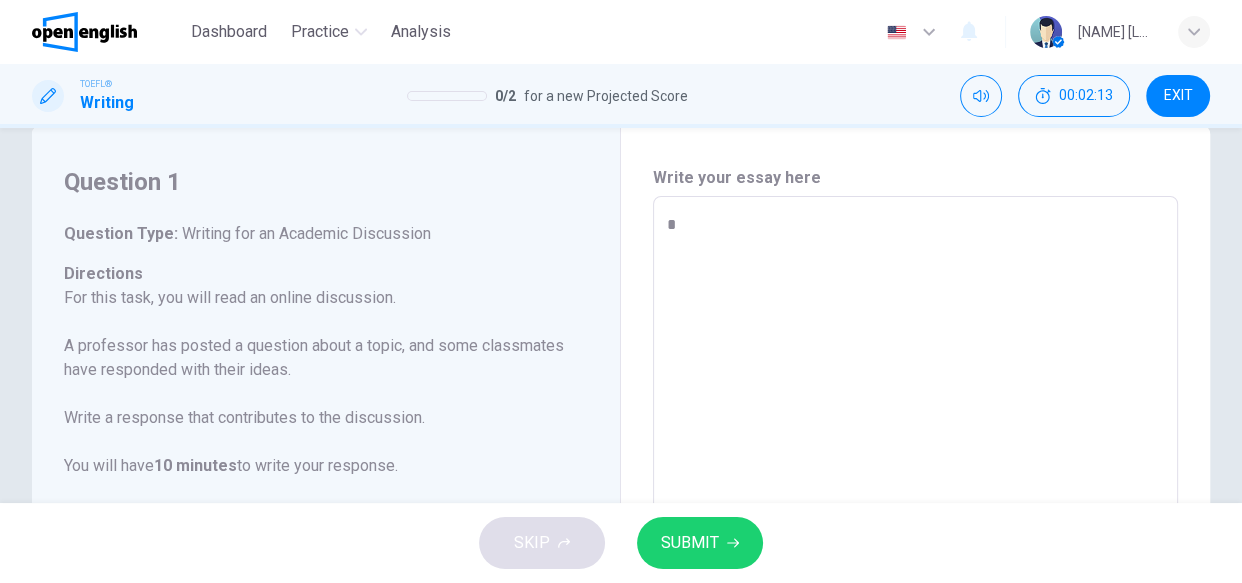 type on "**" 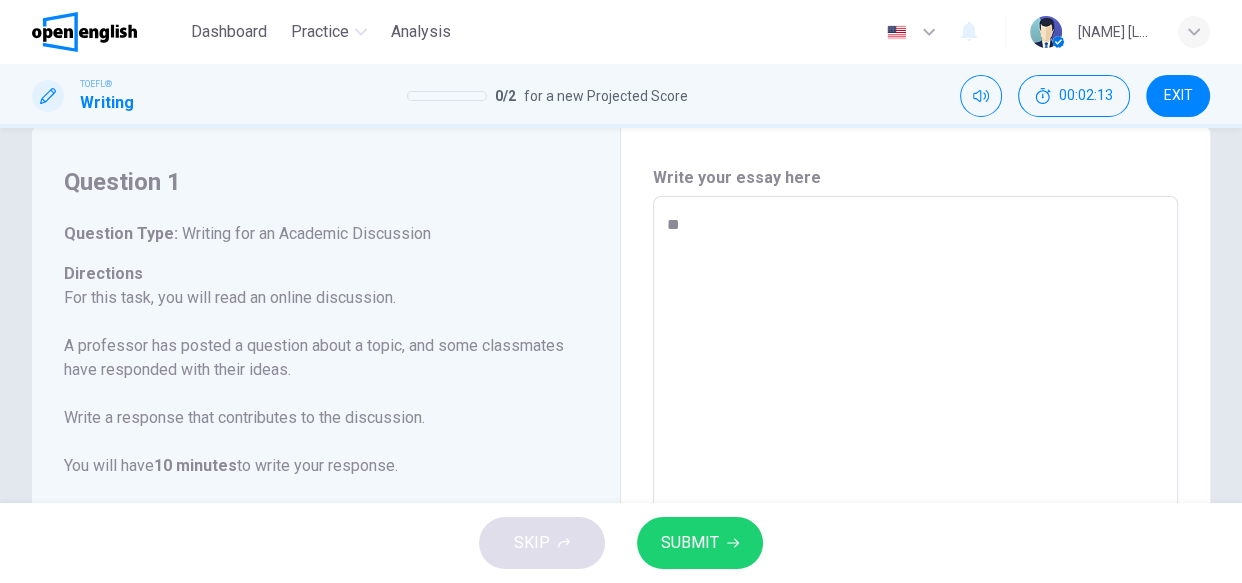 type on "*" 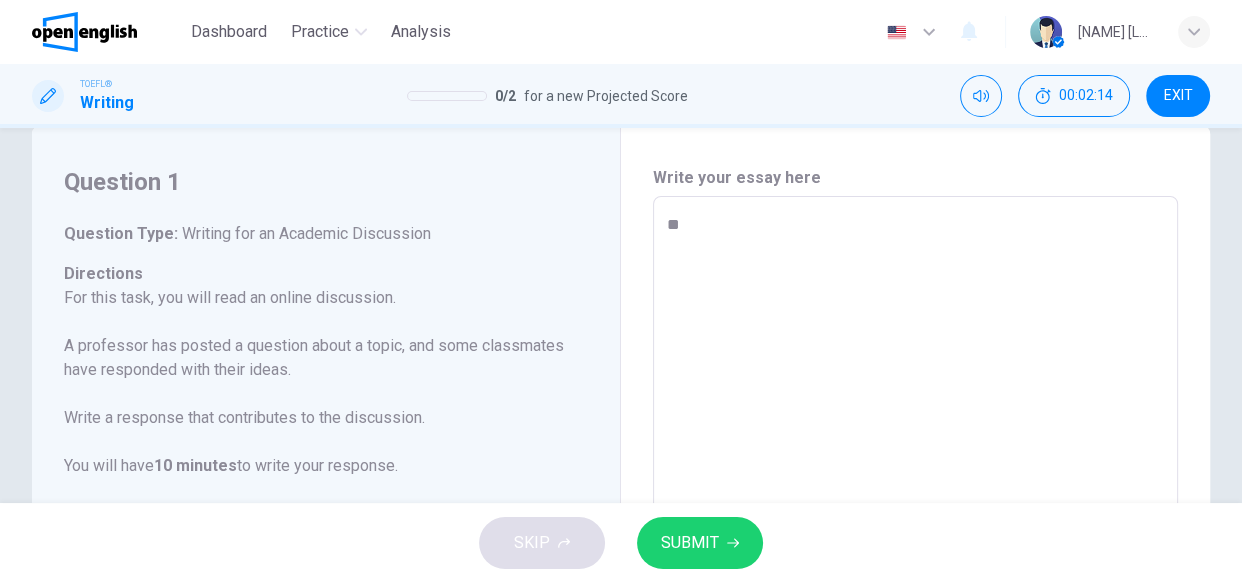 type on "**" 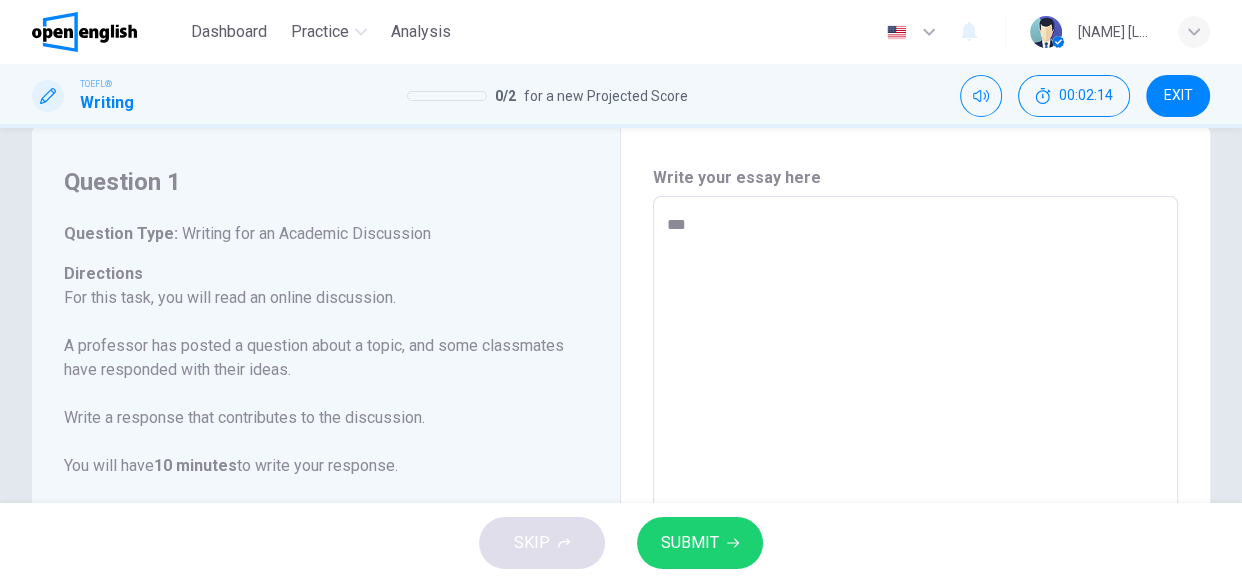 type on "*" 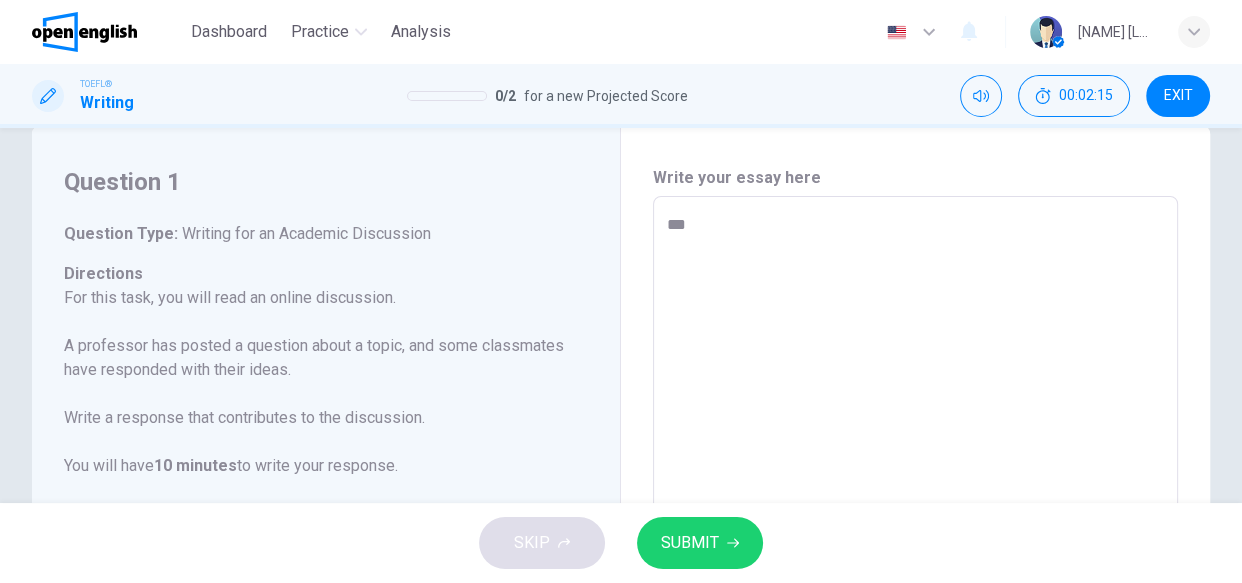 type on "****" 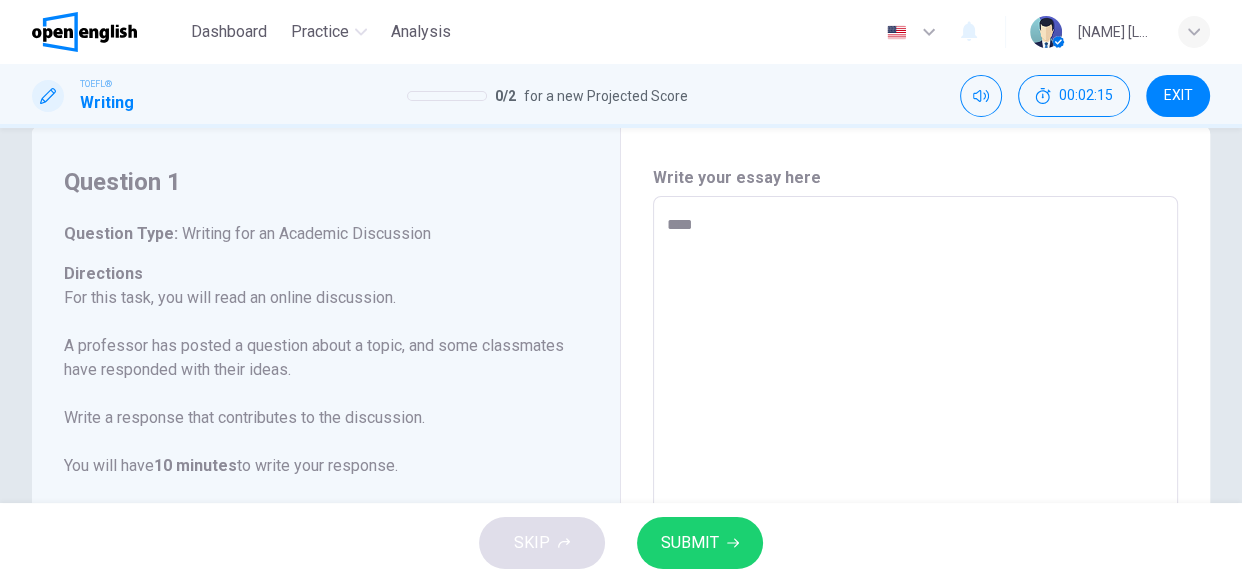 type on "*" 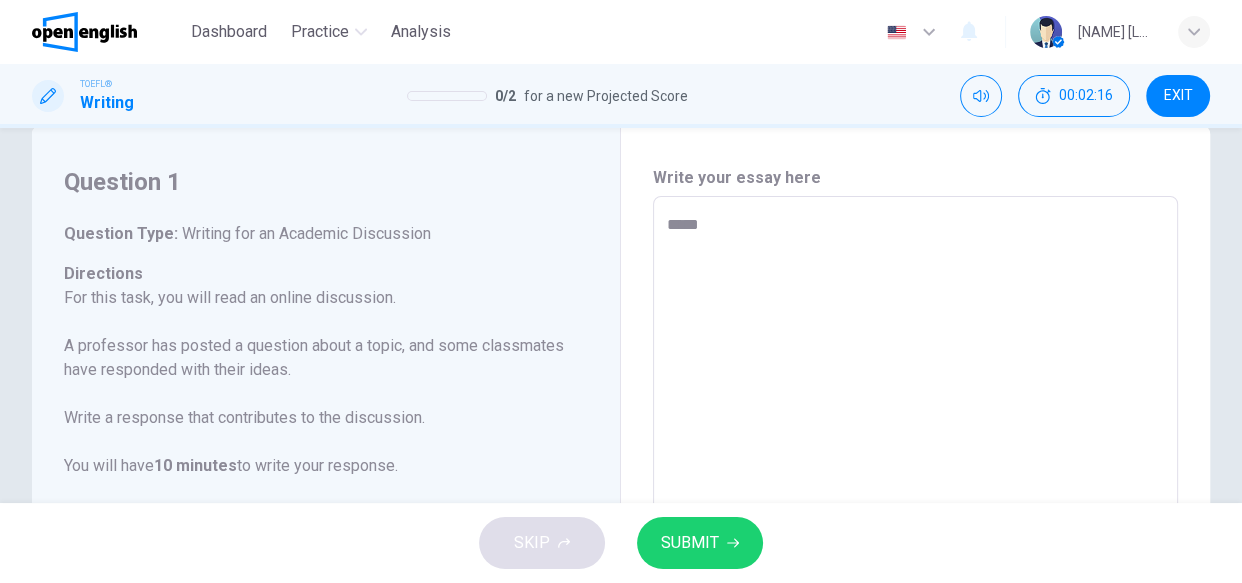 type on "******" 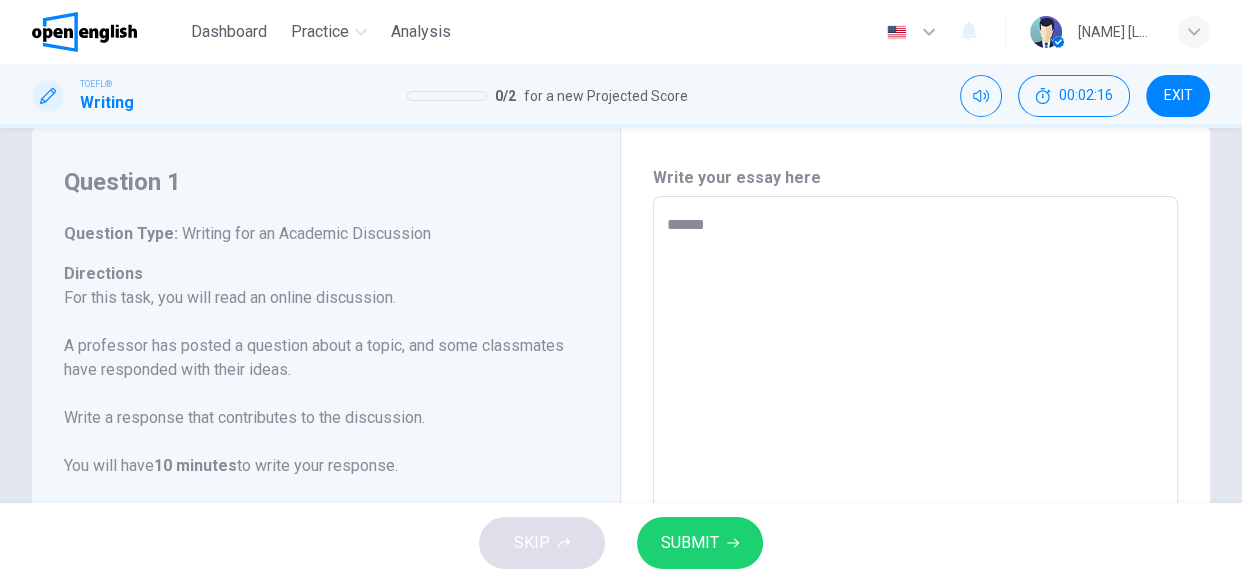 type on "*" 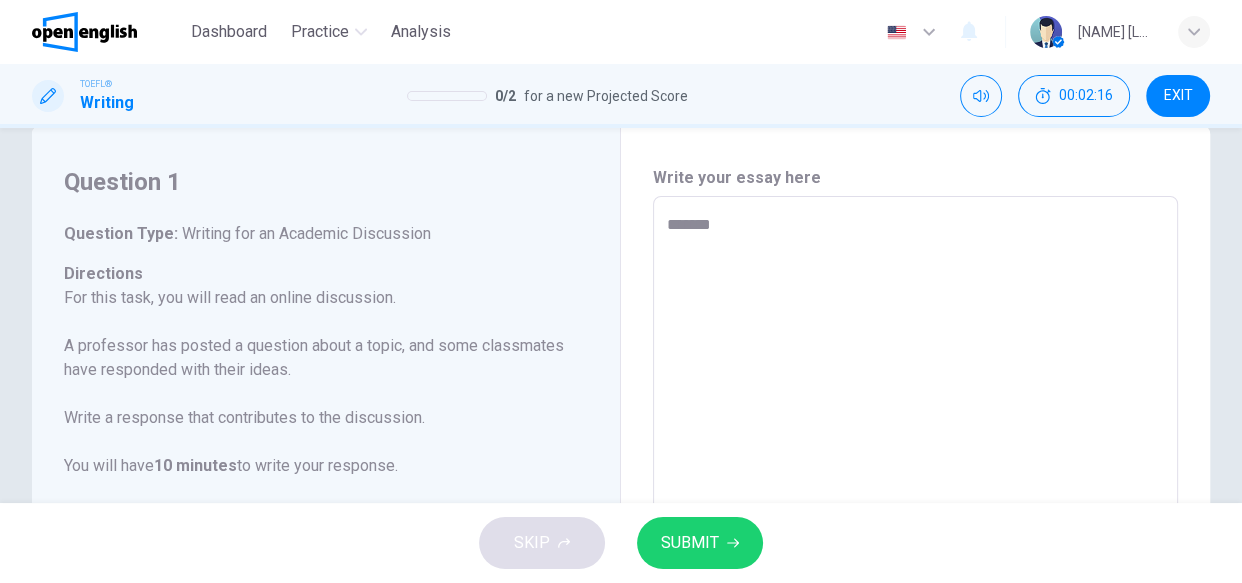 type on "*" 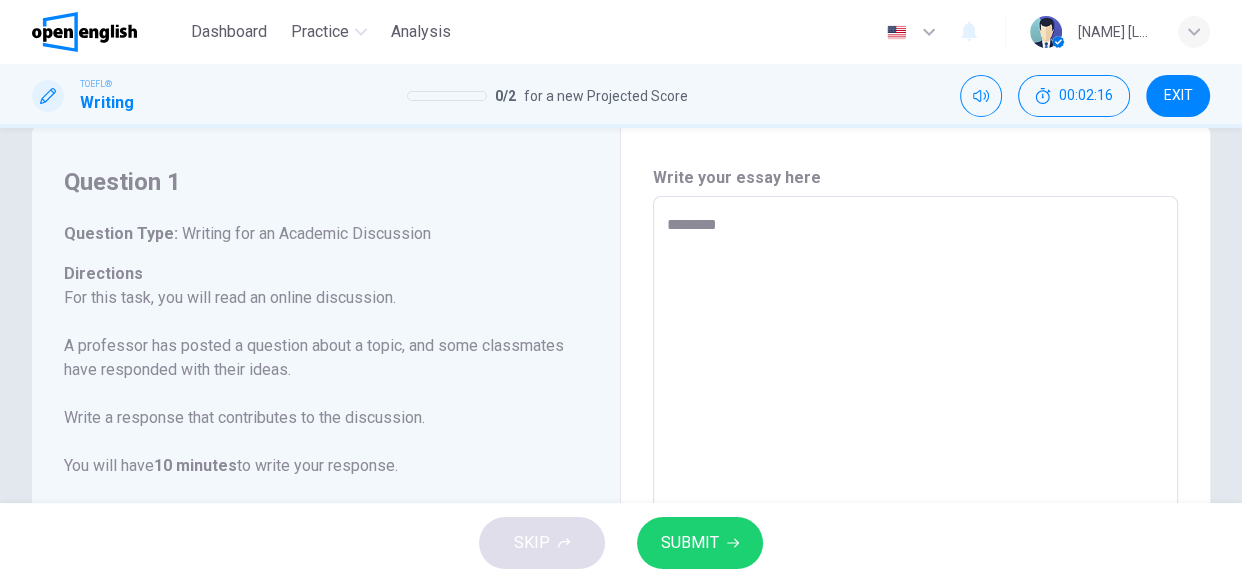 type on "*" 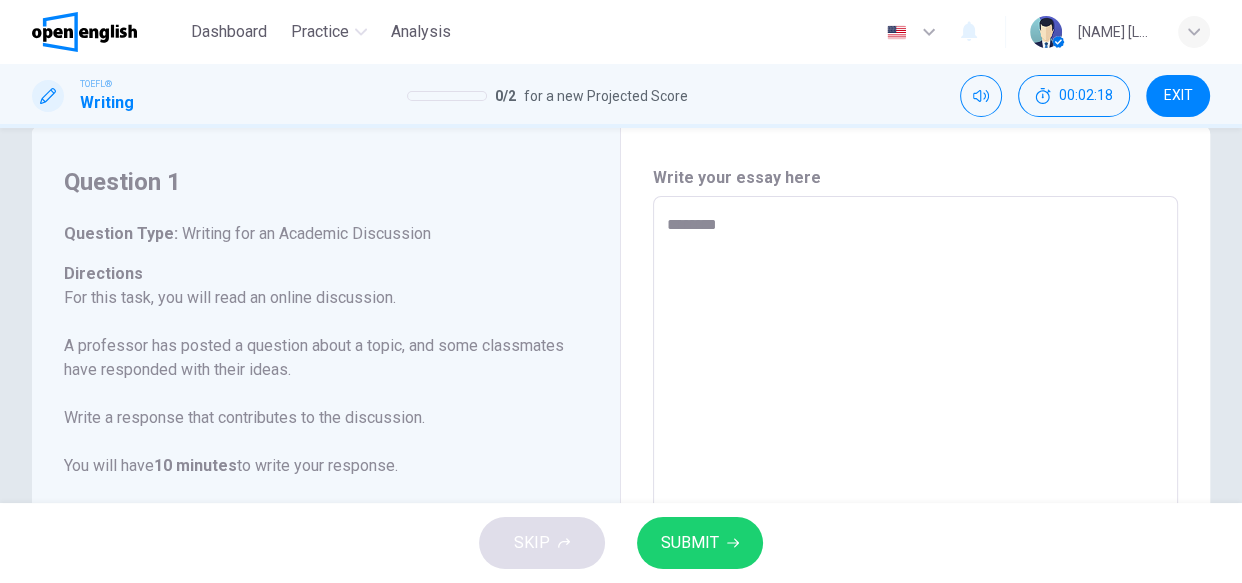 type on "*********" 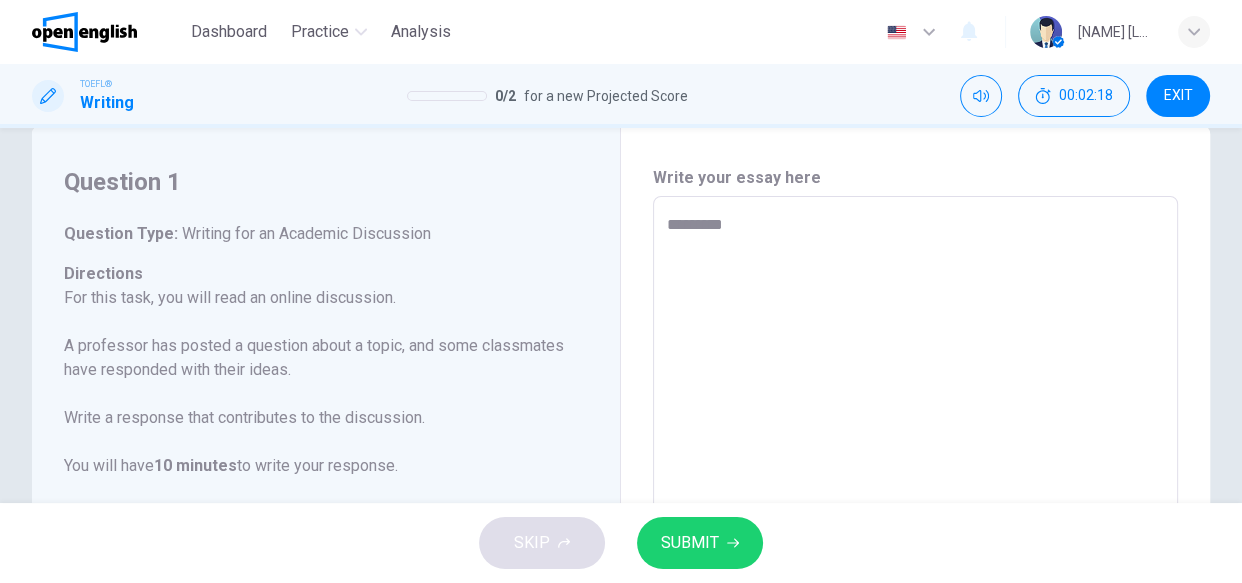 type on "*" 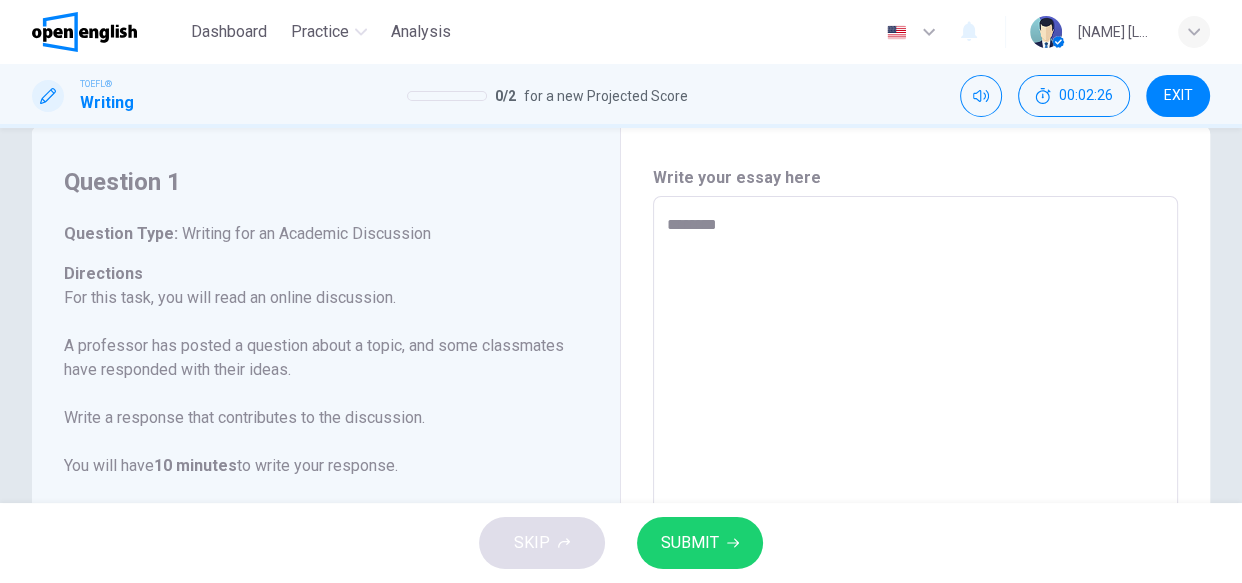 type on "*******" 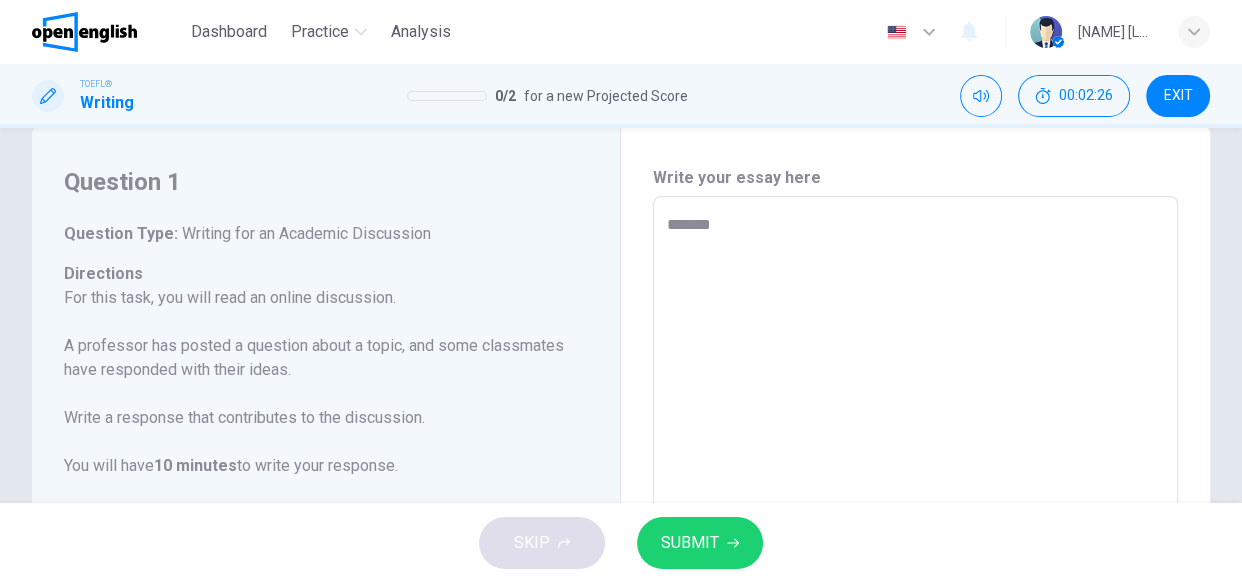 type on "******" 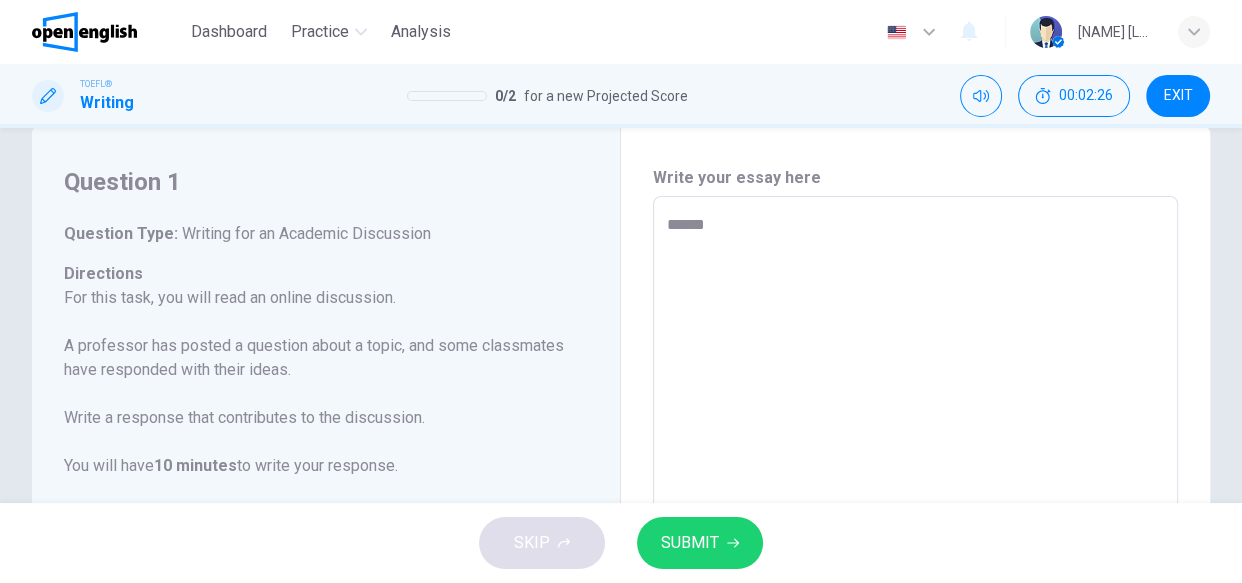 type on "*" 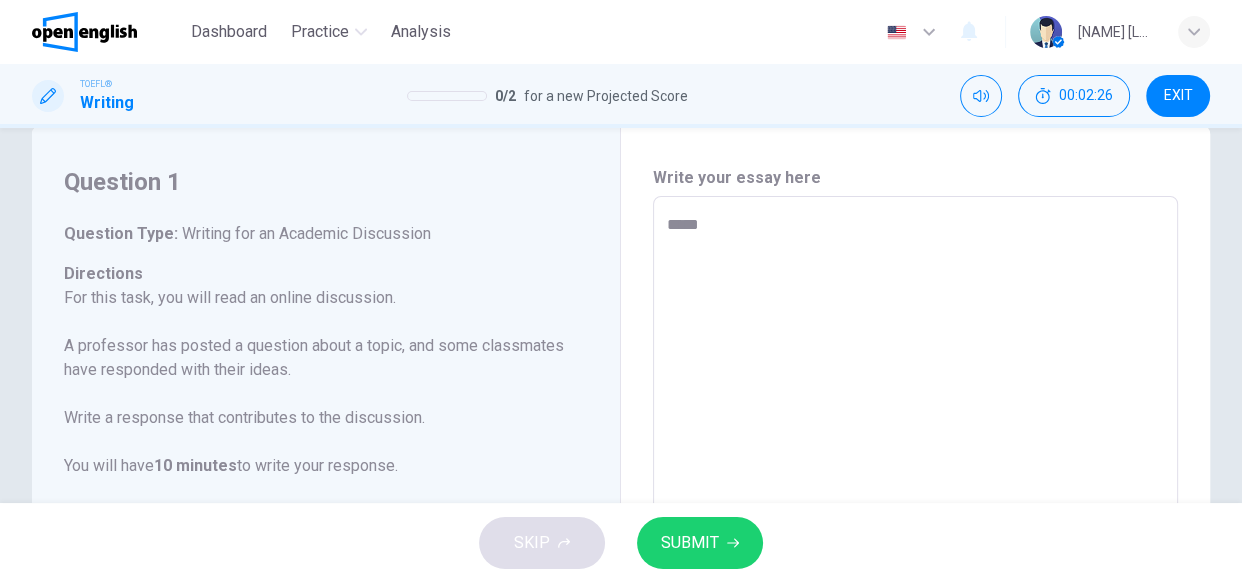 type on "*" 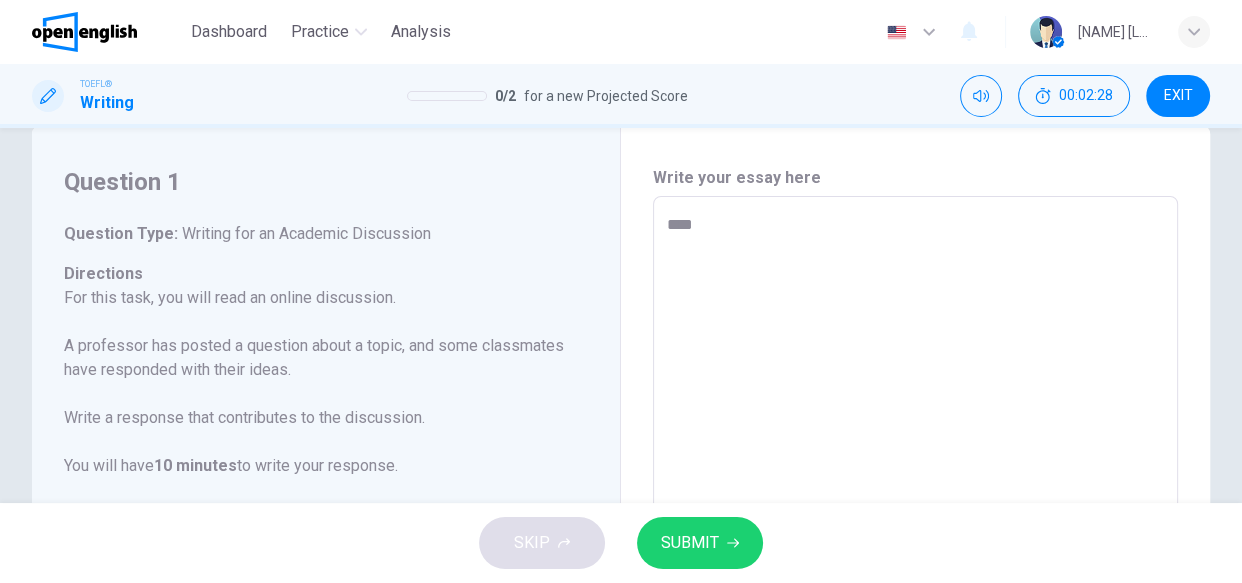 type on "*" 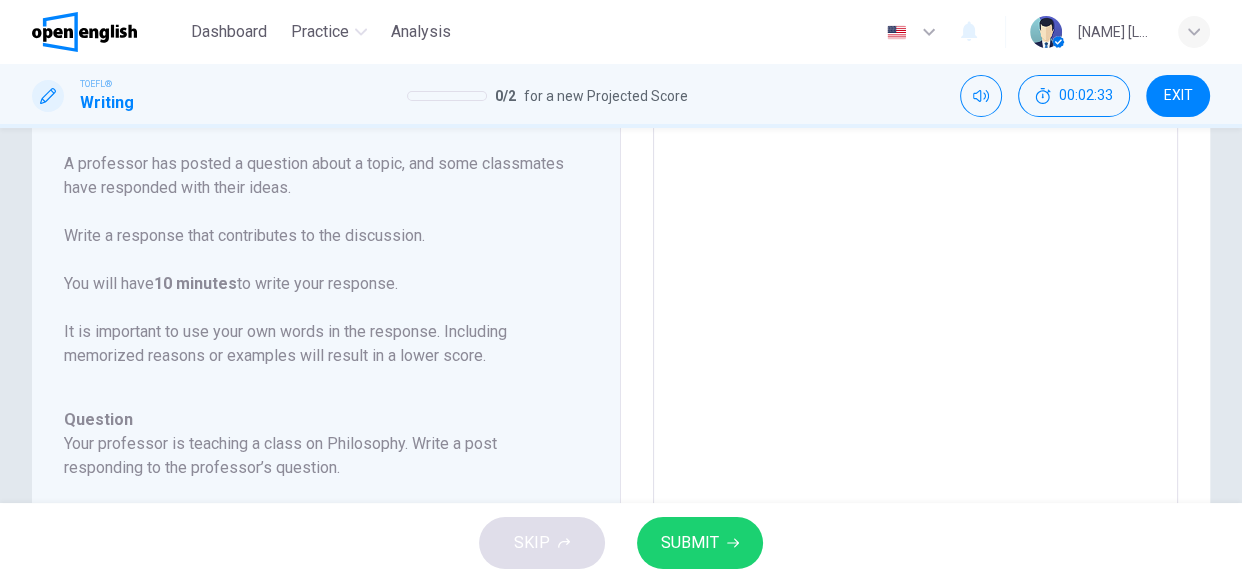 scroll, scrollTop: 260, scrollLeft: 0, axis: vertical 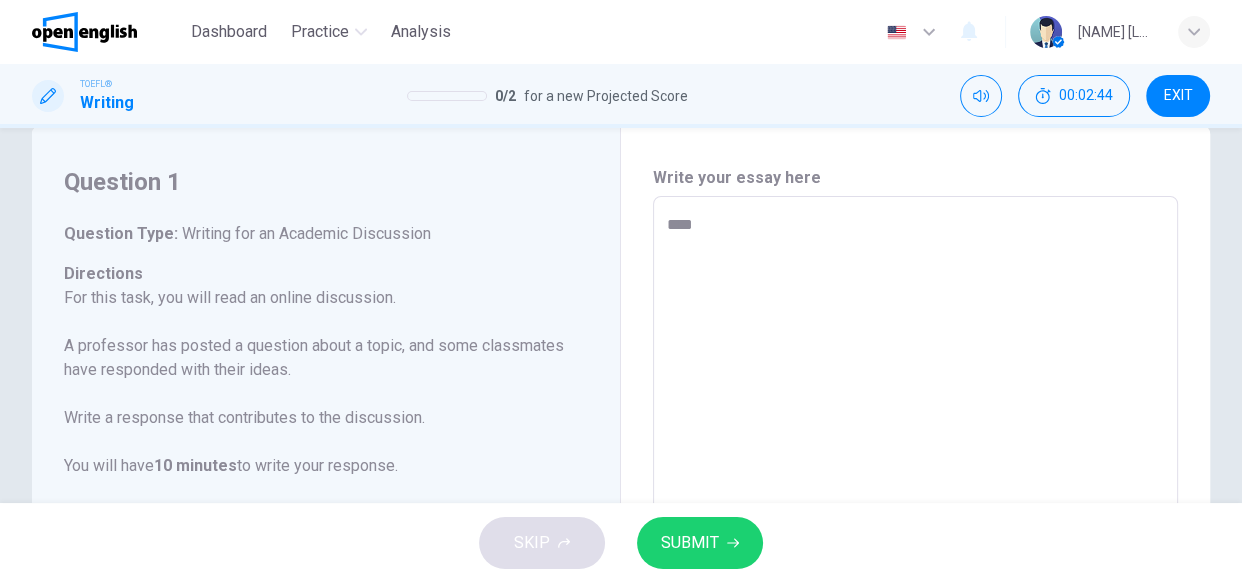 click on "****" at bounding box center [913, 530] 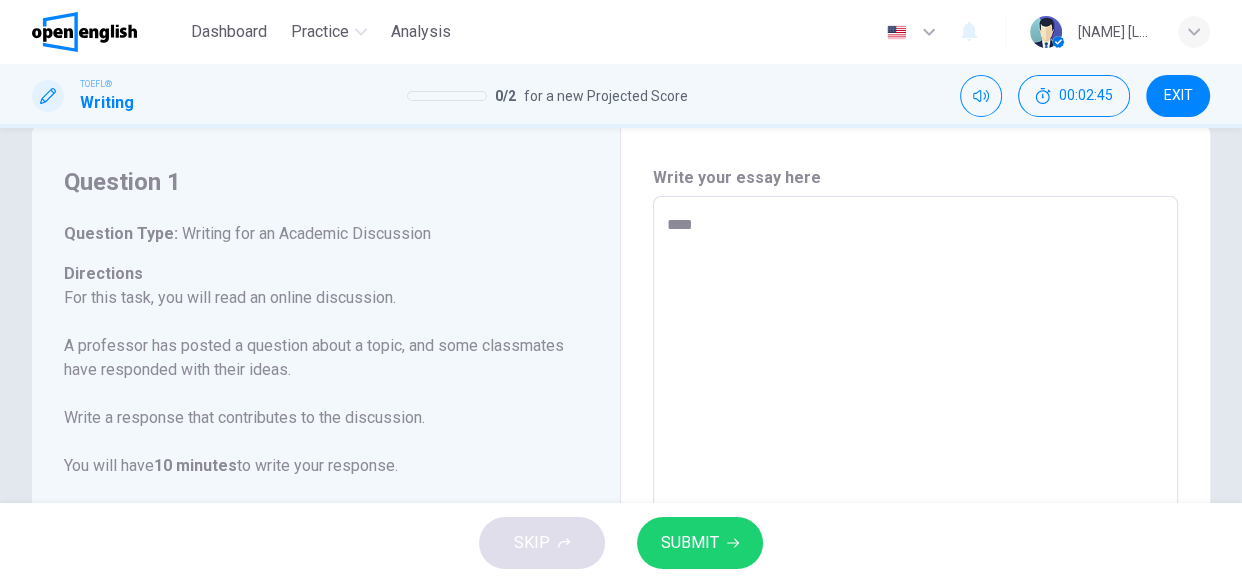 type on "*****" 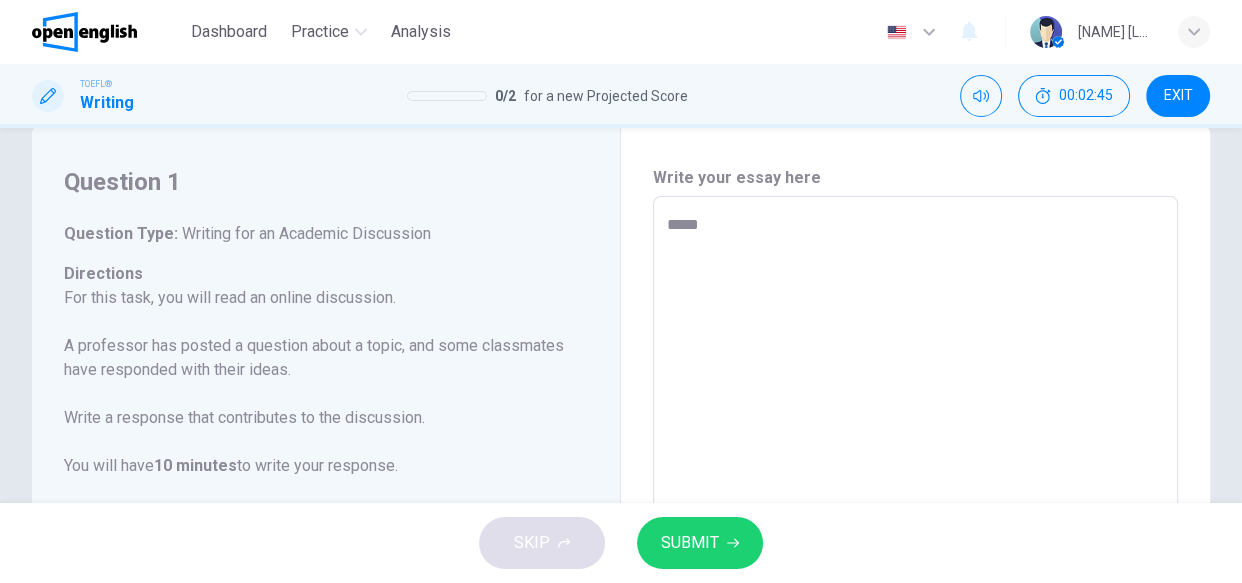 type on "*" 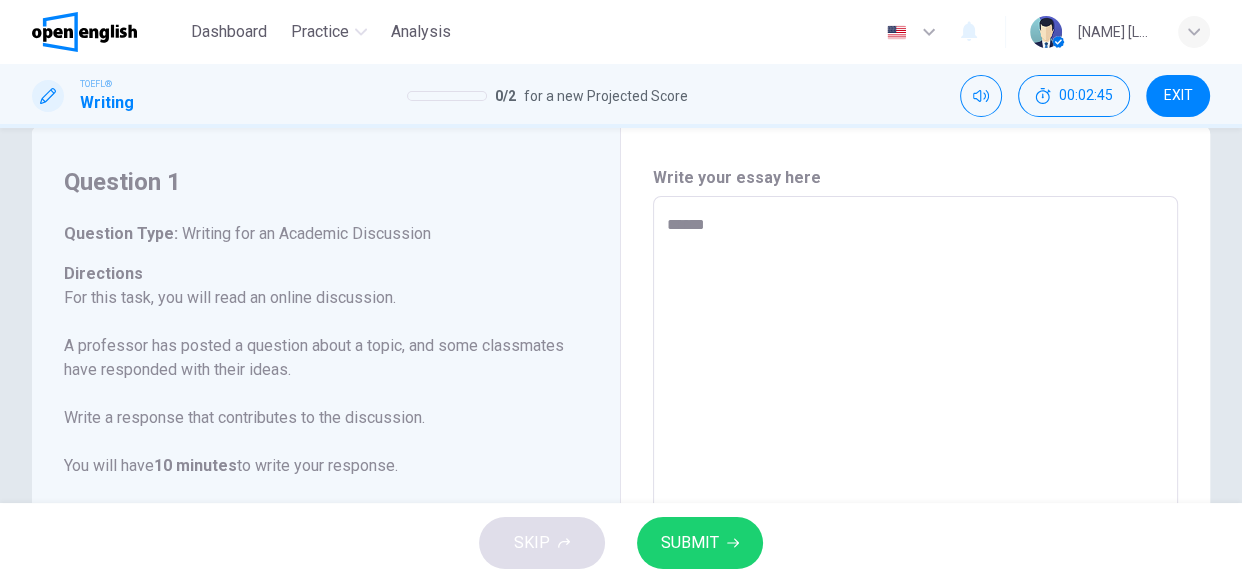 type on "*" 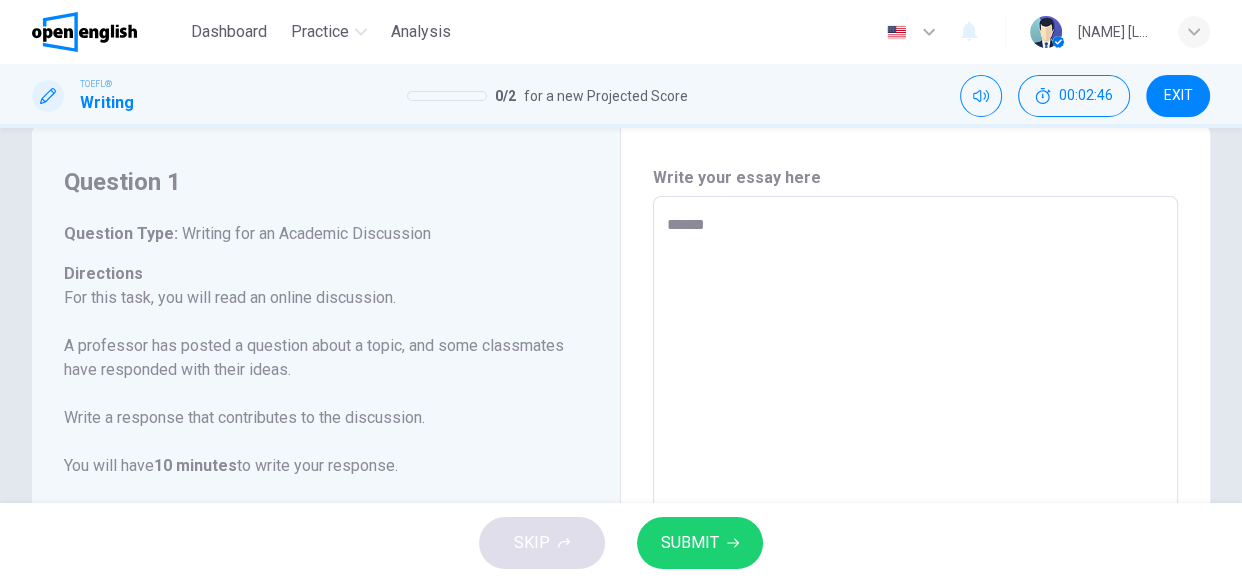 type on "*******" 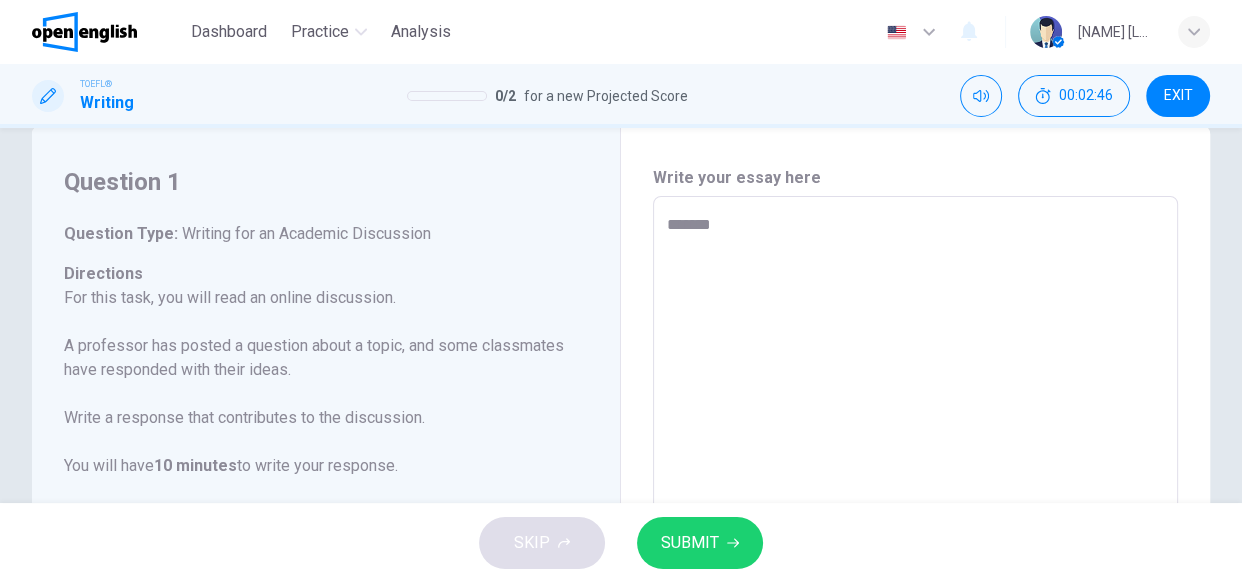 type on "*" 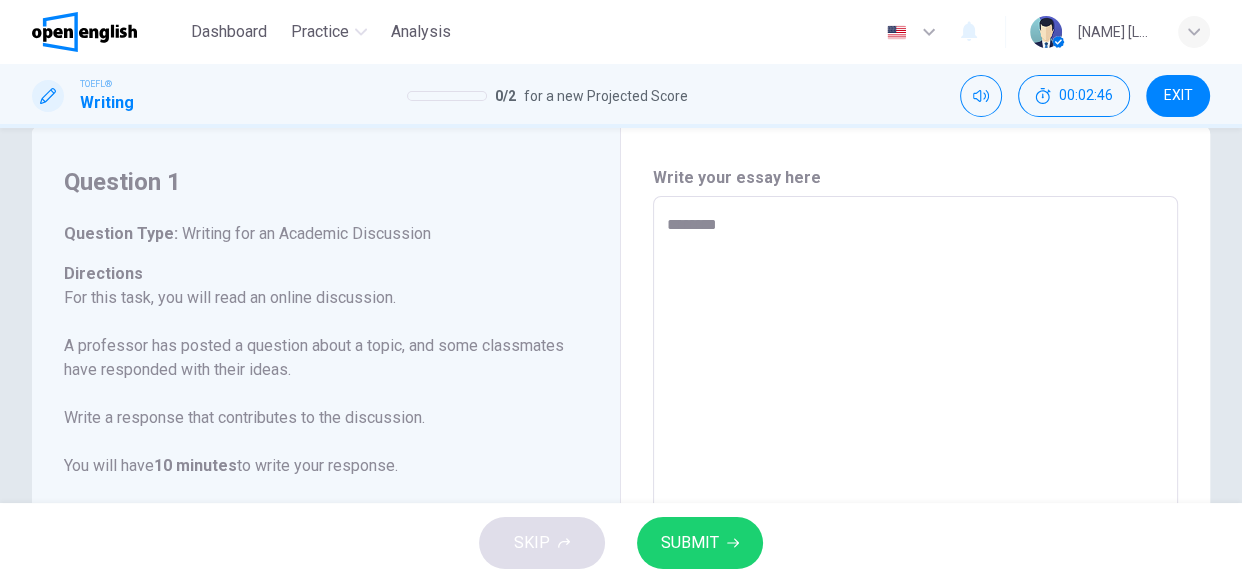 type on "*********" 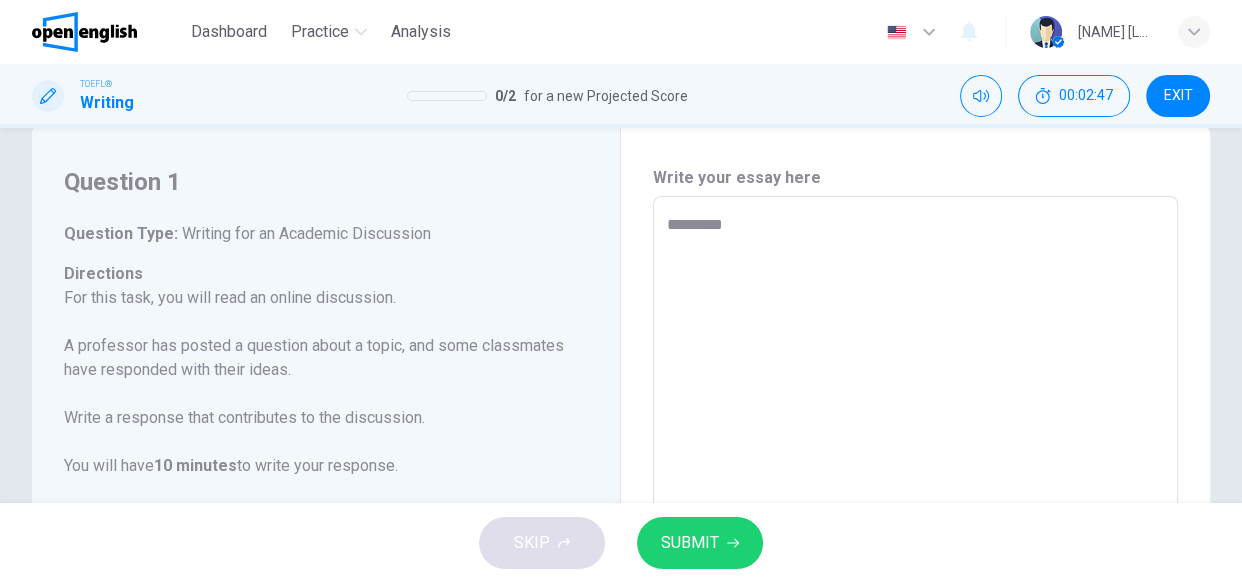 type on "*" 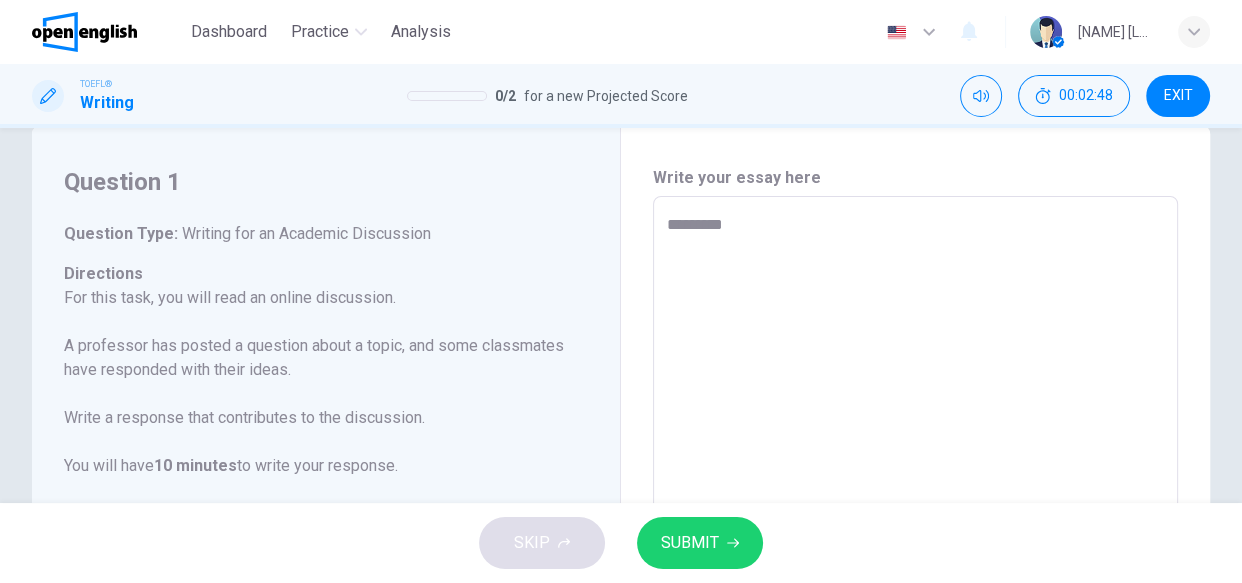 type on "**********" 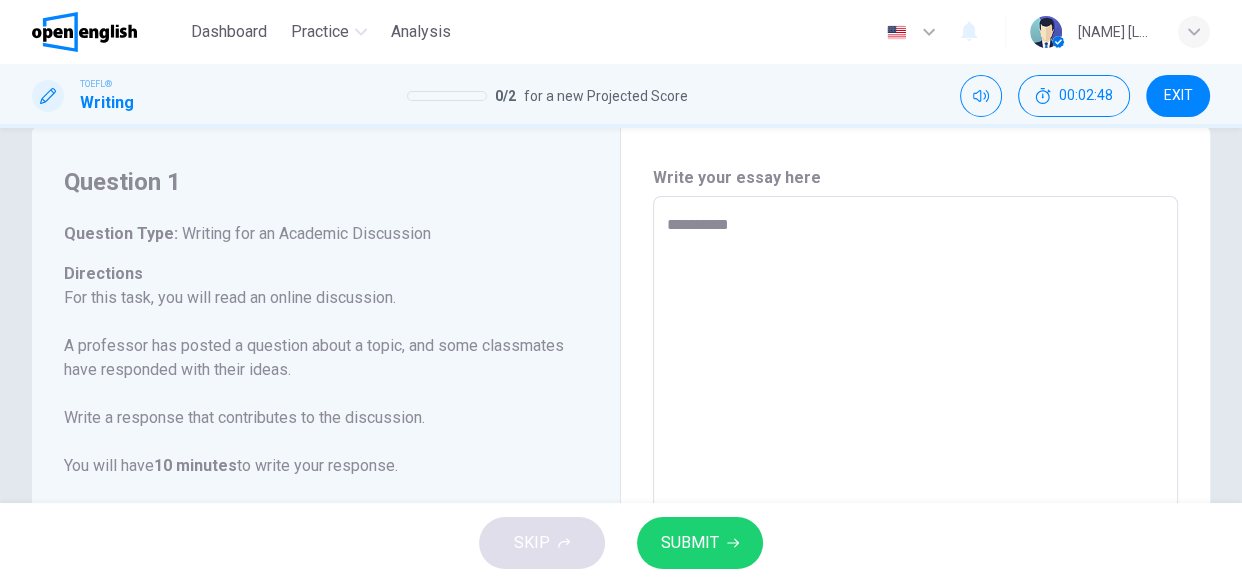 type on "*" 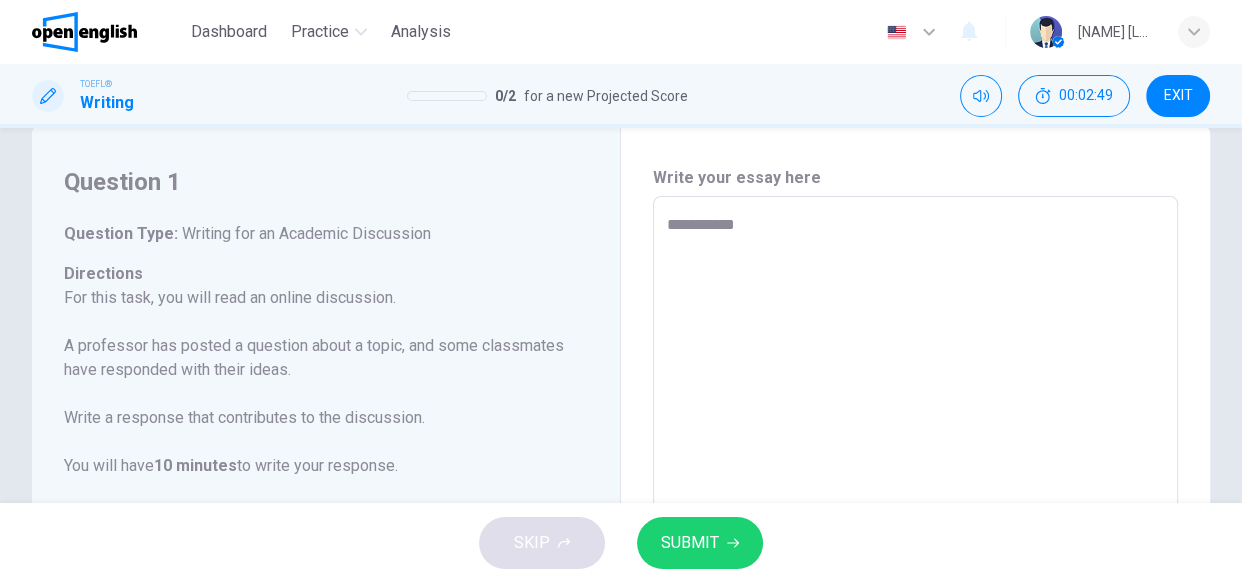 type on "*" 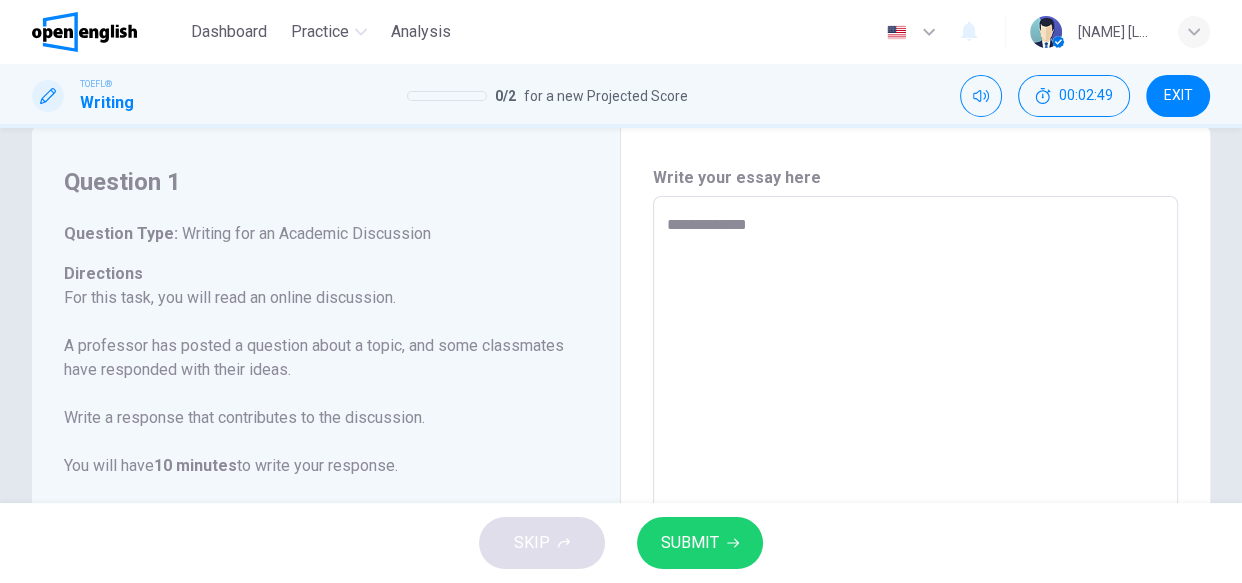 type on "**********" 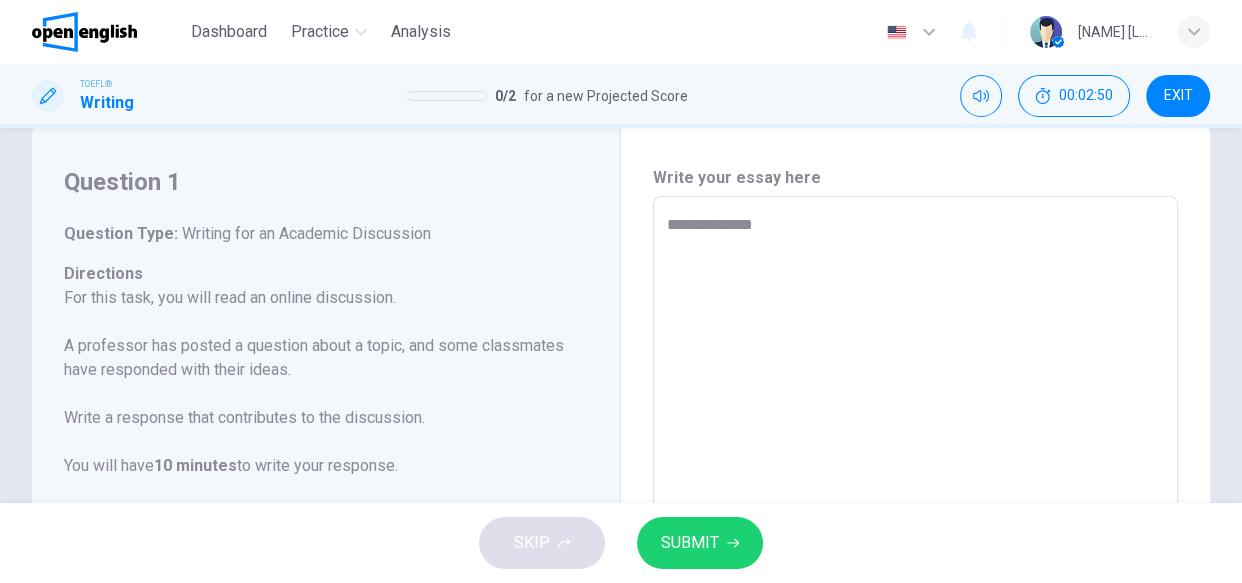 type on "*" 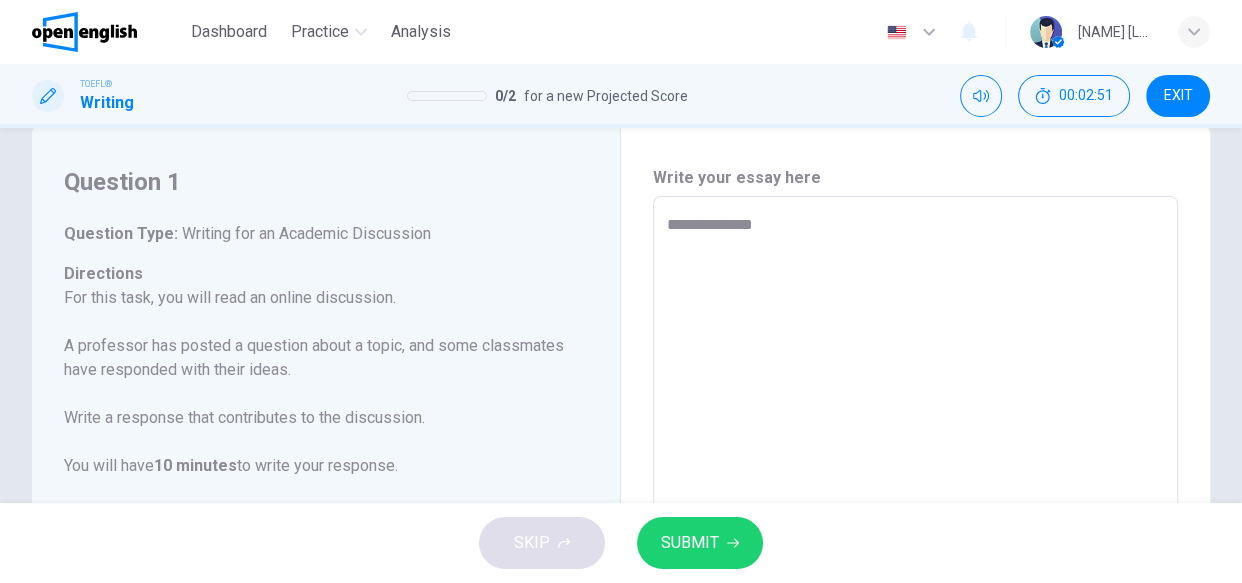 type on "**********" 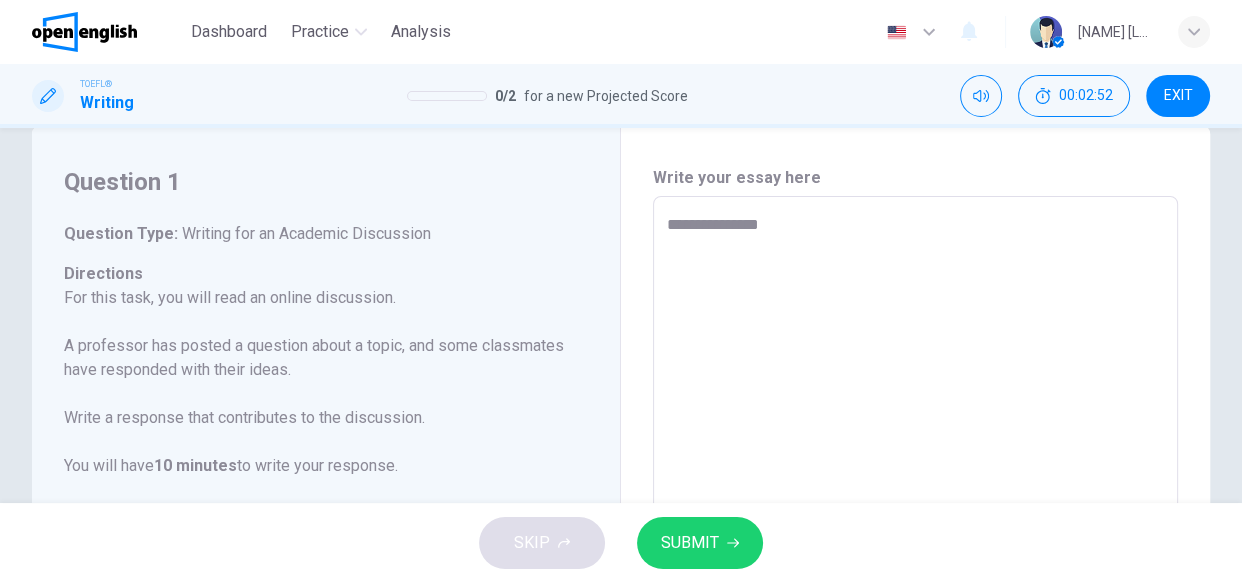type on "*" 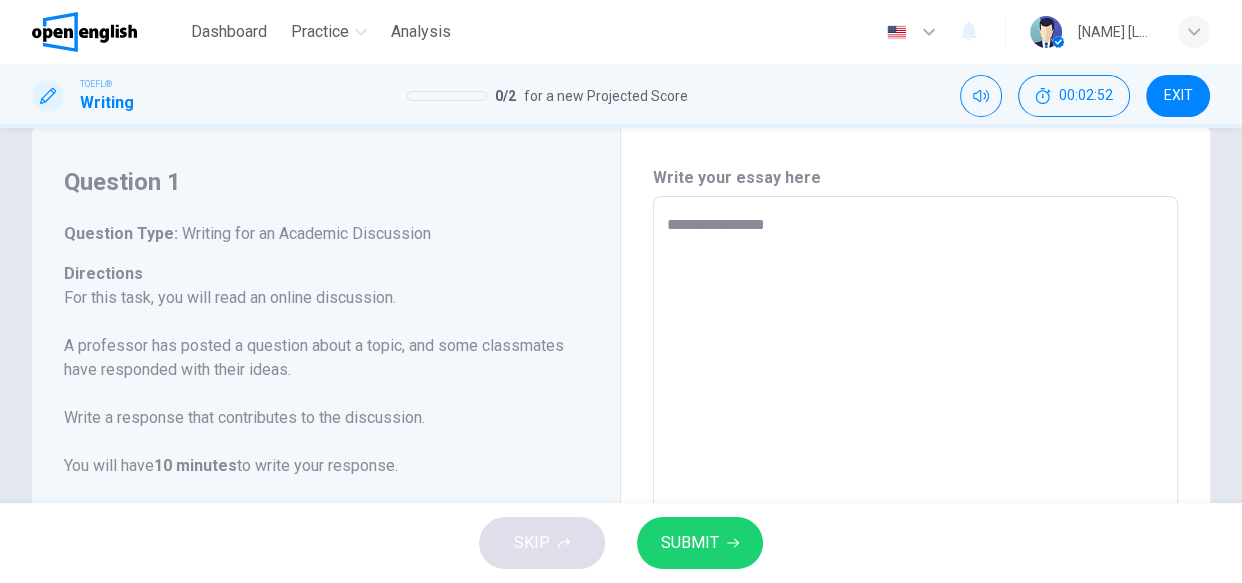 type on "**********" 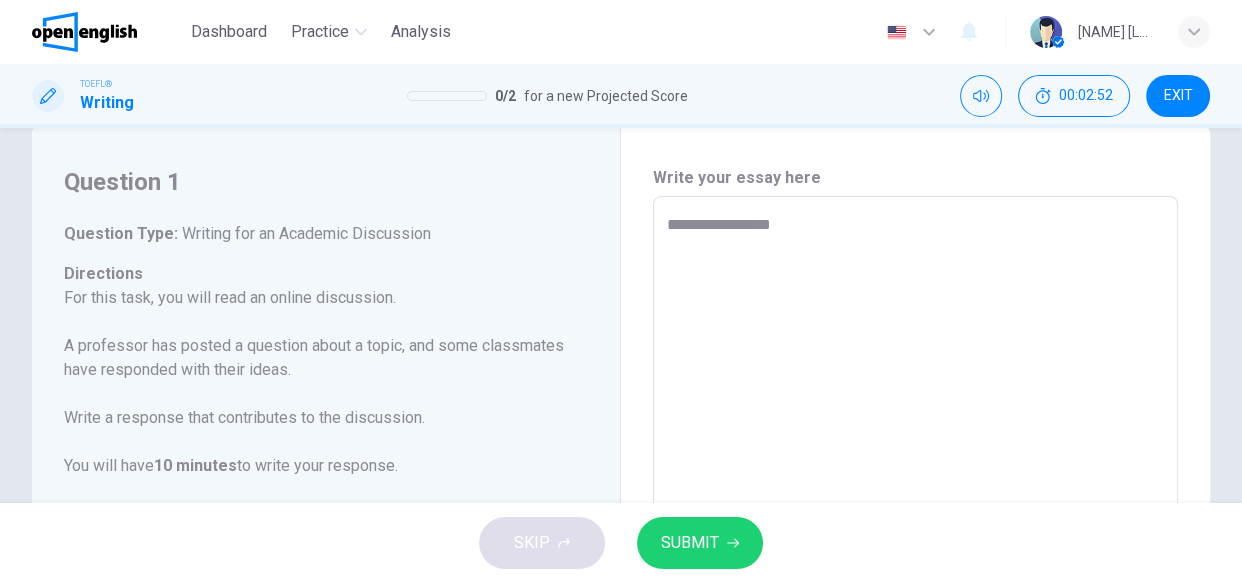 type on "*" 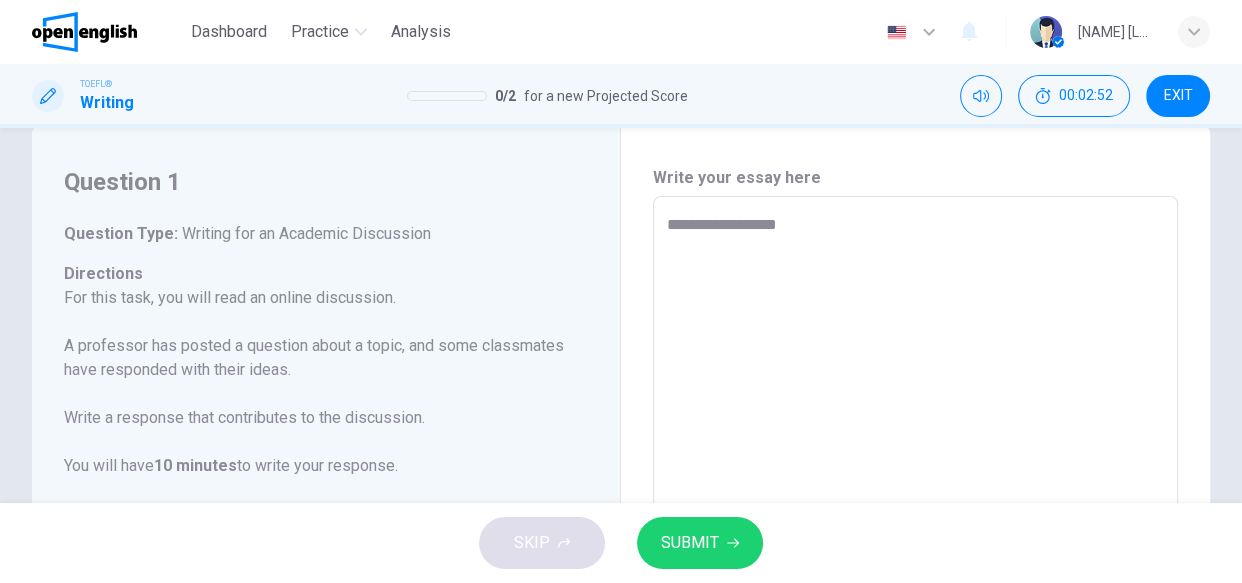 type on "*" 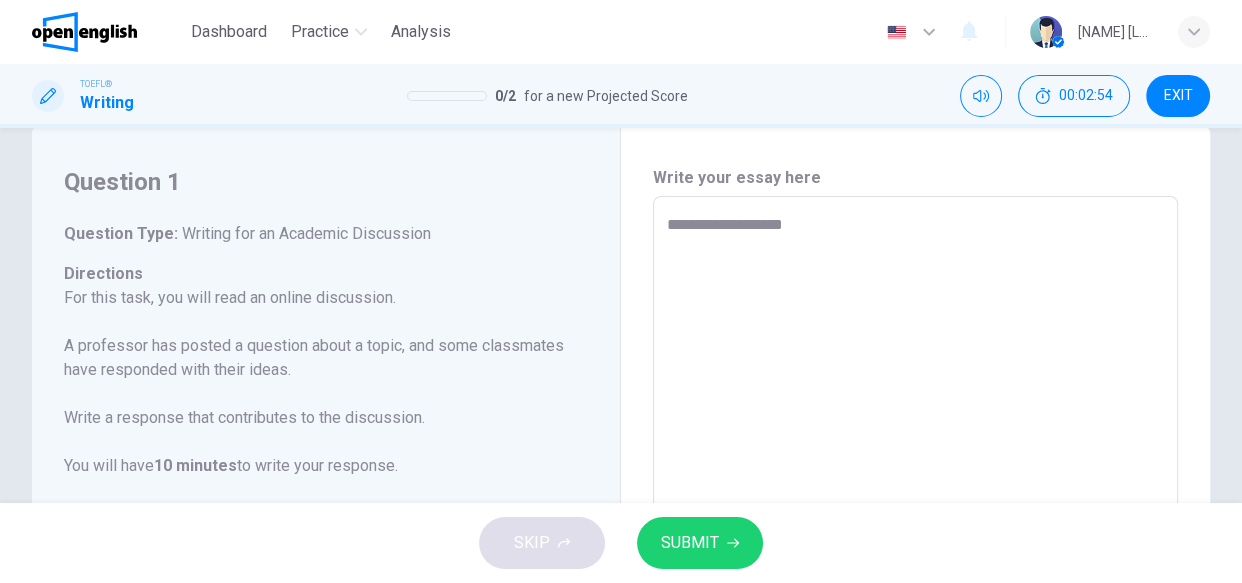 type on "*" 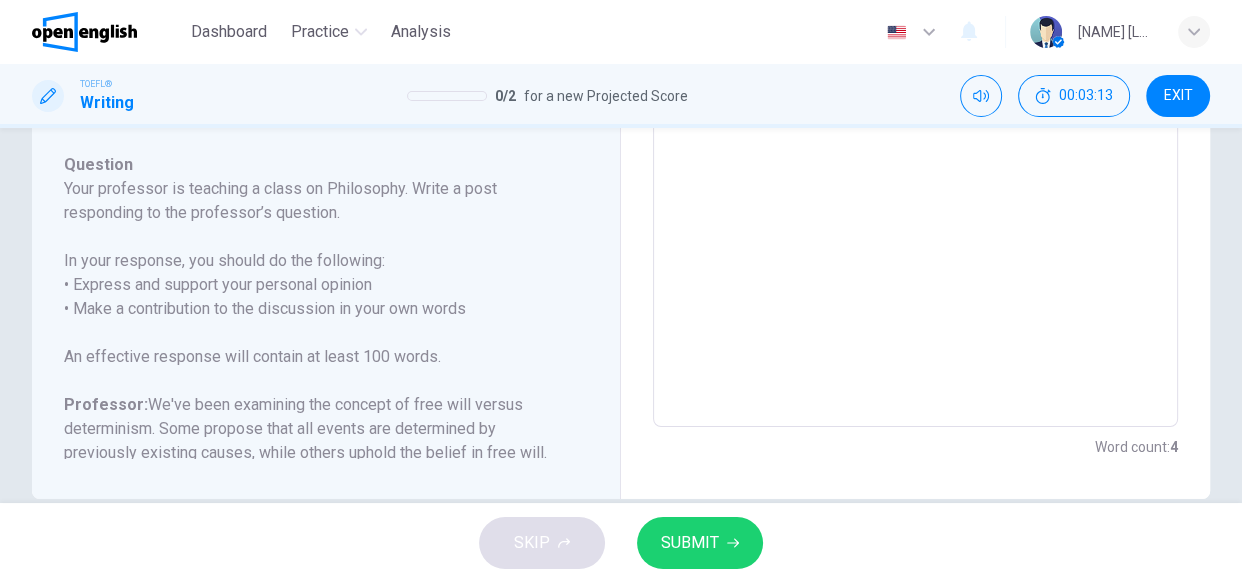scroll, scrollTop: 515, scrollLeft: 0, axis: vertical 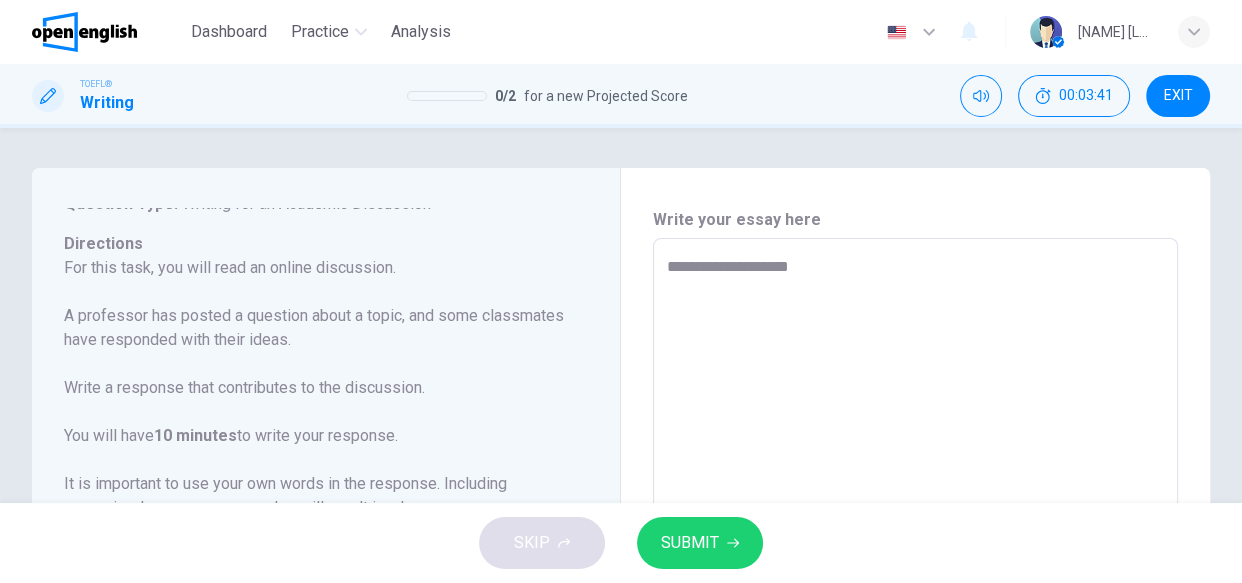 type on "**********" 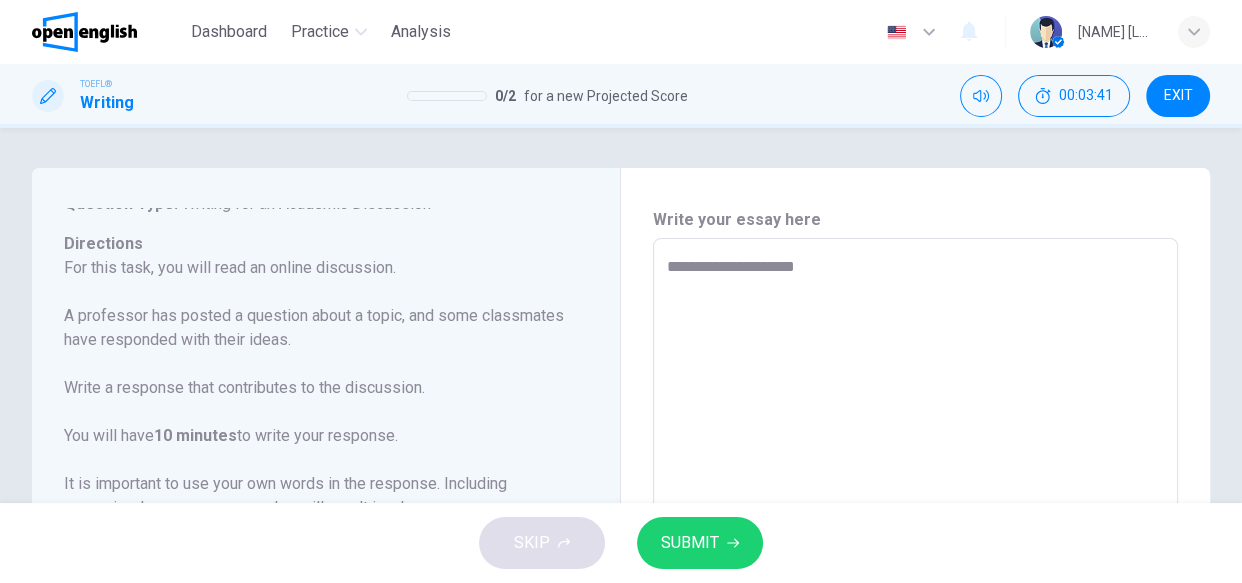 type on "**********" 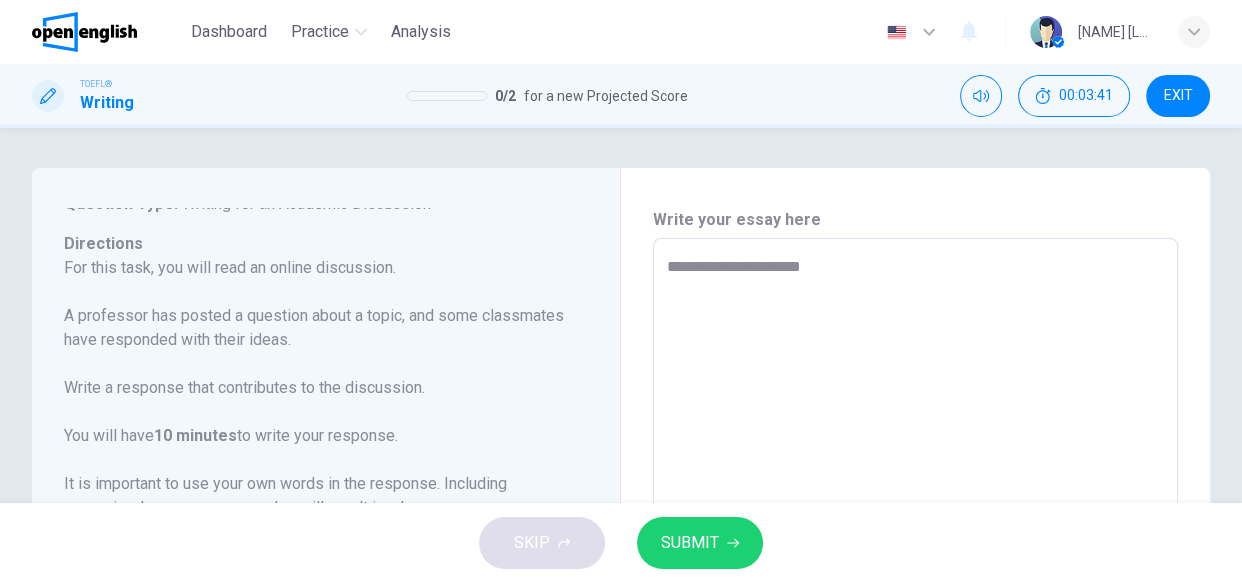 type on "*" 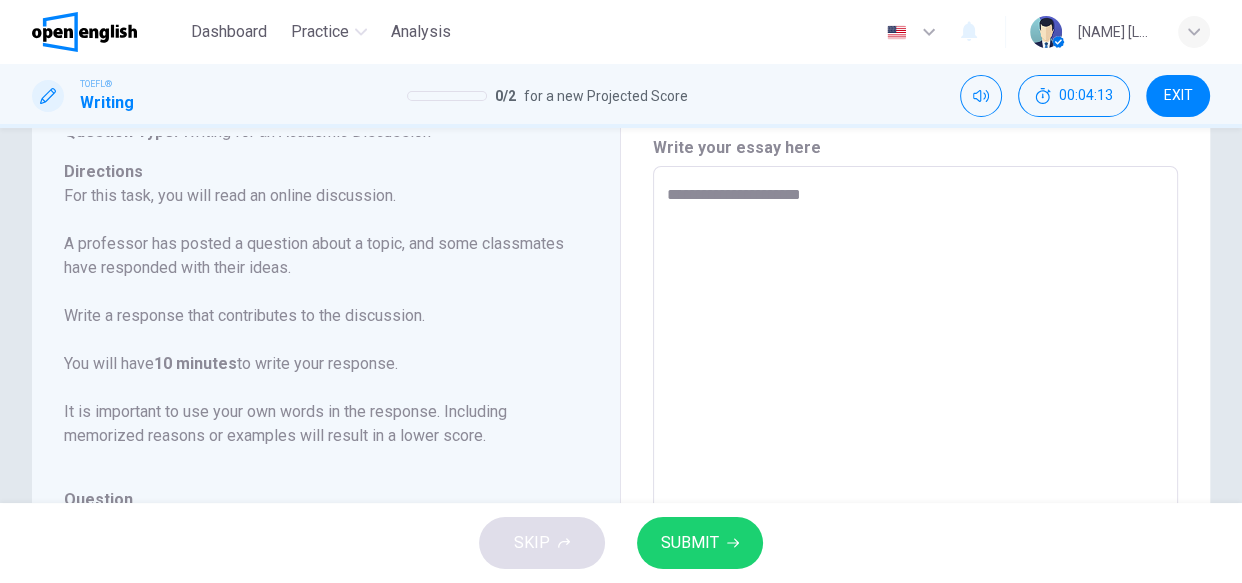 scroll, scrollTop: 0, scrollLeft: 0, axis: both 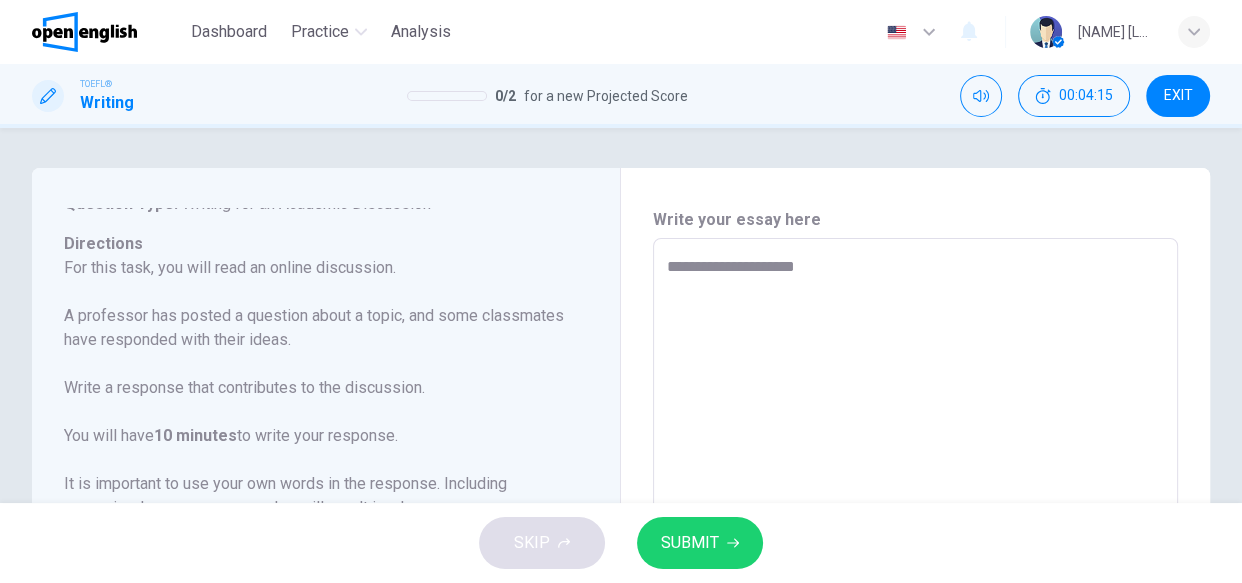 type on "**********" 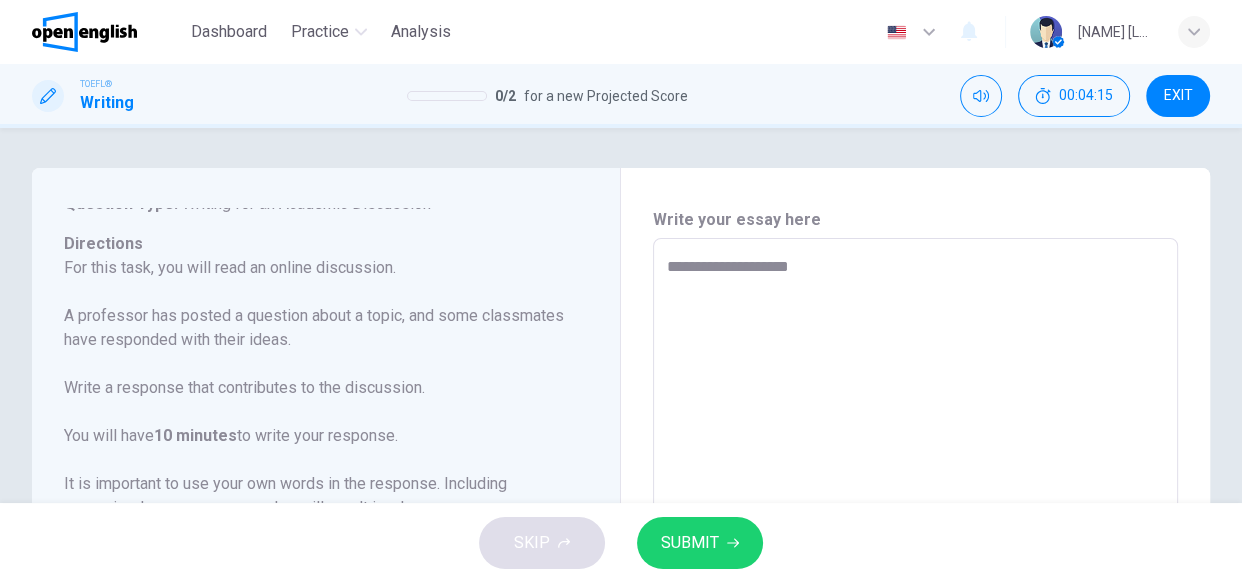 type on "**********" 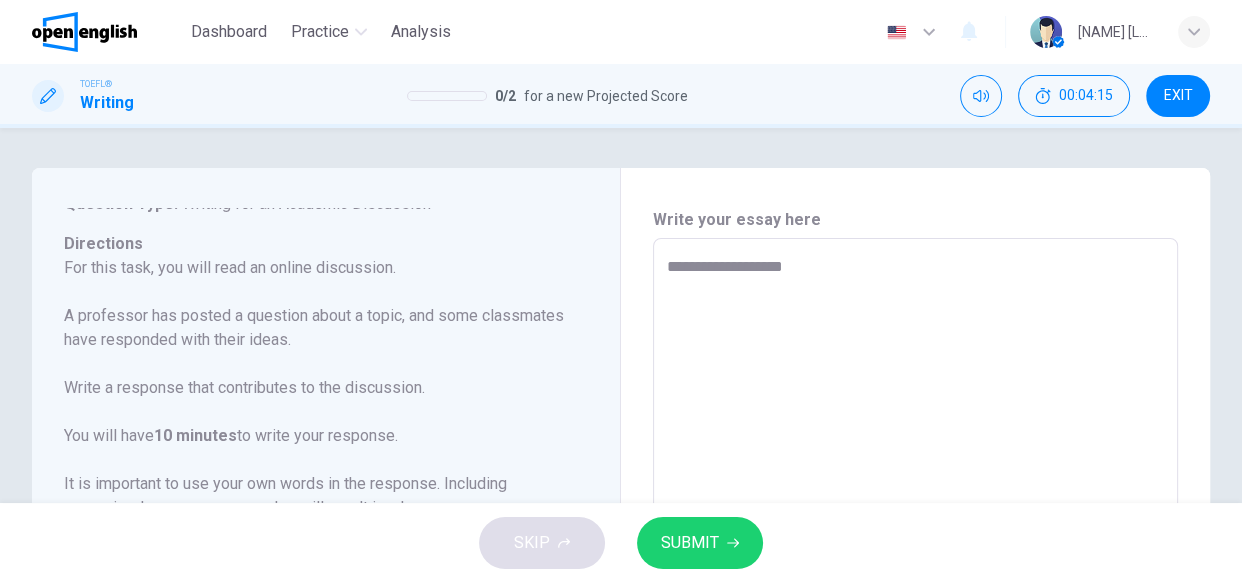 type on "*" 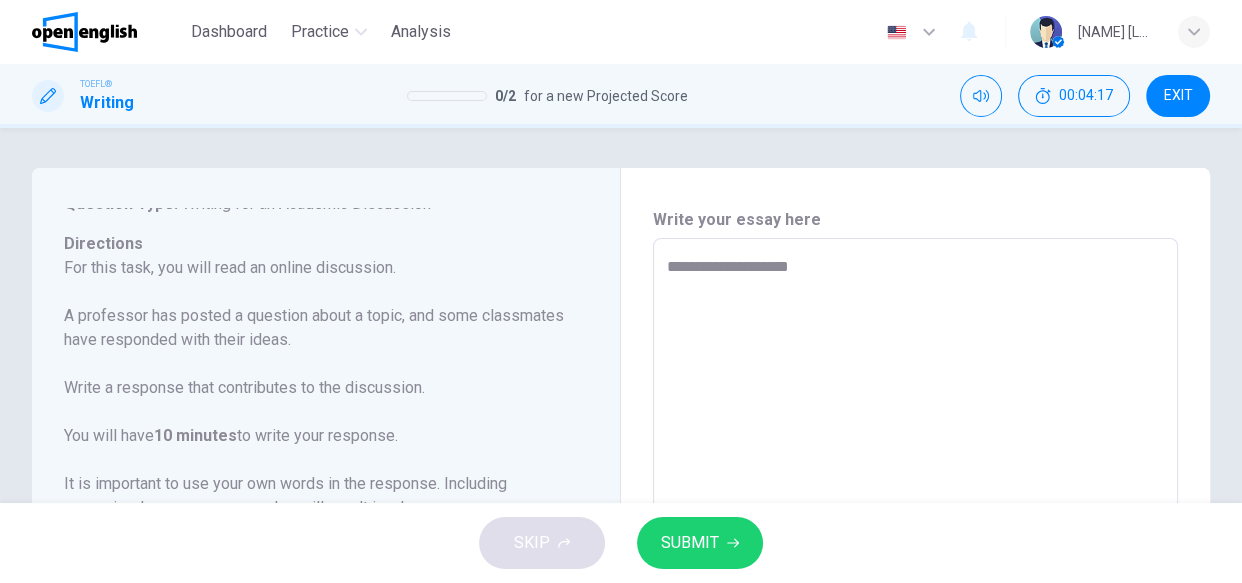 type on "**********" 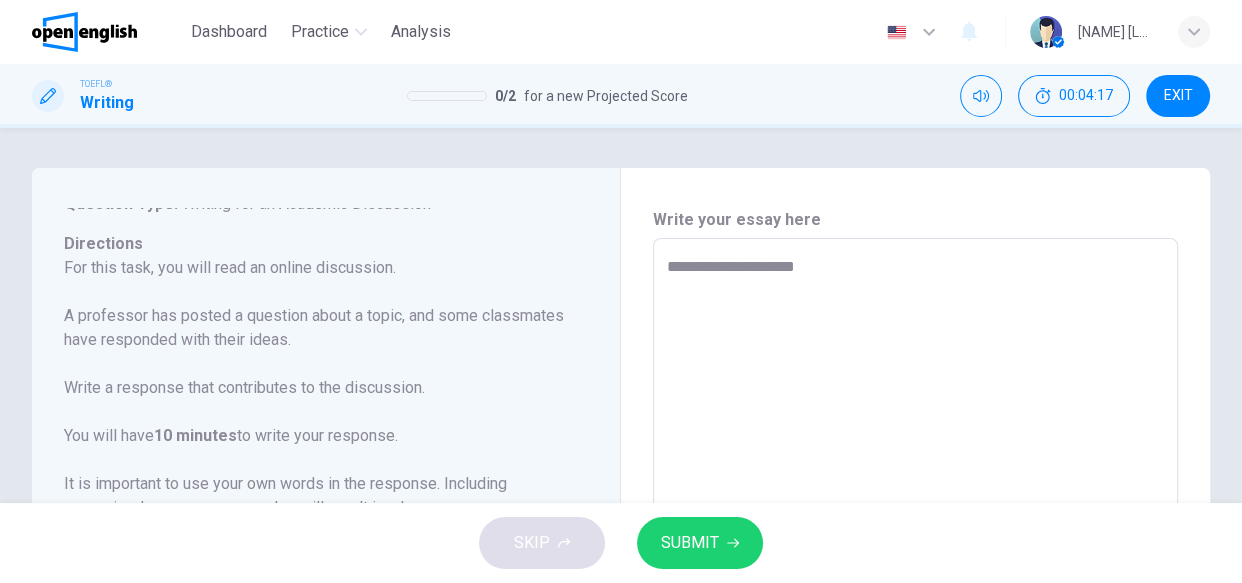 type on "*" 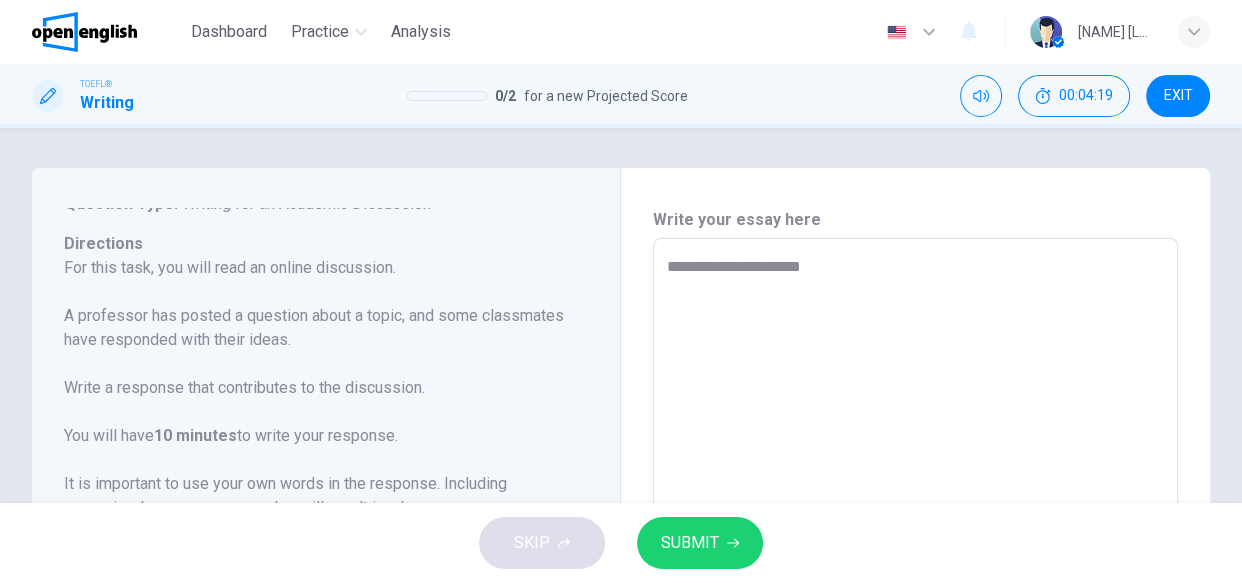 type on "**********" 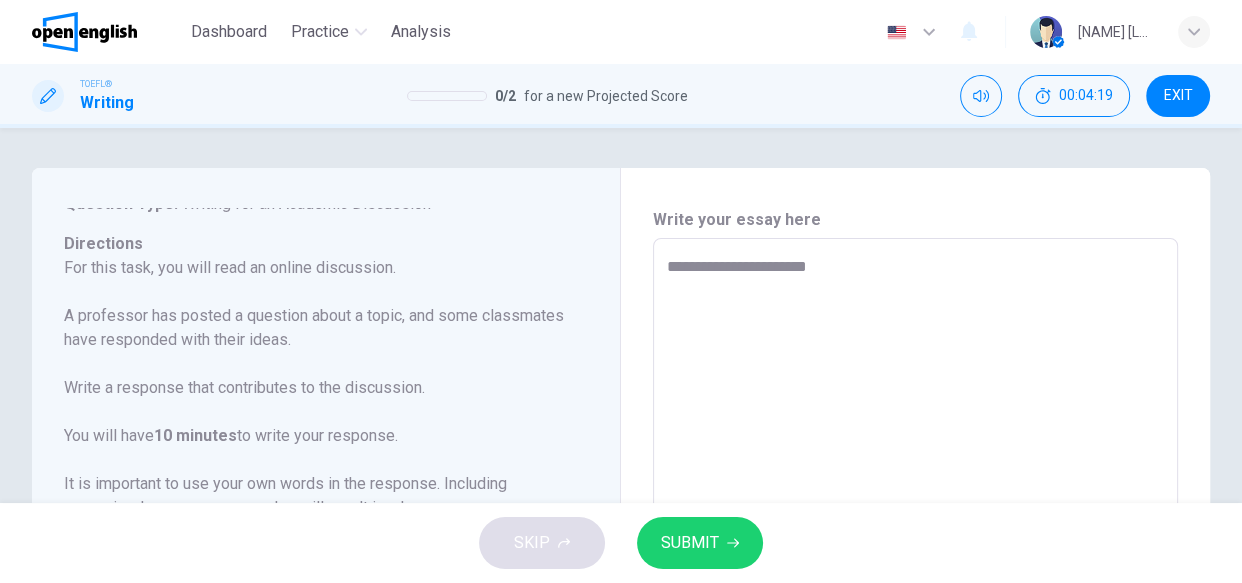type on "*" 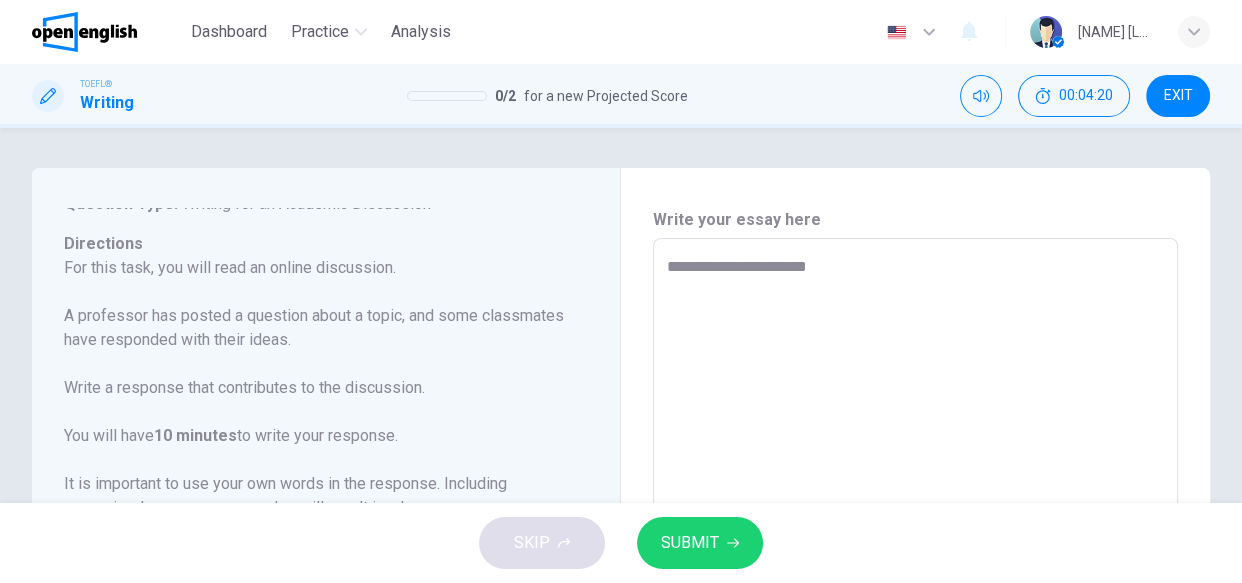 type on "**********" 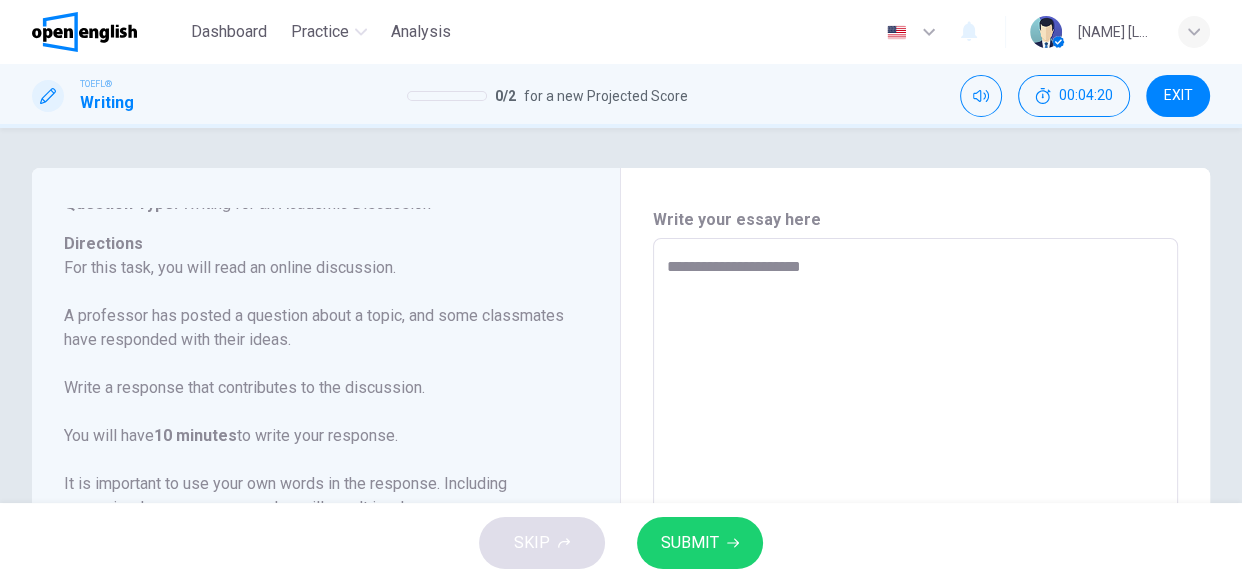 type on "*" 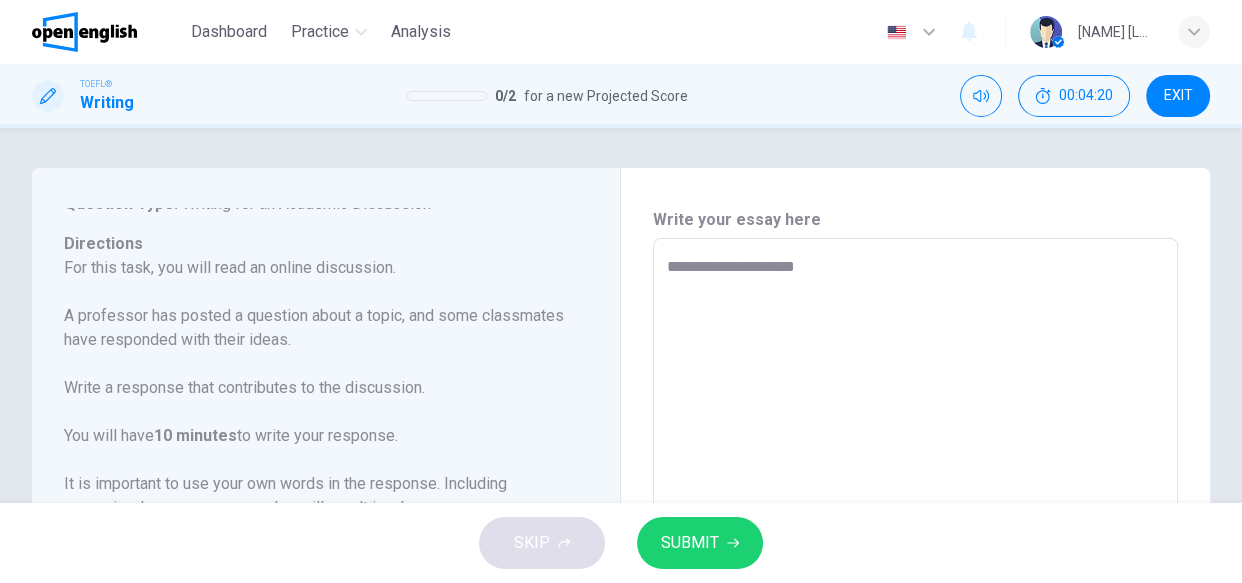 type on "*" 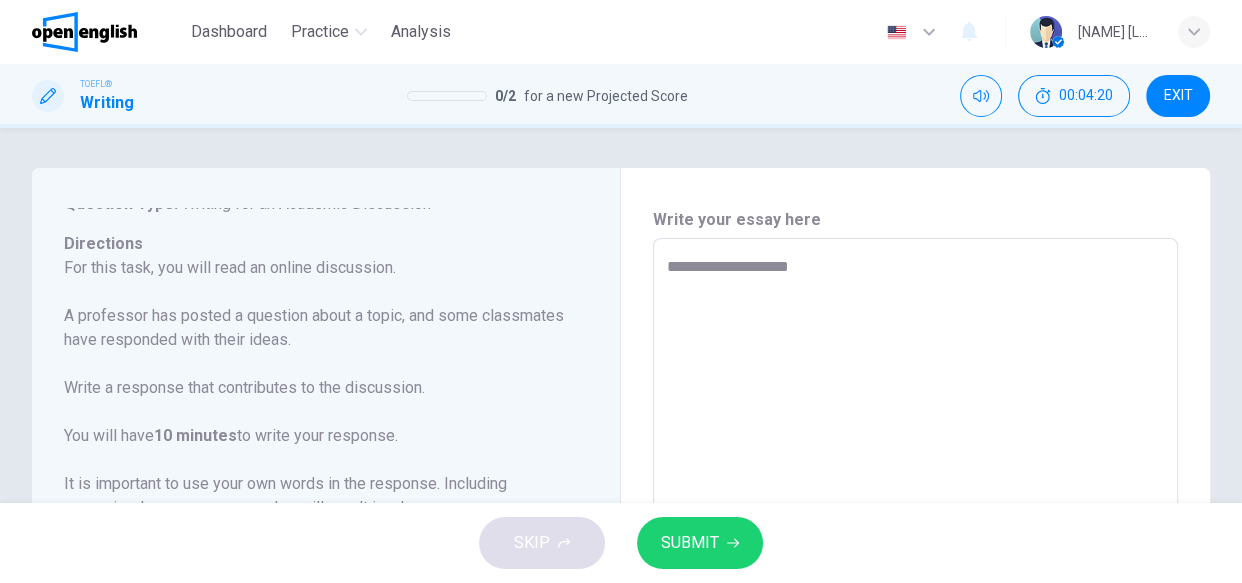 type on "*" 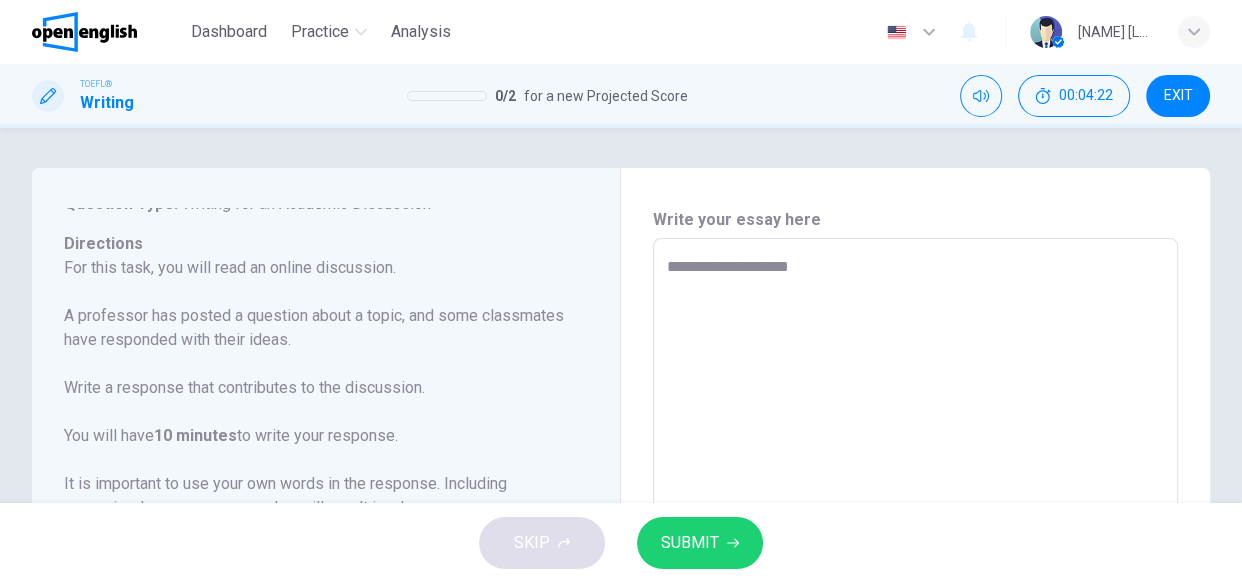 type on "**********" 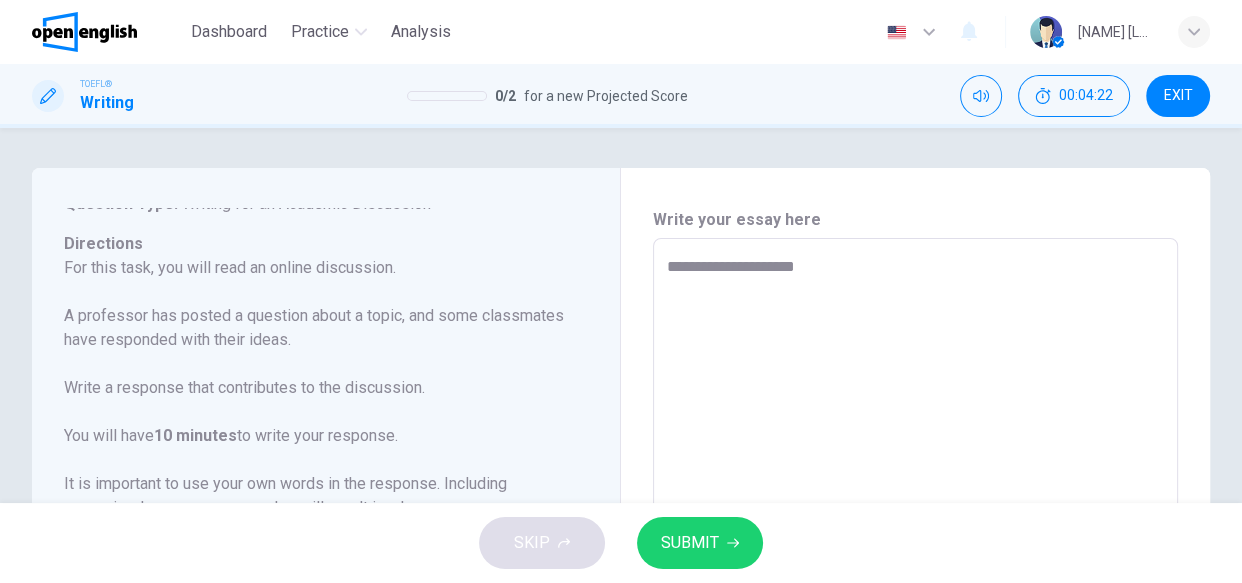 type on "*" 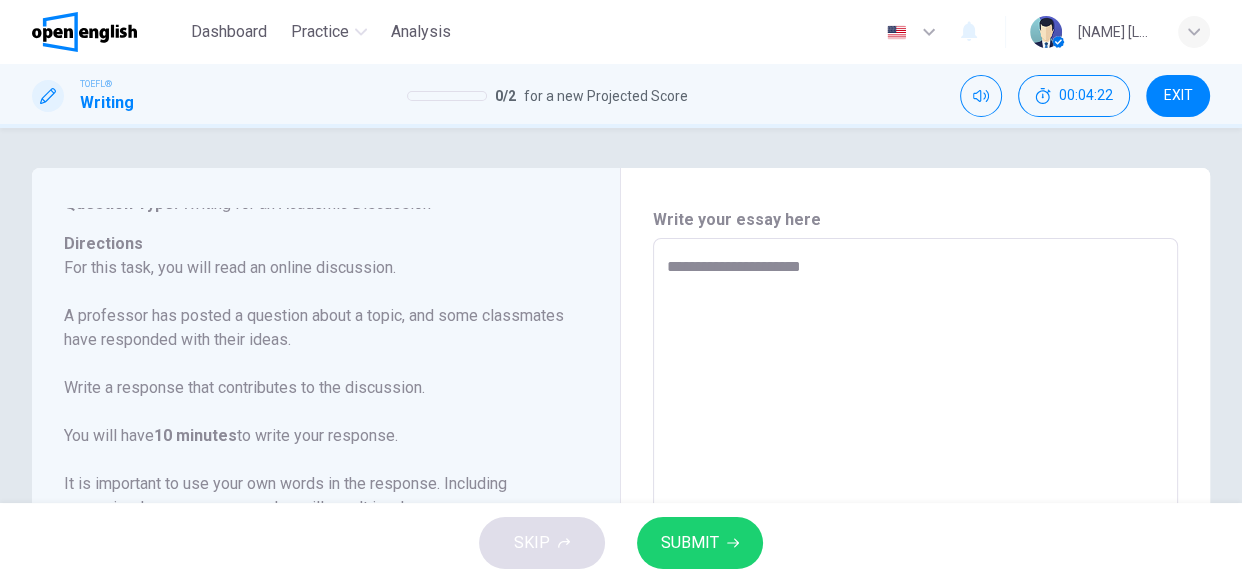 type on "*" 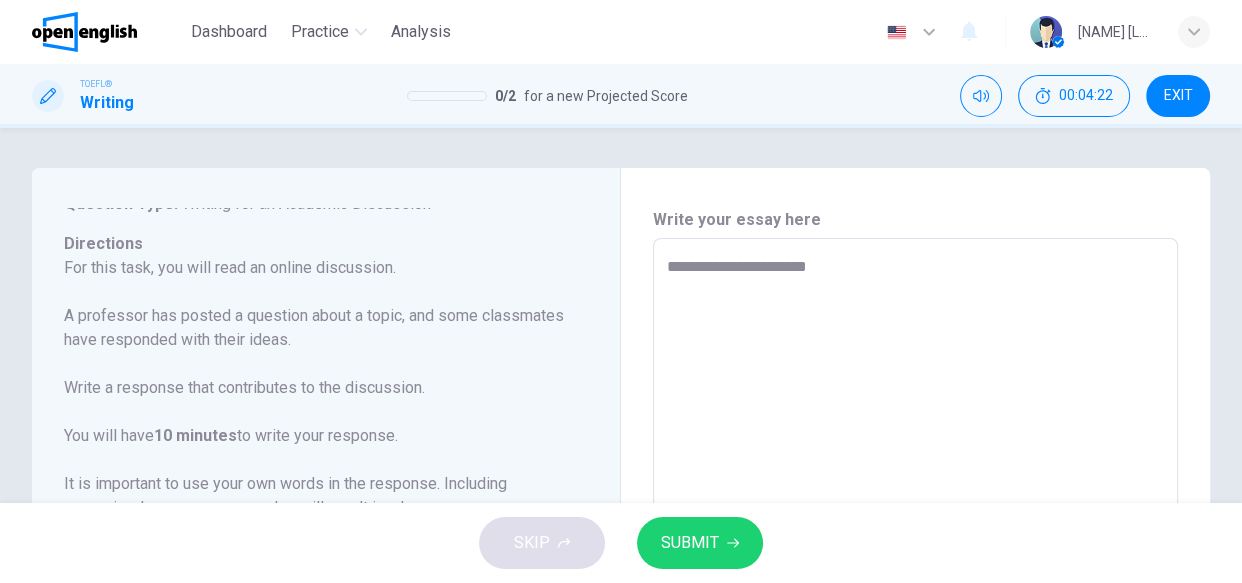 type on "*" 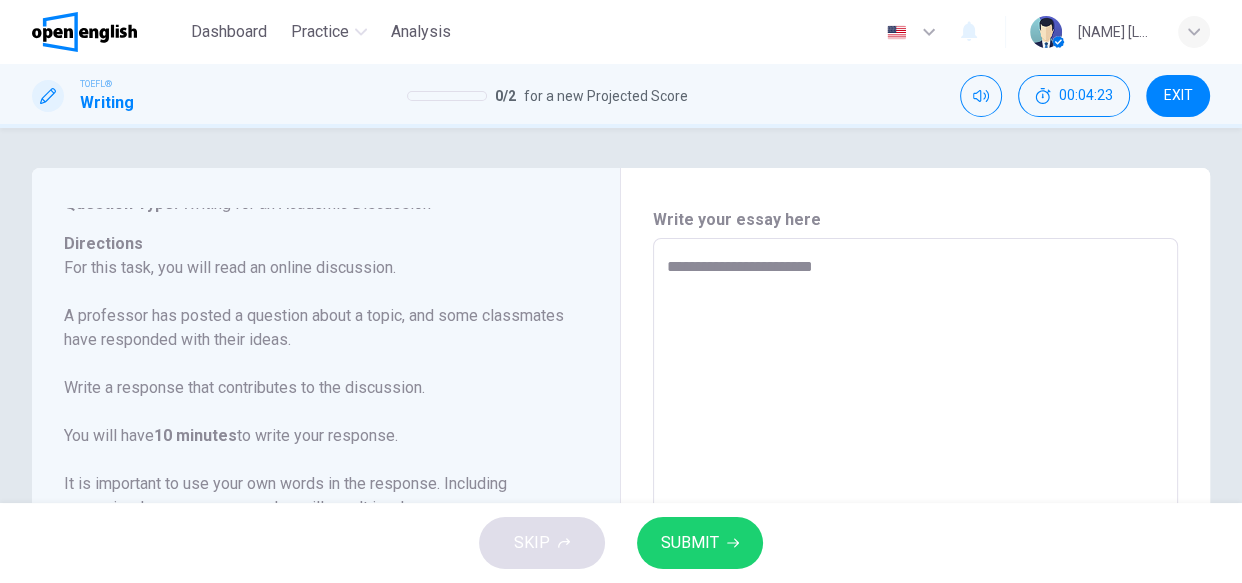 type on "**********" 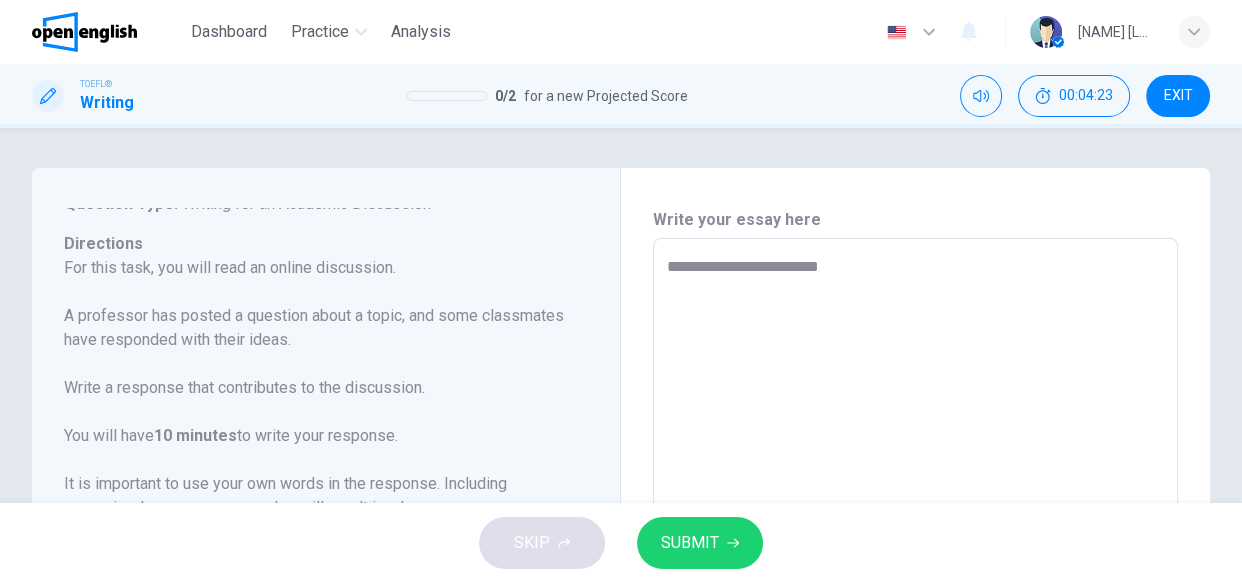 type on "*" 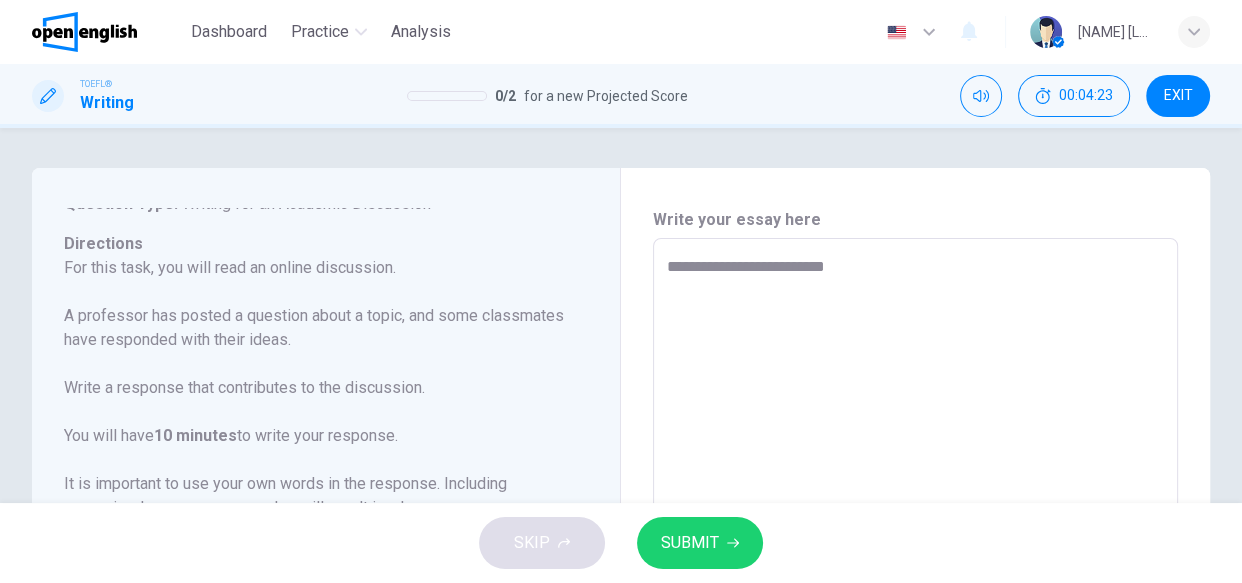 type on "*" 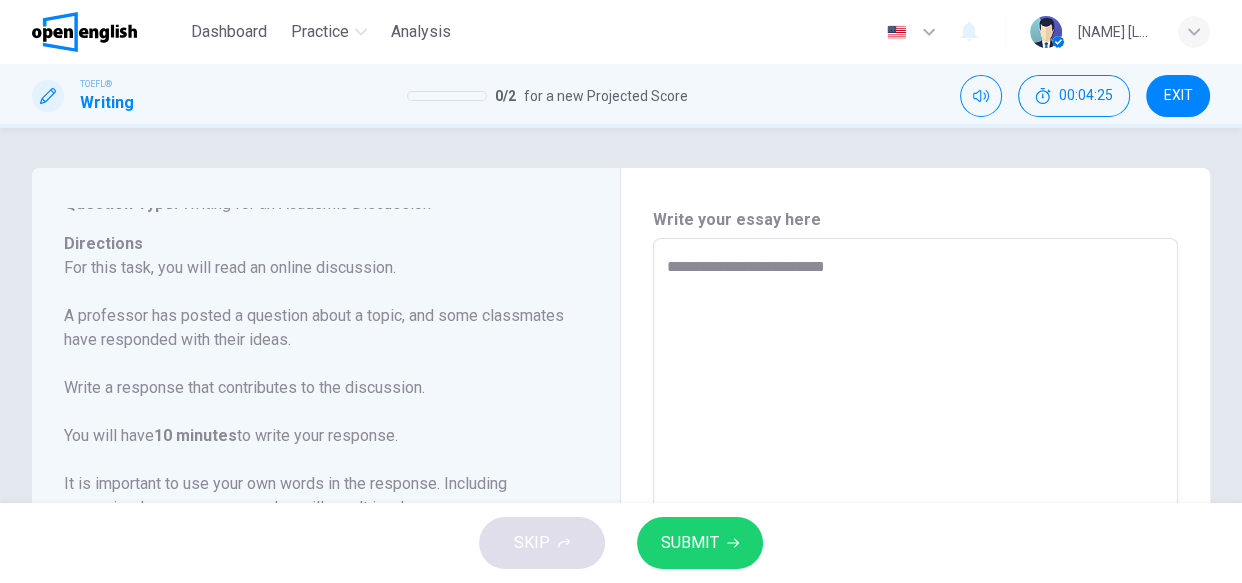 type on "**********" 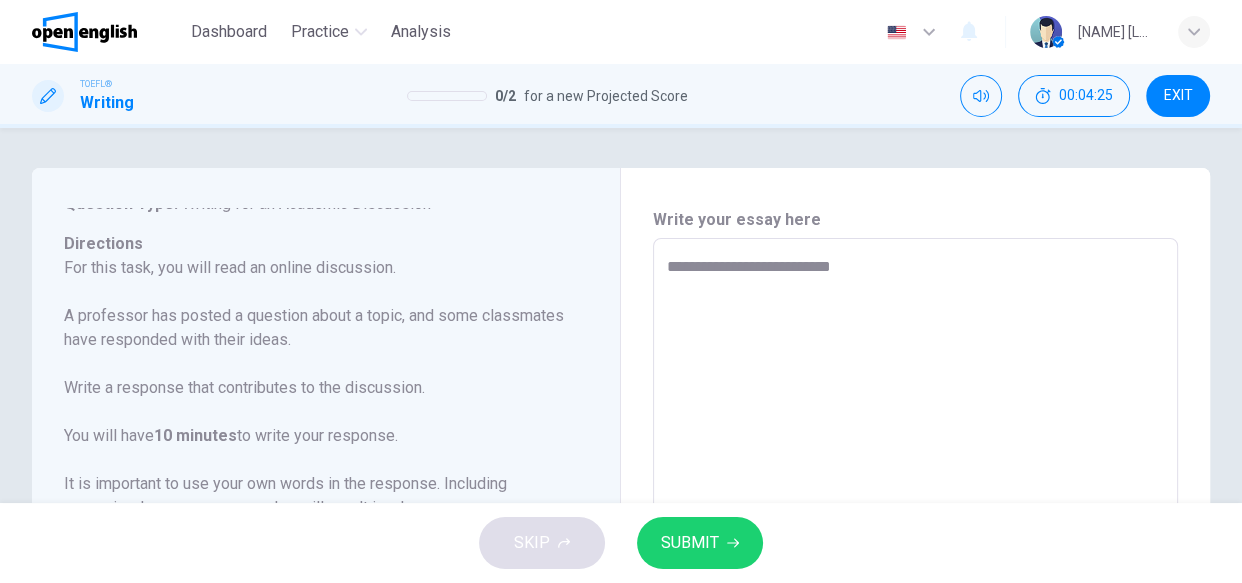 type on "*" 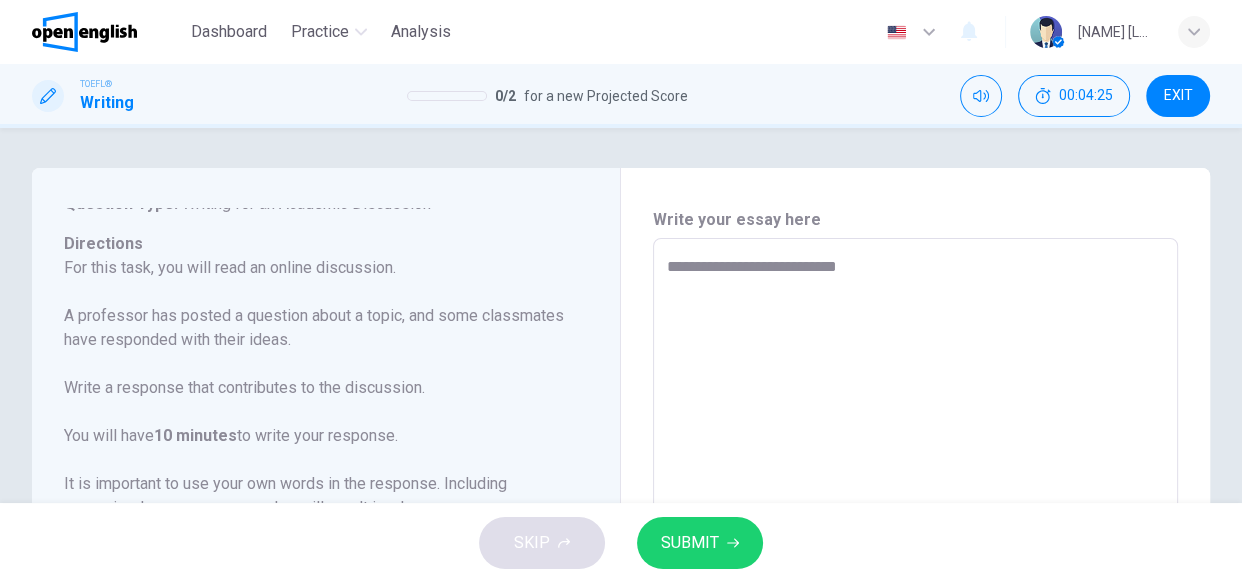 type on "**********" 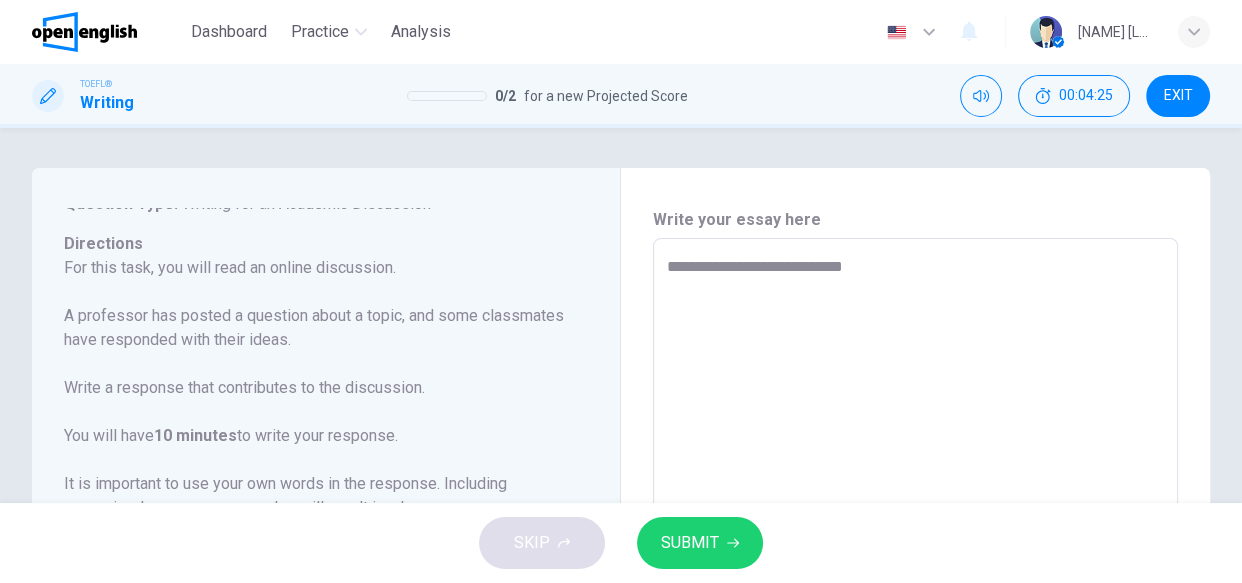 type on "*" 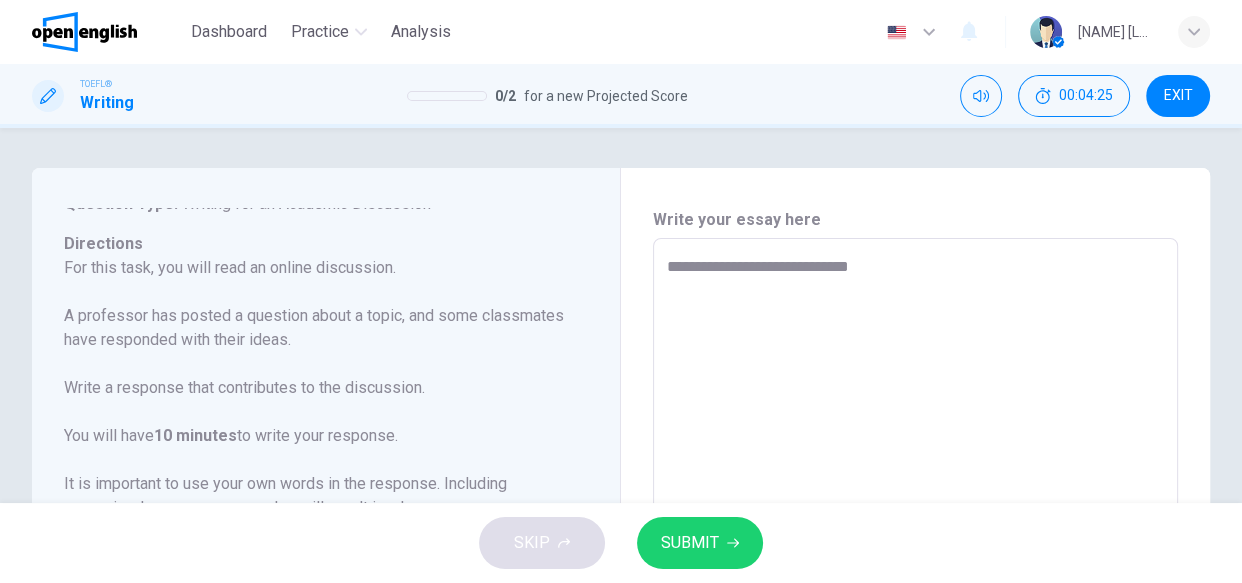 type on "*" 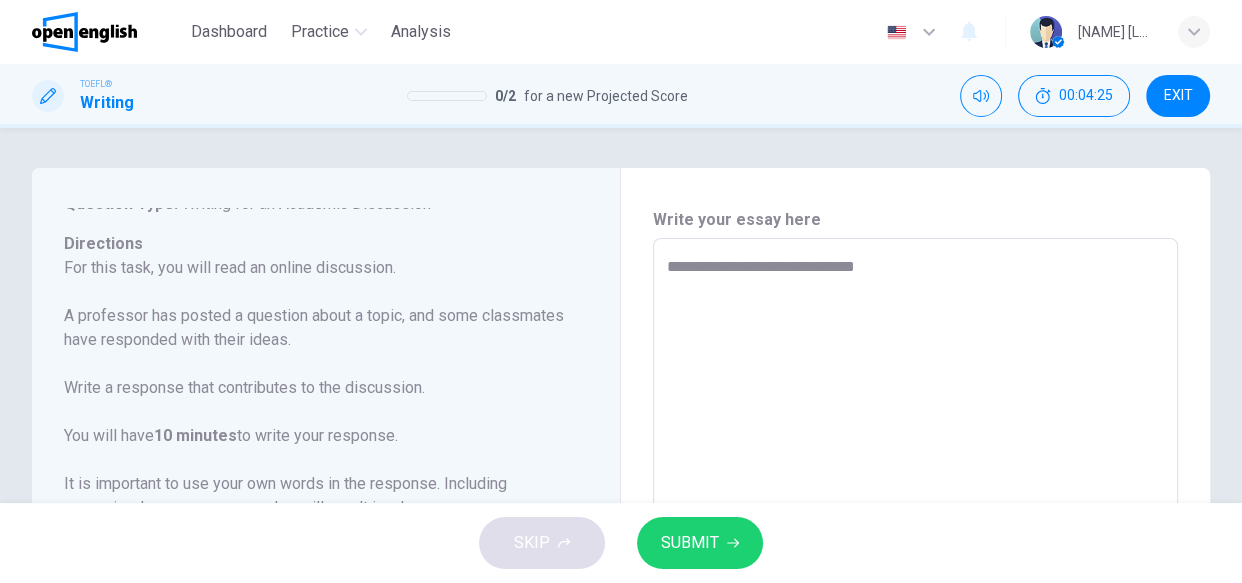 type on "*" 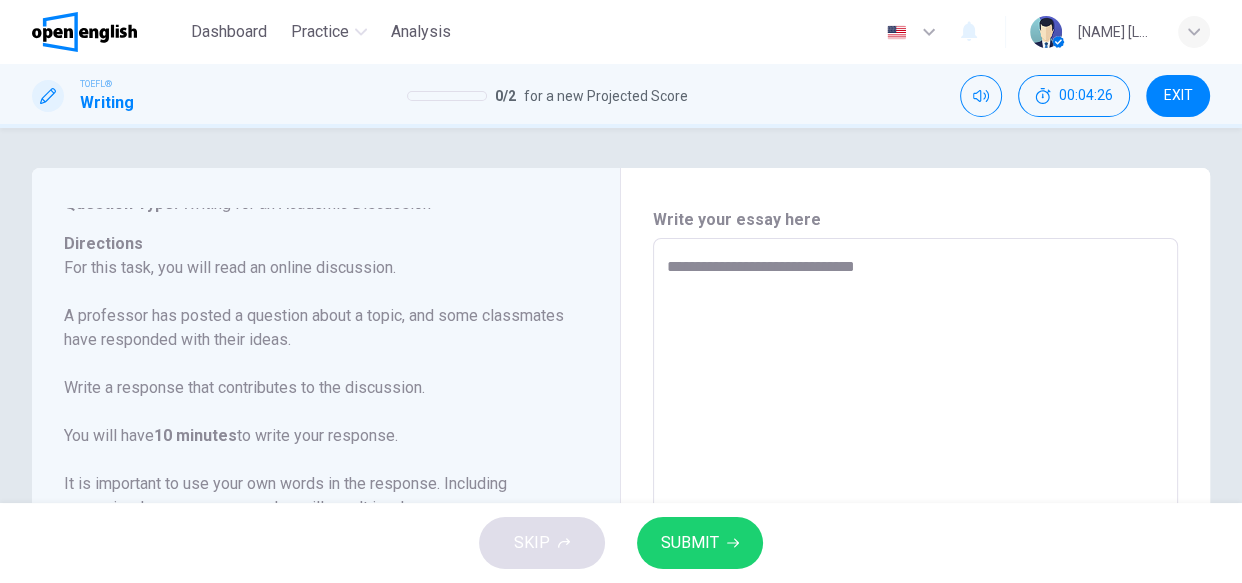 type on "**********" 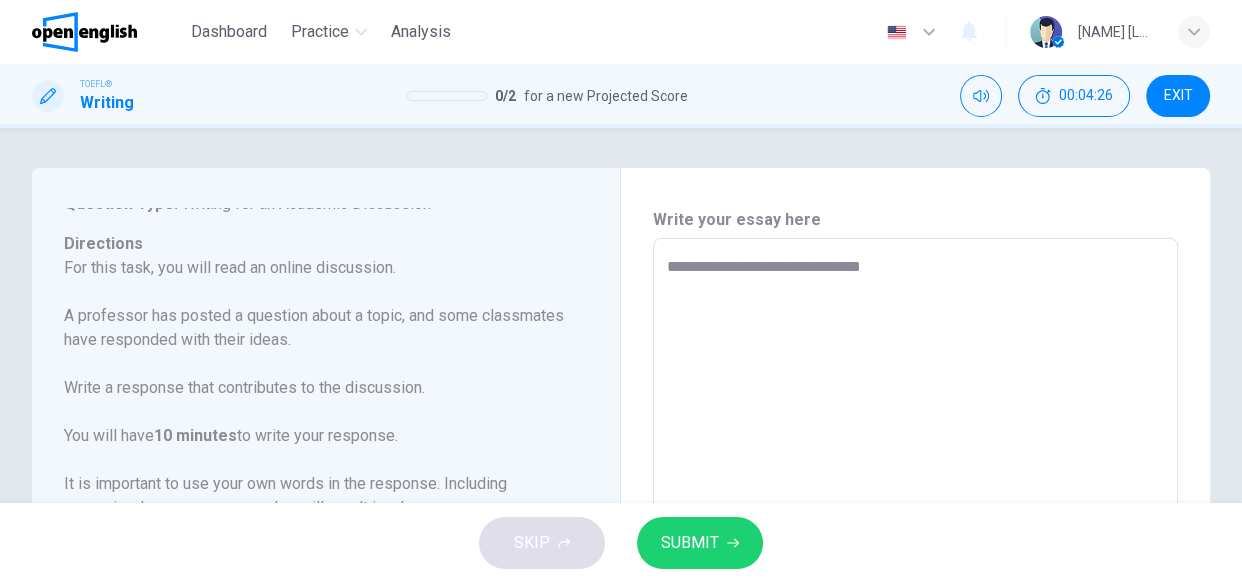 type on "*" 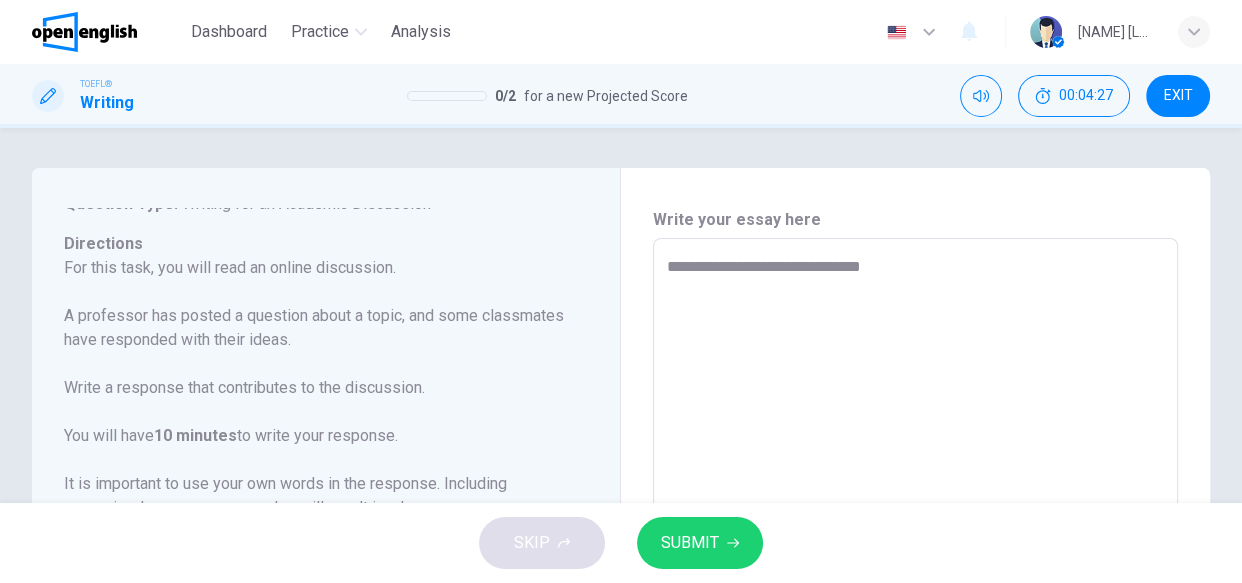 type on "**********" 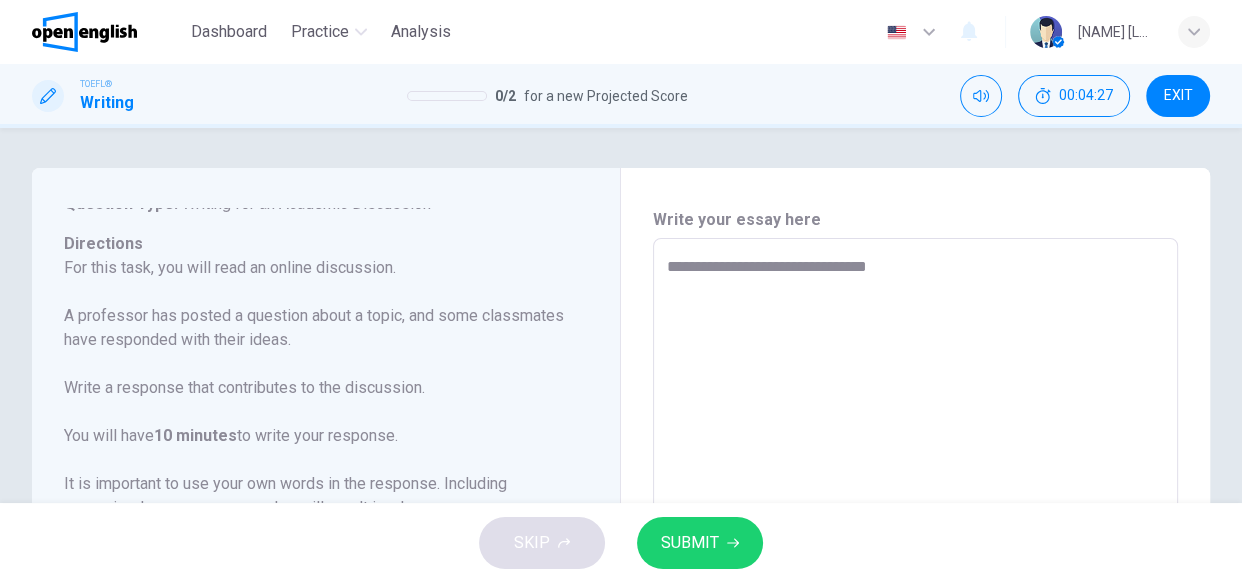 type on "*" 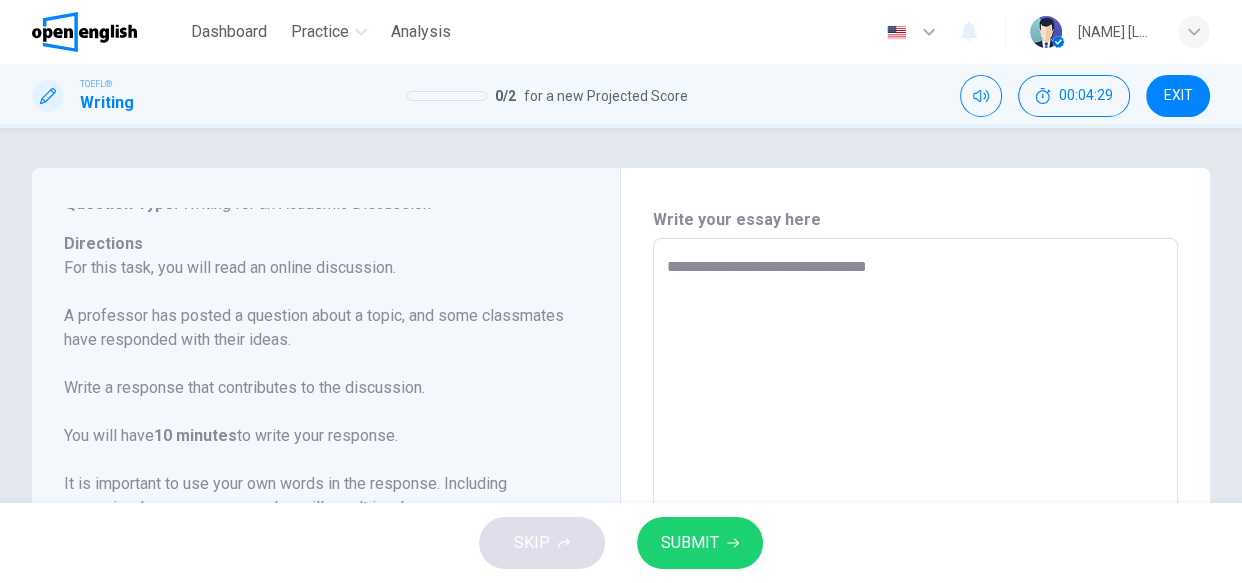 type on "**********" 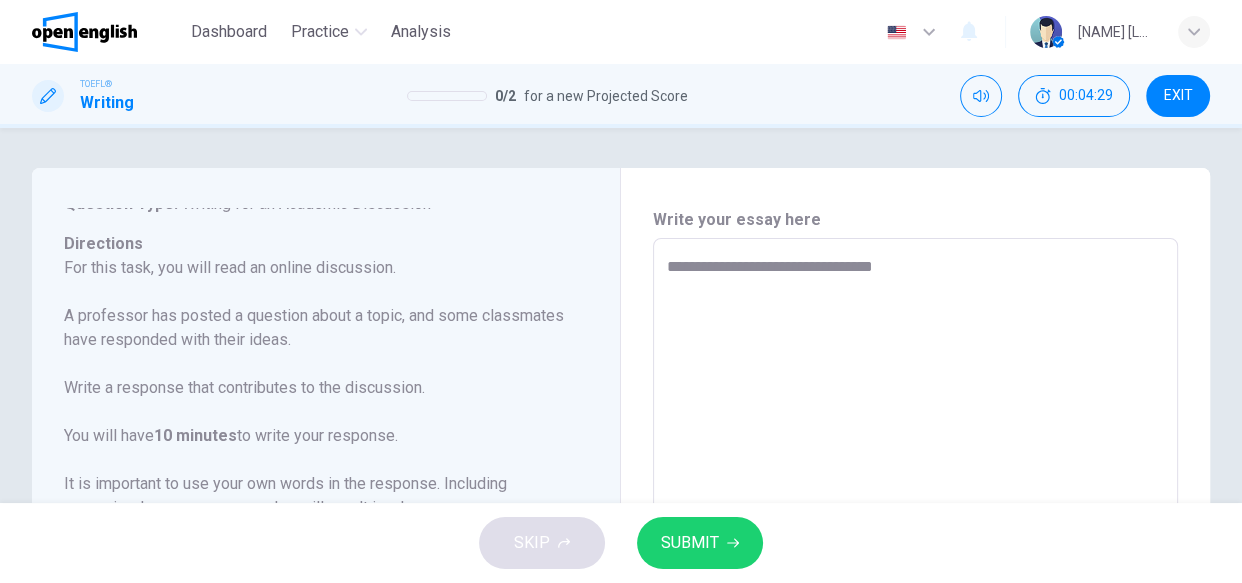 type on "*" 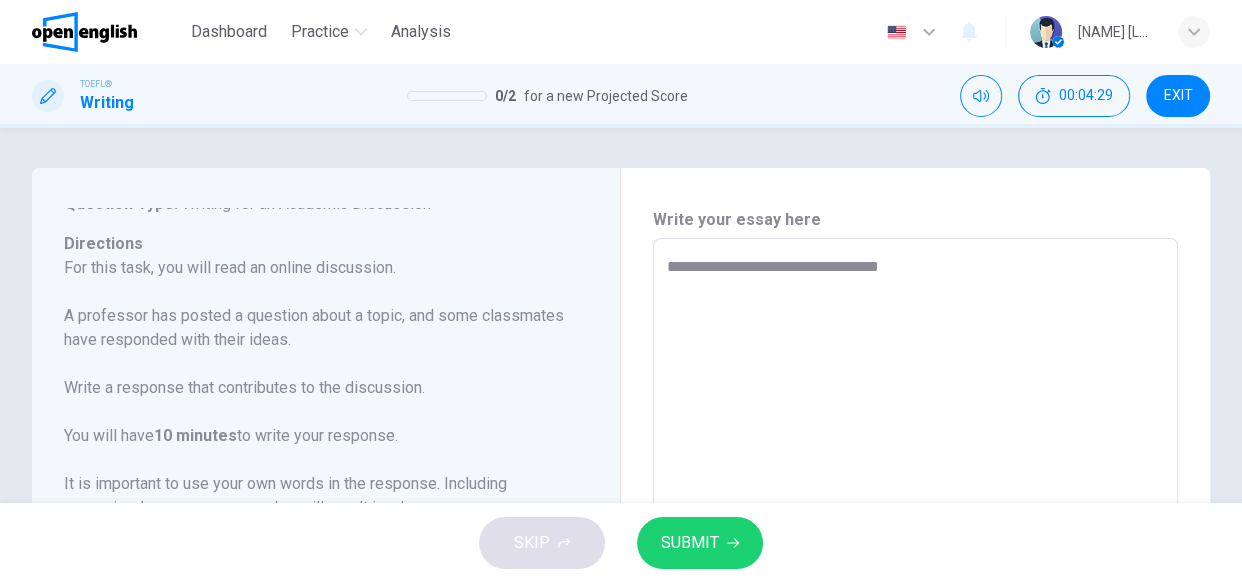type on "*" 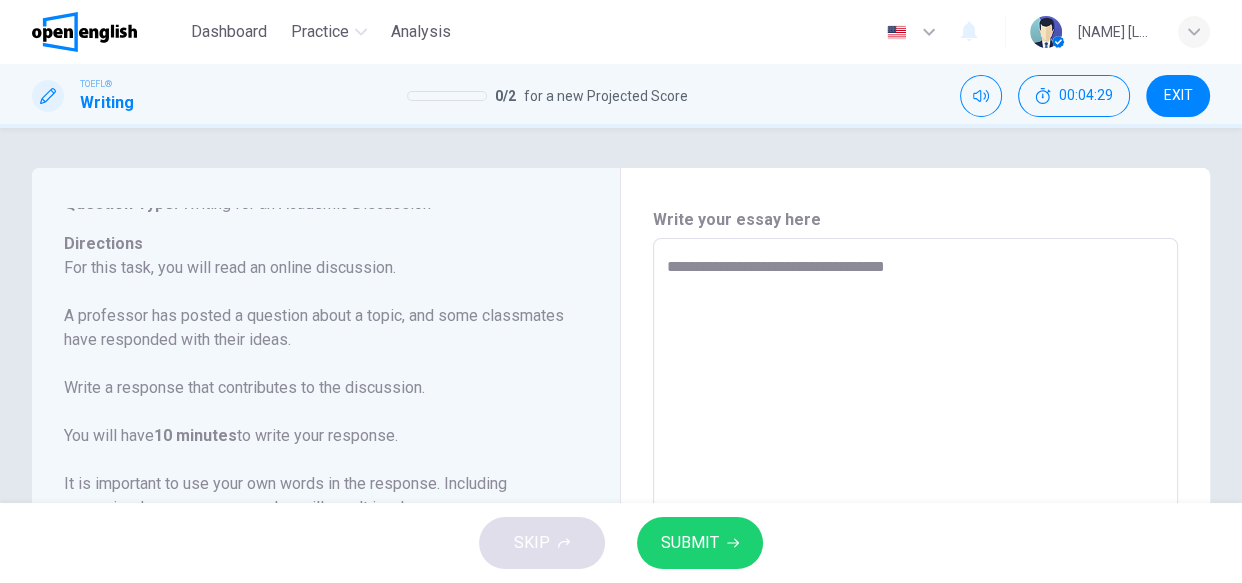 type on "*" 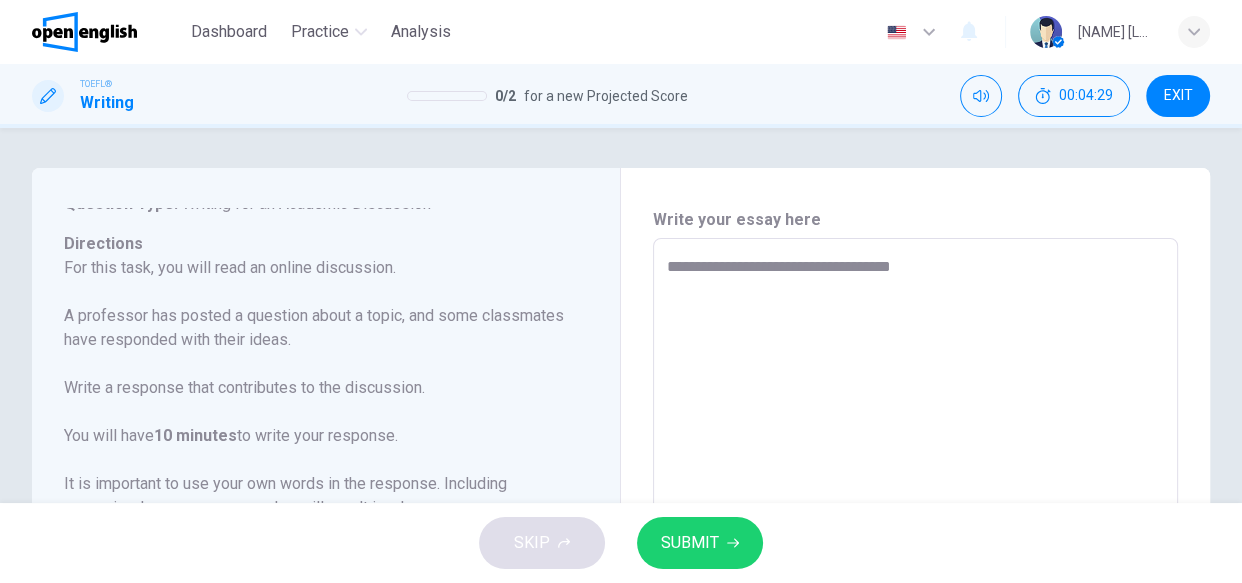 type on "*" 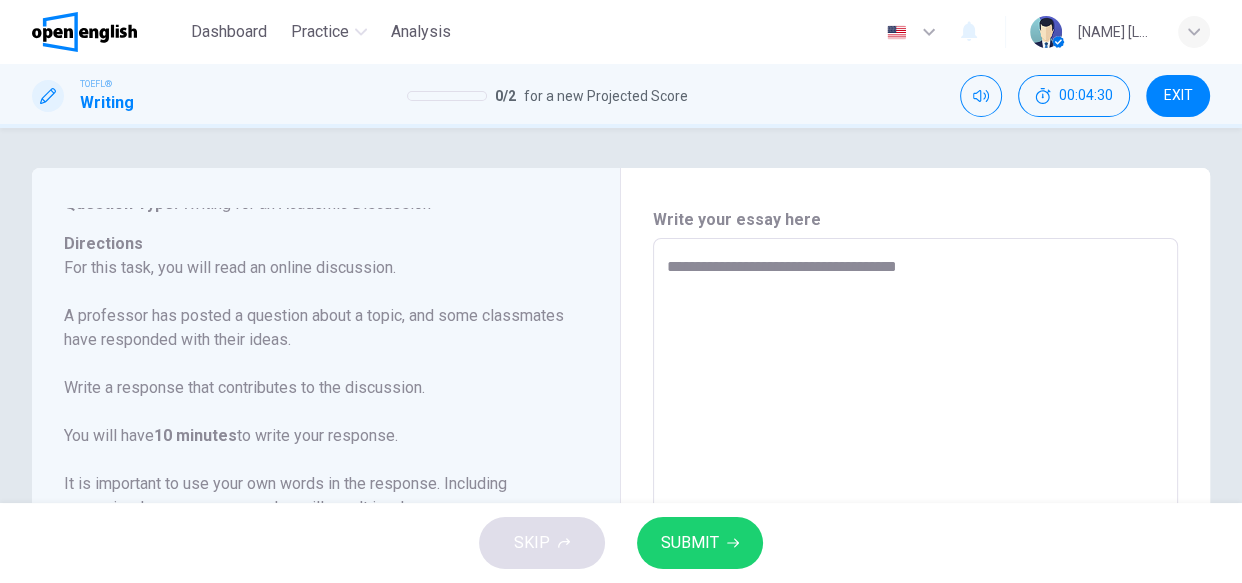 type on "**********" 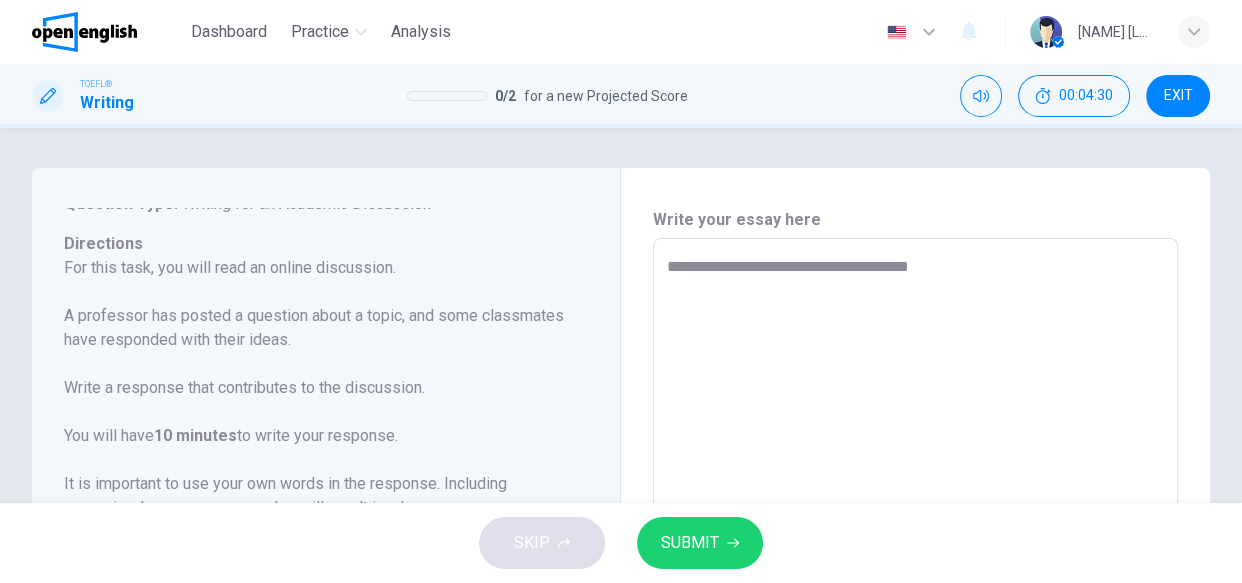 type on "**********" 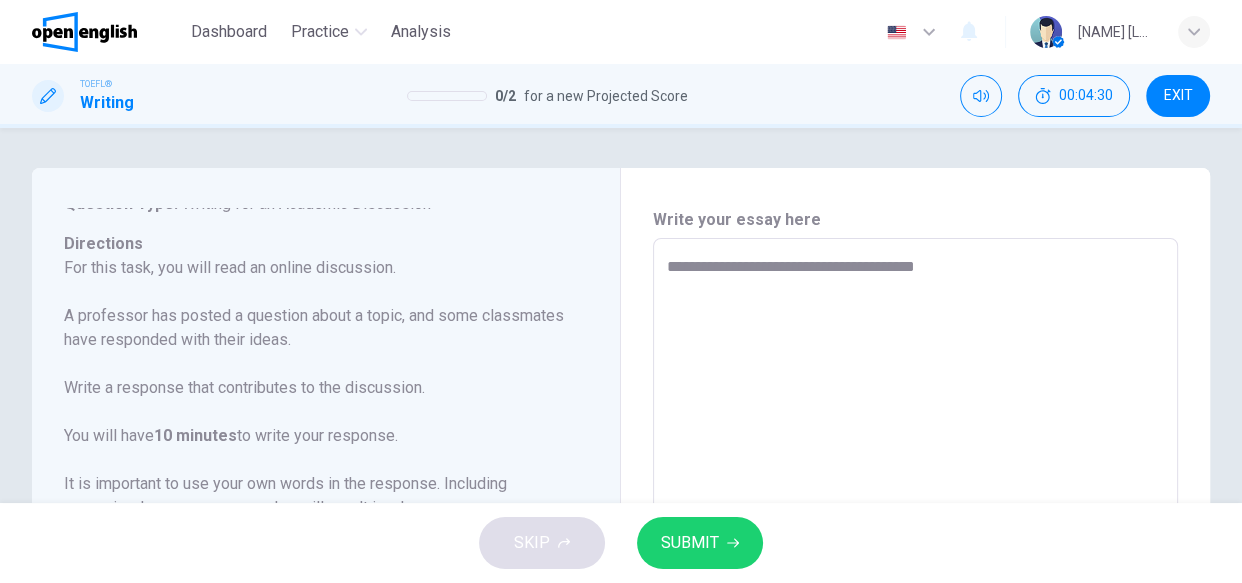 type on "*" 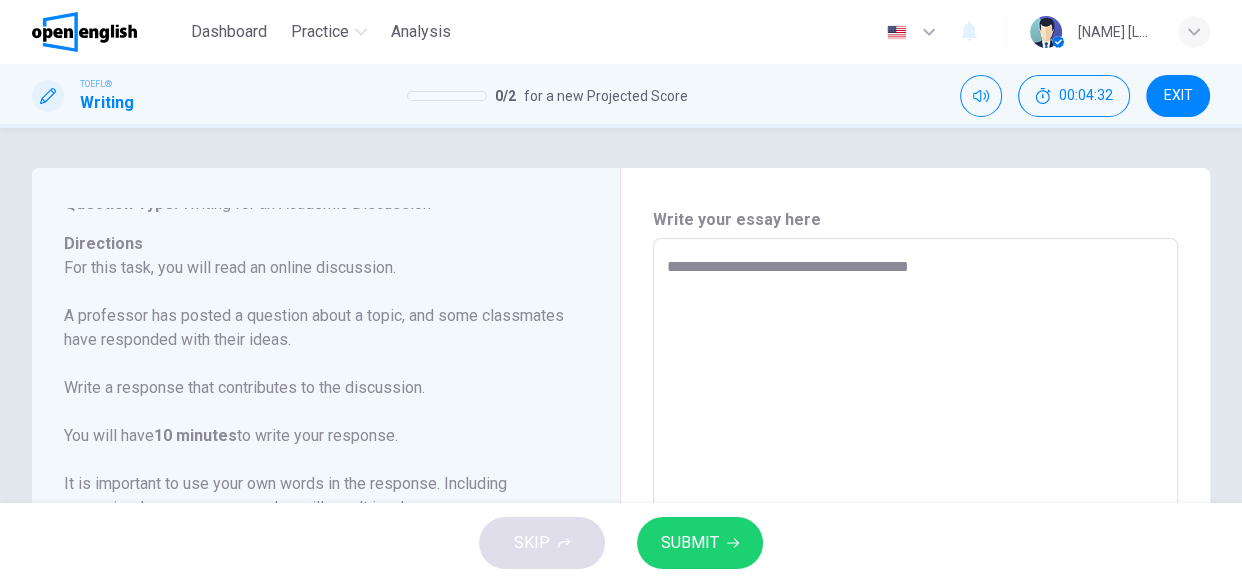 type on "**********" 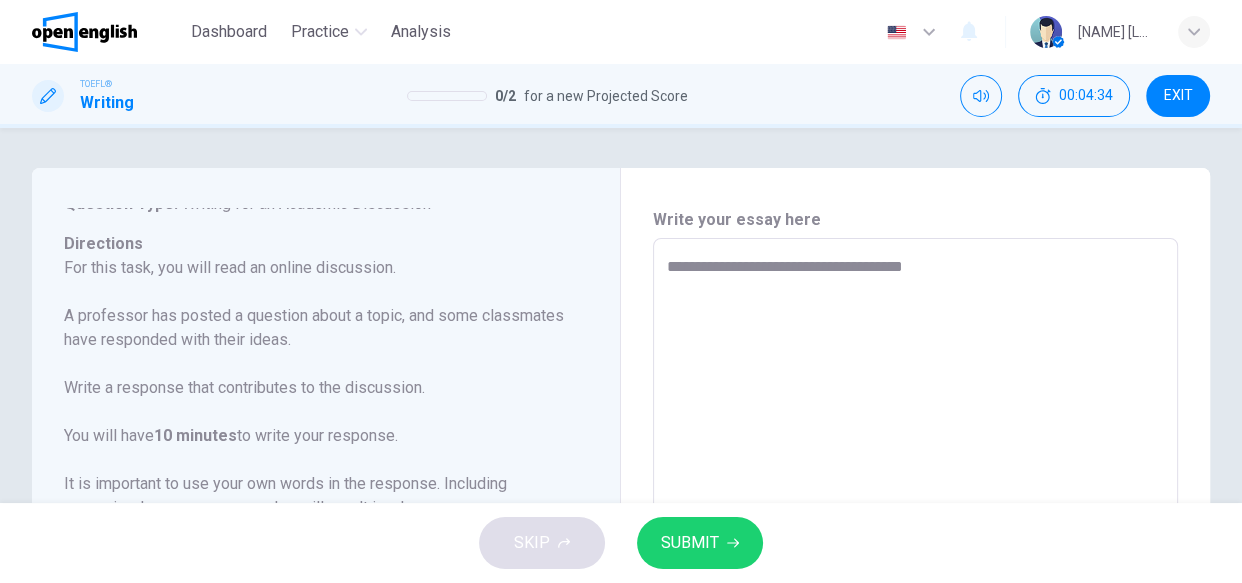 type on "**********" 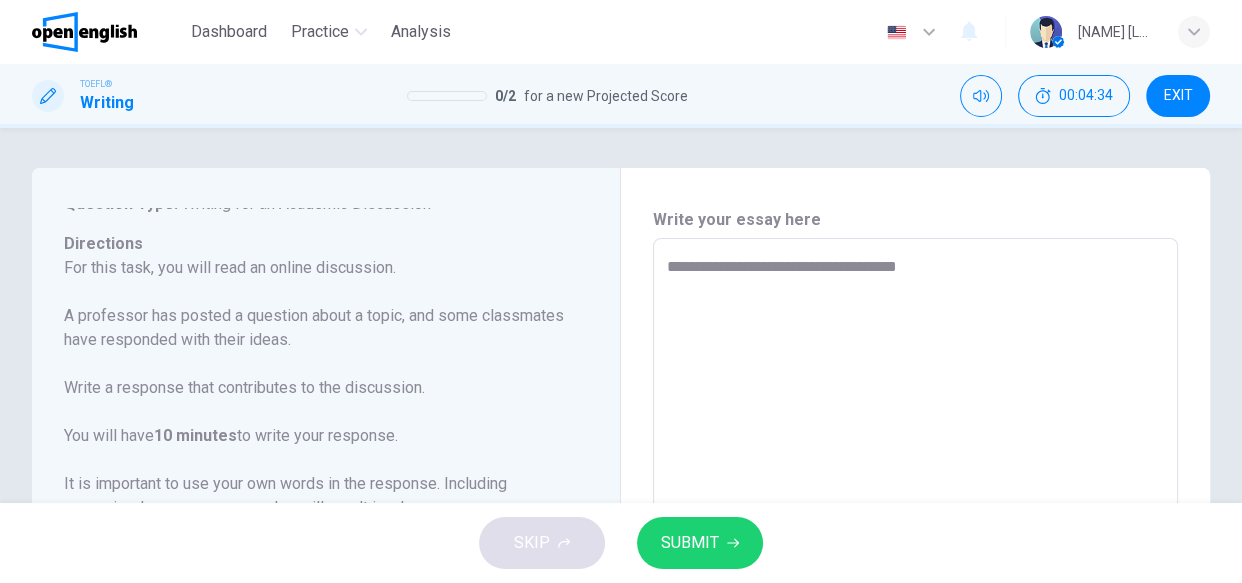 type on "*" 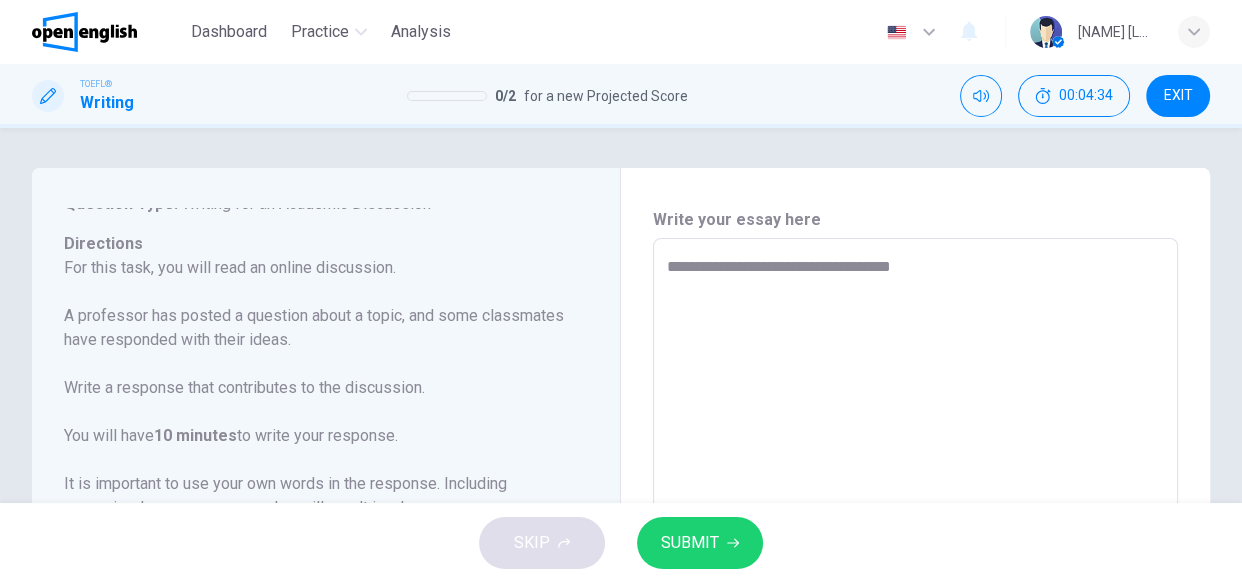 type on "*" 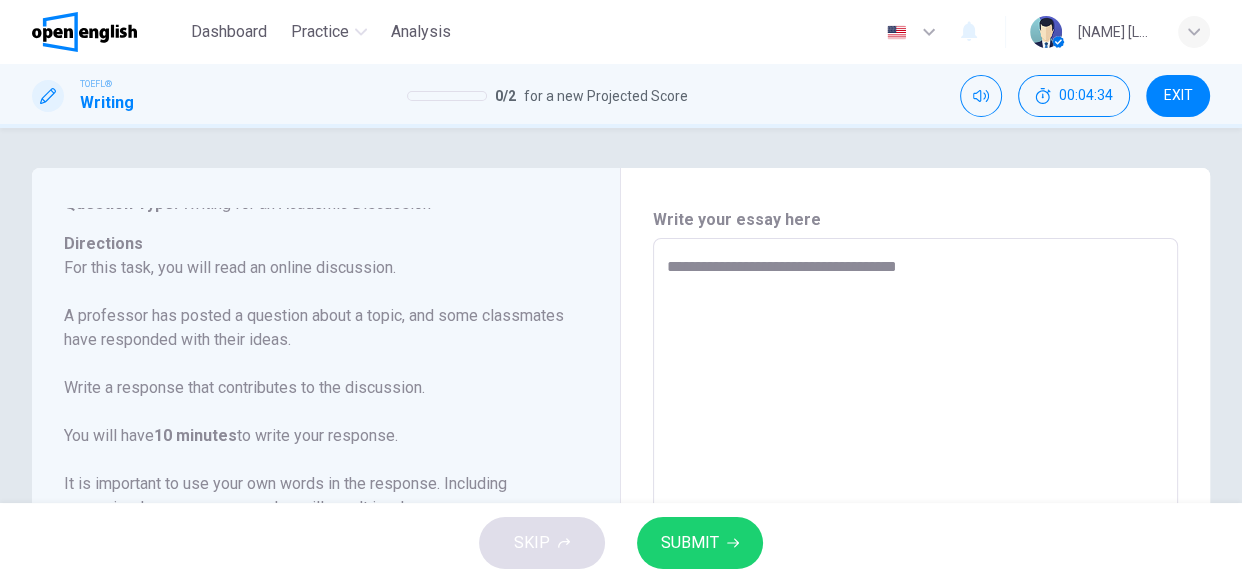 type on "*" 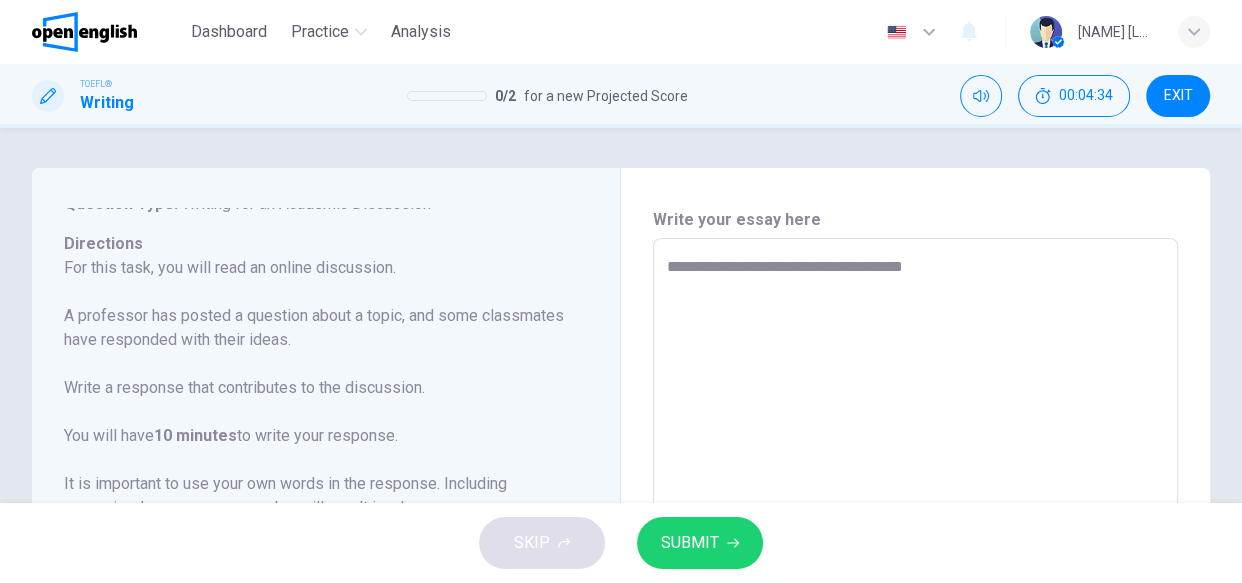 type on "*" 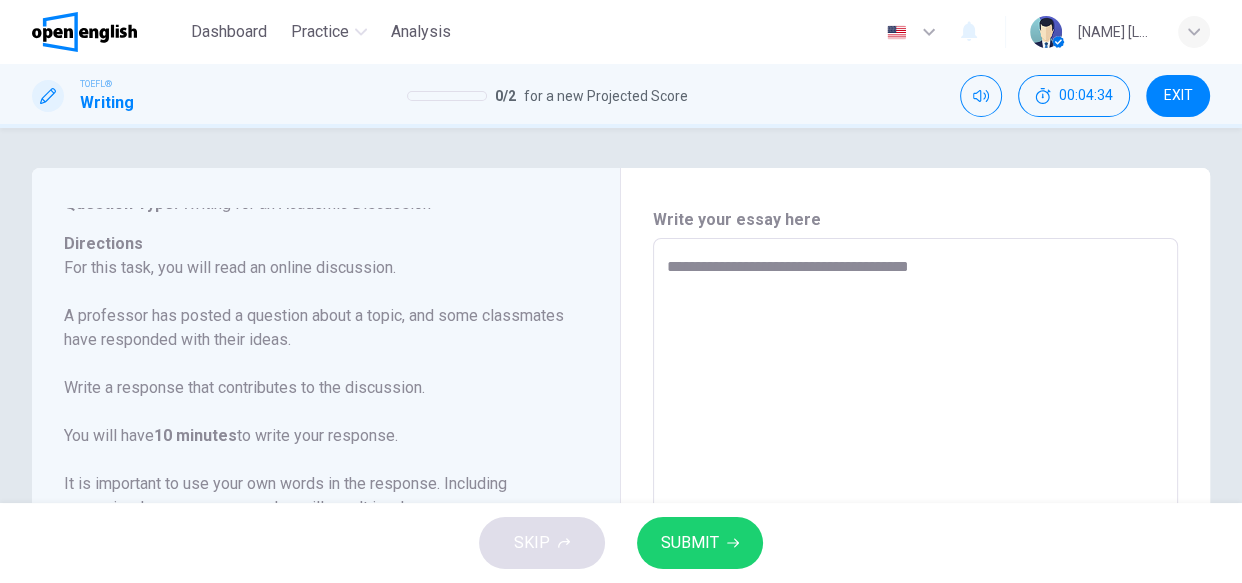 type on "**********" 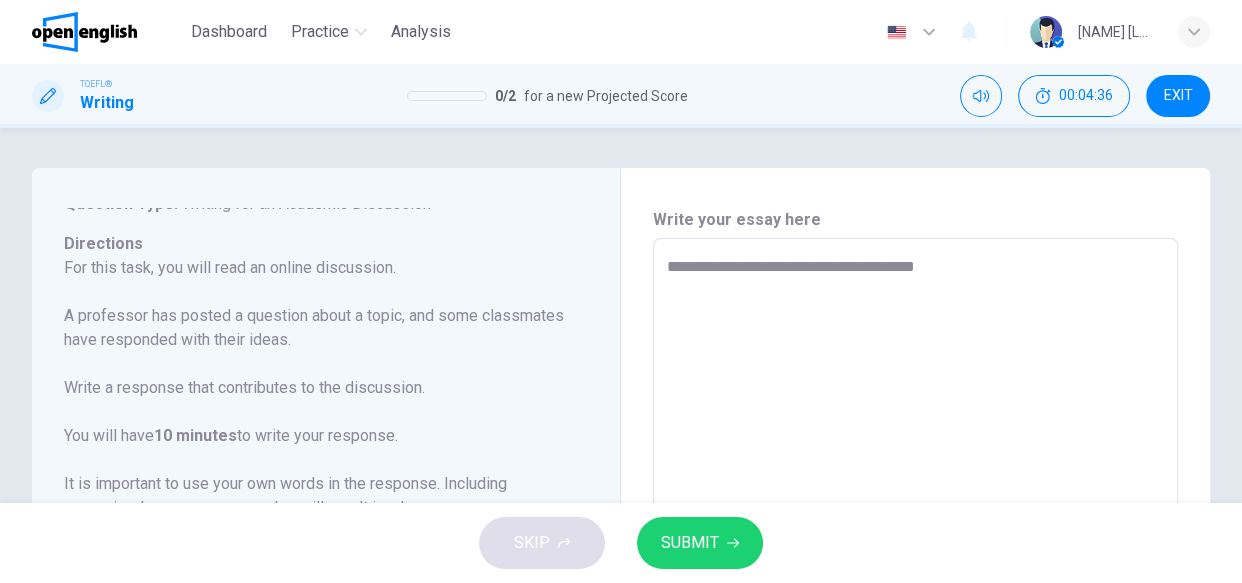 type on "*" 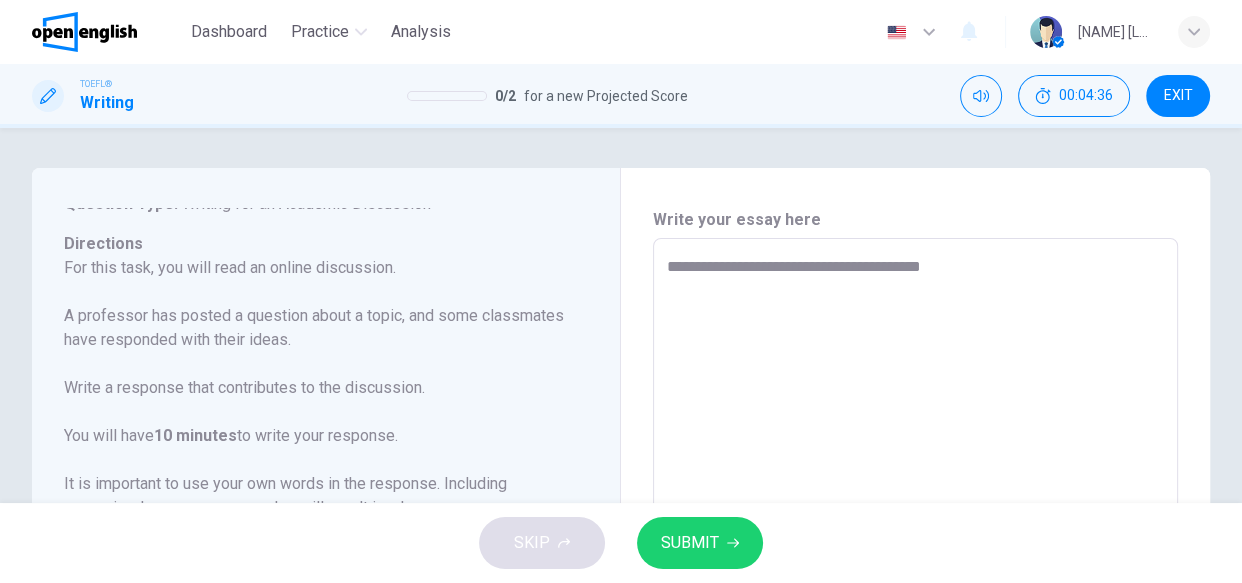 type on "**********" 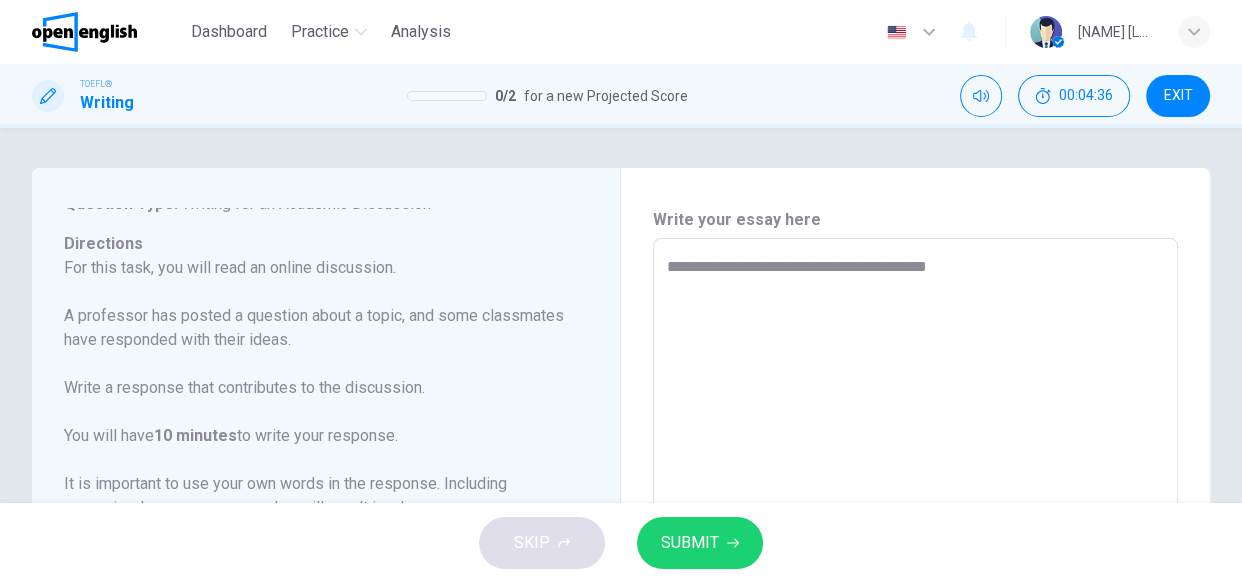 type on "*" 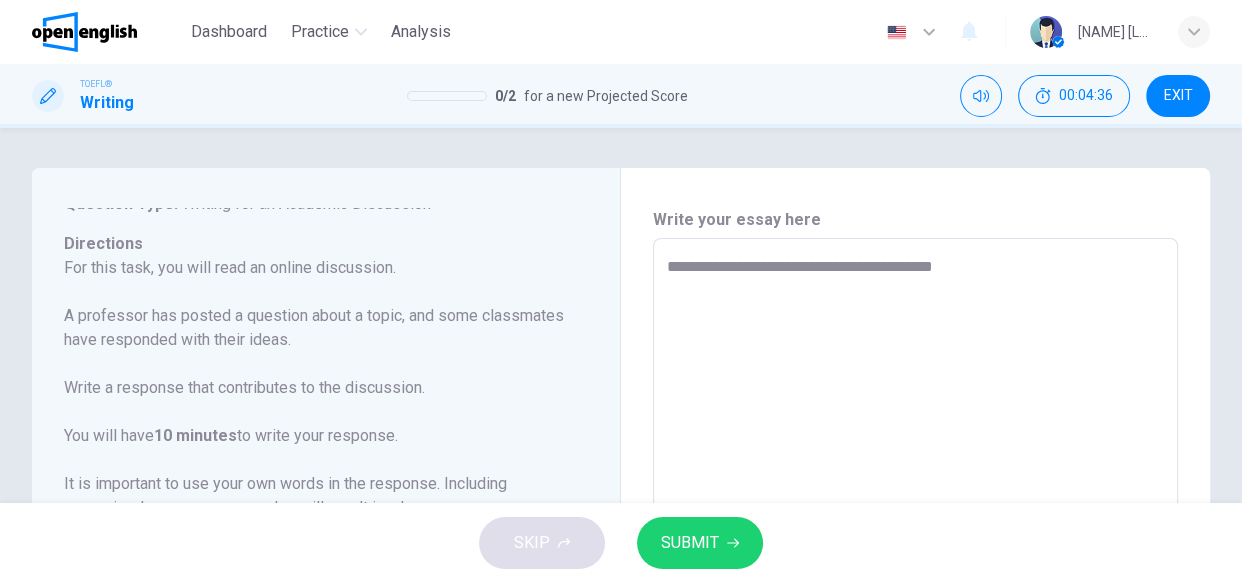type on "**********" 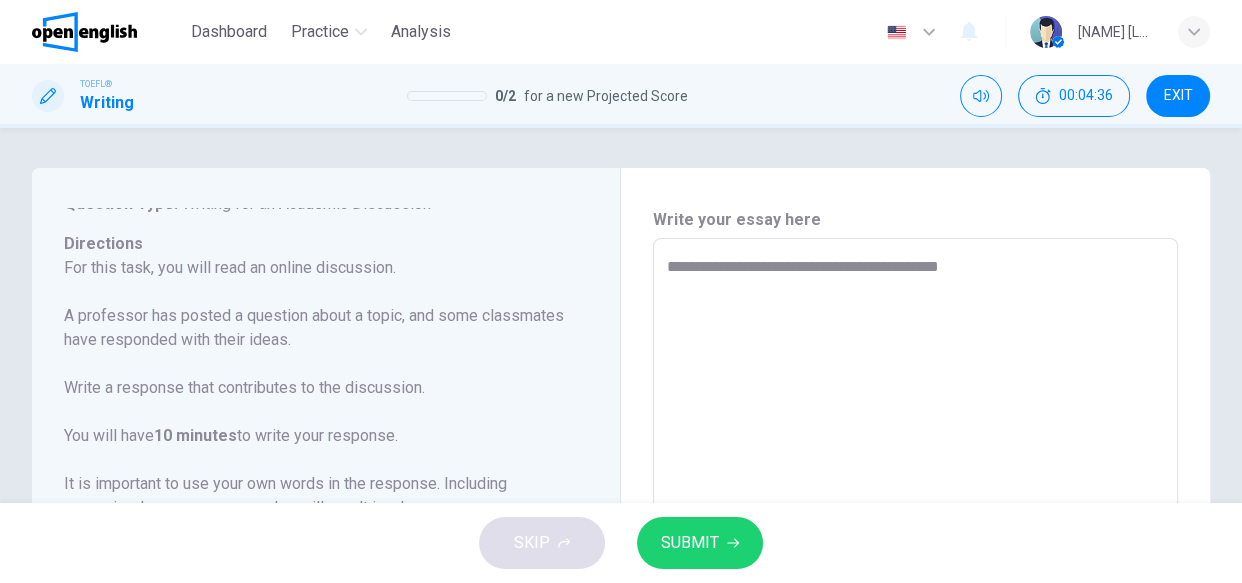 type on "*" 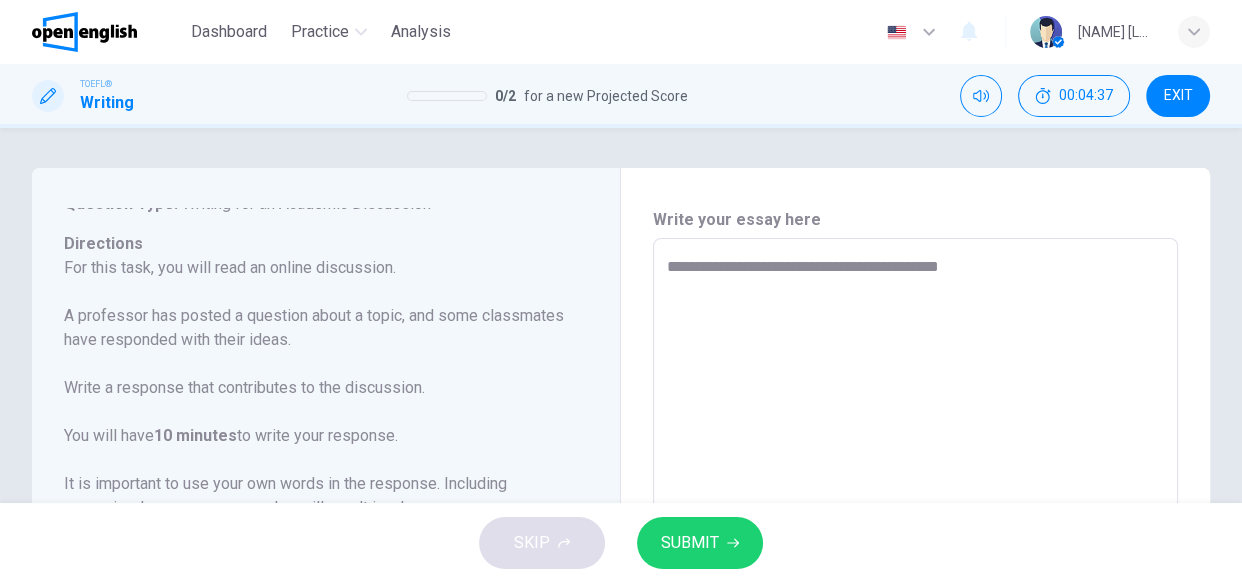 type on "**********" 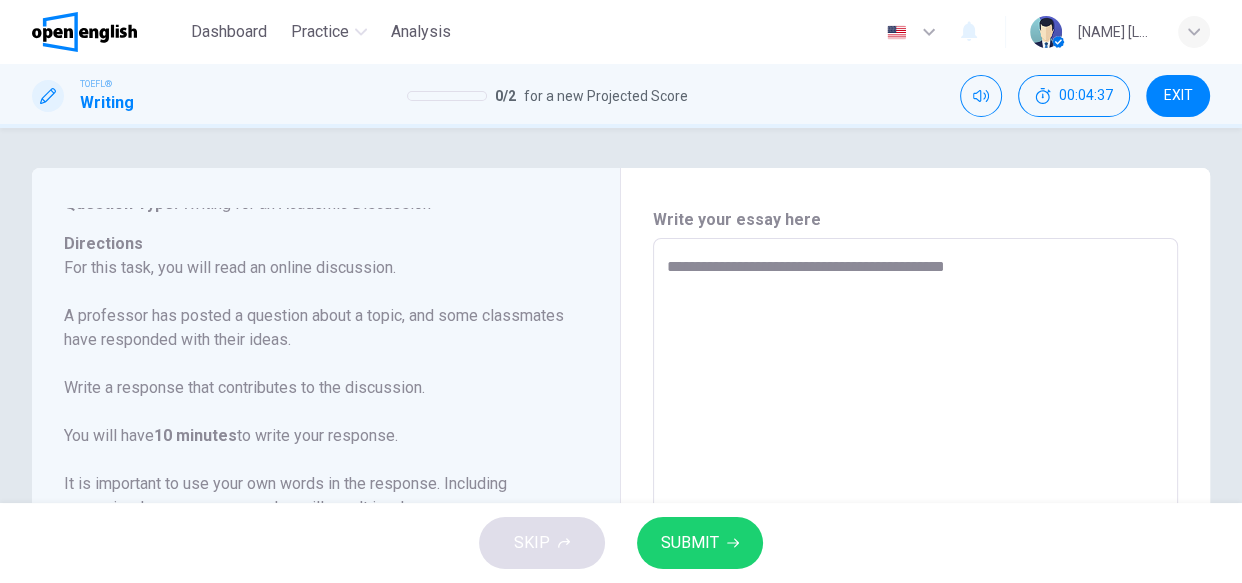 type on "*" 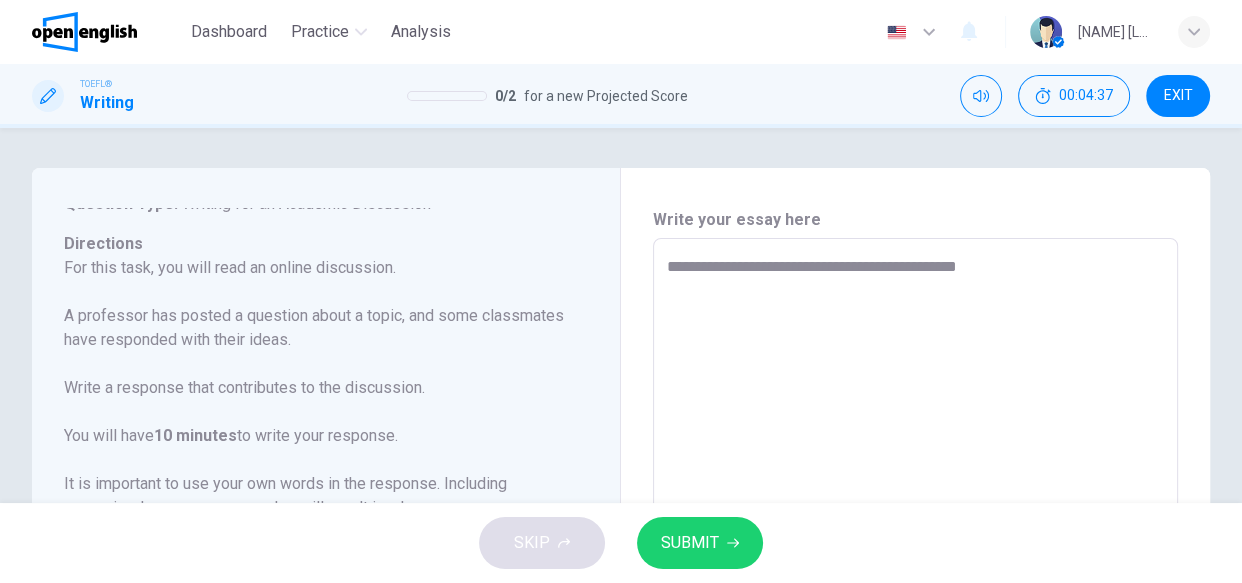type on "**********" 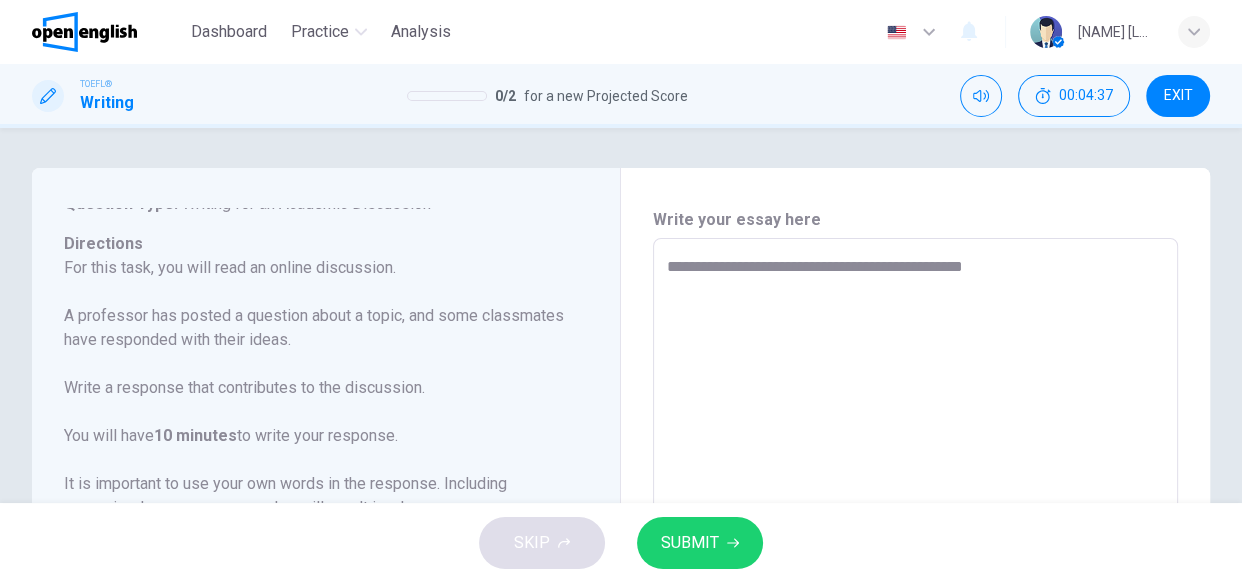 type on "*" 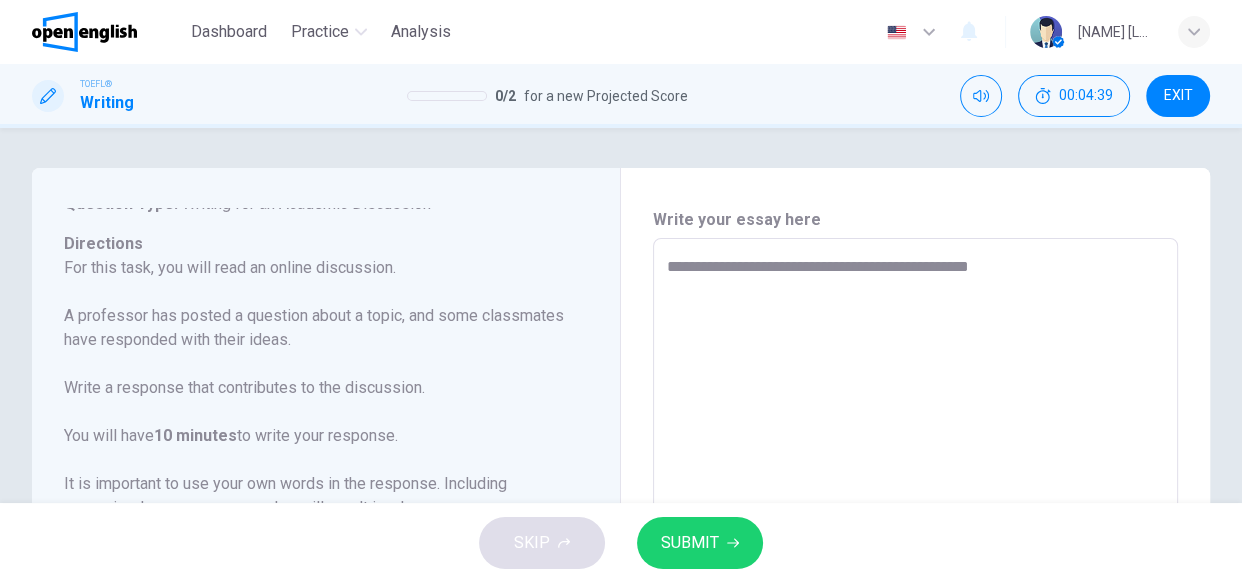 type on "**********" 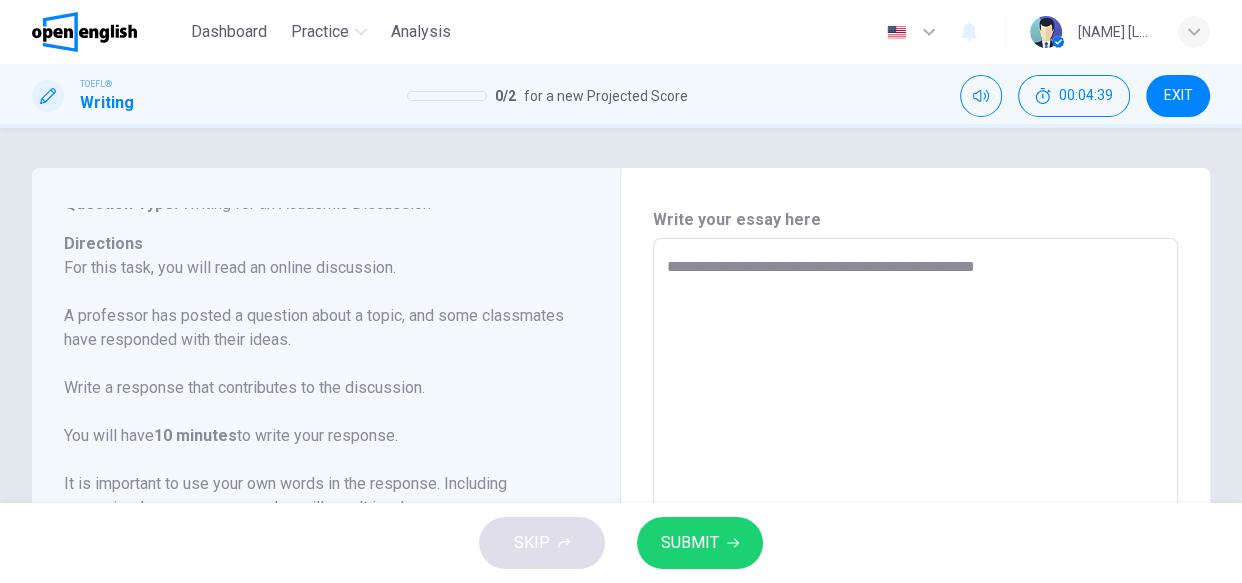 type on "*" 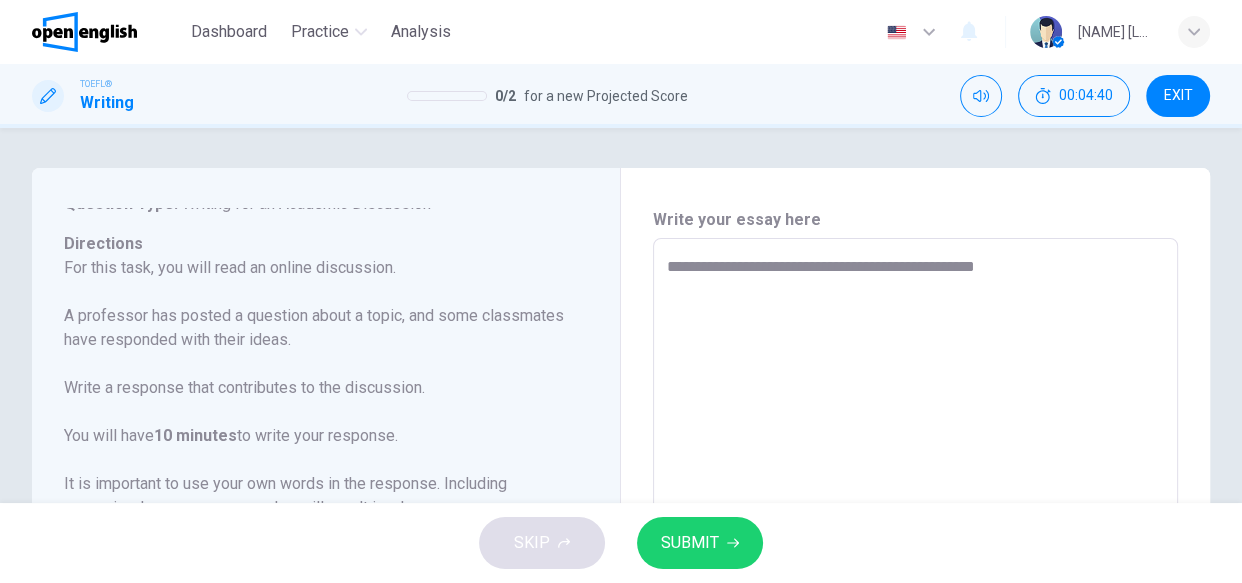 type on "**********" 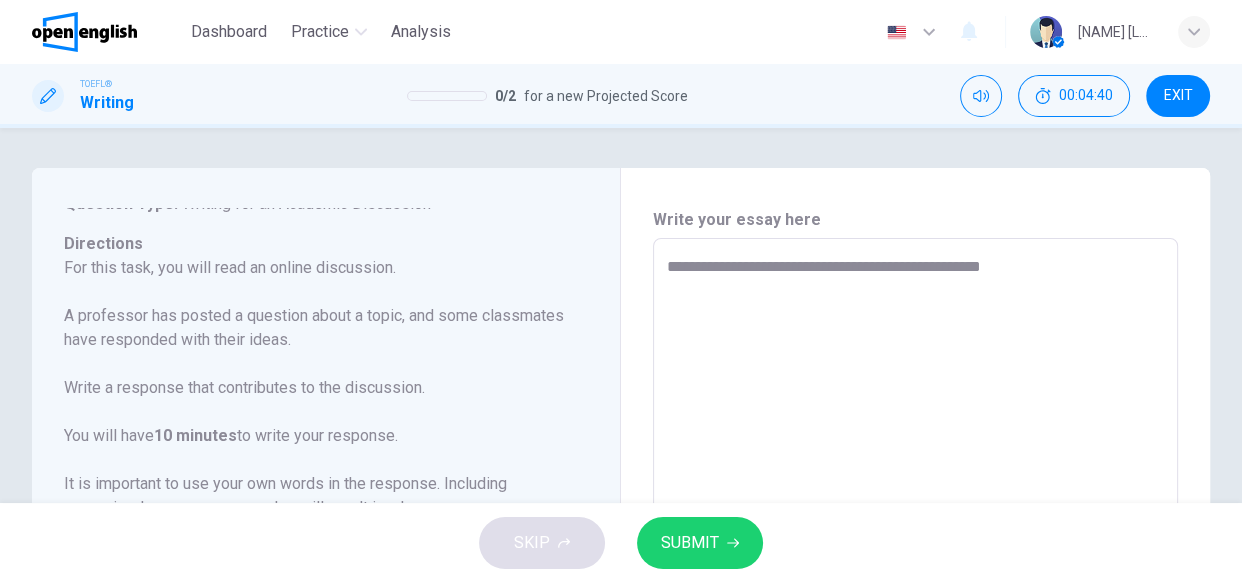type on "*" 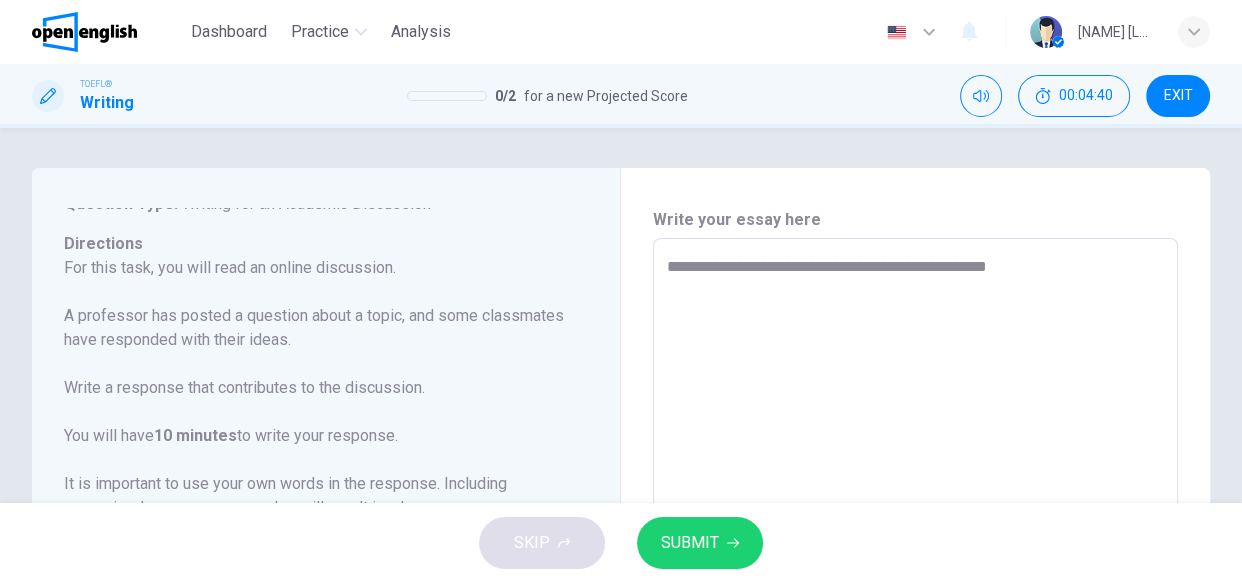 type on "**********" 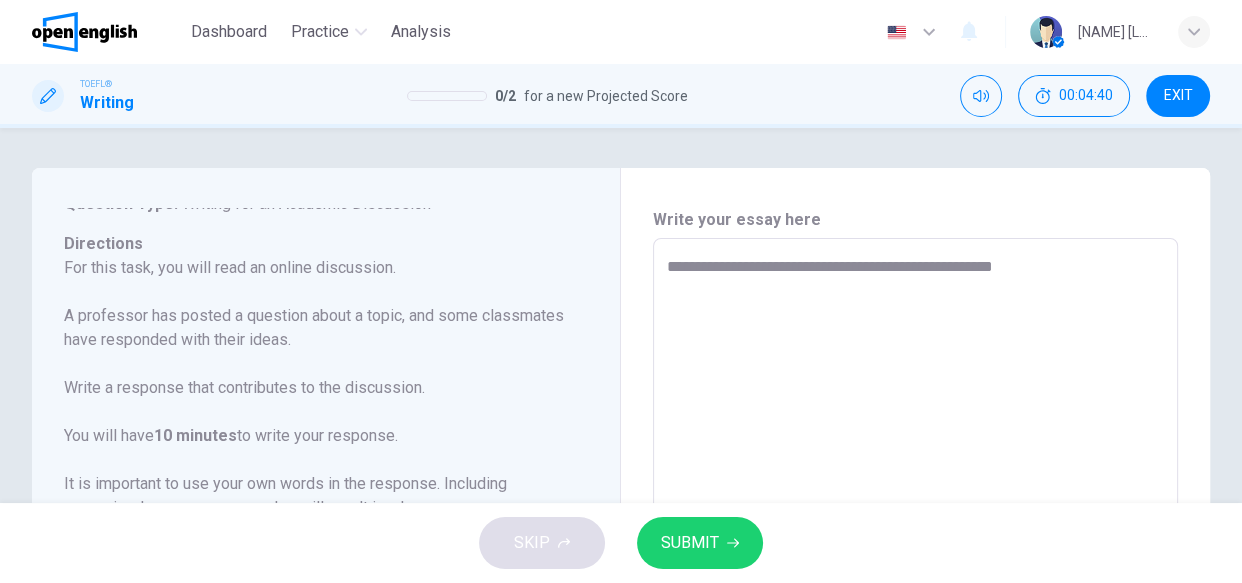 type on "*" 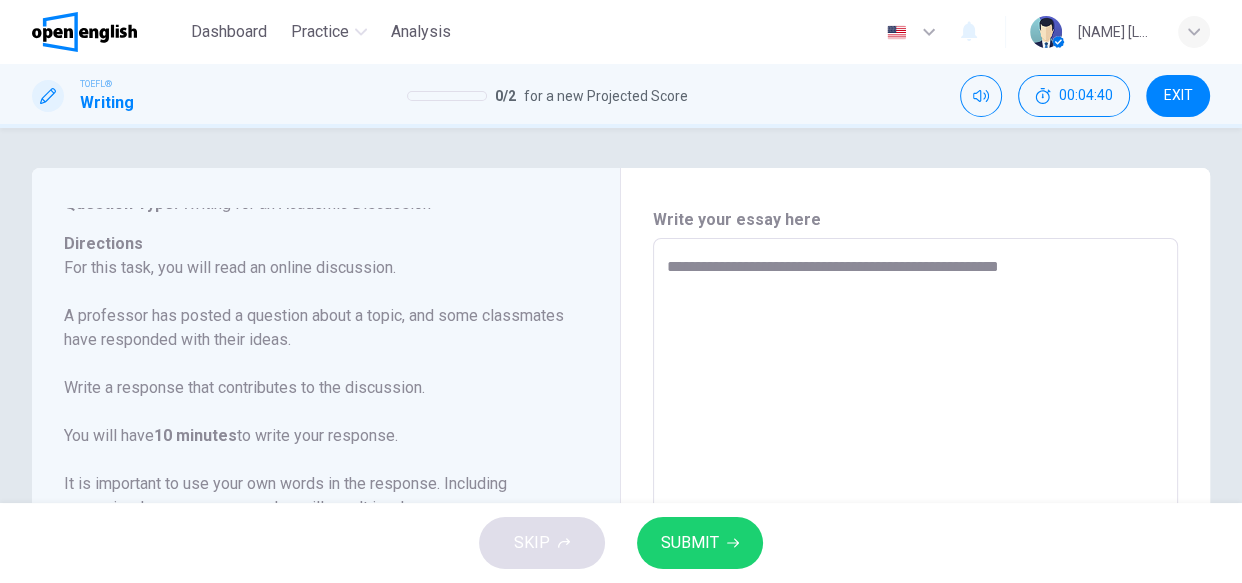 type on "**********" 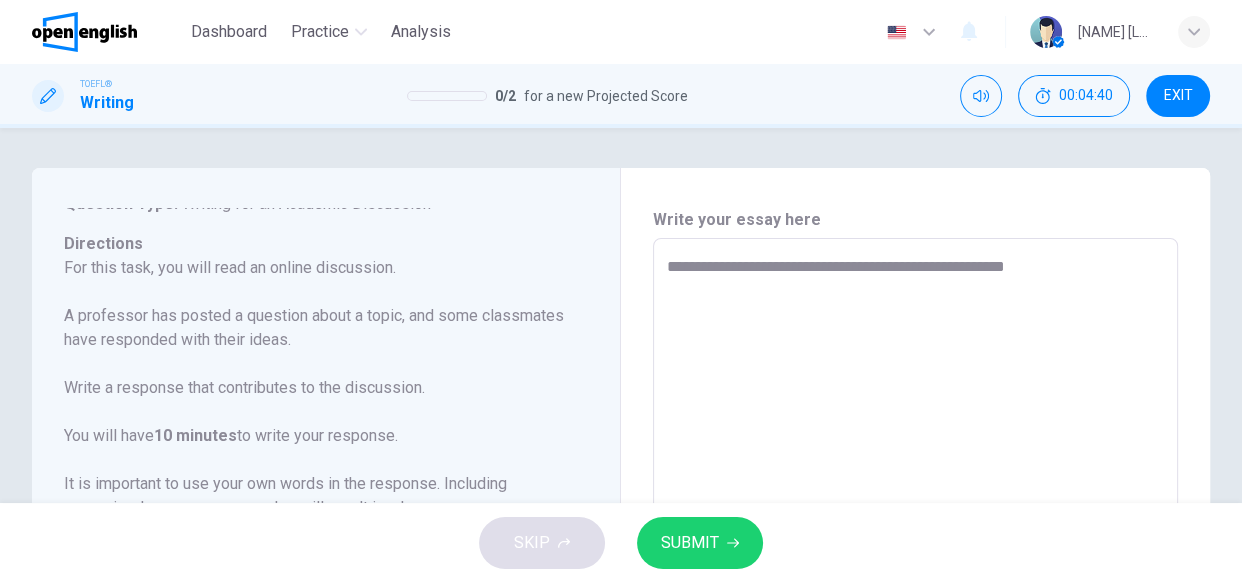 type on "*" 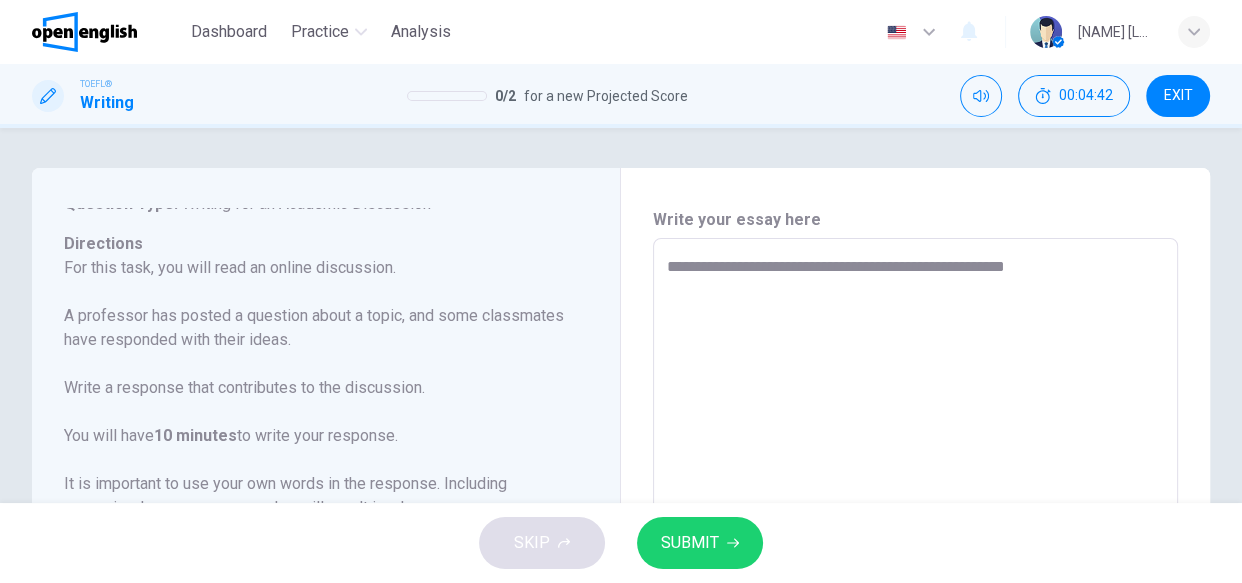 type on "**********" 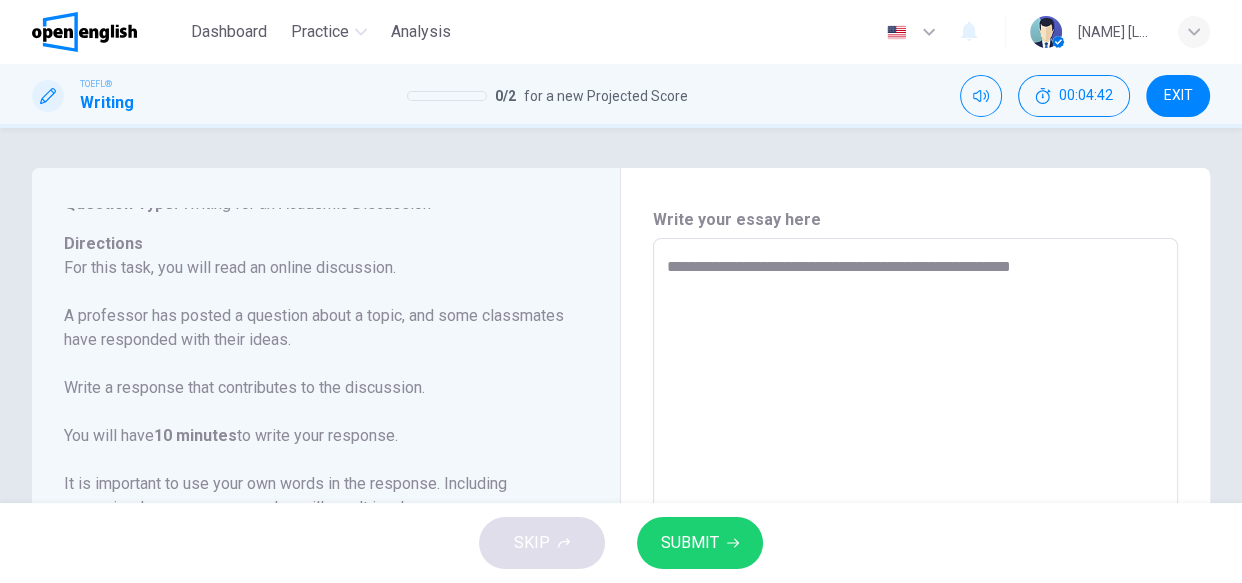 type on "*" 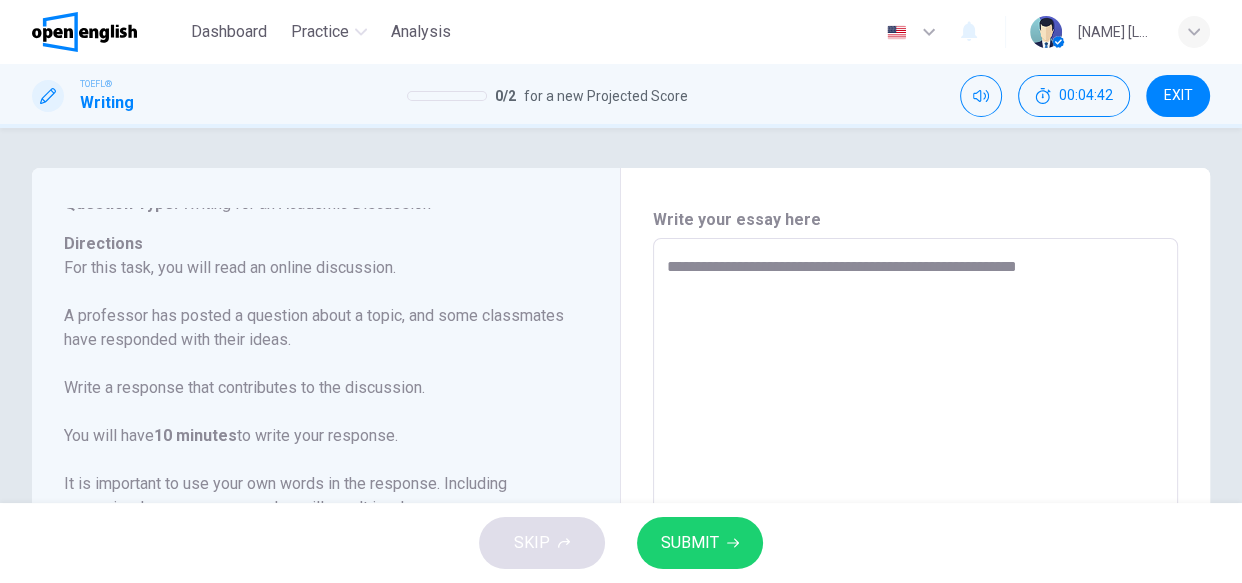 type on "*" 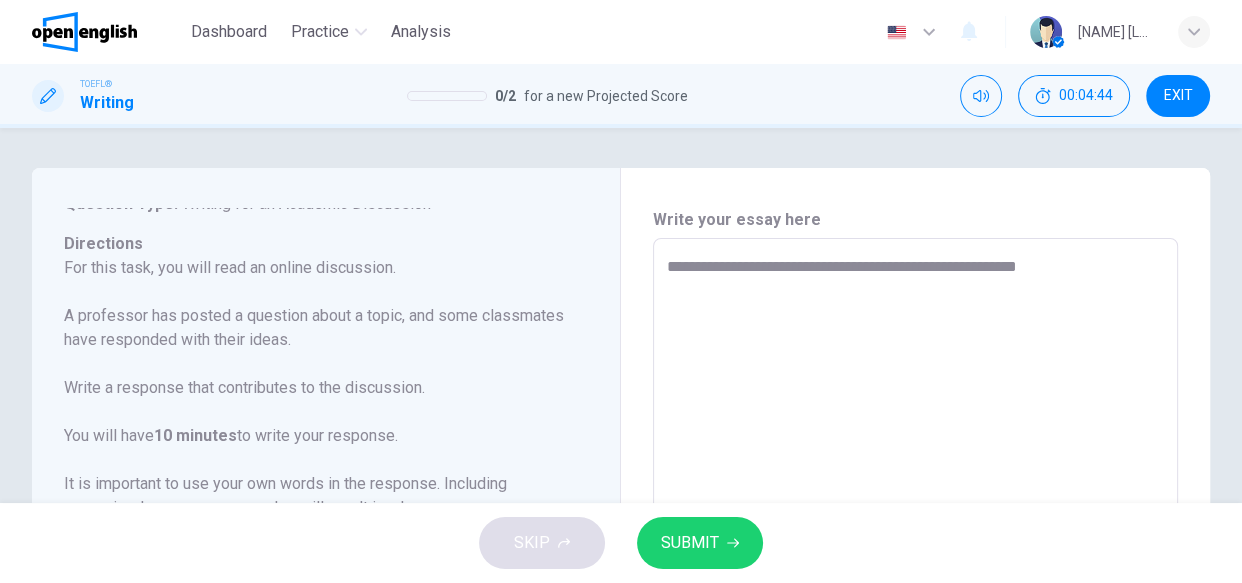type on "**********" 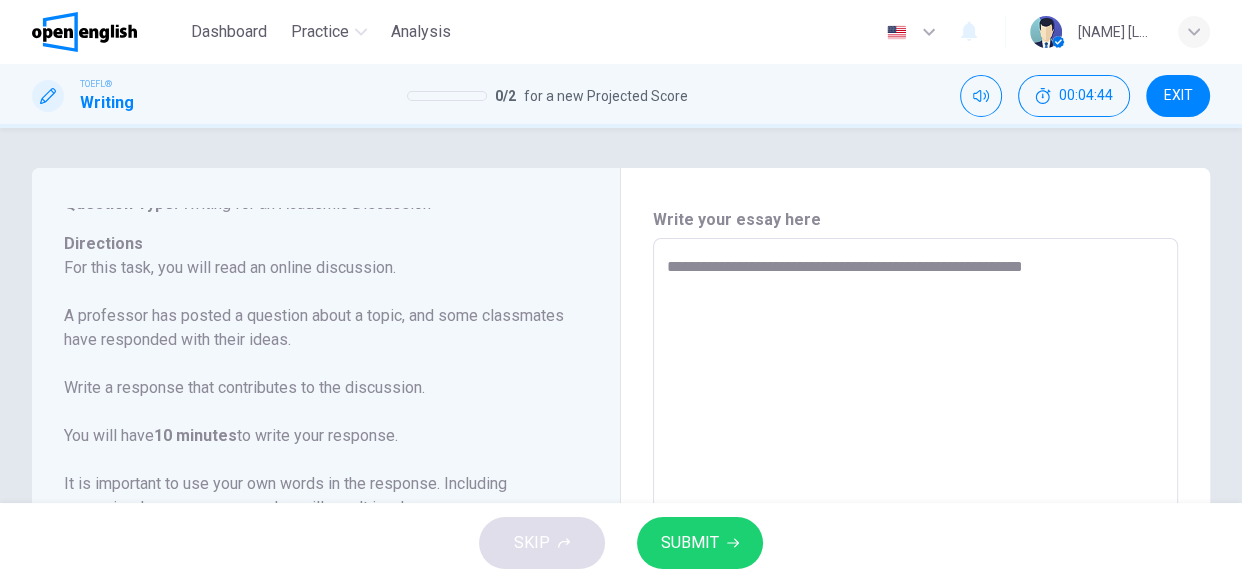 type on "*" 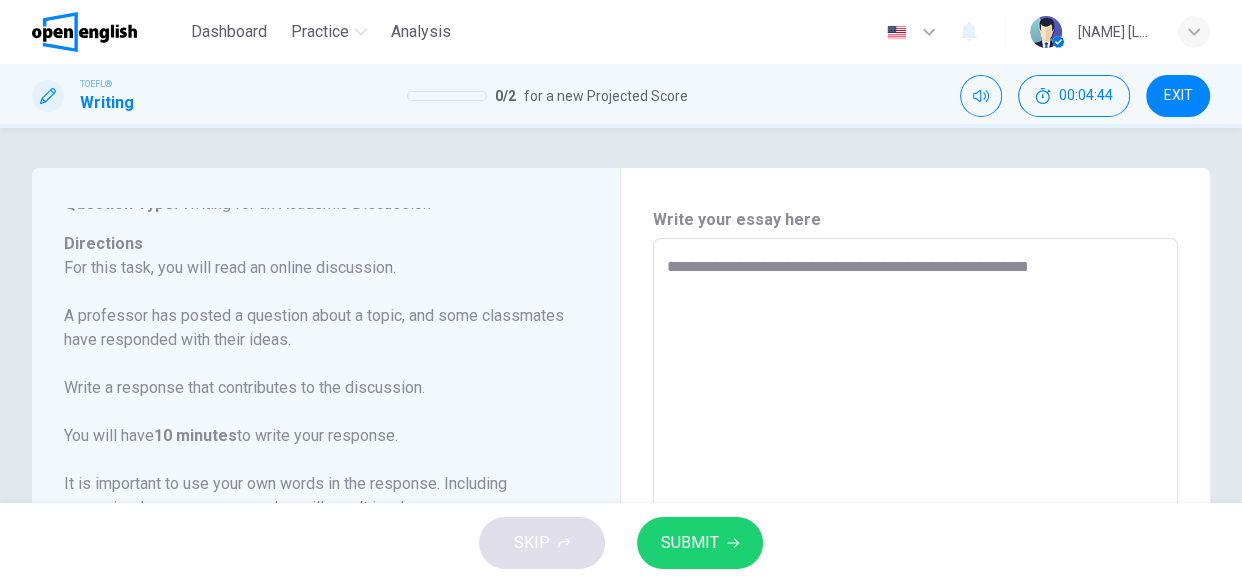 type on "*" 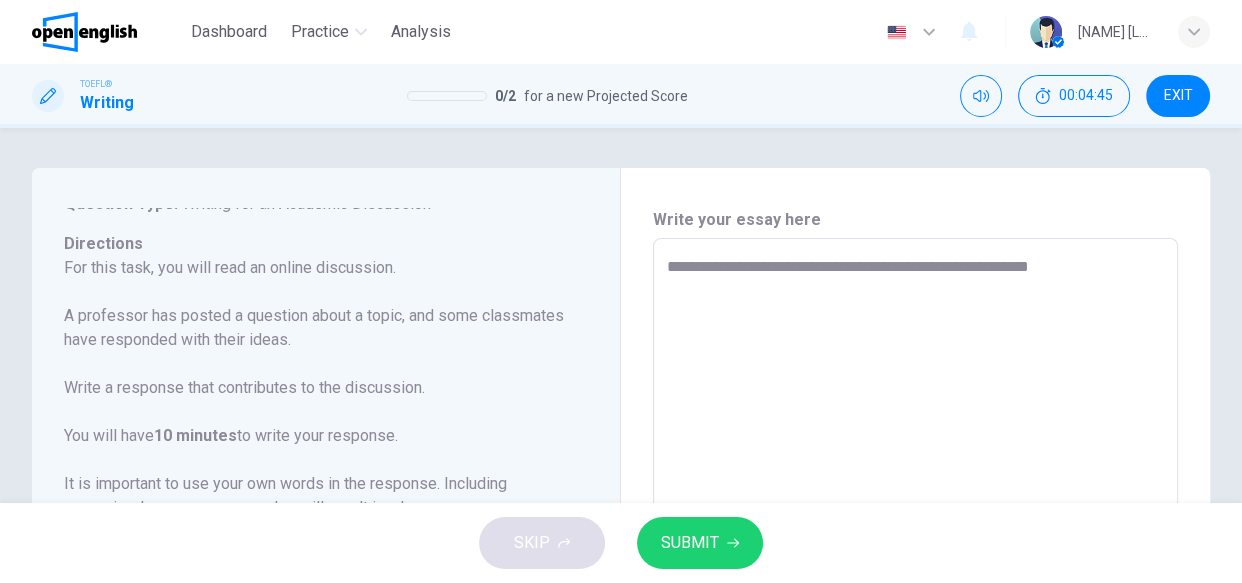 type on "**********" 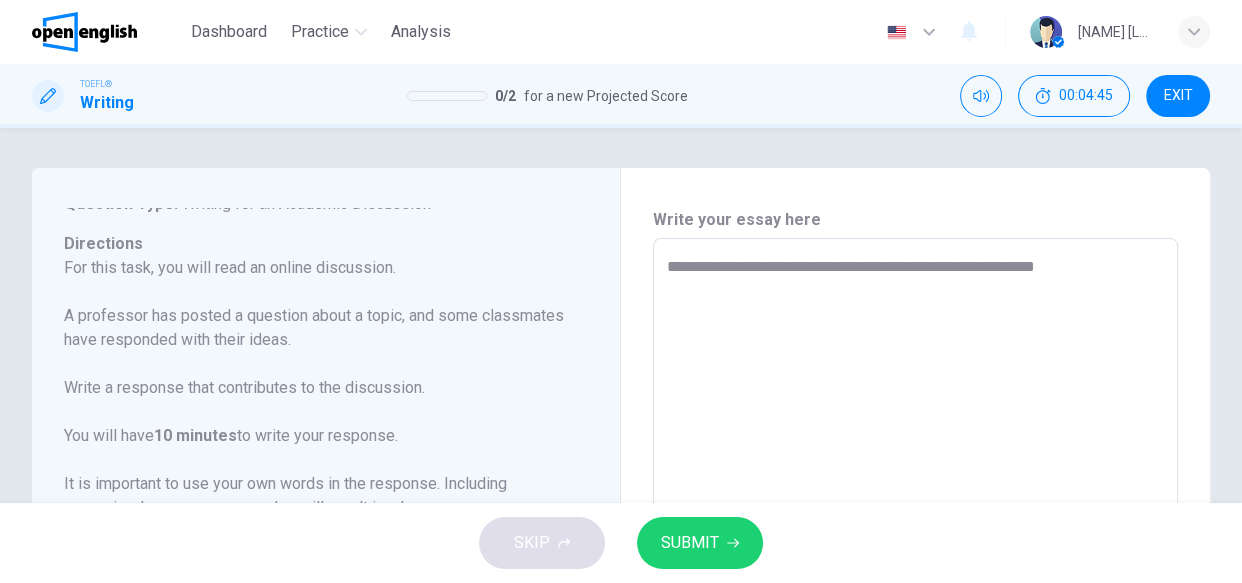 type on "*" 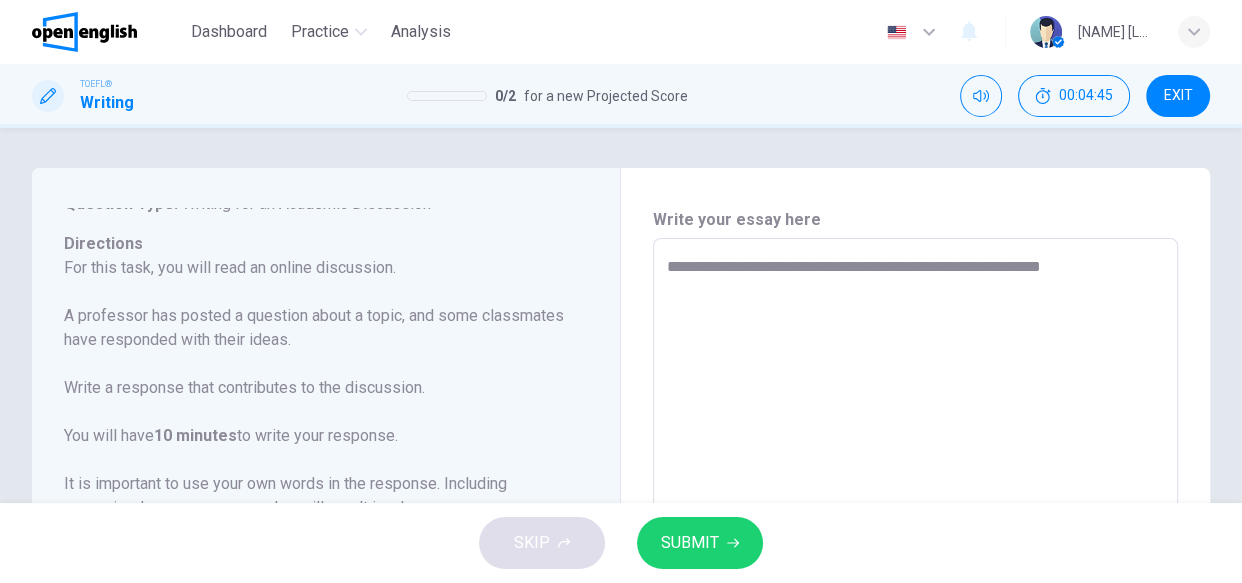 type on "*" 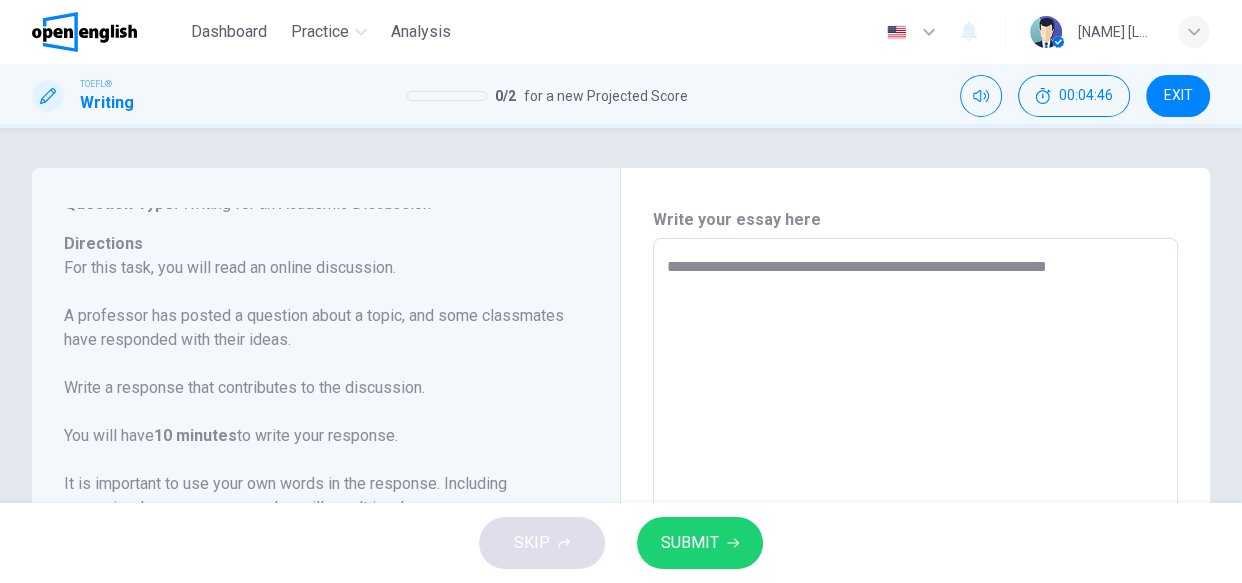 type on "**********" 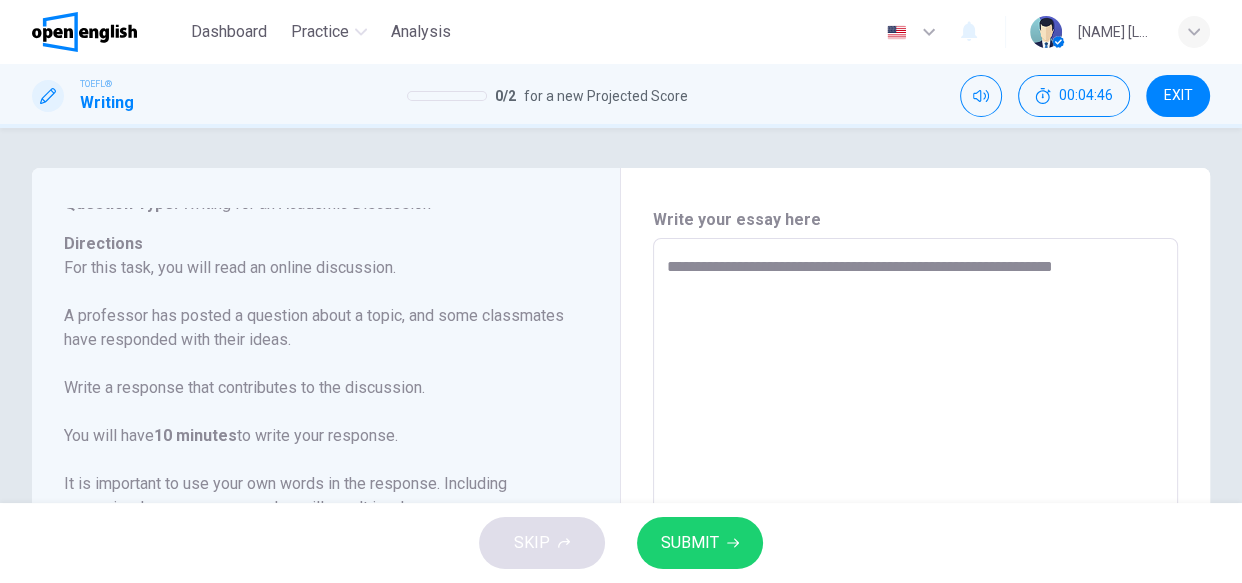 type on "*" 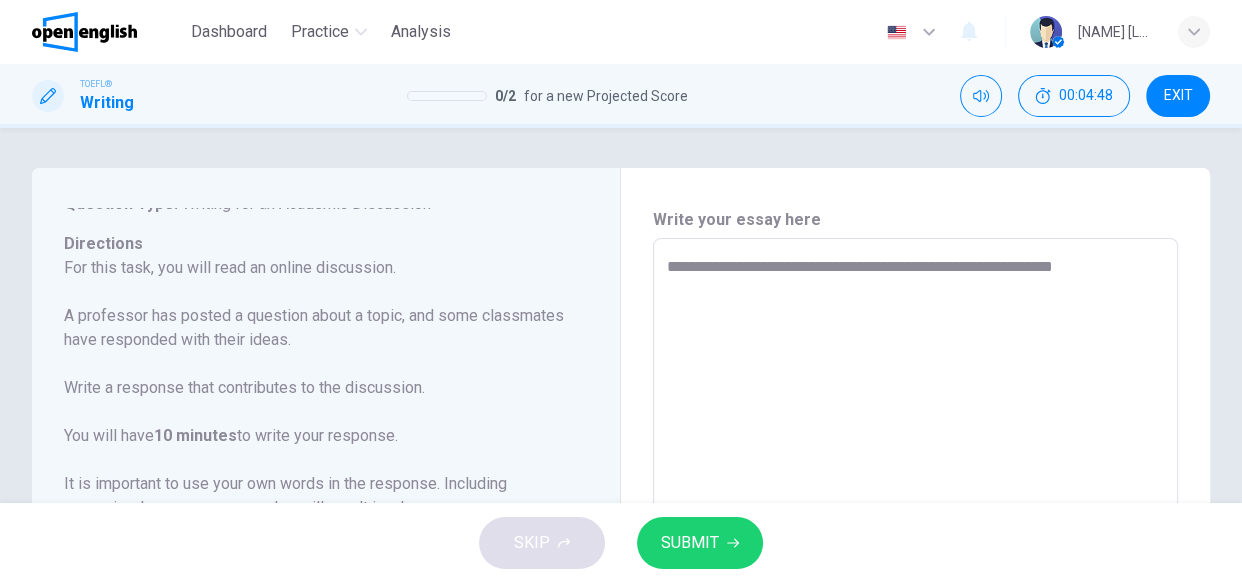 type on "**********" 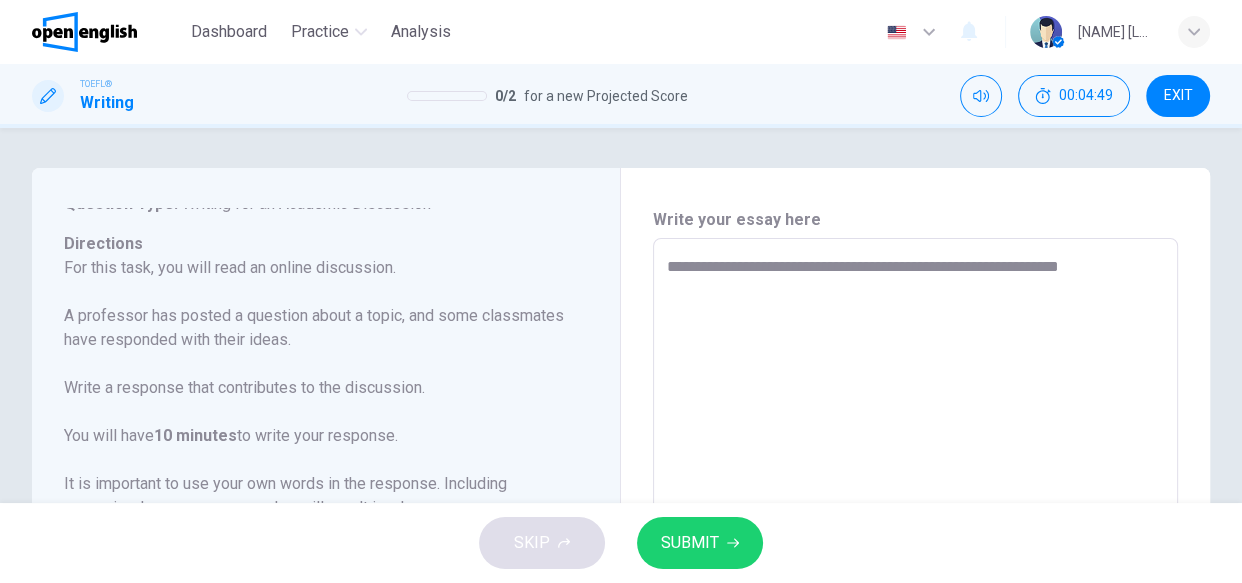 type on "*" 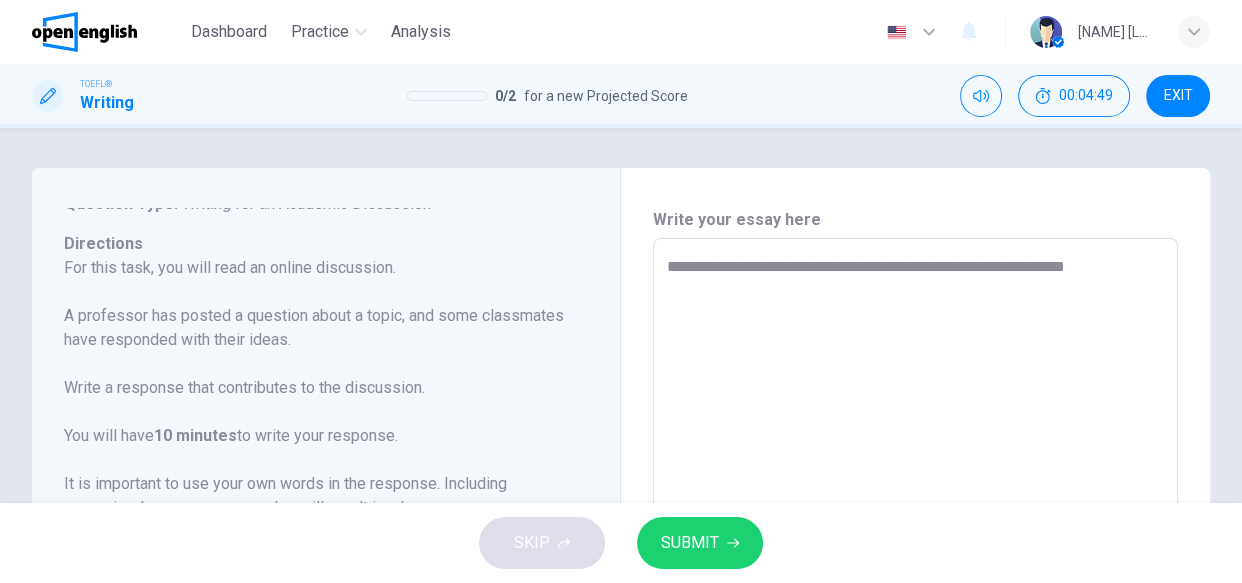 type on "**********" 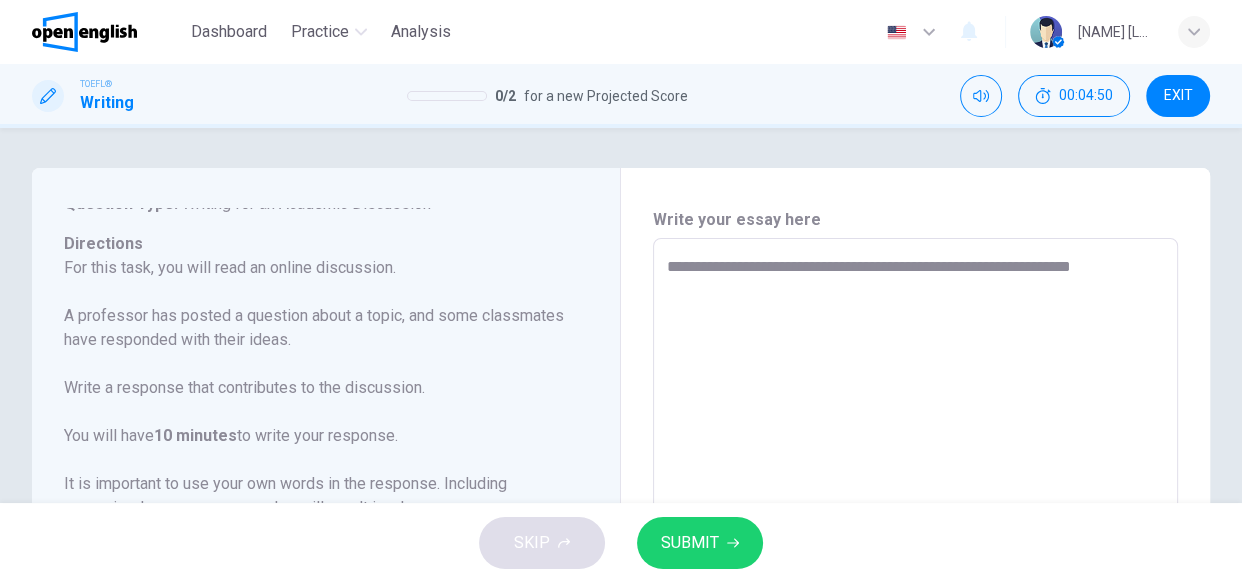 type on "*" 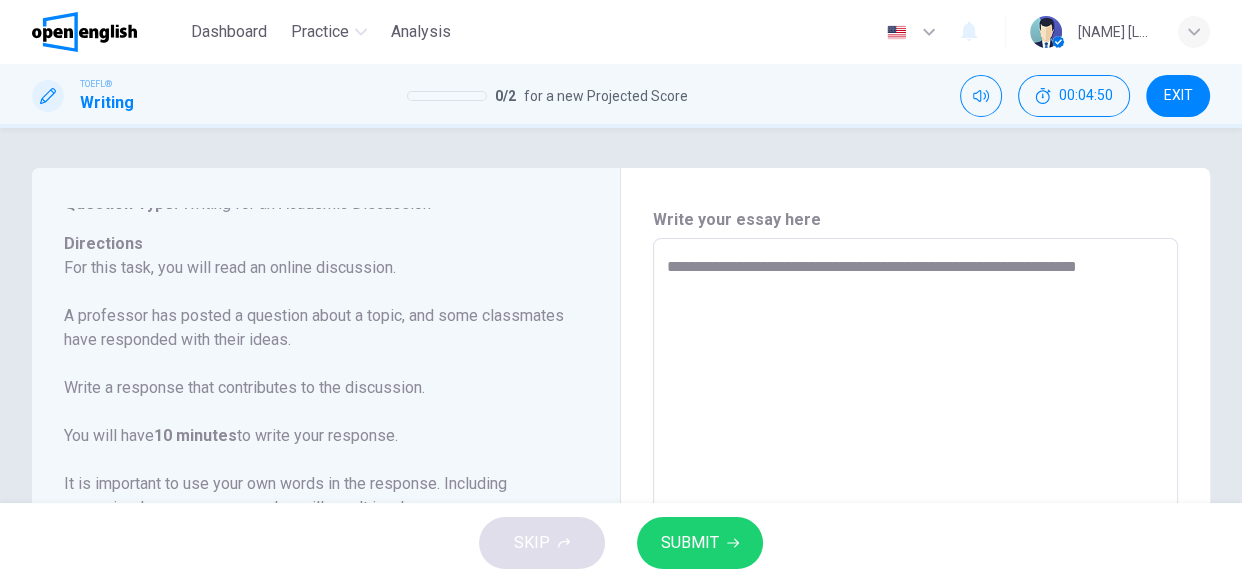 type on "*" 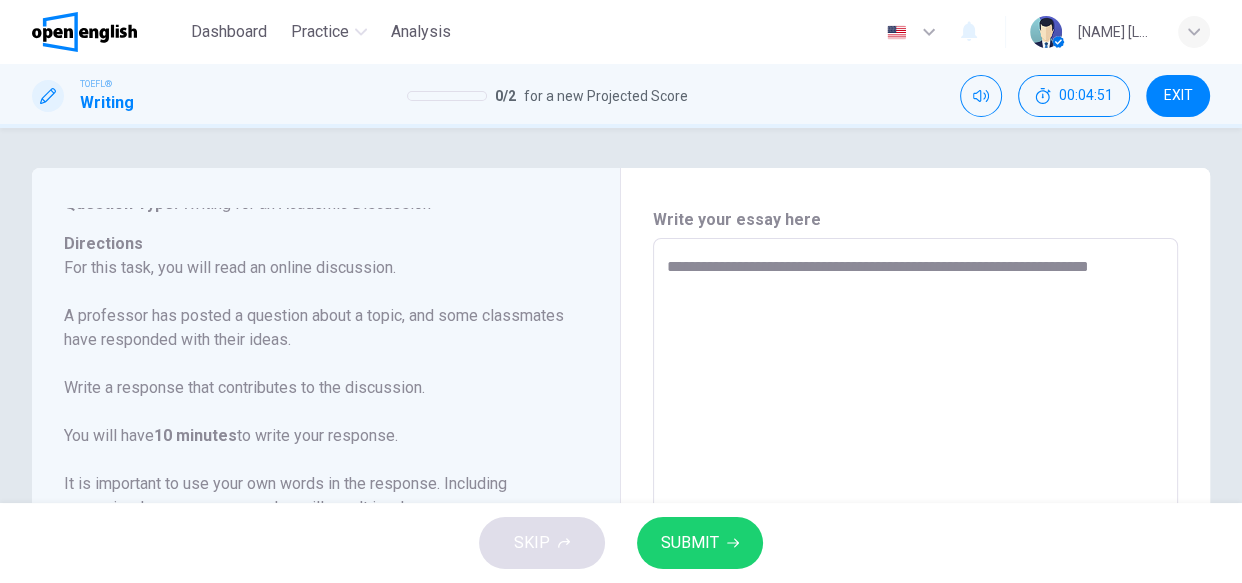 type on "**********" 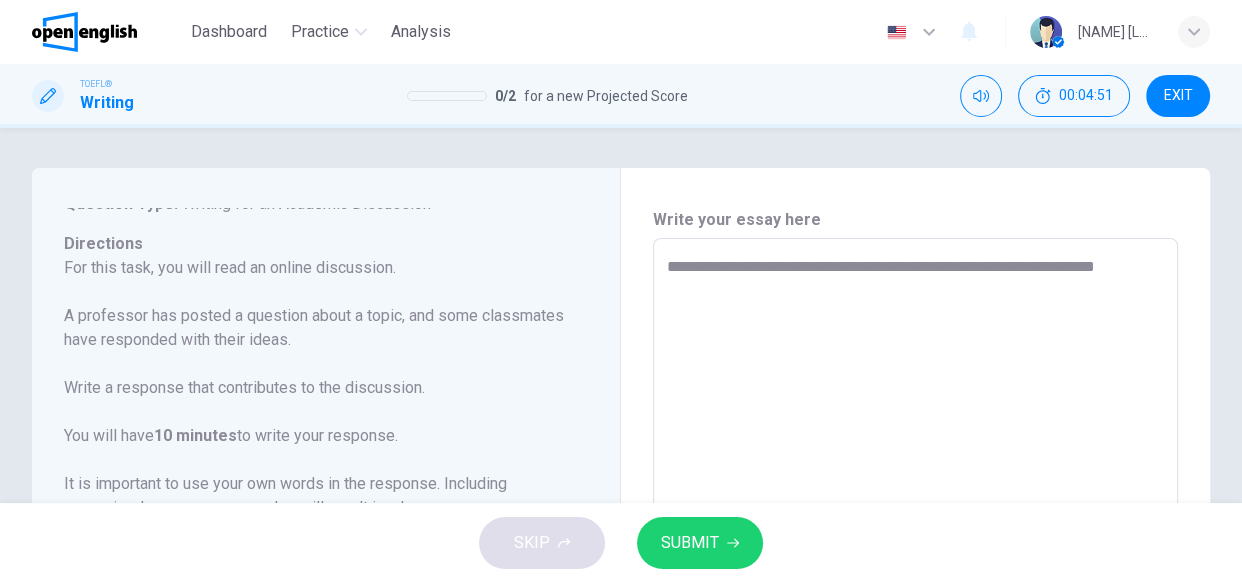 type on "*" 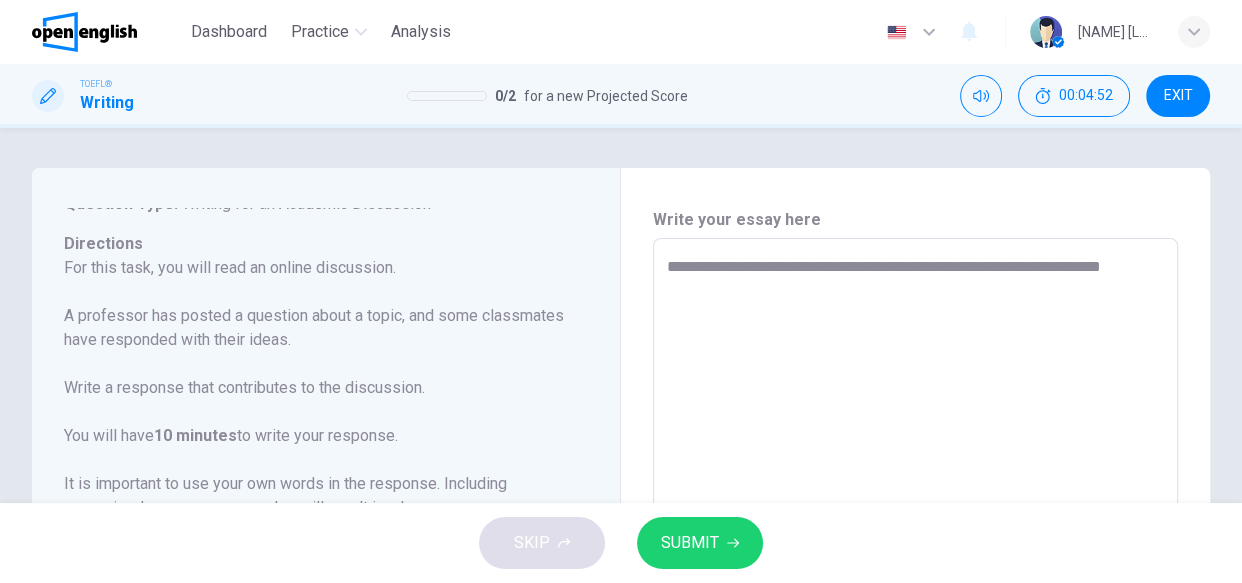 type on "**********" 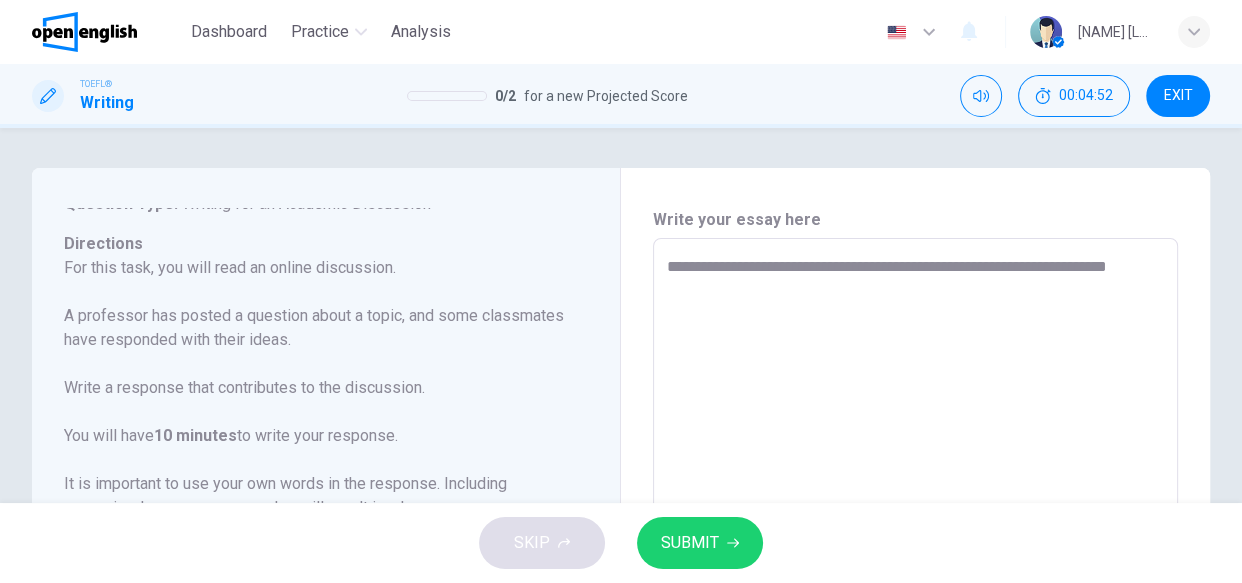 type on "*" 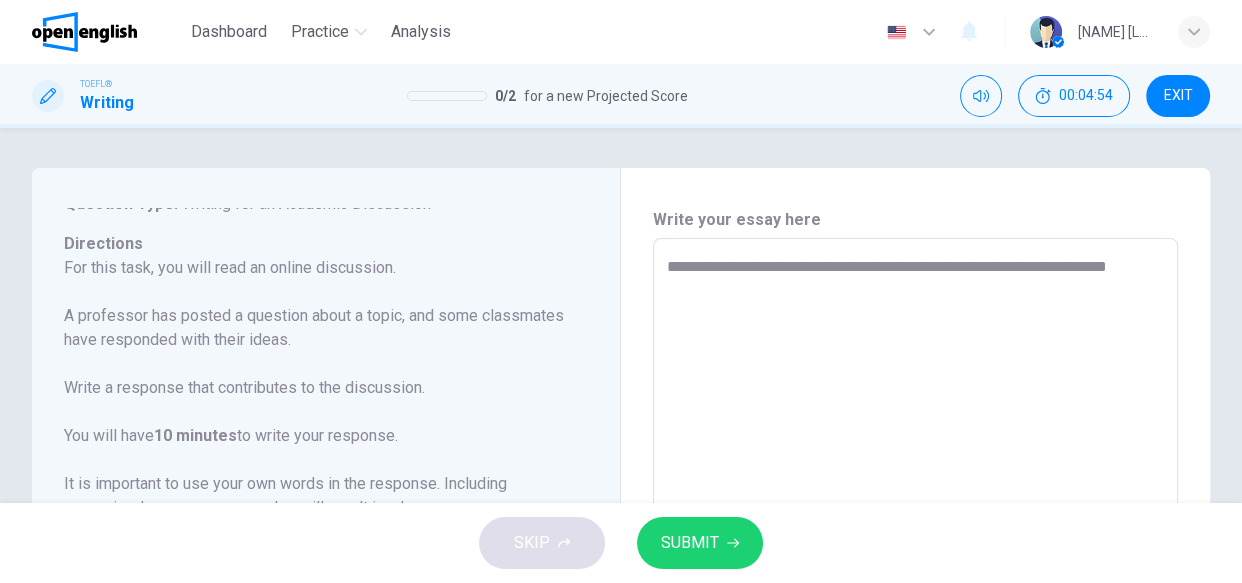 type on "**********" 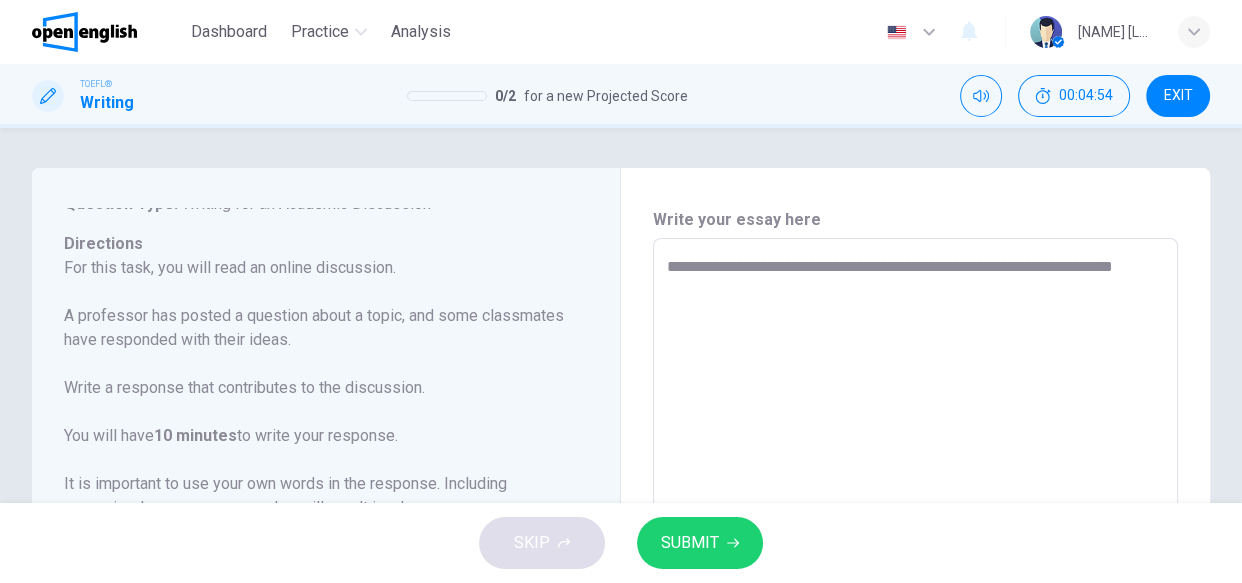 type on "*" 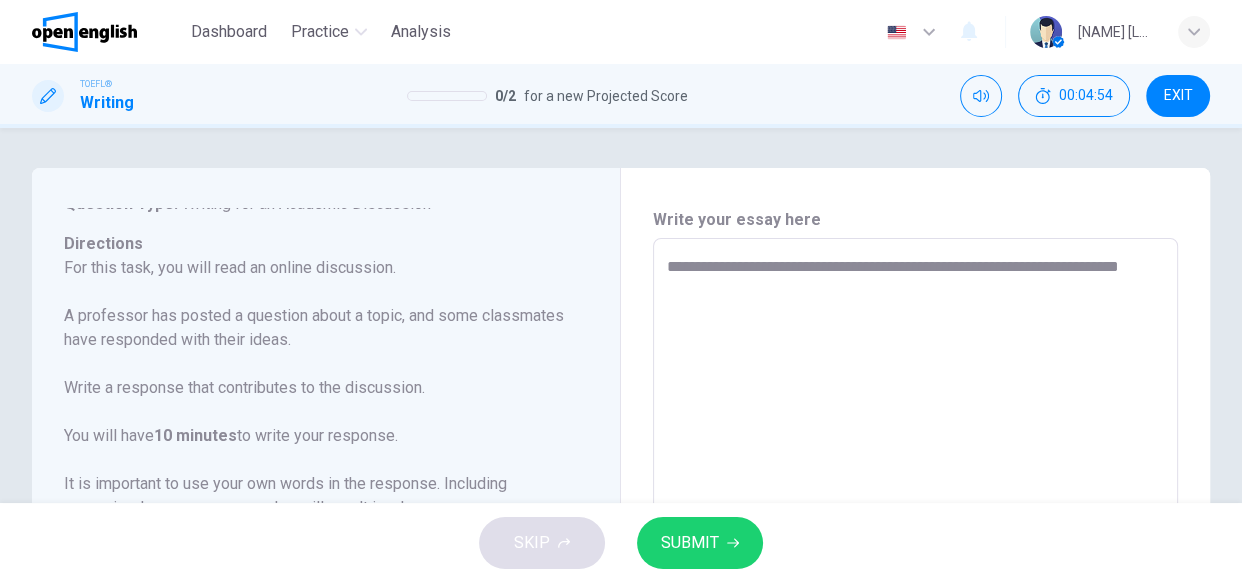 type on "**********" 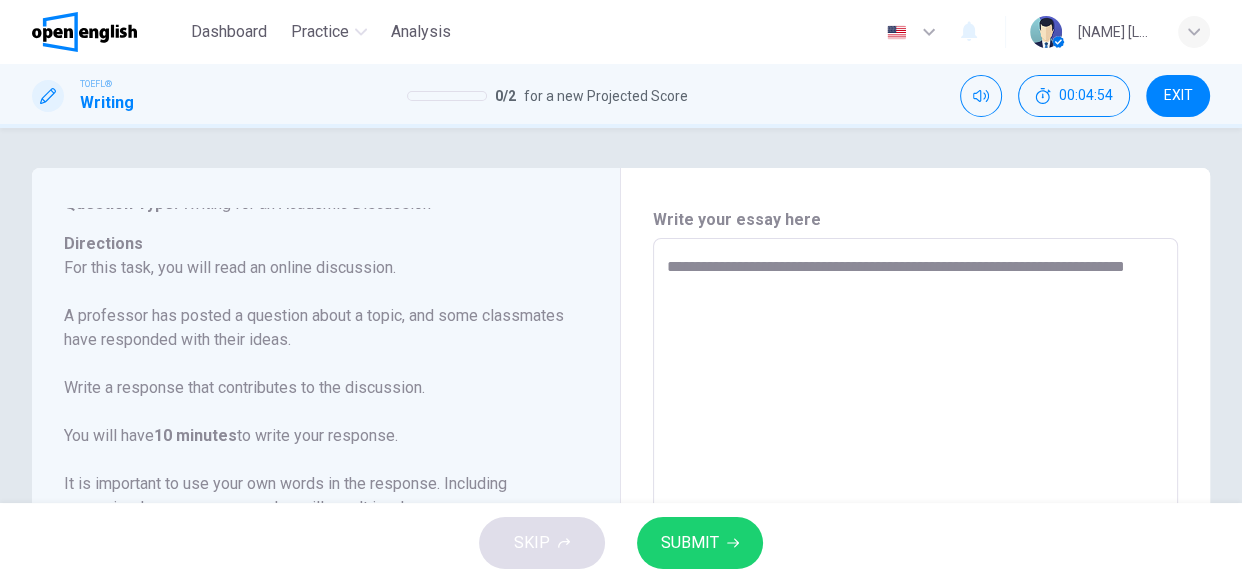type on "*" 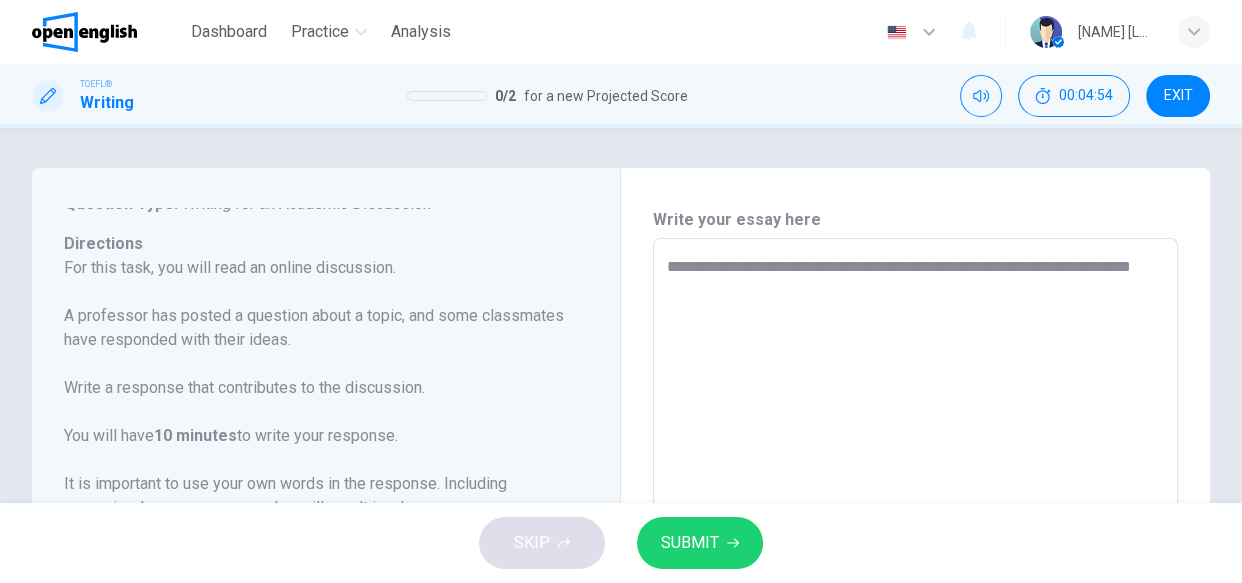type on "**********" 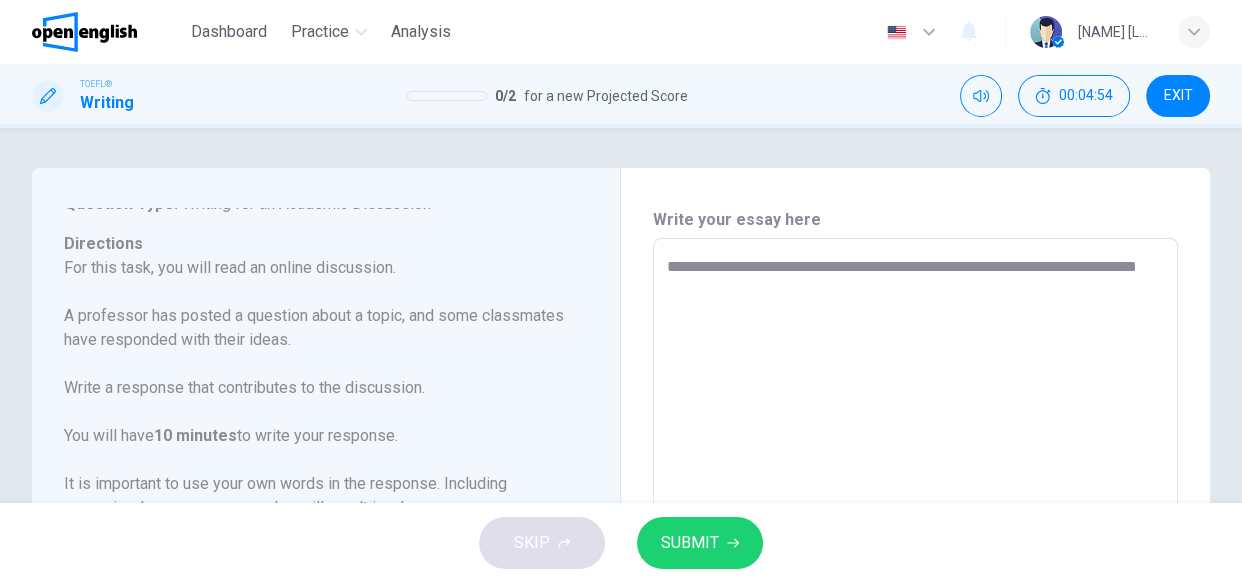 type on "*" 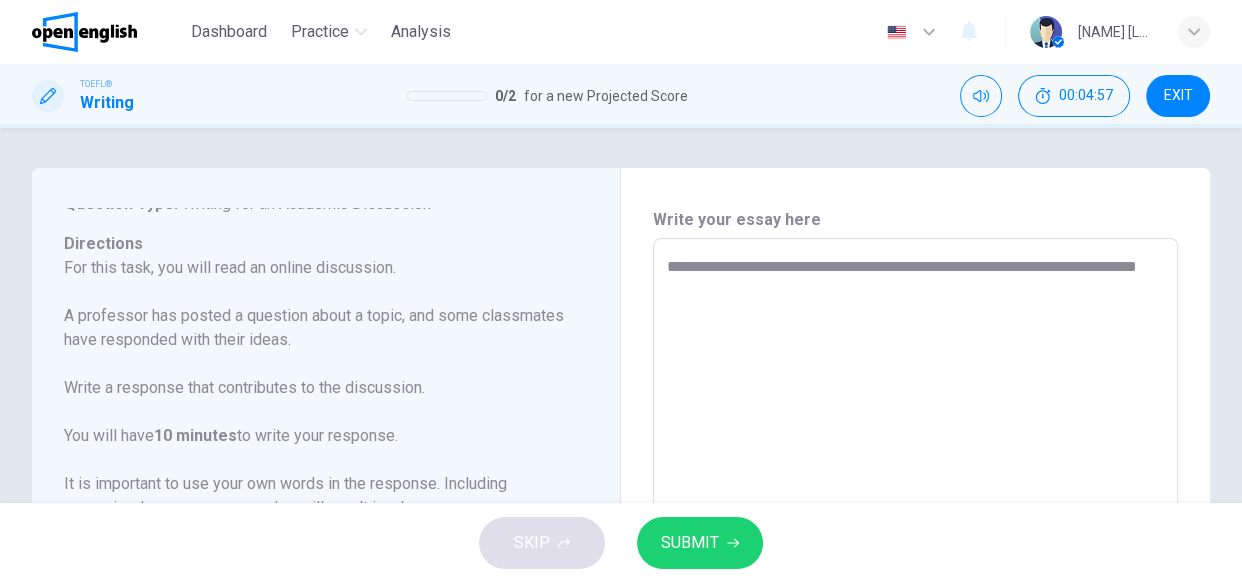 type on "**********" 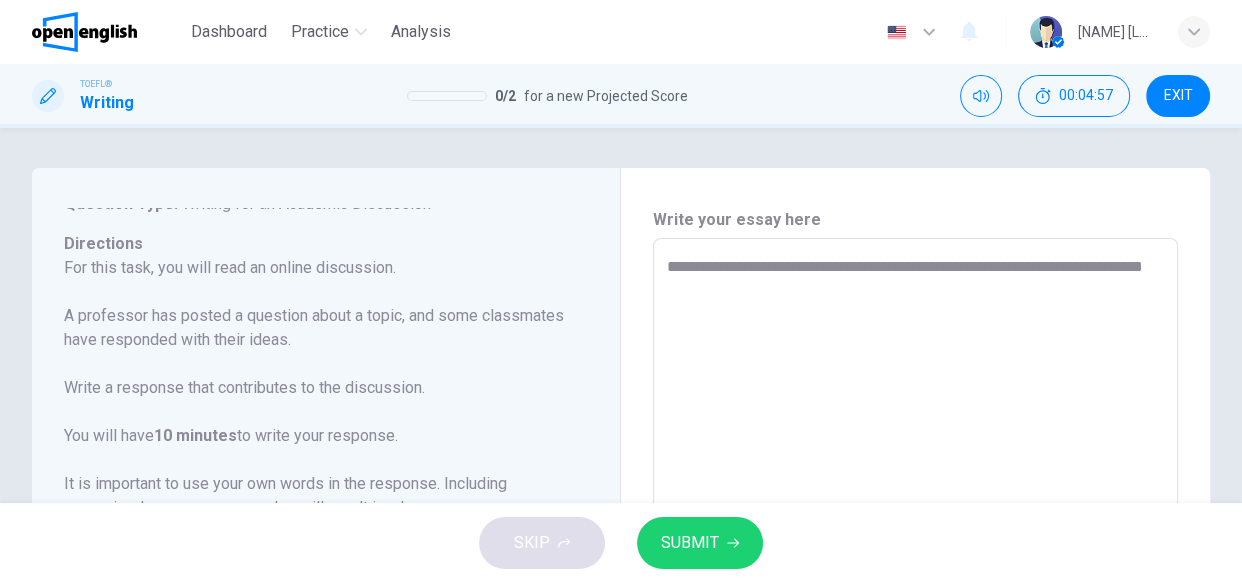 type on "*" 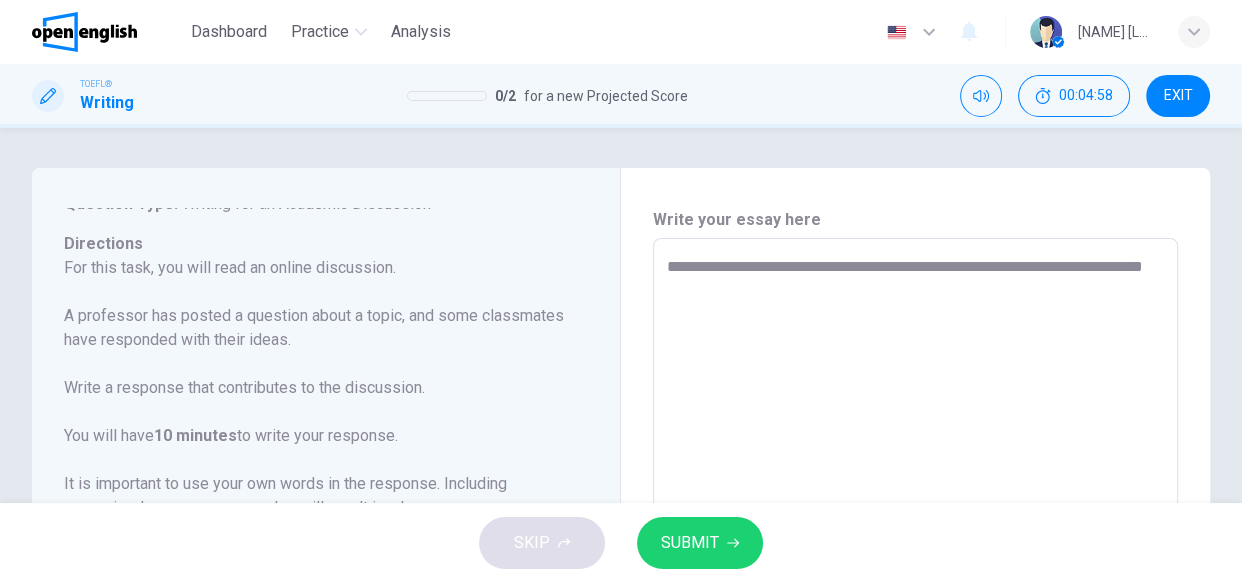 type on "**********" 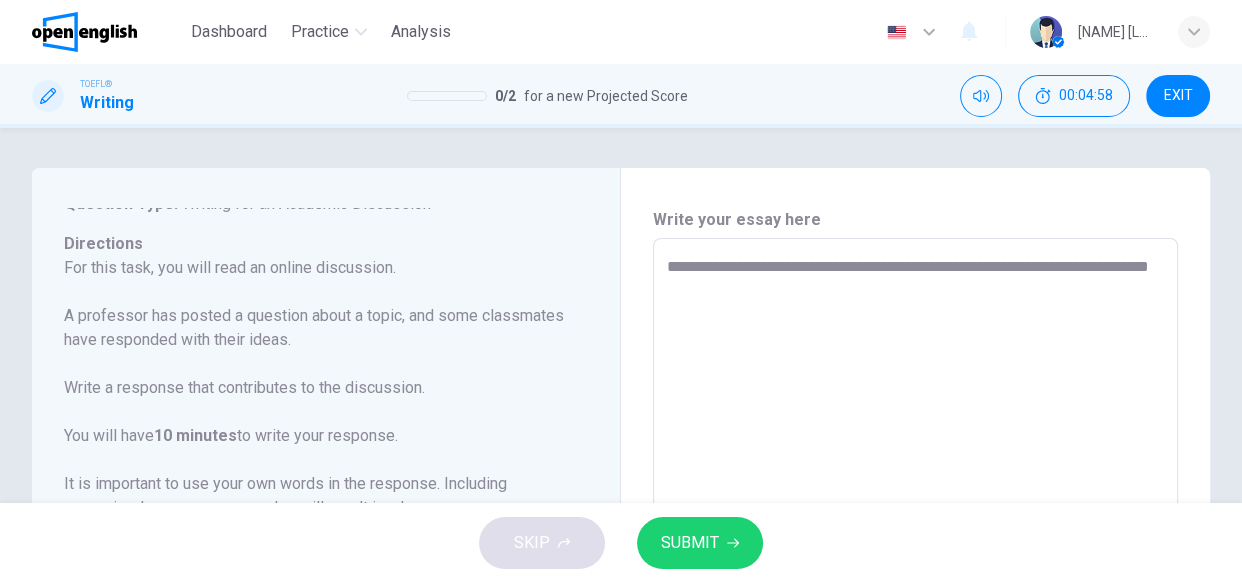 type on "*" 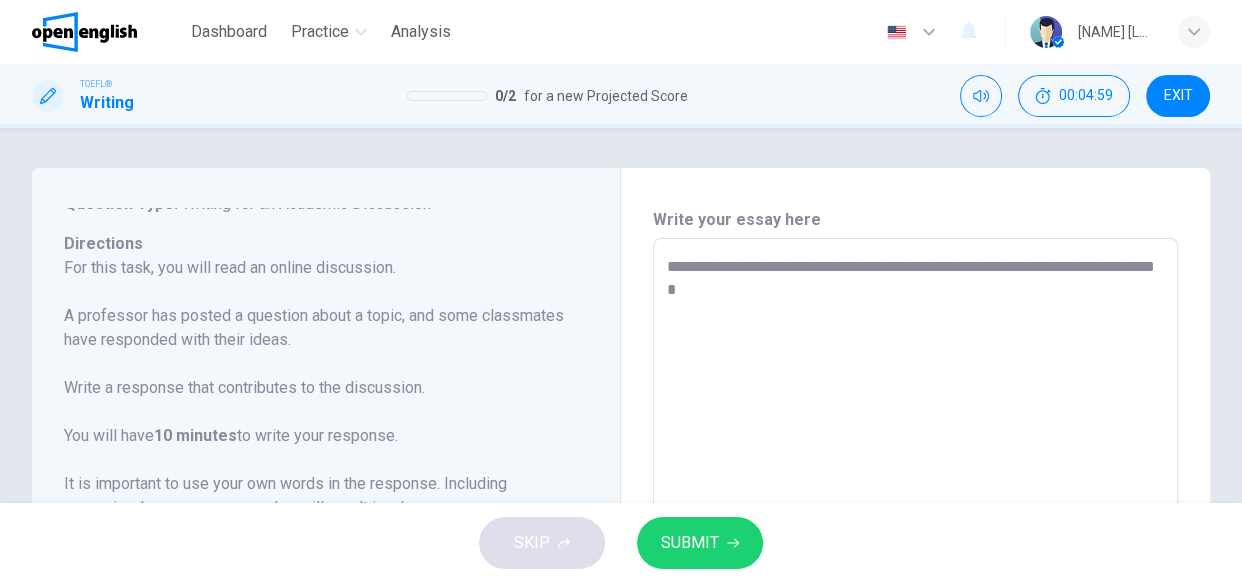 type on "**********" 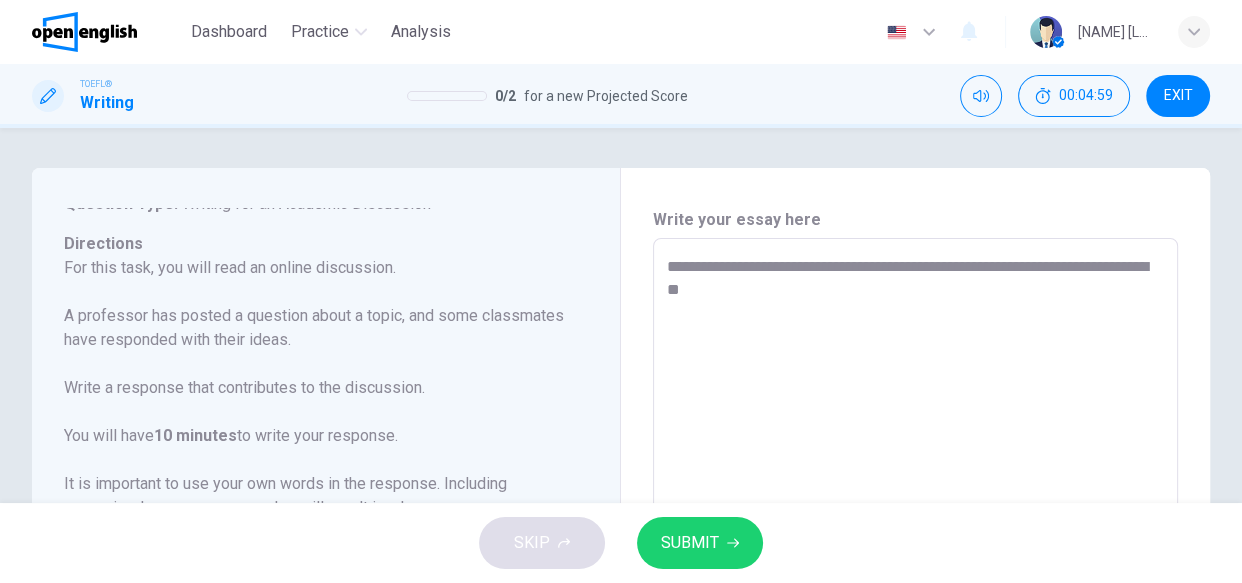 type on "*" 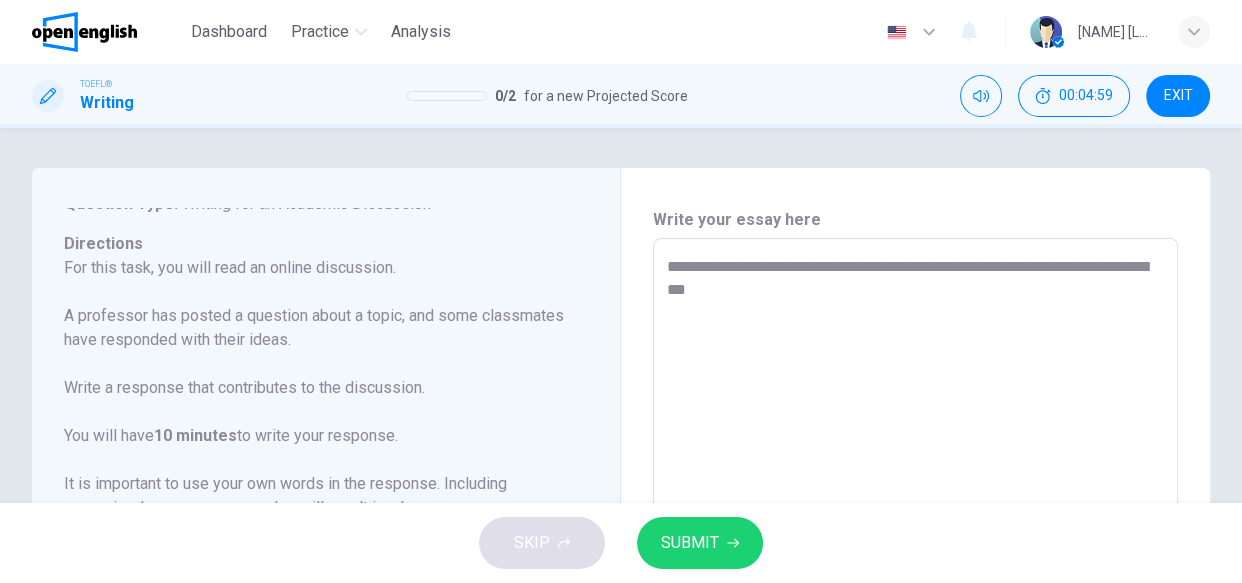 type on "**********" 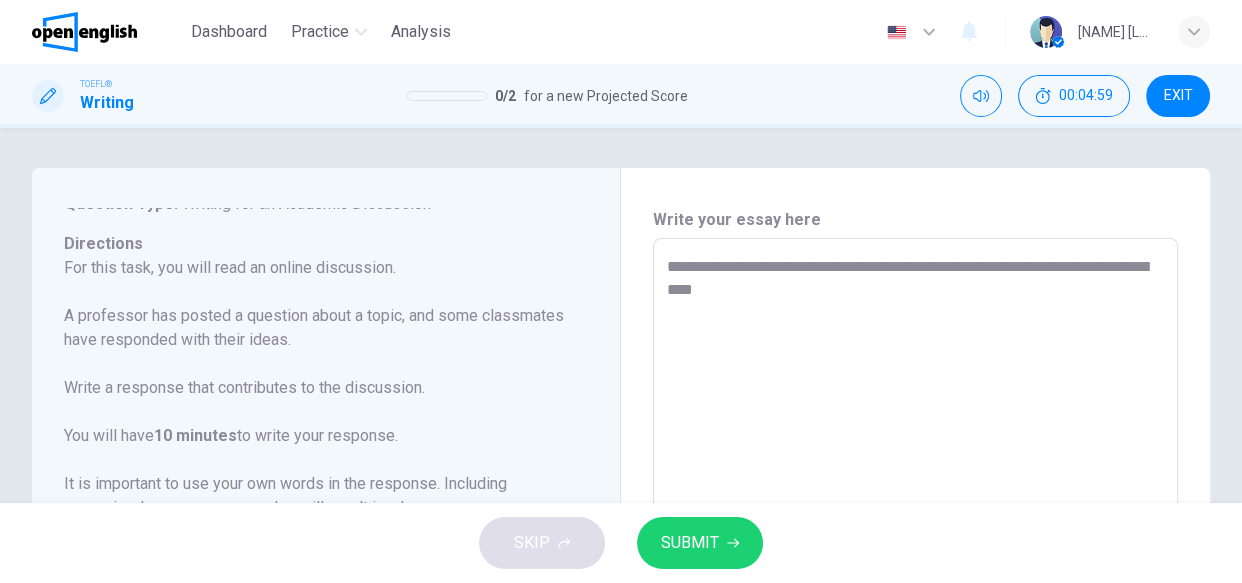 type on "*" 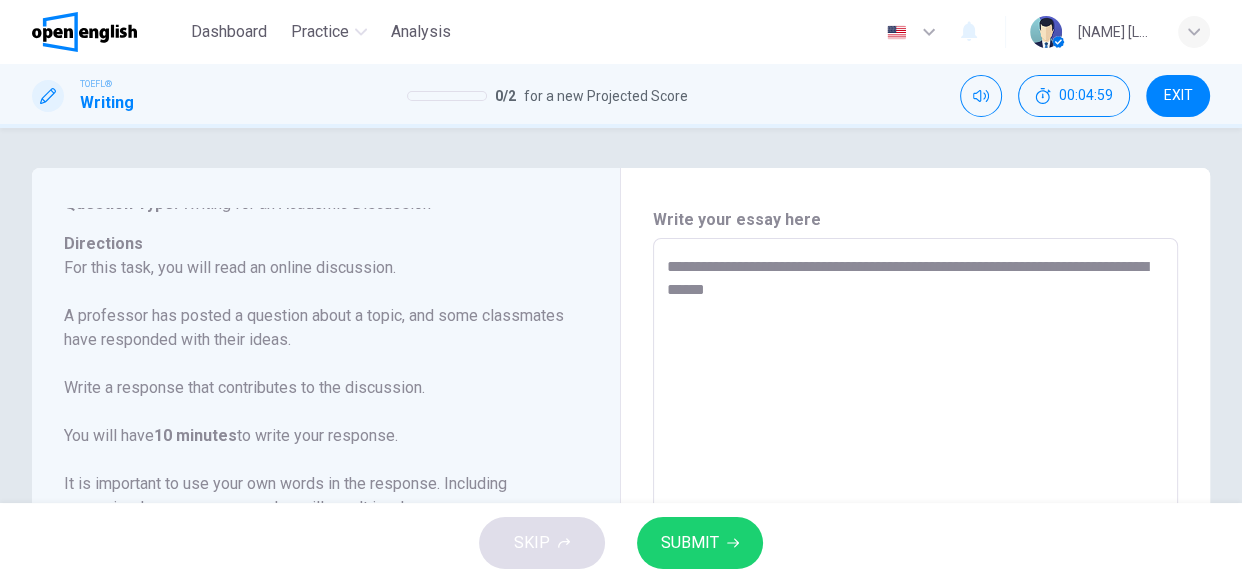 type on "**********" 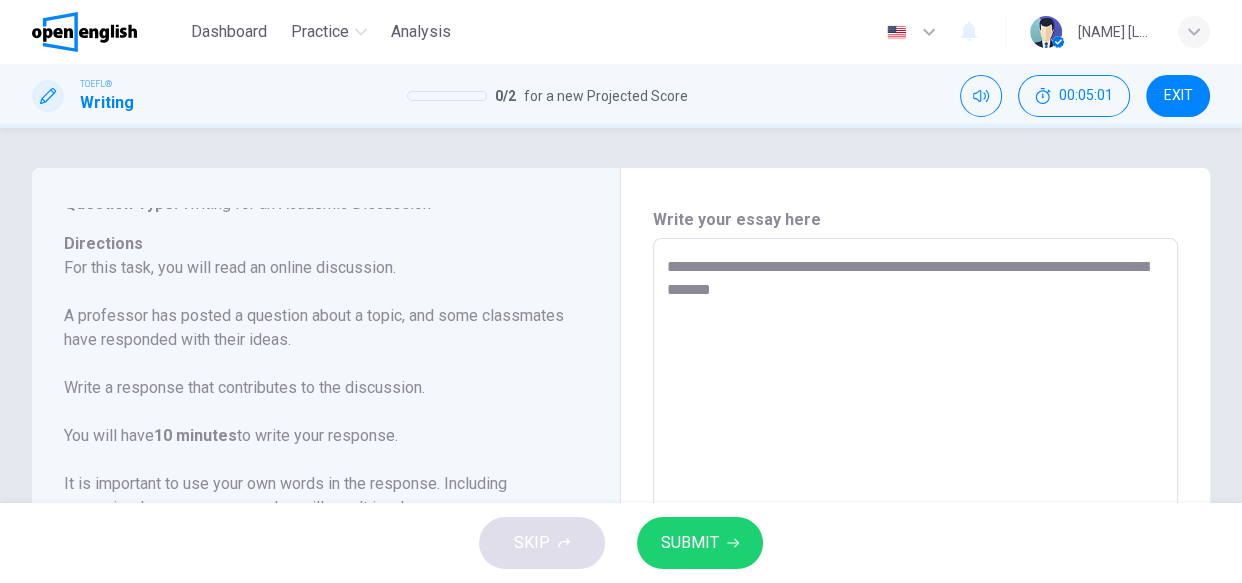 type on "**********" 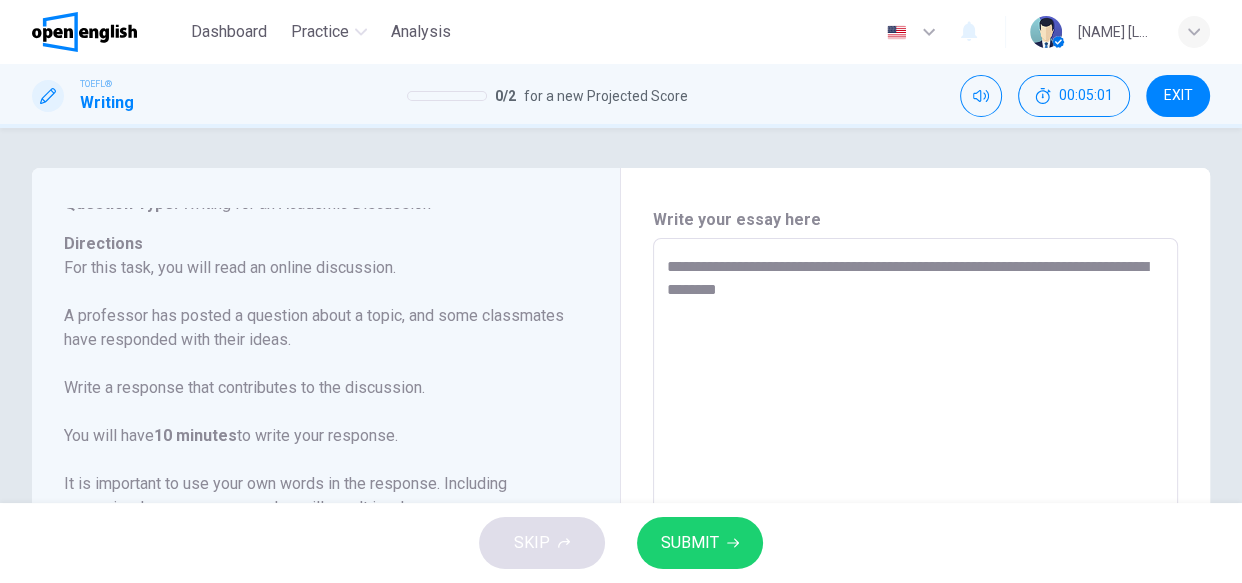 type on "*" 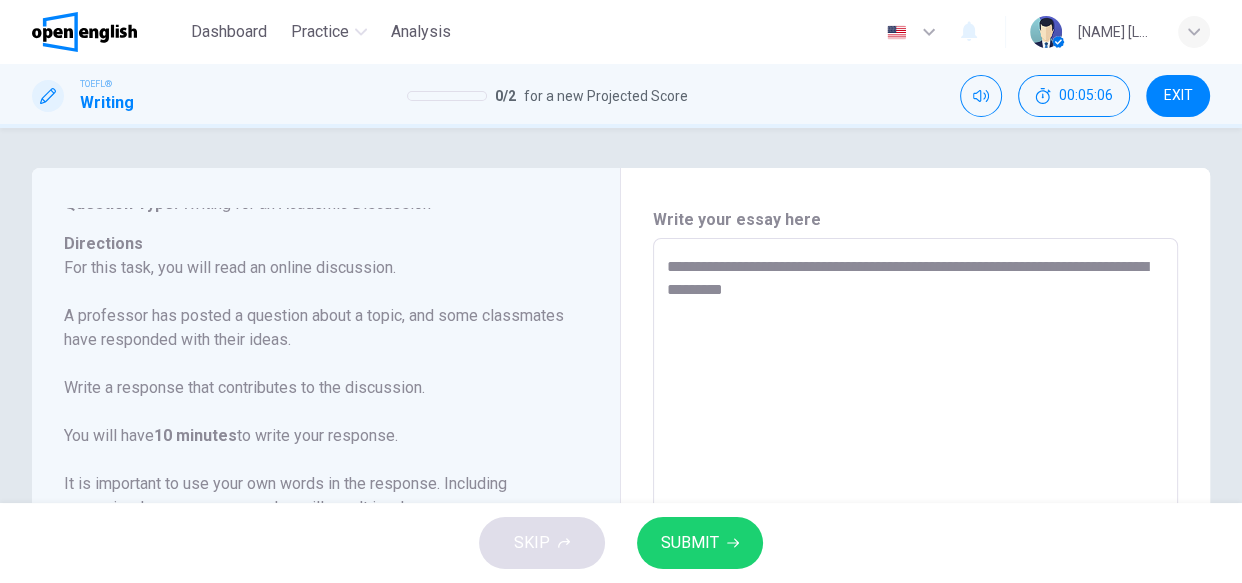 type on "**********" 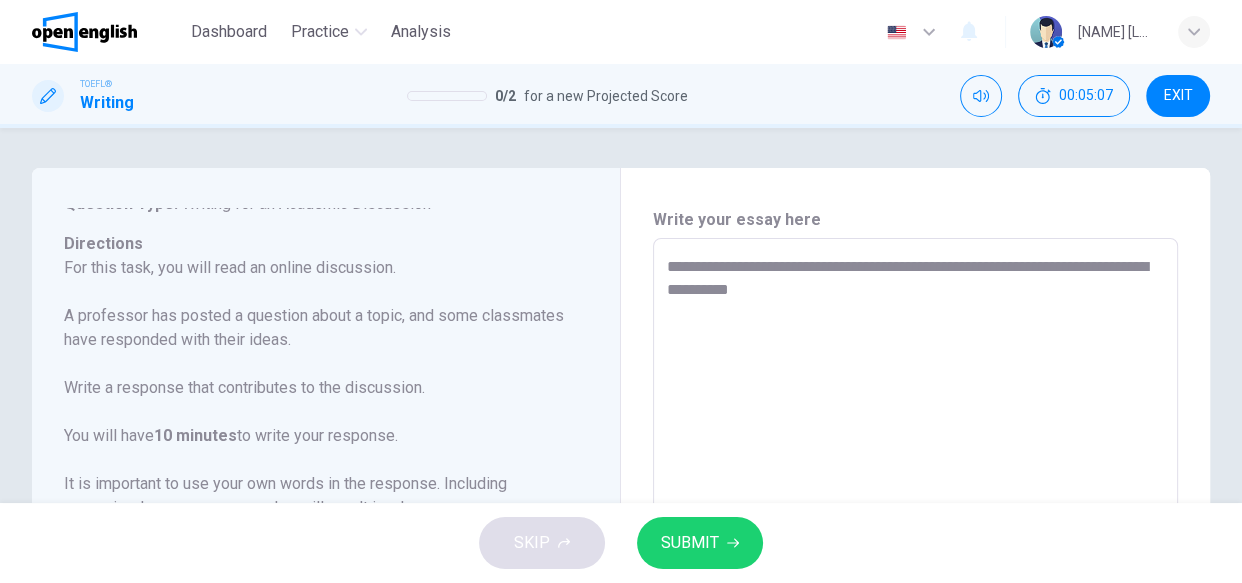type on "*" 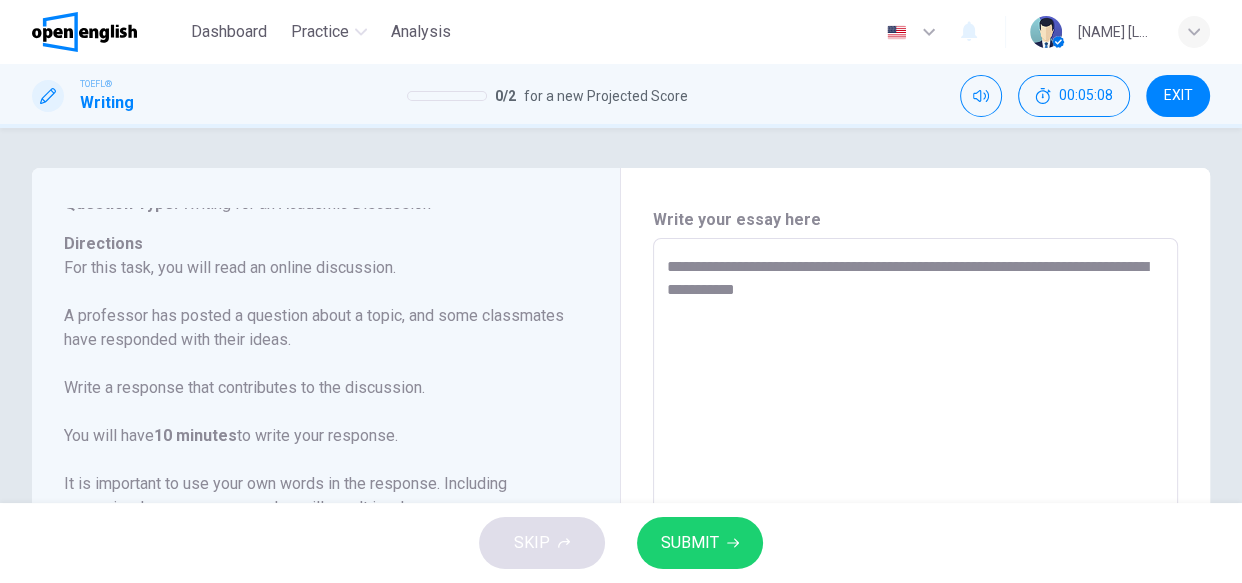 type on "**********" 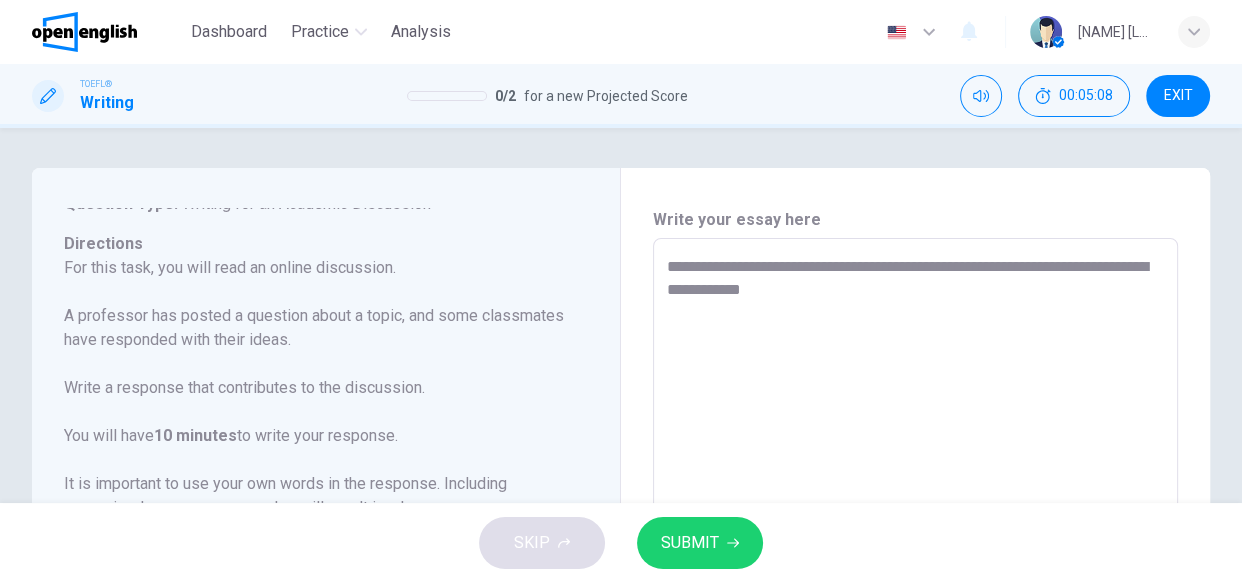type on "*" 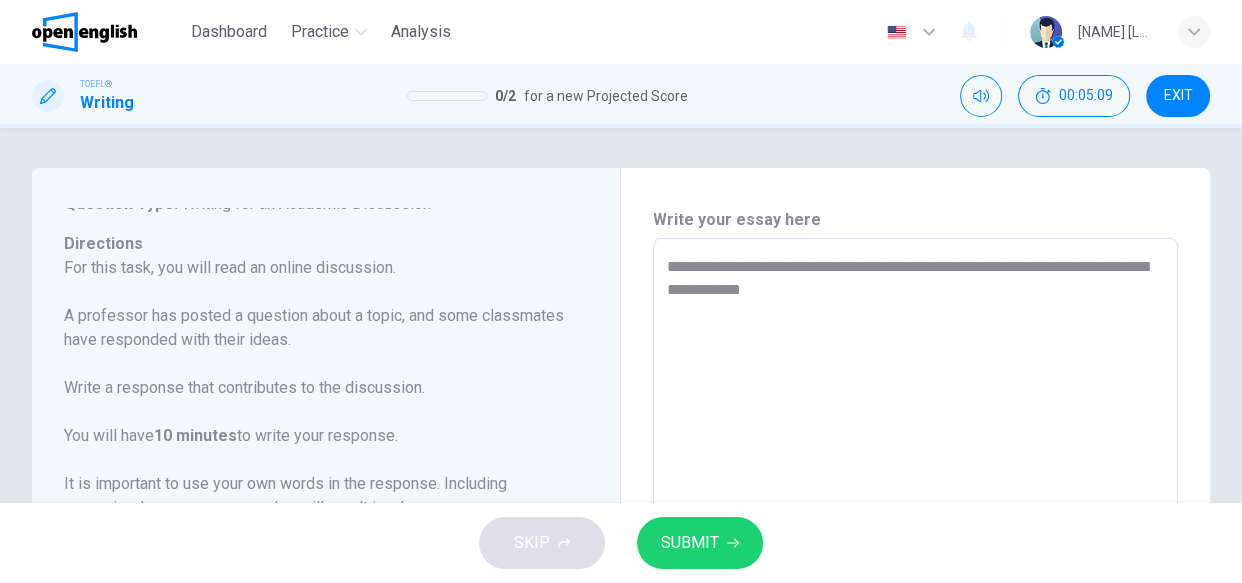 type on "**********" 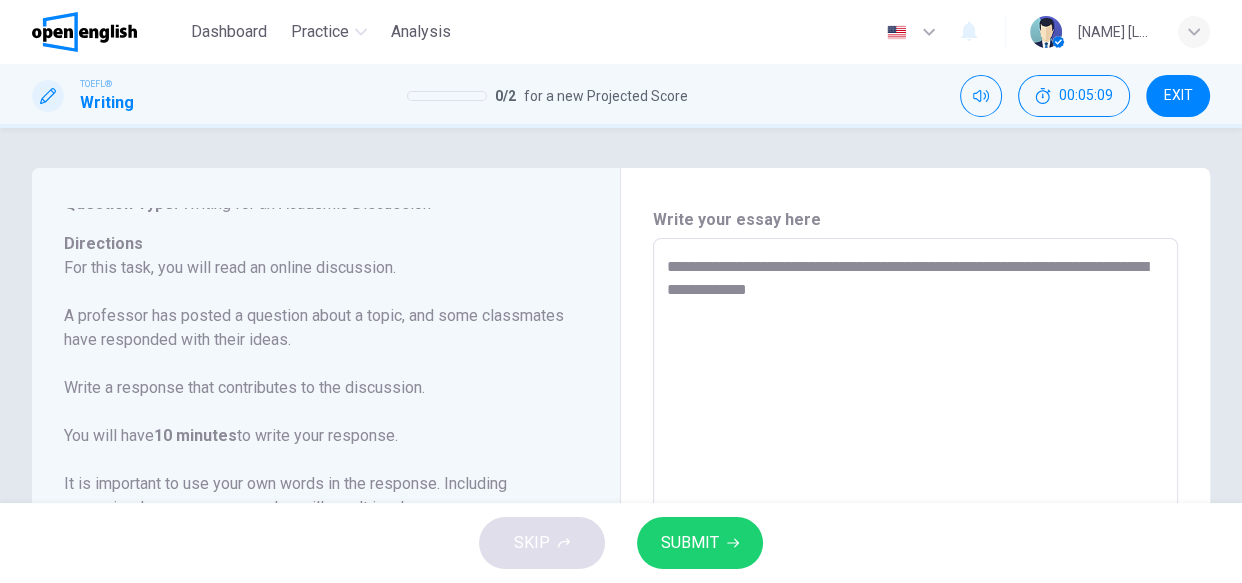 type on "*" 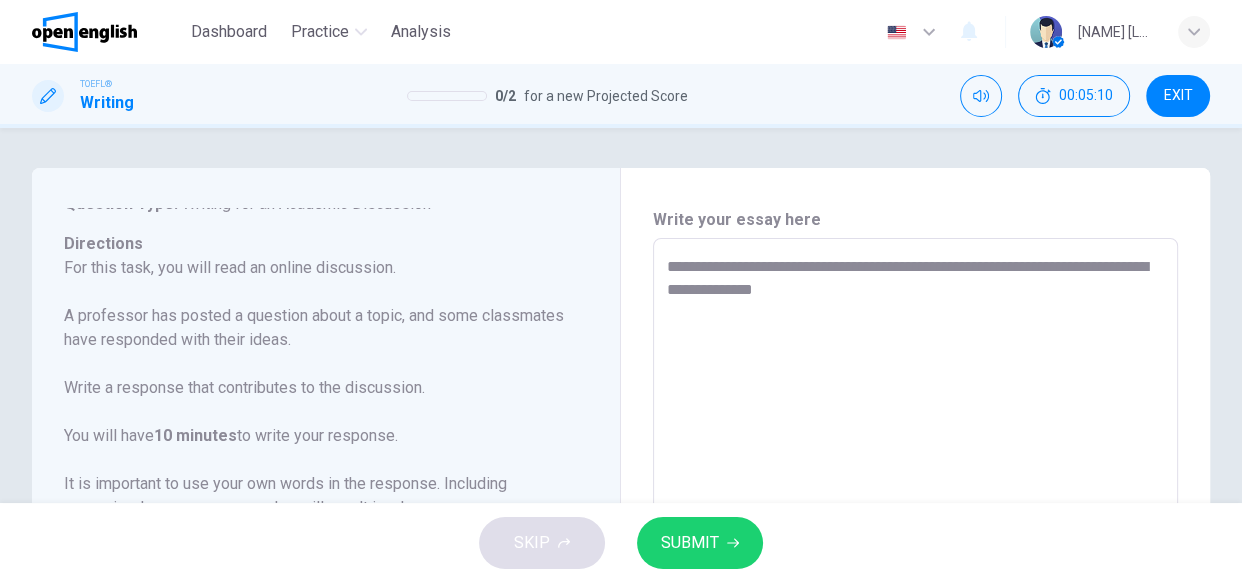 type on "*" 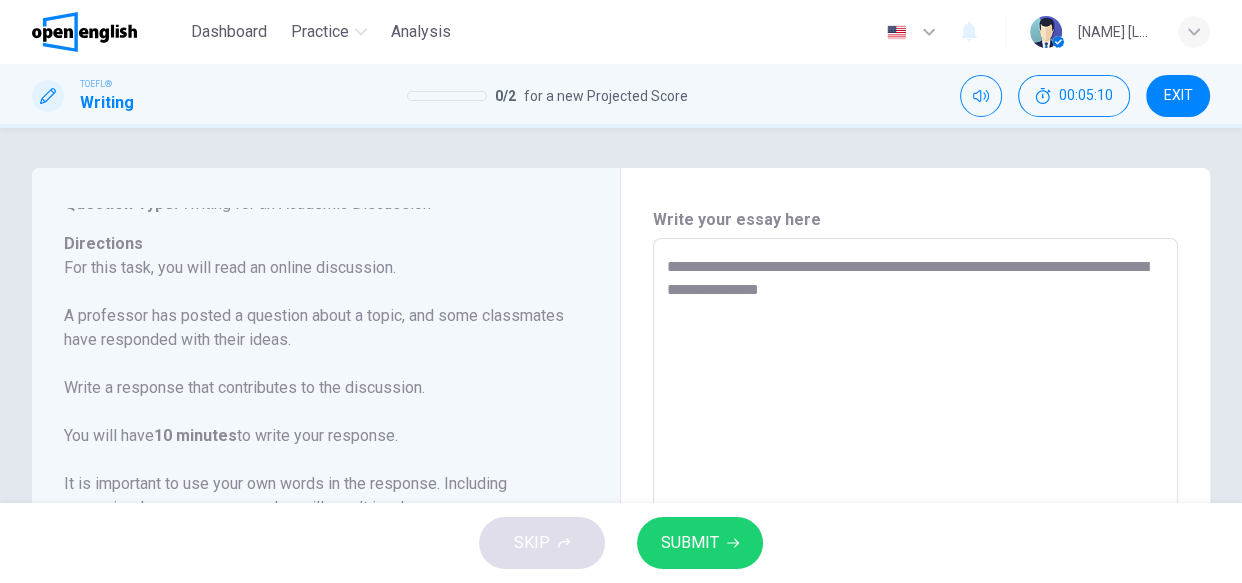 type on "*" 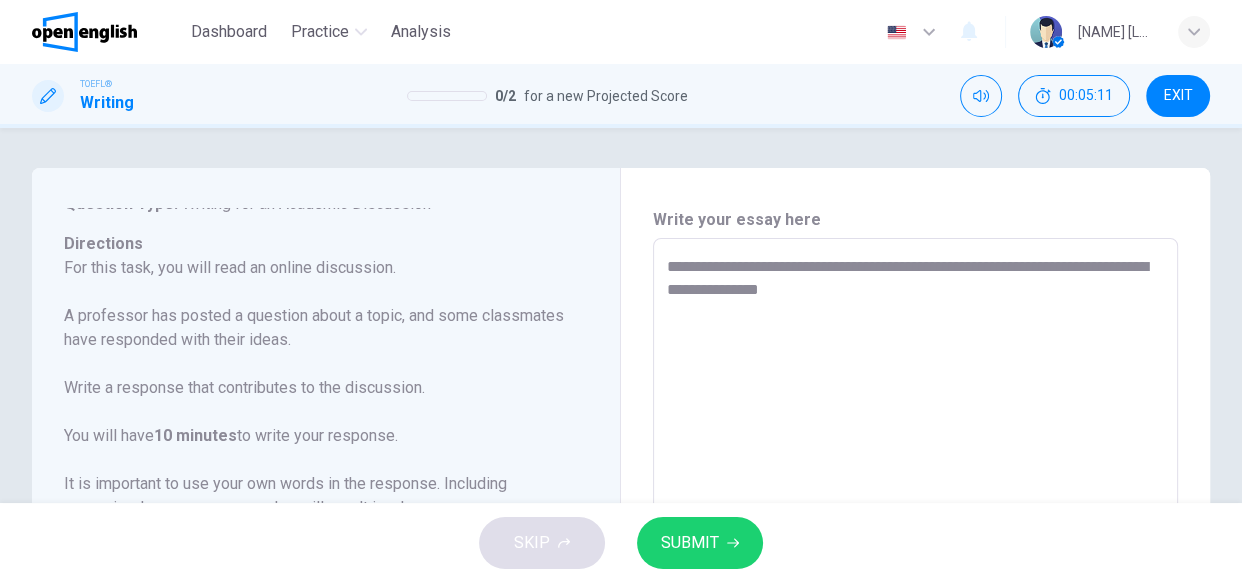type on "**********" 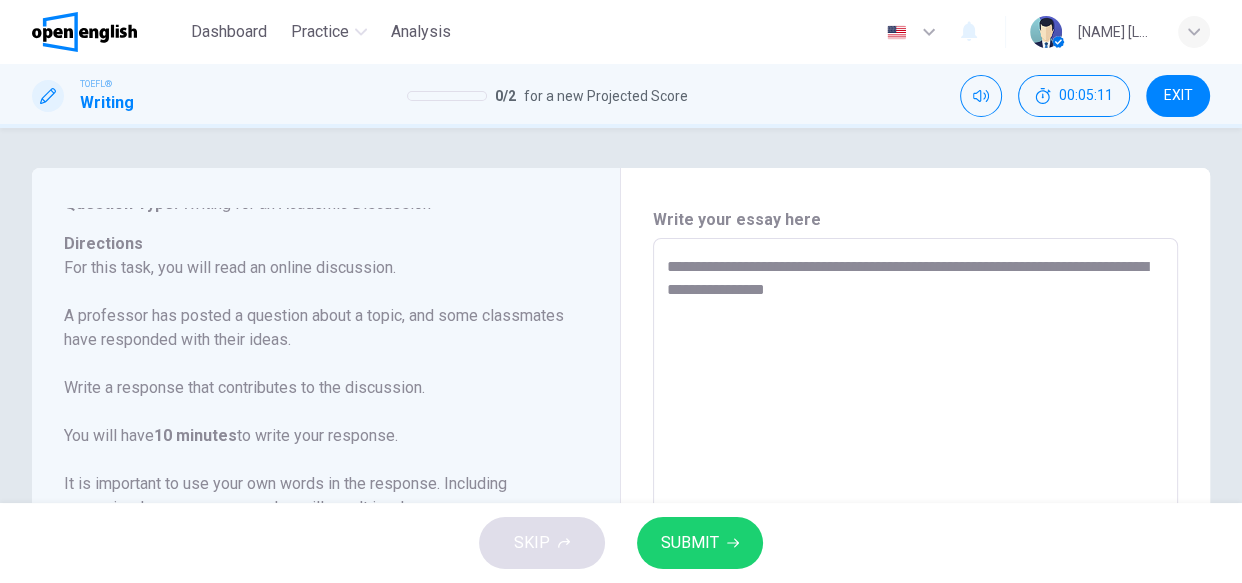 type on "*" 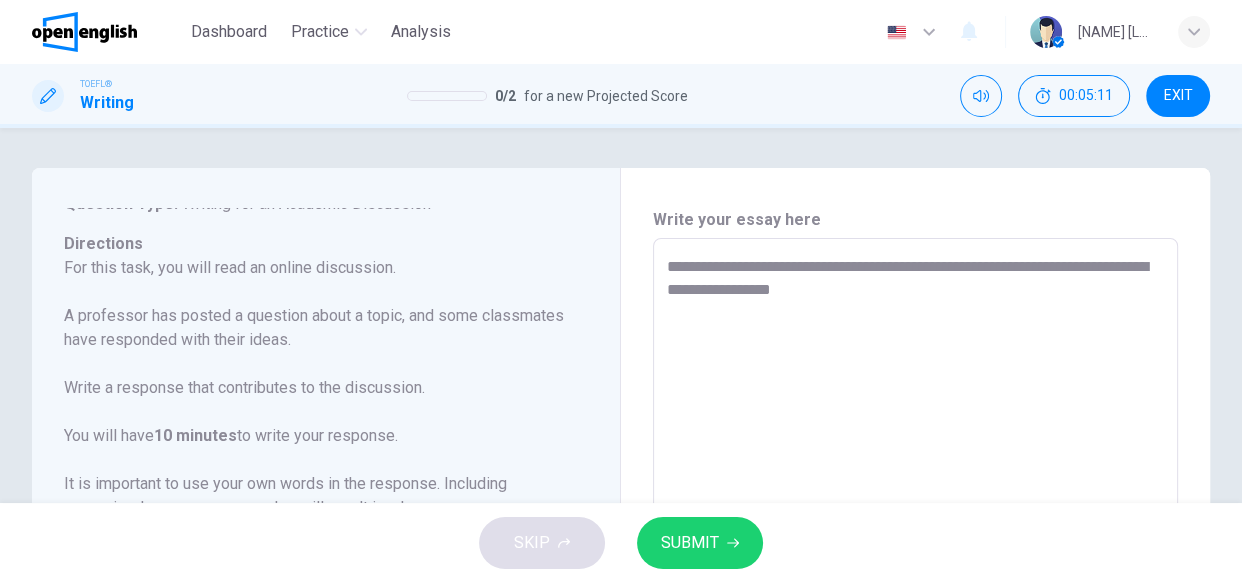 type on "*" 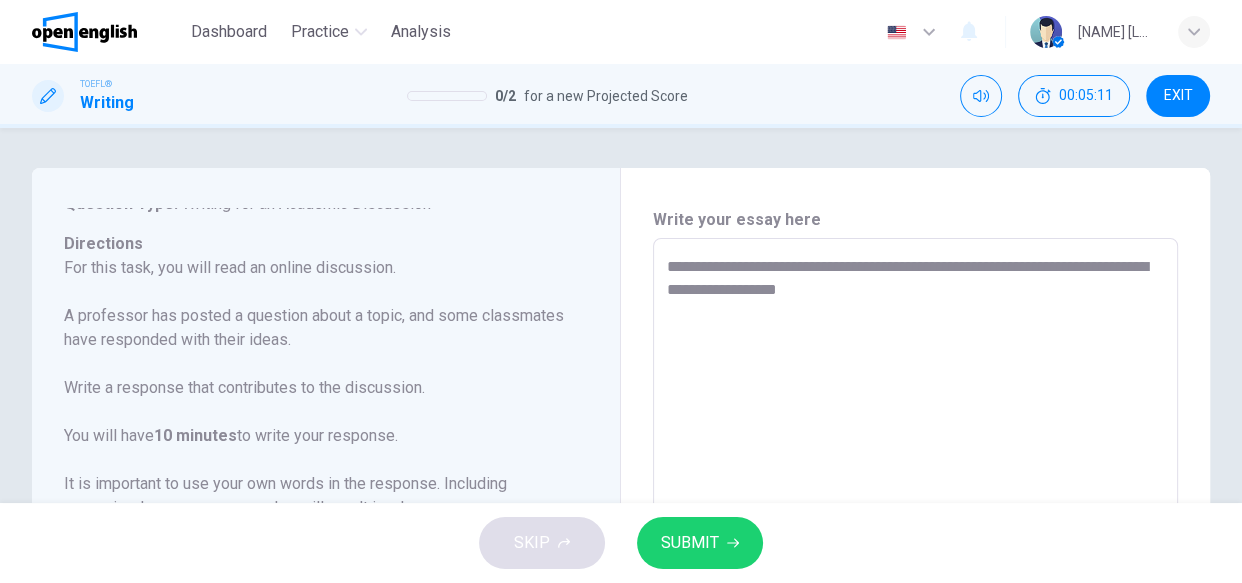 type on "**********" 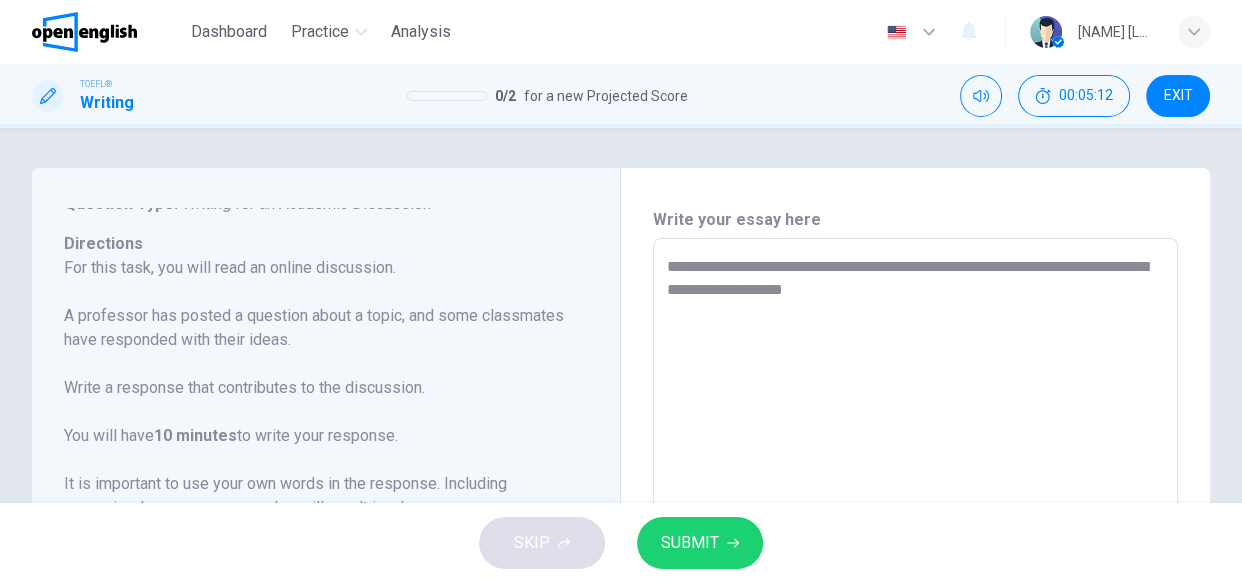 type on "*" 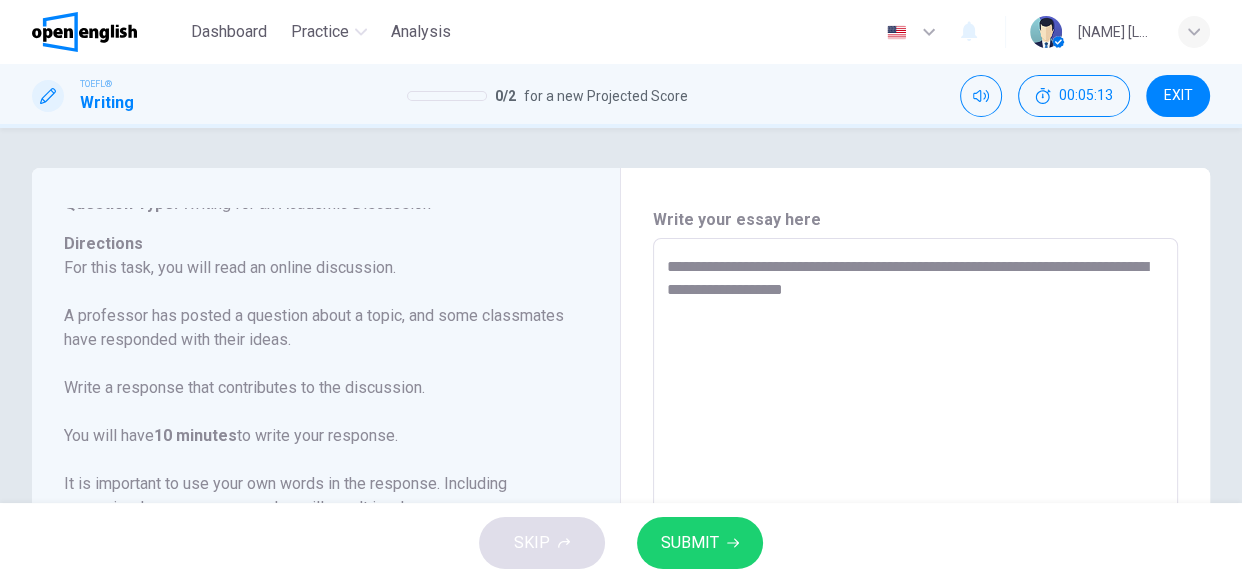 type on "**********" 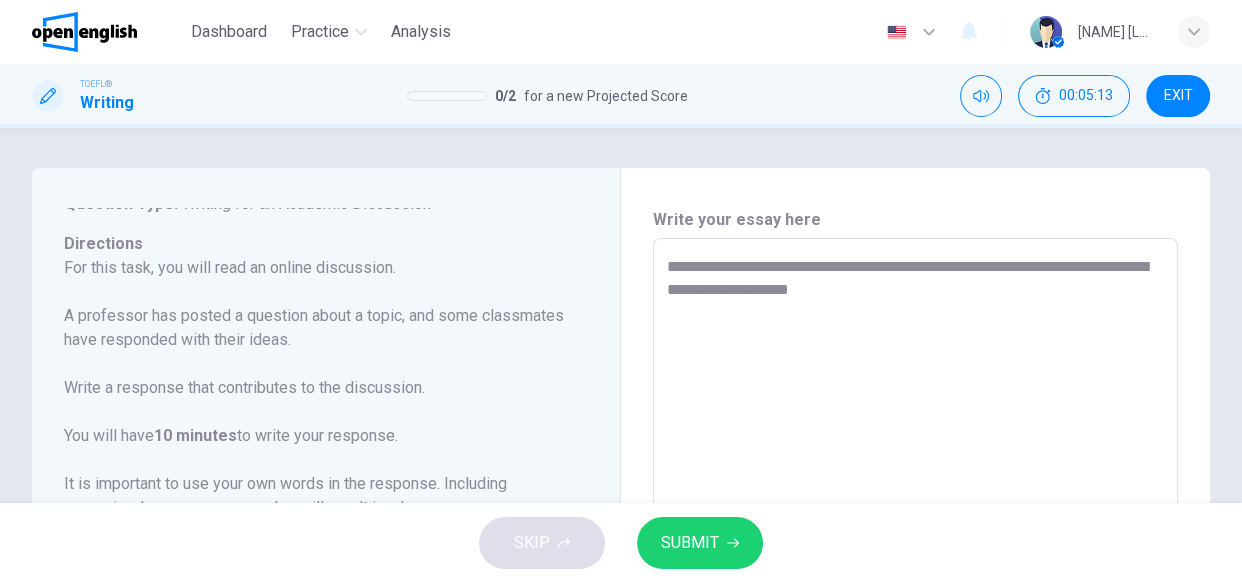 type on "*" 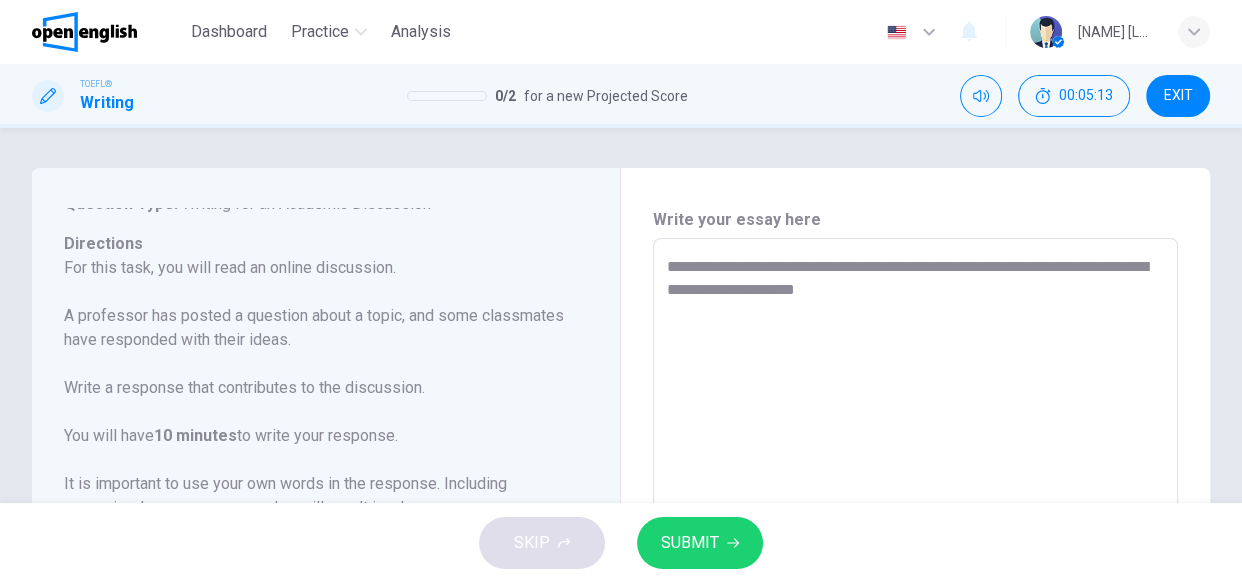 type on "*" 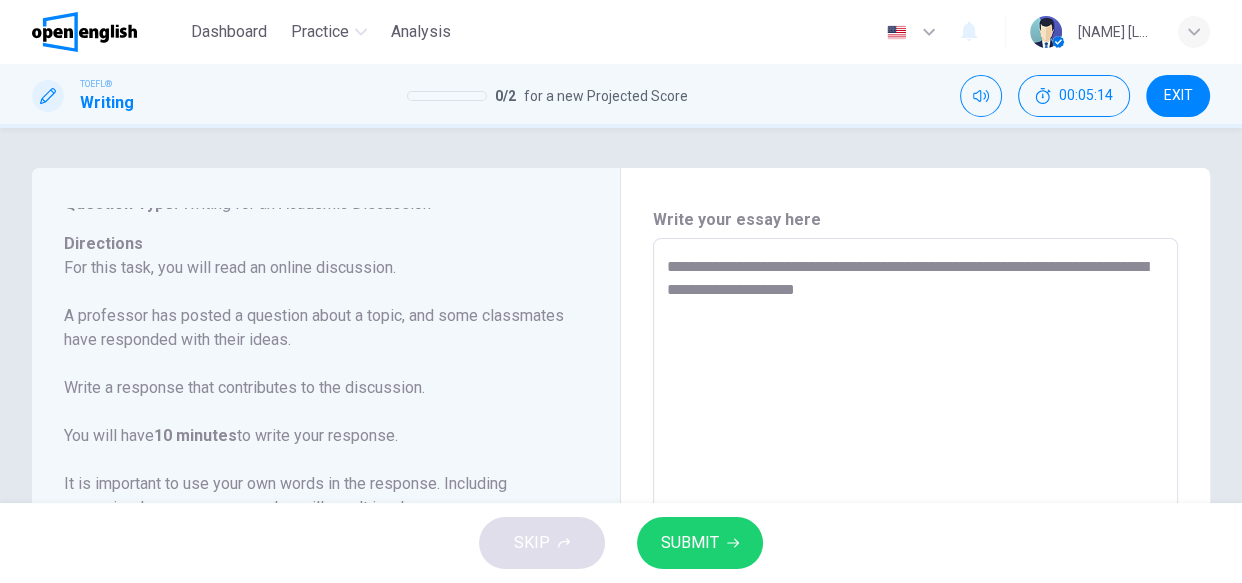 type on "**********" 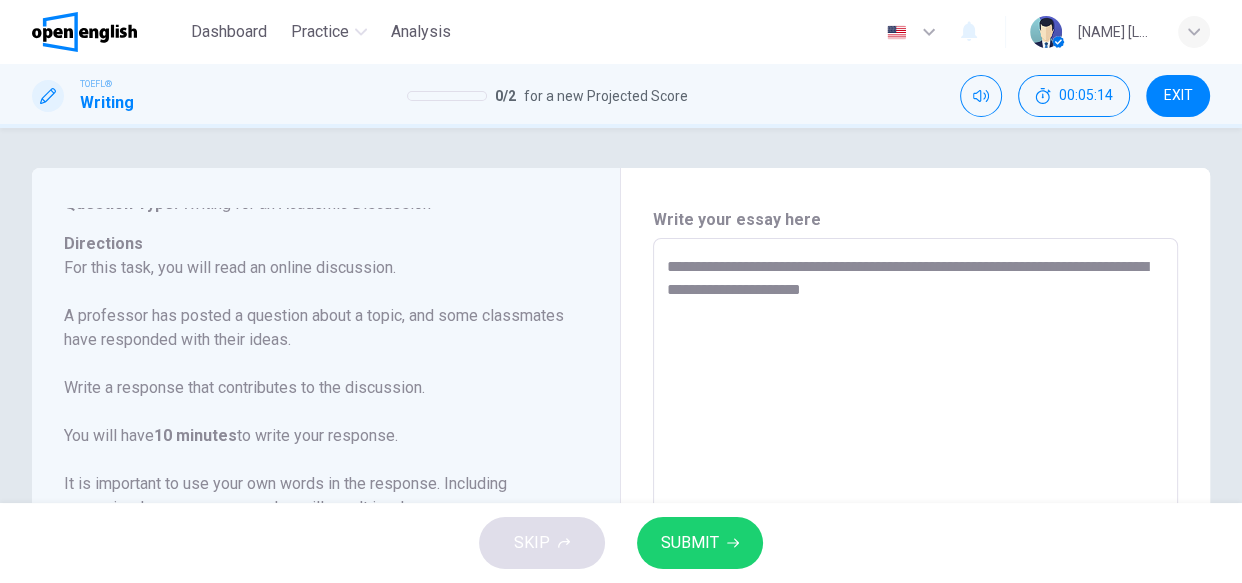 type on "*" 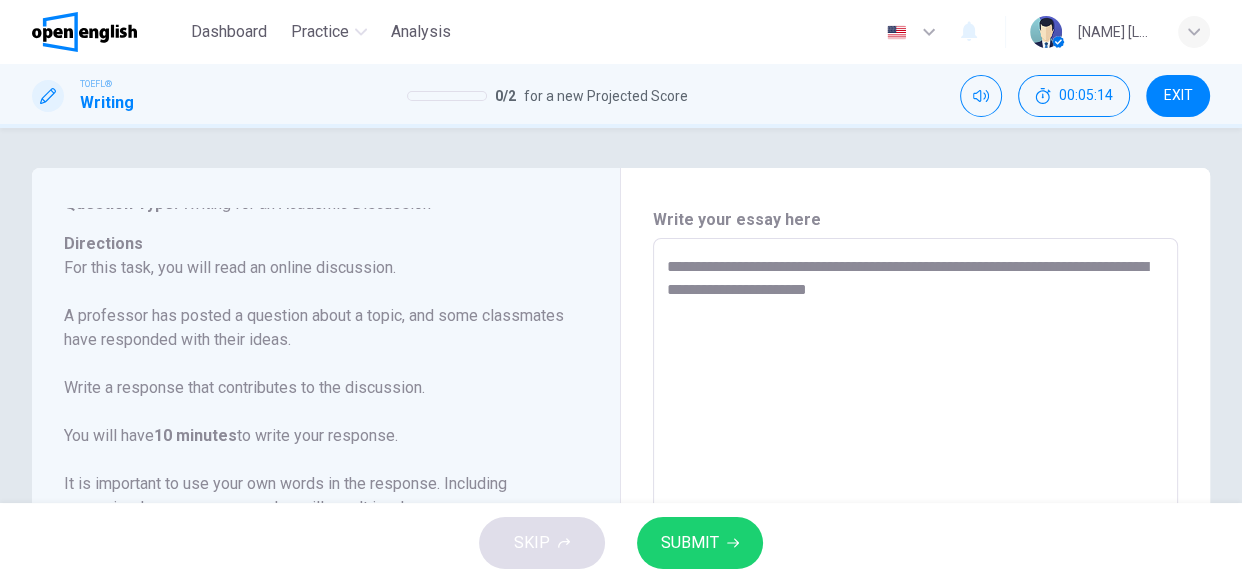 type on "*" 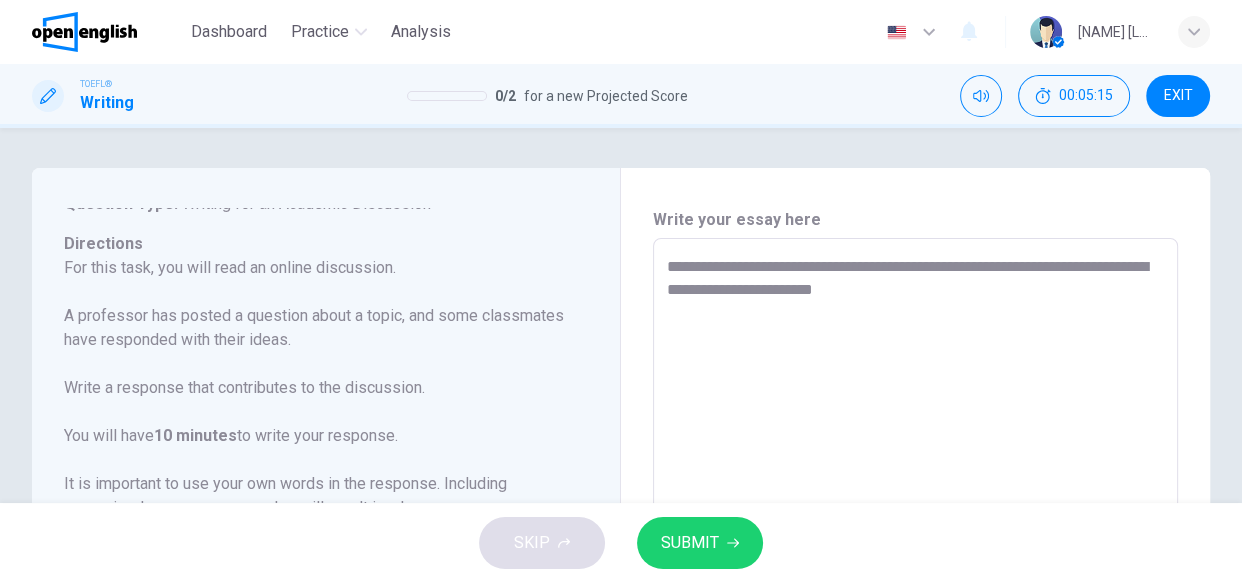 type 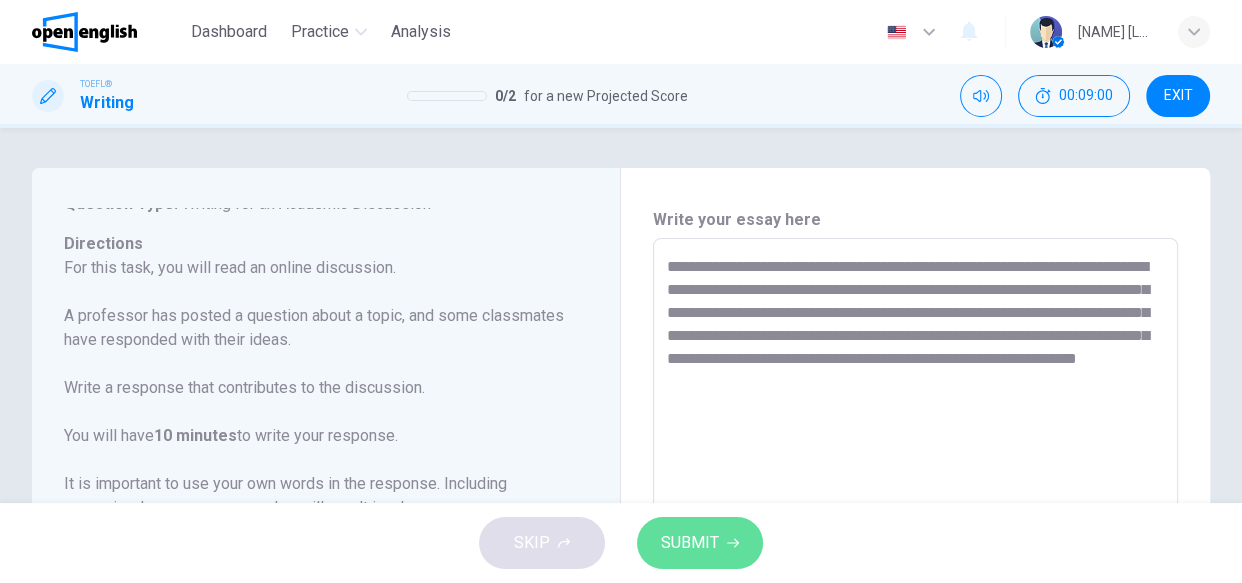 click on "SUBMIT" at bounding box center [690, 543] 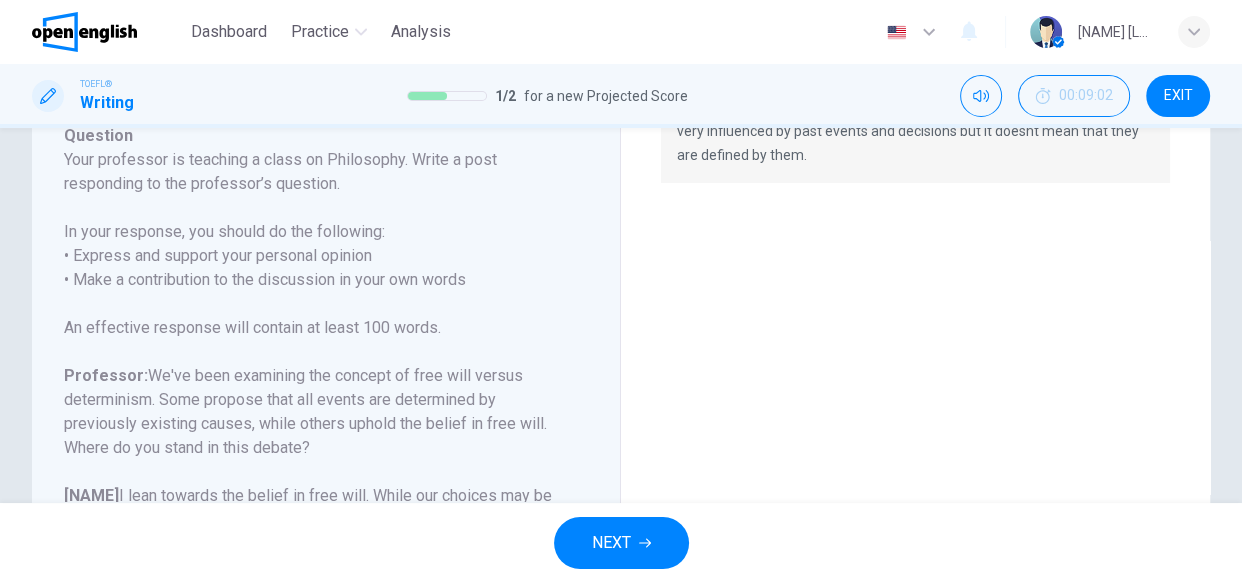 scroll, scrollTop: 472, scrollLeft: 0, axis: vertical 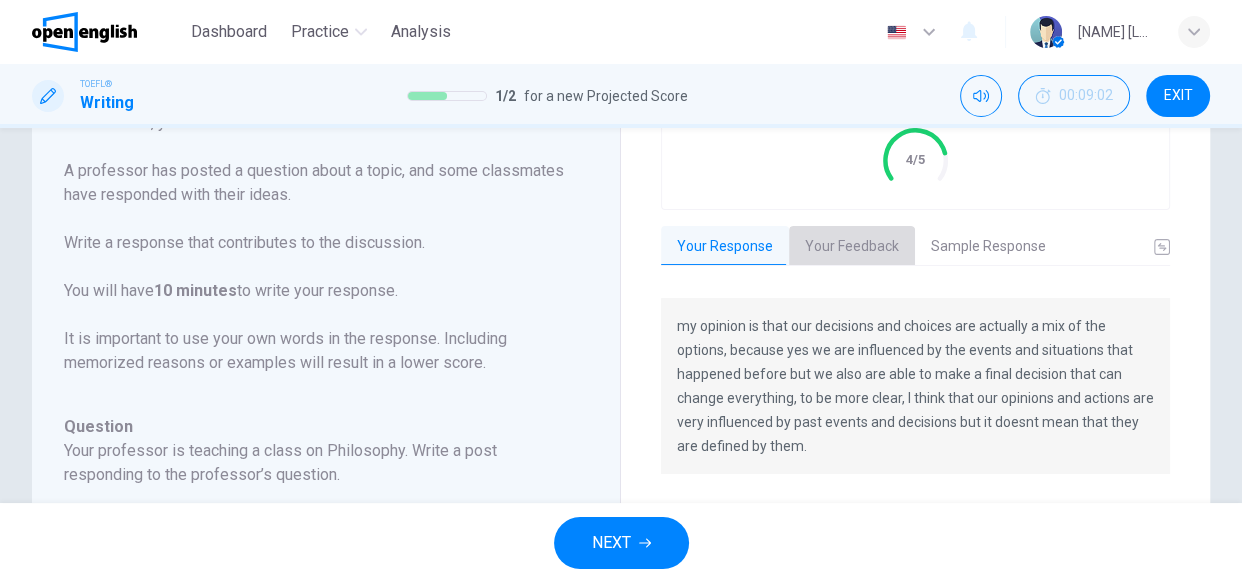 click on "Your Feedback" at bounding box center [852, 247] 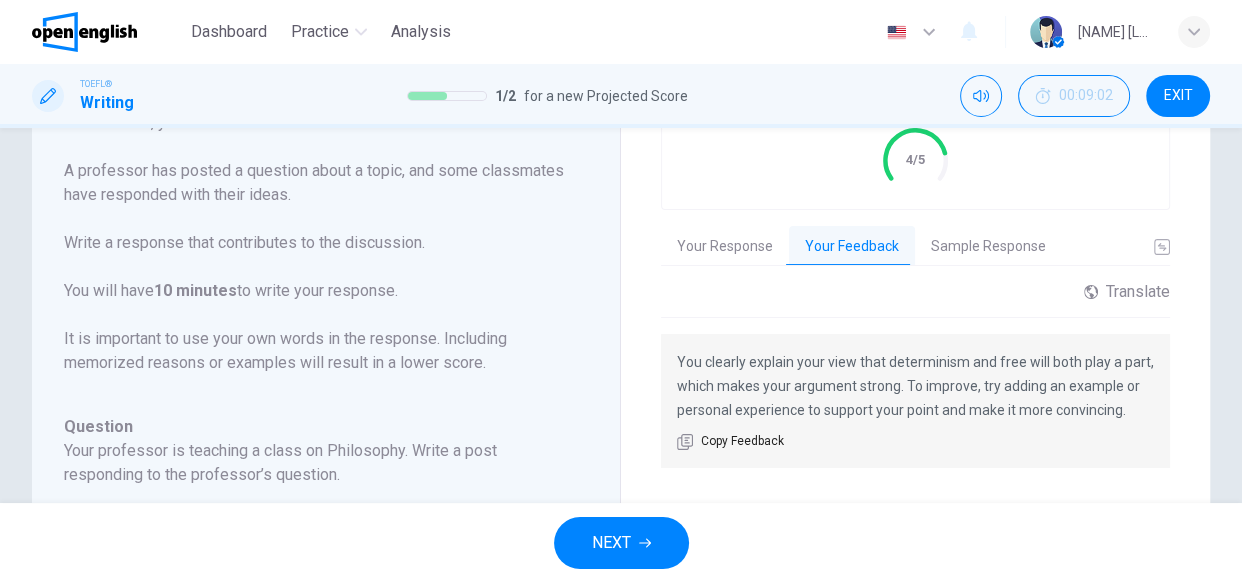 click on "Sample Response" at bounding box center [988, 247] 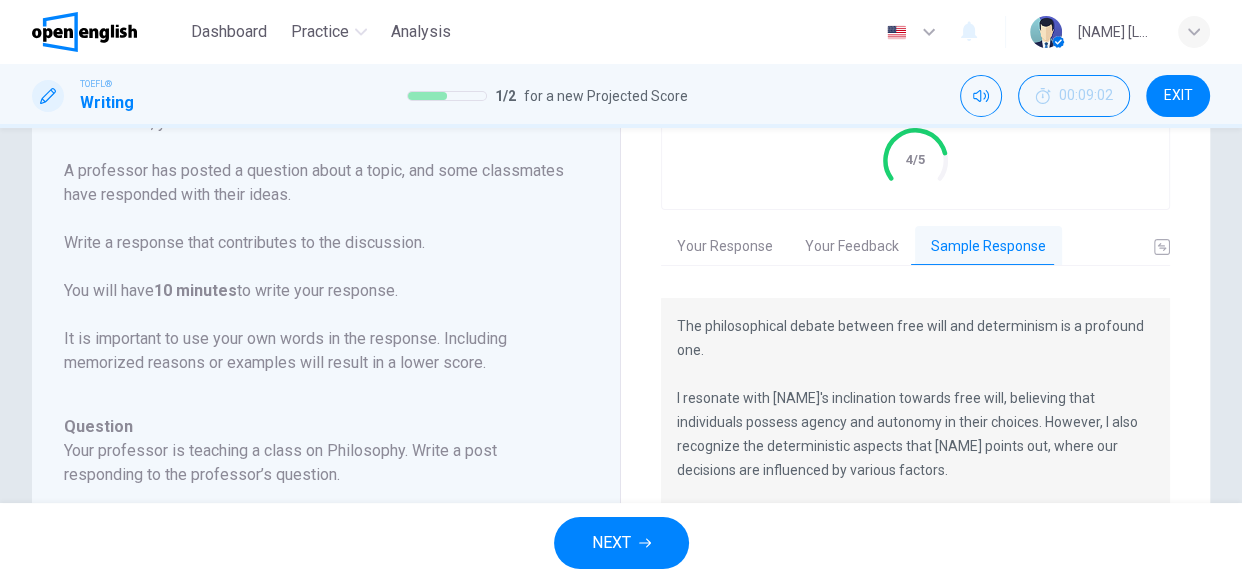 click on "NEXT" at bounding box center [621, 543] 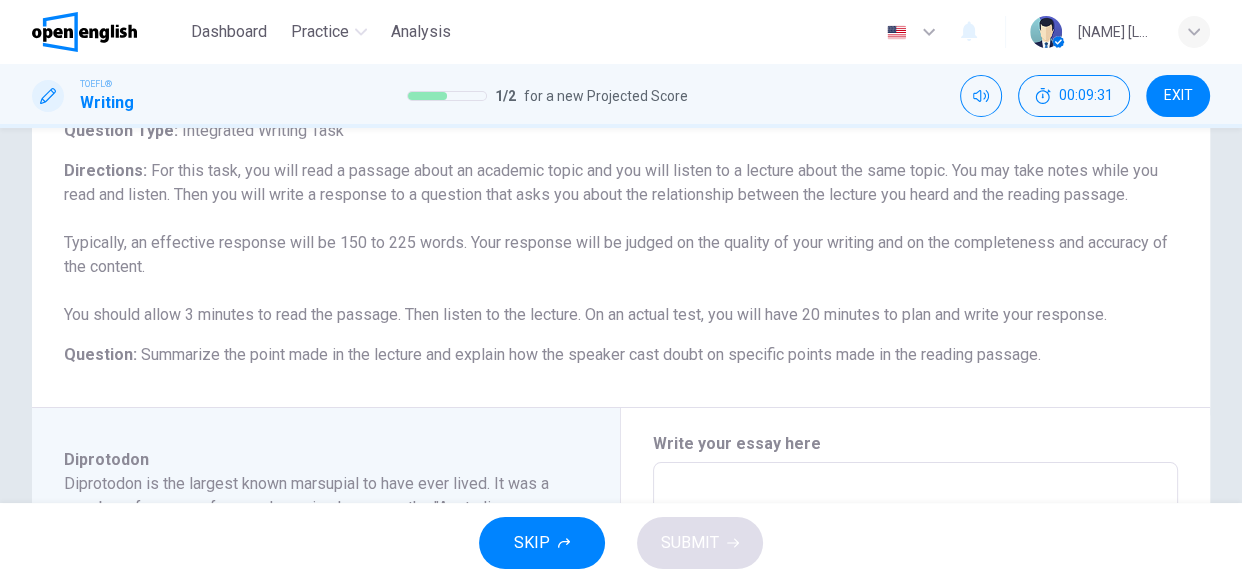 scroll, scrollTop: 181, scrollLeft: 0, axis: vertical 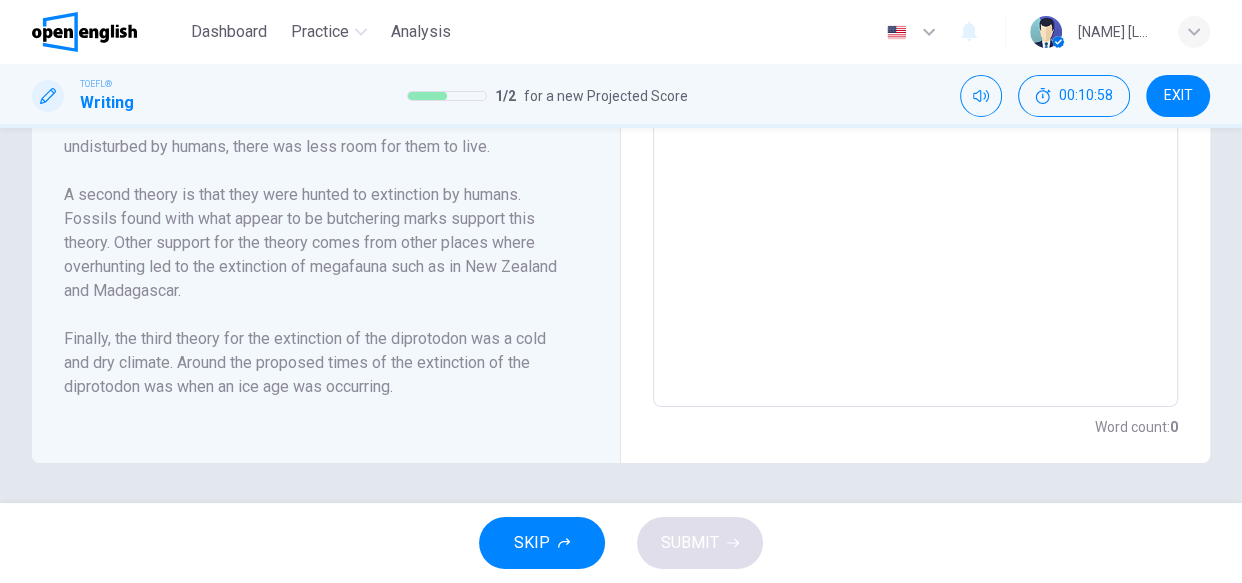 click on "Diprotodon Diprotodon is the largest known marsupial to have ever lived. It was a member of a group of unusual species known as the "Australian megafauna" and existed around 1.6 million years ago.  The largest specimens discovered were as large as a current day hippopotamus. There are many conflicting theories about when the diprotodon became extinct, these times range from 28,000 to 46,000 years ago. There have been three theories suggested for the mass extinction of the species. The first theory is that fire set by humans caused them to become extinct. It is believed that early aborigines would use fire to manage the land and drive game. This could have caused the diprotodon to lose its home and environment. With less land to have a natural environment undisturbed by humans, there was less room for them to live. Finally, the third theory for the extinction of the diprotodon was a cold and dry climate. Around the proposed times of the extinction of the diprotodon was when an ice age was occurring. : 01m 07s" at bounding box center (334, 123) 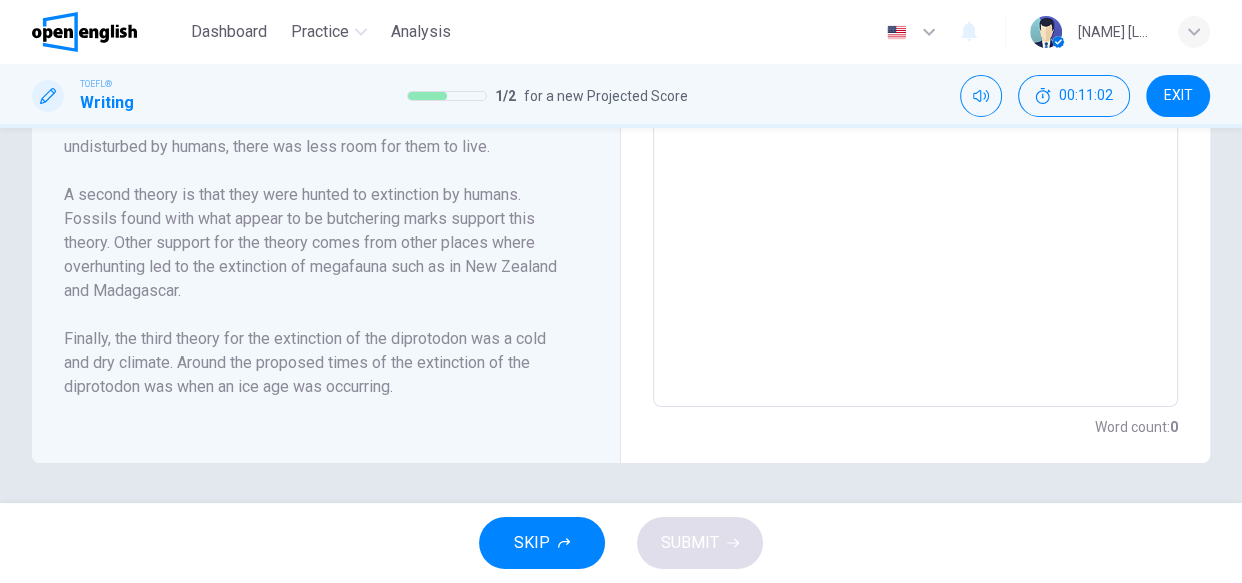 scroll, scrollTop: 36, scrollLeft: 0, axis: vertical 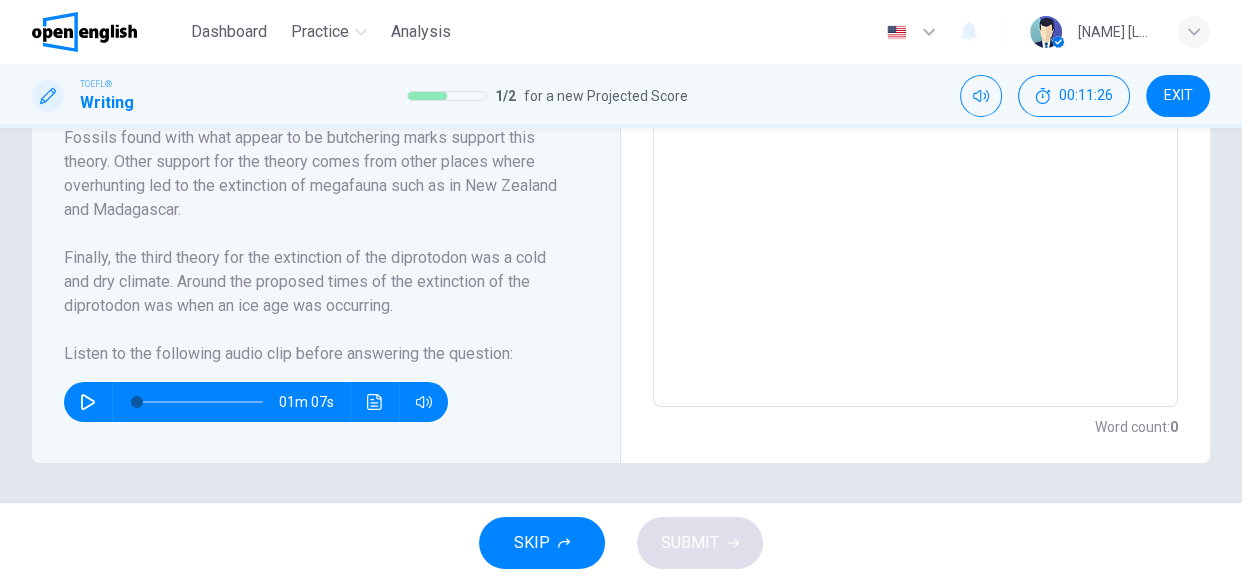 click 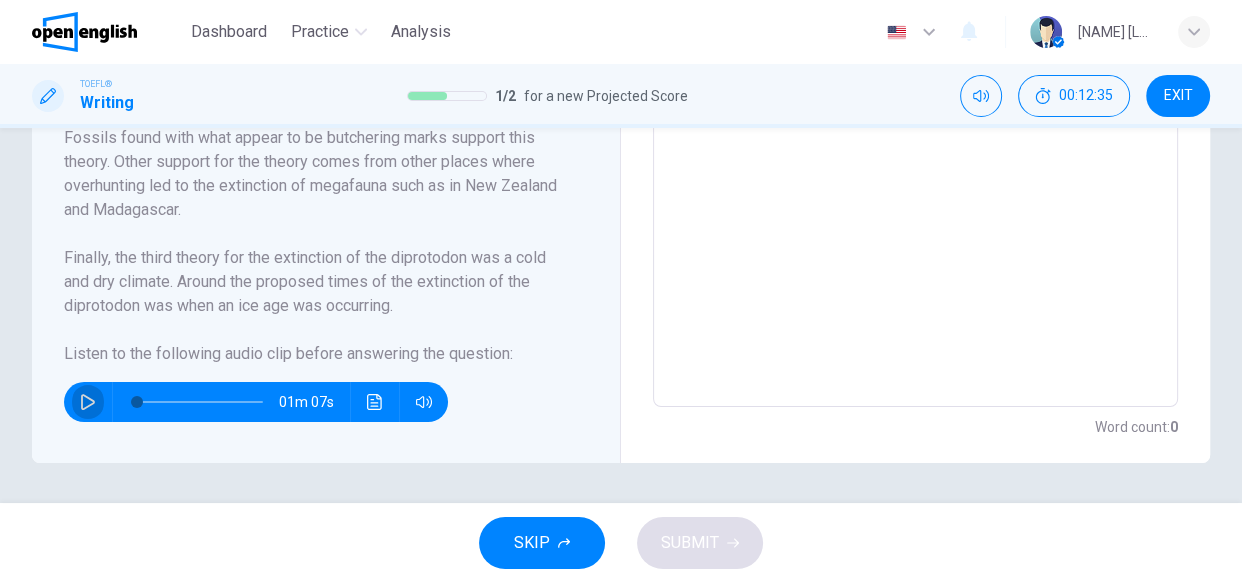 click 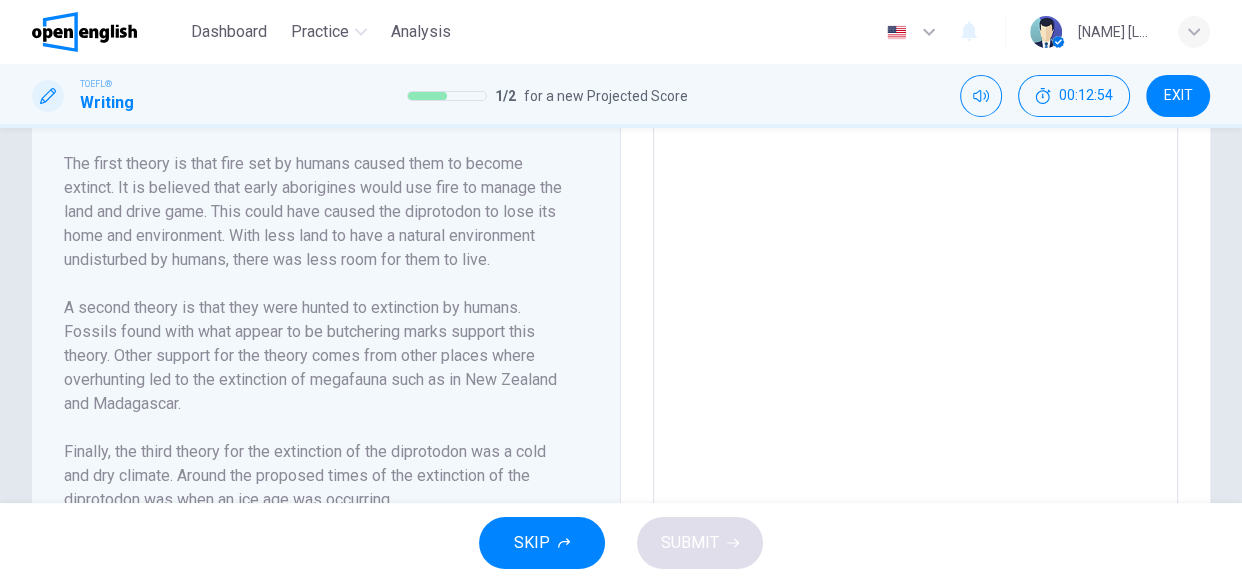 scroll, scrollTop: 540, scrollLeft: 0, axis: vertical 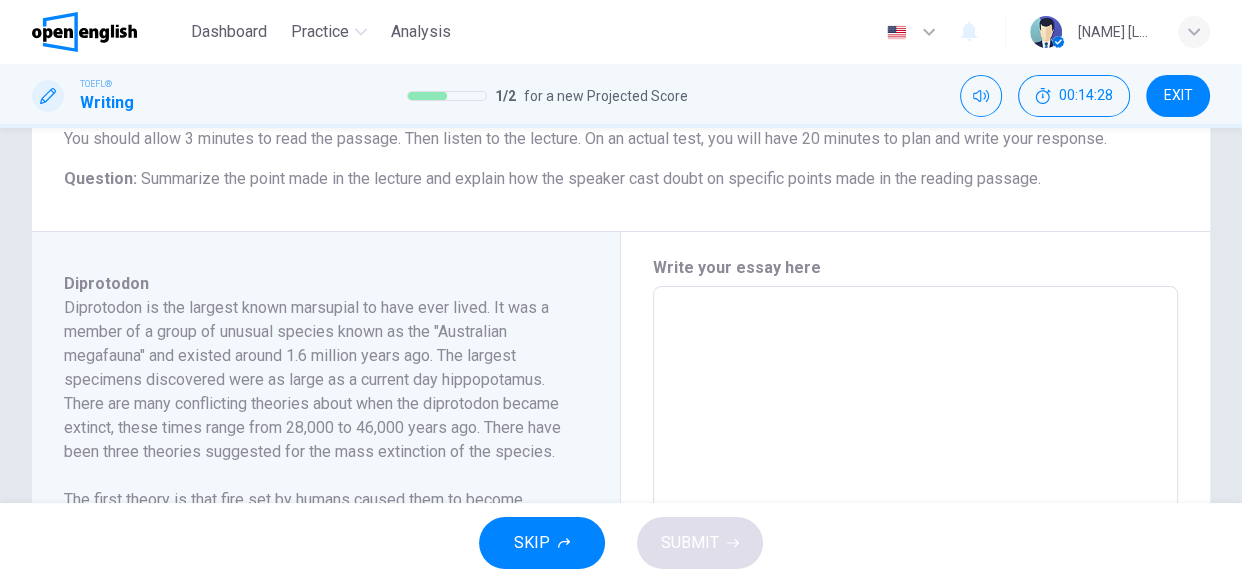 click on "SKIP SUBMIT" at bounding box center [621, 543] 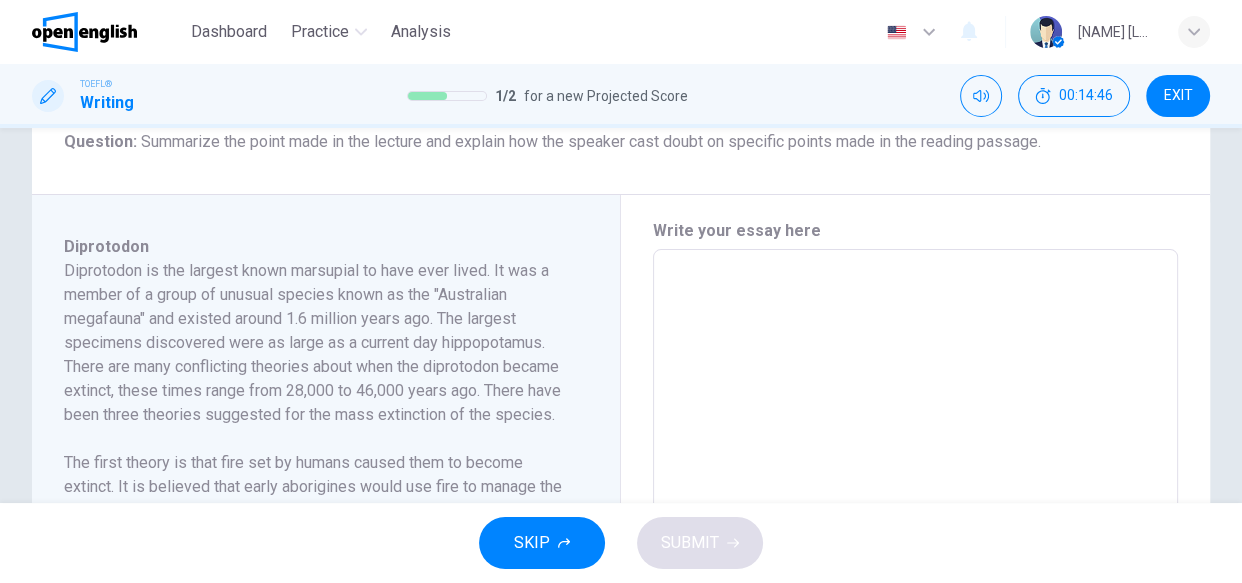 scroll, scrollTop: 321, scrollLeft: 0, axis: vertical 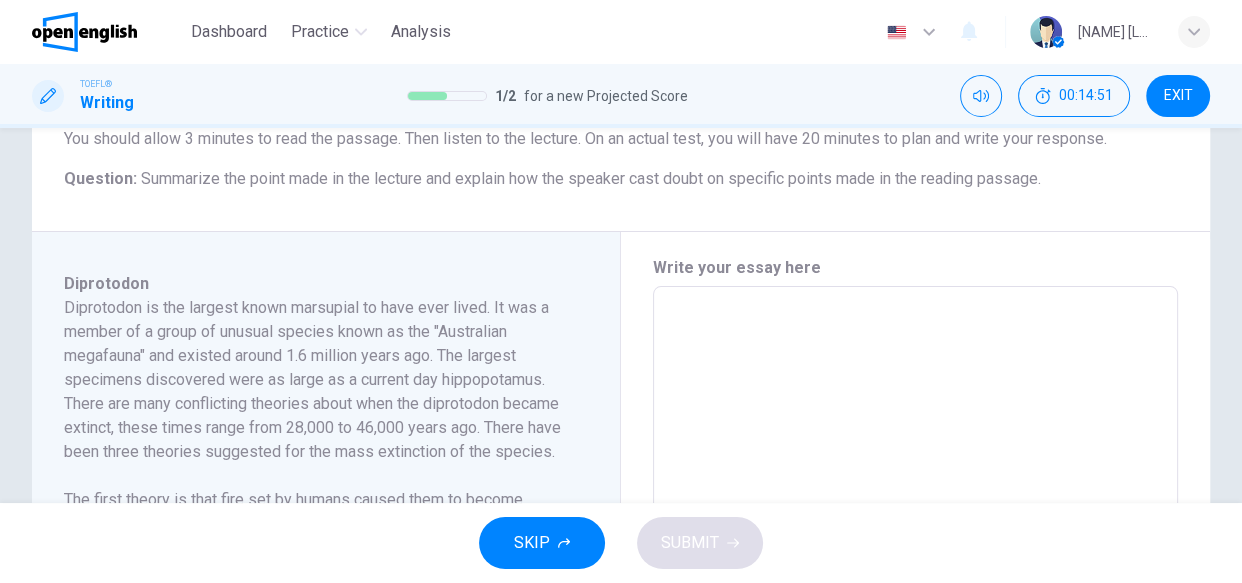 click at bounding box center [915, 571] 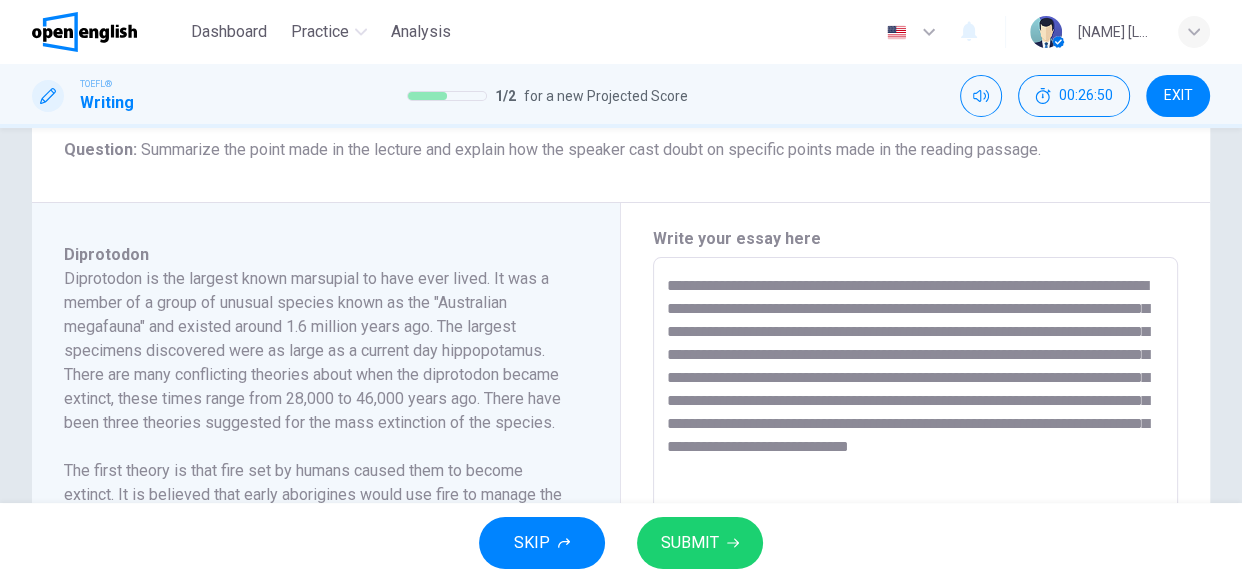 scroll, scrollTop: 373, scrollLeft: 0, axis: vertical 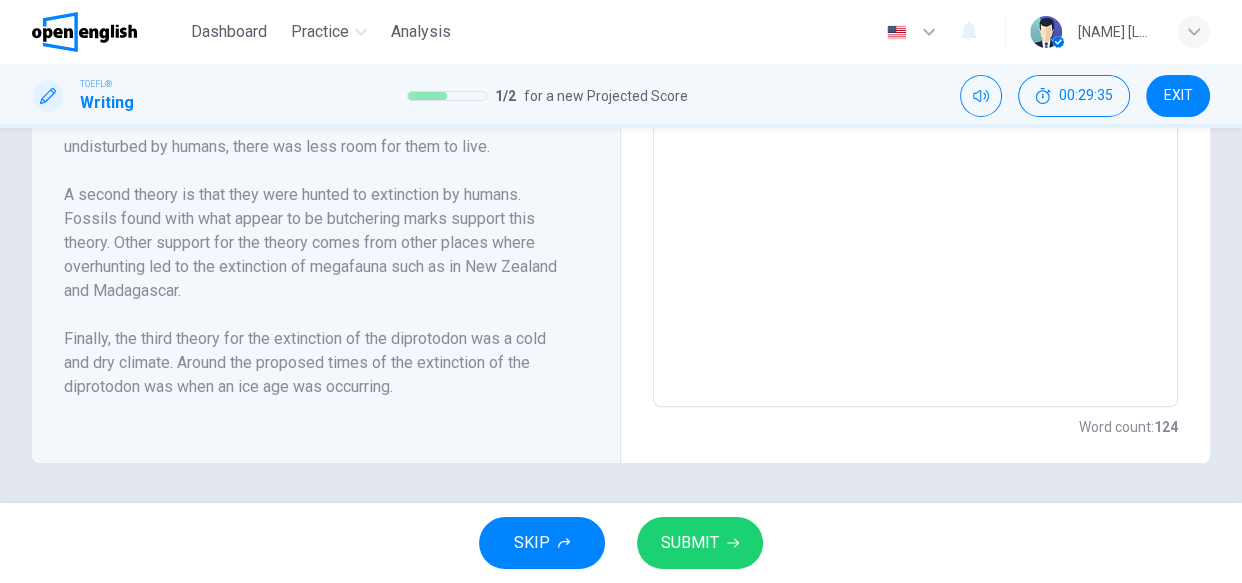 click on "Diprotodon Diprotodon is the largest known marsupial to have ever lived. It was a member of a group of unusual species known as the "Australian megafauna" and existed around 1.6 million years ago.  The largest specimens discovered were as large as a current day hippopotamus. There are many conflicting theories about when the diprotodon became extinct, these times range from 28,000 to 46,000 years ago. There have been three theories suggested for the mass extinction of the species. The first theory is that fire set by humans caused them to become extinct. It is believed that early aborigines would use fire to manage the land and drive game. This could have caused the diprotodon to lose its home and environment. With less land to have a natural environment undisturbed by humans, there was less room for them to live. Finally, the third theory for the extinction of the diprotodon was a cold and dry climate. Around the proposed times of the extinction of the diprotodon was when an ice age was occurring. : 01m 07s" at bounding box center (326, 123) 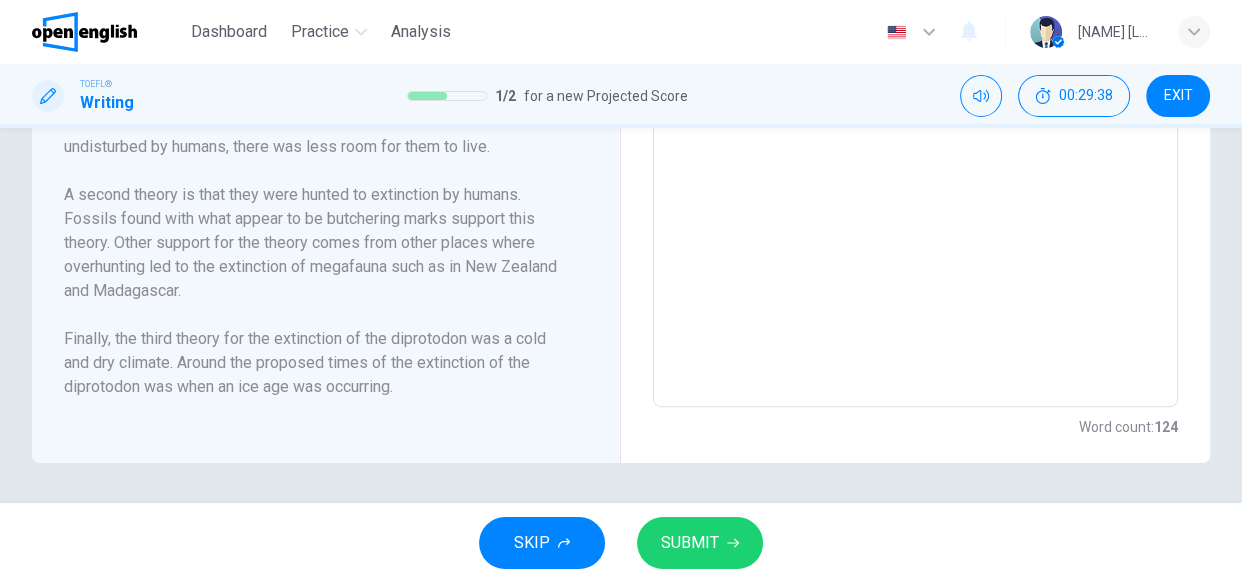 click on "Diprotodon Diprotodon is the largest known marsupial to have ever lived. It was a member of a group of unusual species known as the "Australian megafauna" and existed around 1.6 million years ago.  The largest specimens discovered were as large as a current day hippopotamus. There are many conflicting theories about when the diprotodon became extinct, these times range from 28,000 to 46,000 years ago. There have been three theories suggested for the mass extinction of the species. The first theory is that fire set by humans caused them to become extinct. It is believed that early aborigines would use fire to manage the land and drive game. This could have caused the diprotodon to lose its home and environment. With less land to have a natural environment undisturbed by humans, there was less room for them to live. Finally, the third theory for the extinction of the diprotodon was a cold and dry climate. Around the proposed times of the extinction of the diprotodon was when an ice age was occurring. : 01m 07s" at bounding box center (334, 123) 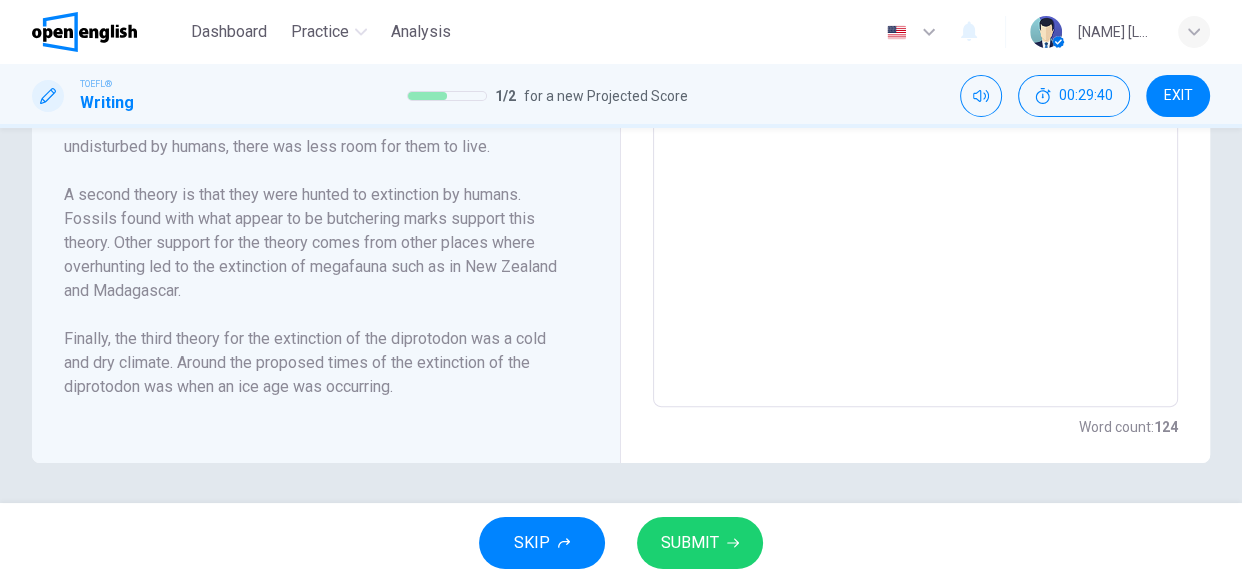 drag, startPoint x: 588, startPoint y: 405, endPoint x: 595, endPoint y: 350, distance: 55.443665 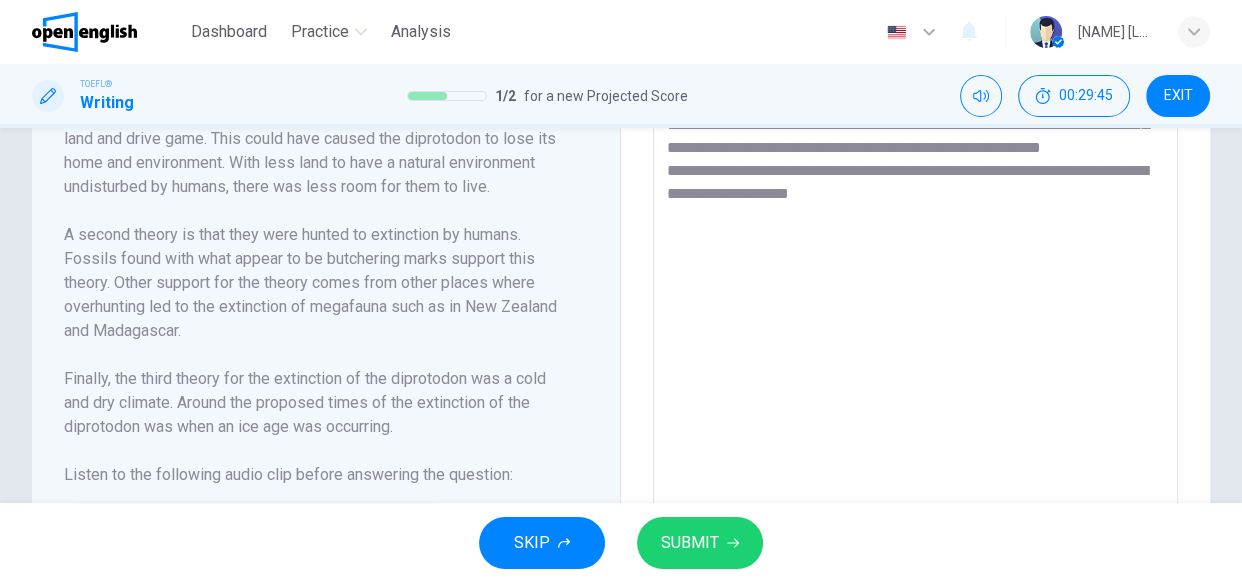 scroll, scrollTop: 612, scrollLeft: 0, axis: vertical 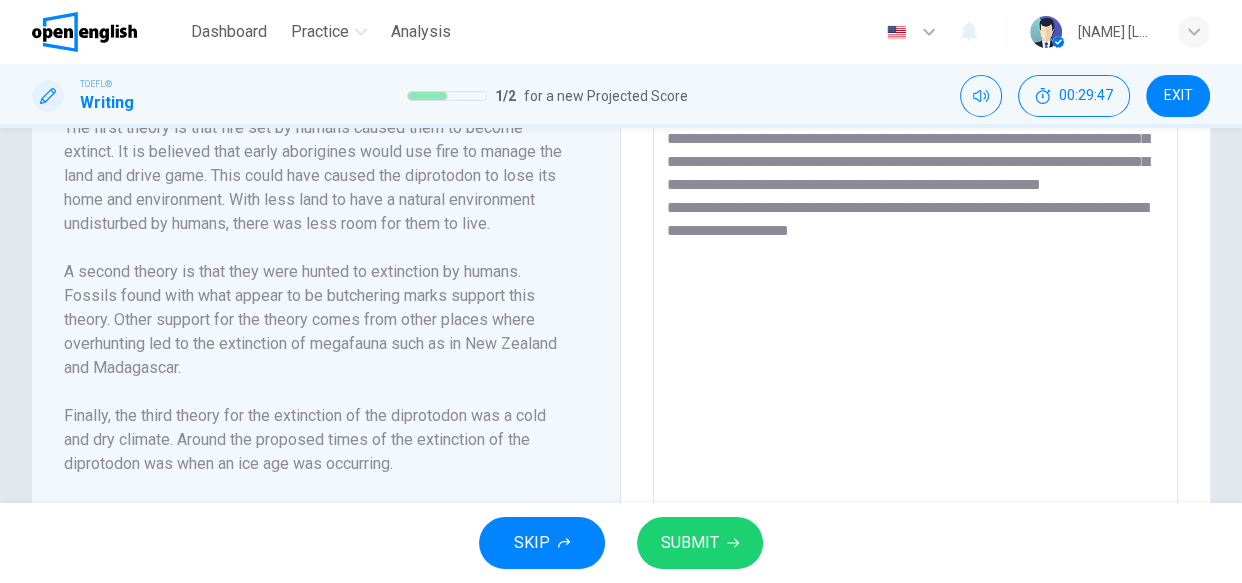 click on "**********" at bounding box center [913, 280] 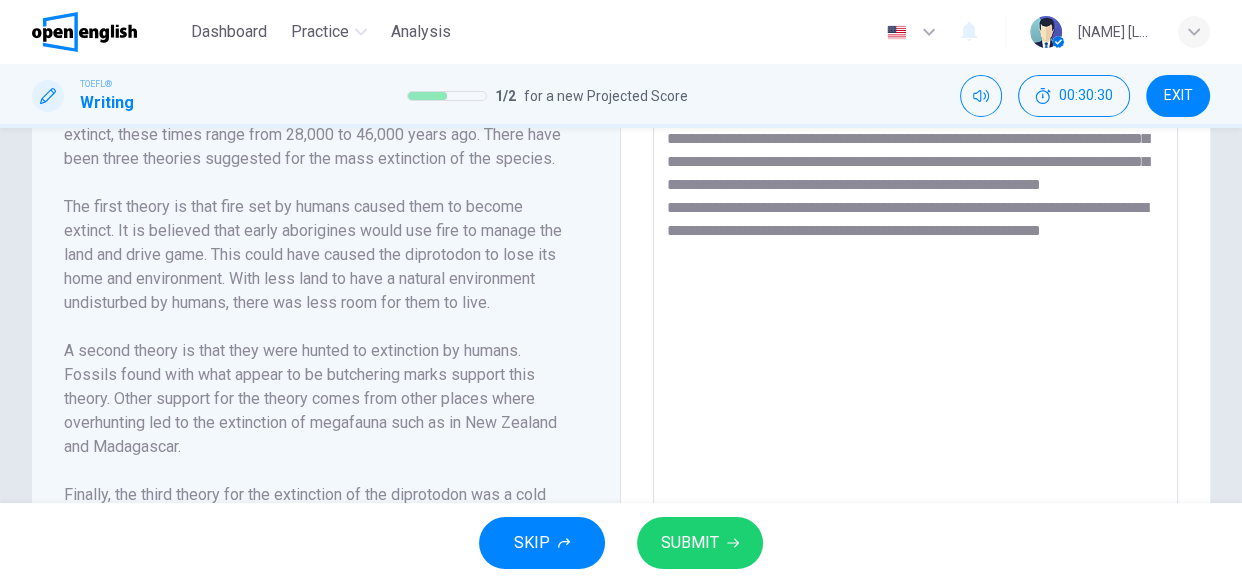 scroll, scrollTop: 0, scrollLeft: 0, axis: both 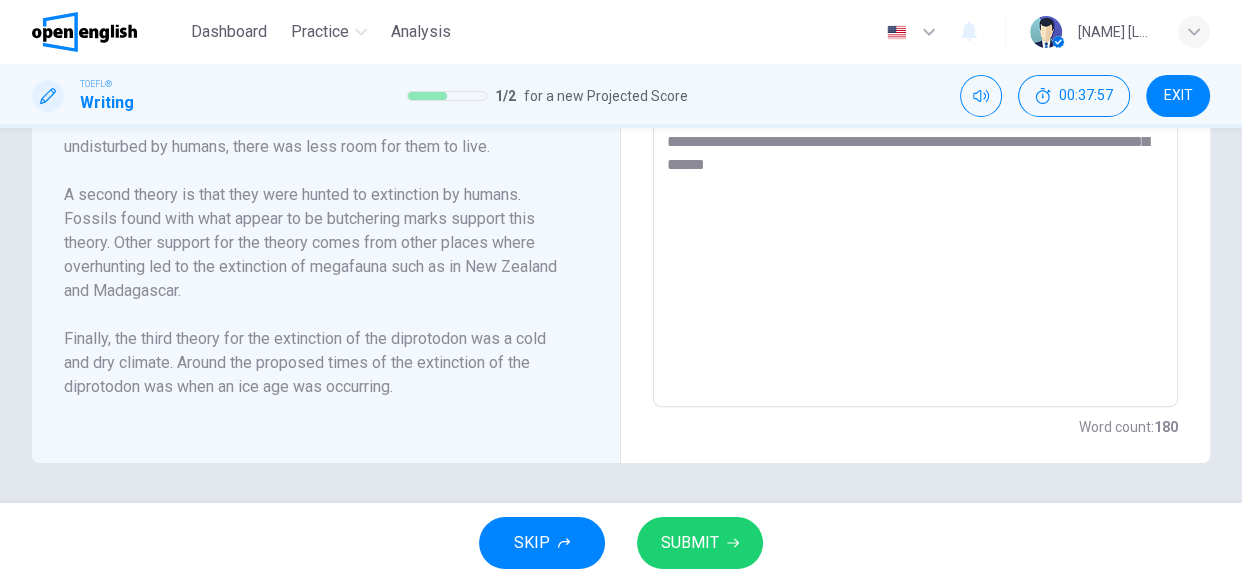 click on "SUBMIT" at bounding box center (700, 543) 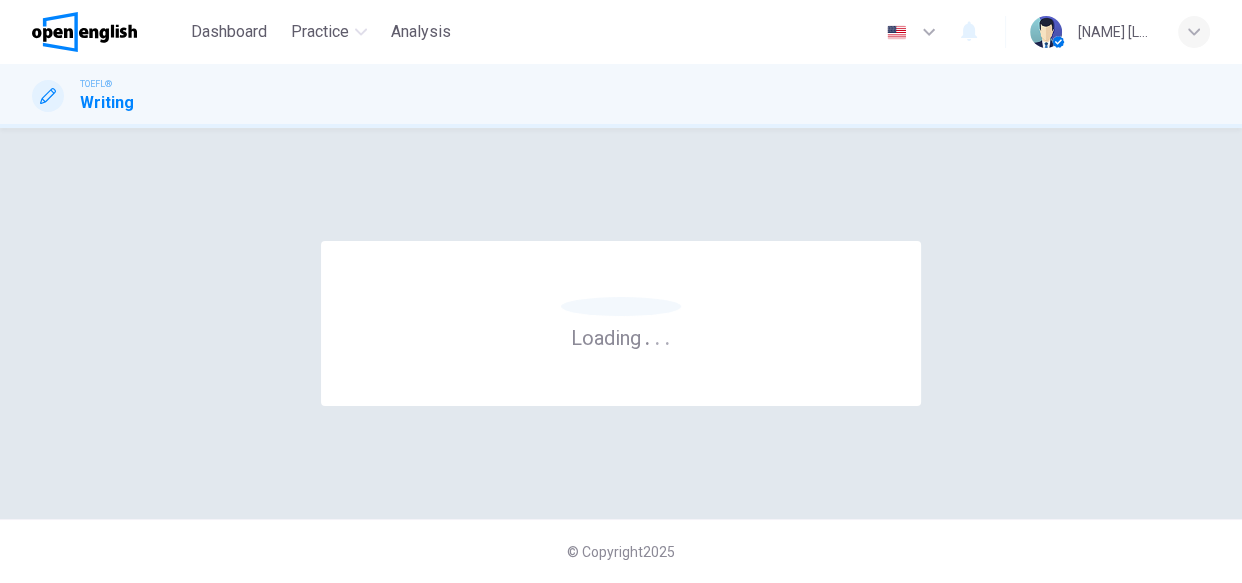 scroll, scrollTop: 0, scrollLeft: 0, axis: both 